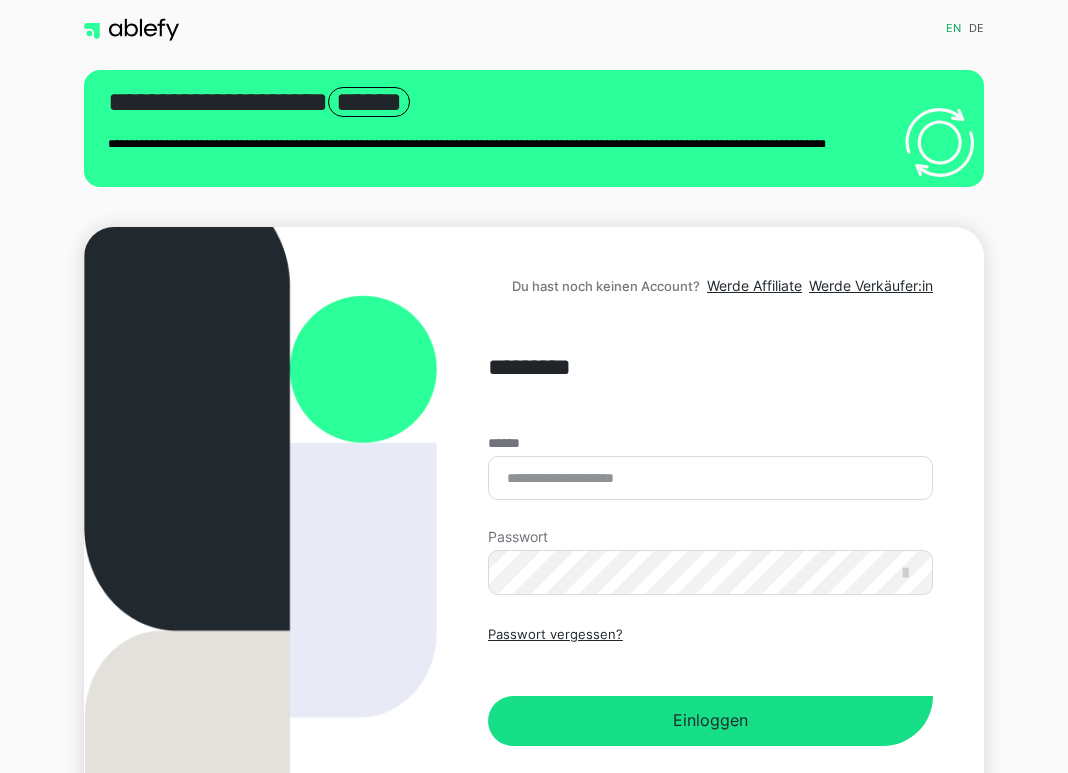 scroll, scrollTop: 0, scrollLeft: 0, axis: both 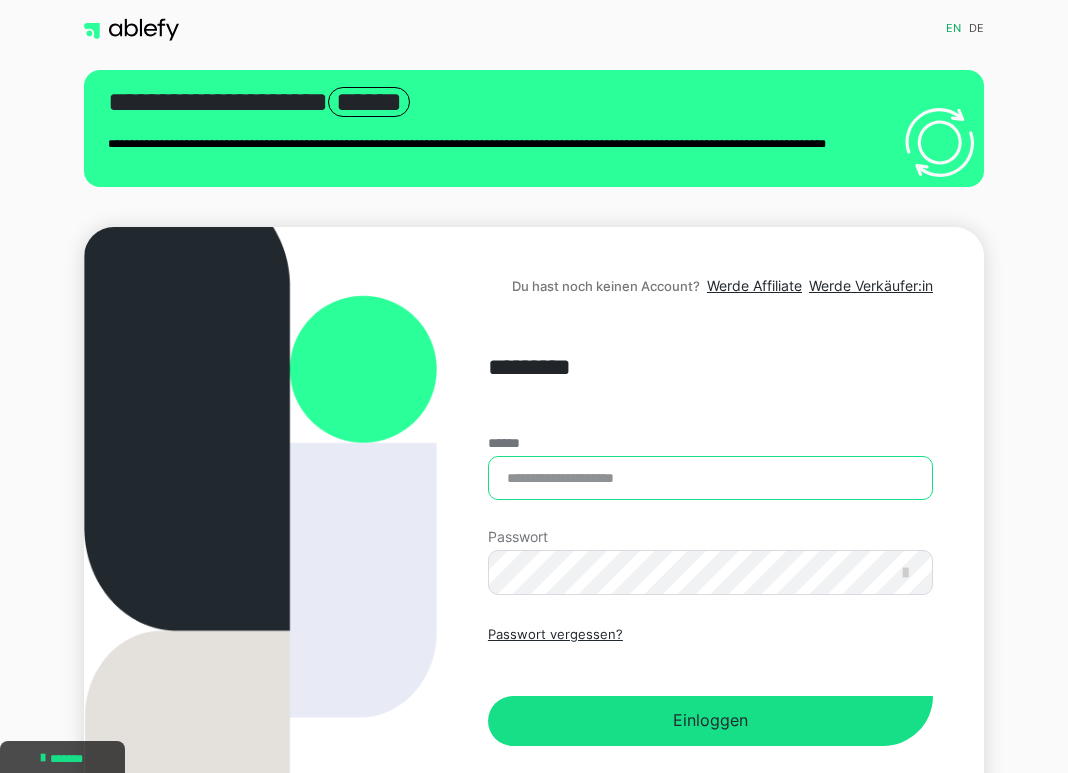 click on "******" at bounding box center (710, 478) 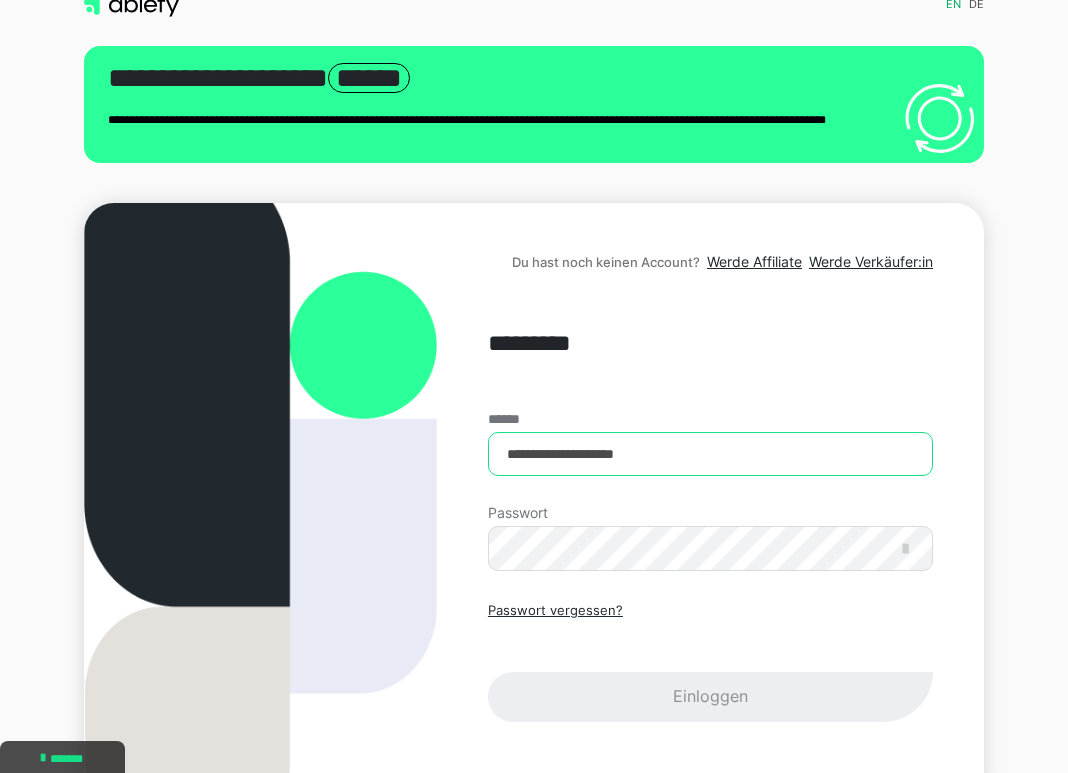 type on "**********" 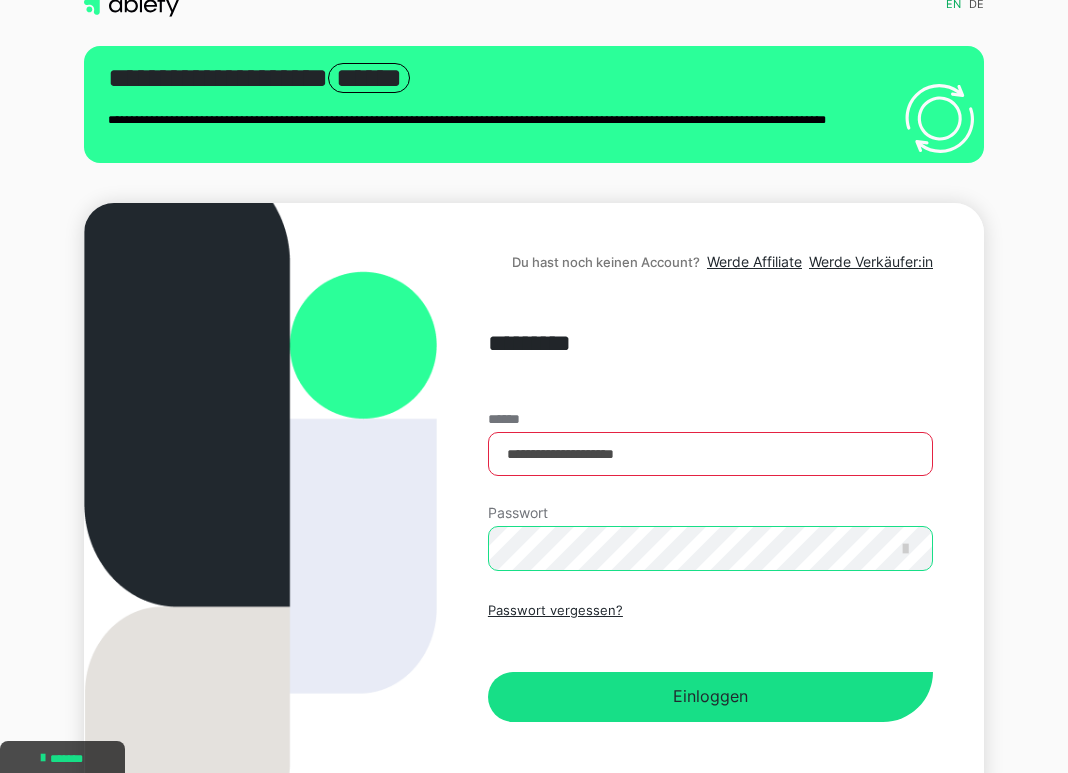 click on "Einloggen" at bounding box center (710, 697) 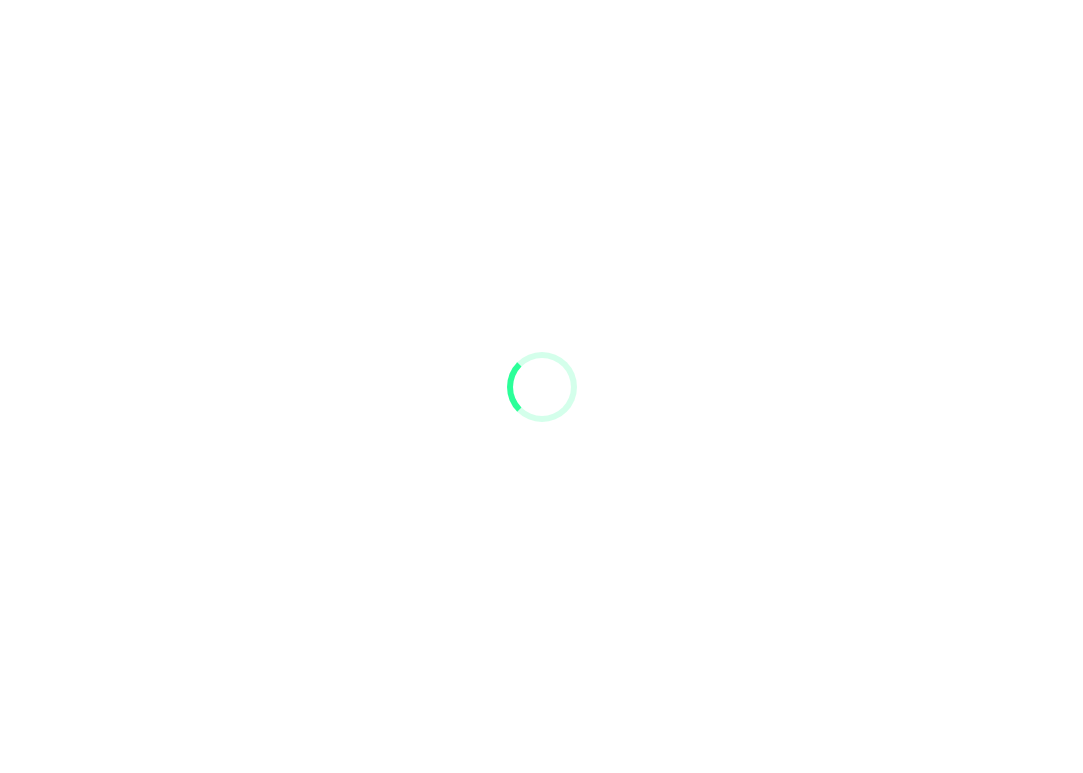 scroll, scrollTop: 0, scrollLeft: 0, axis: both 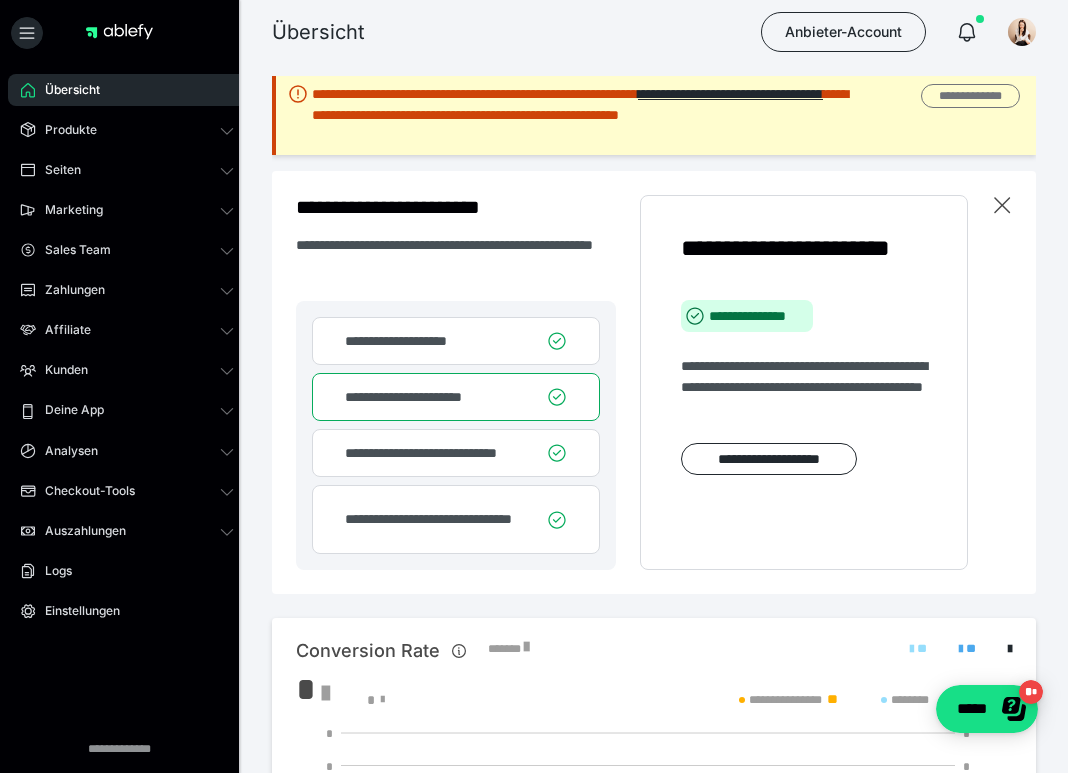 click on "**********" at bounding box center (970, 96) 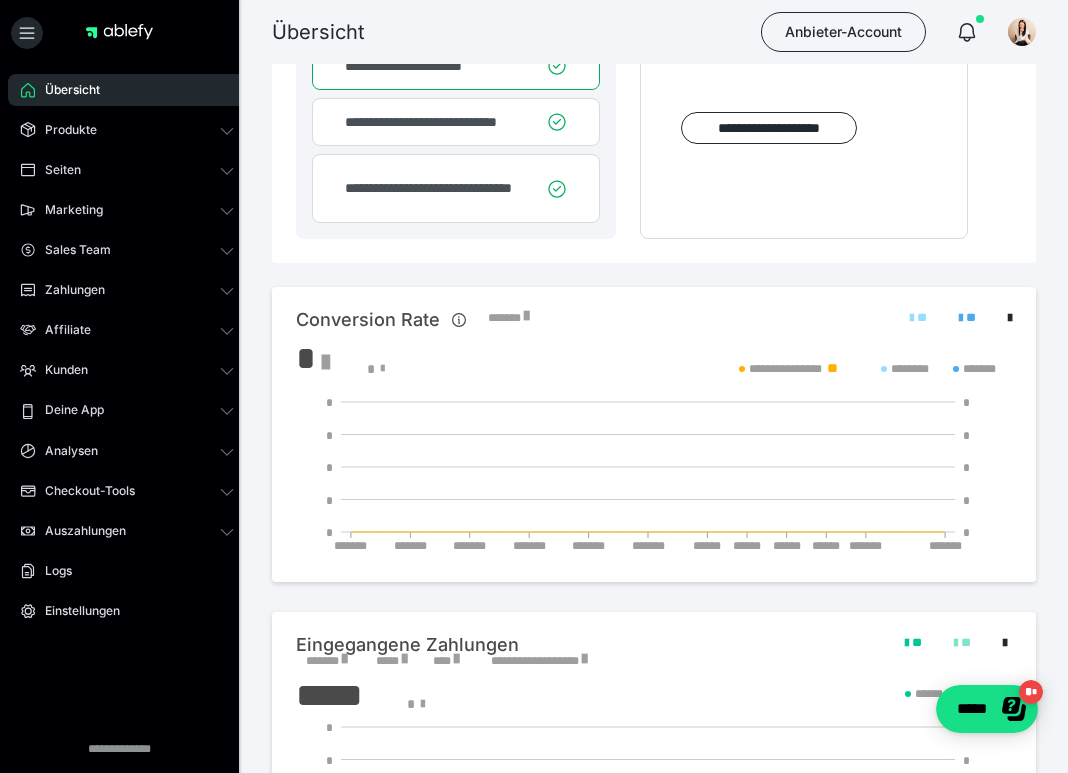scroll, scrollTop: 0, scrollLeft: 0, axis: both 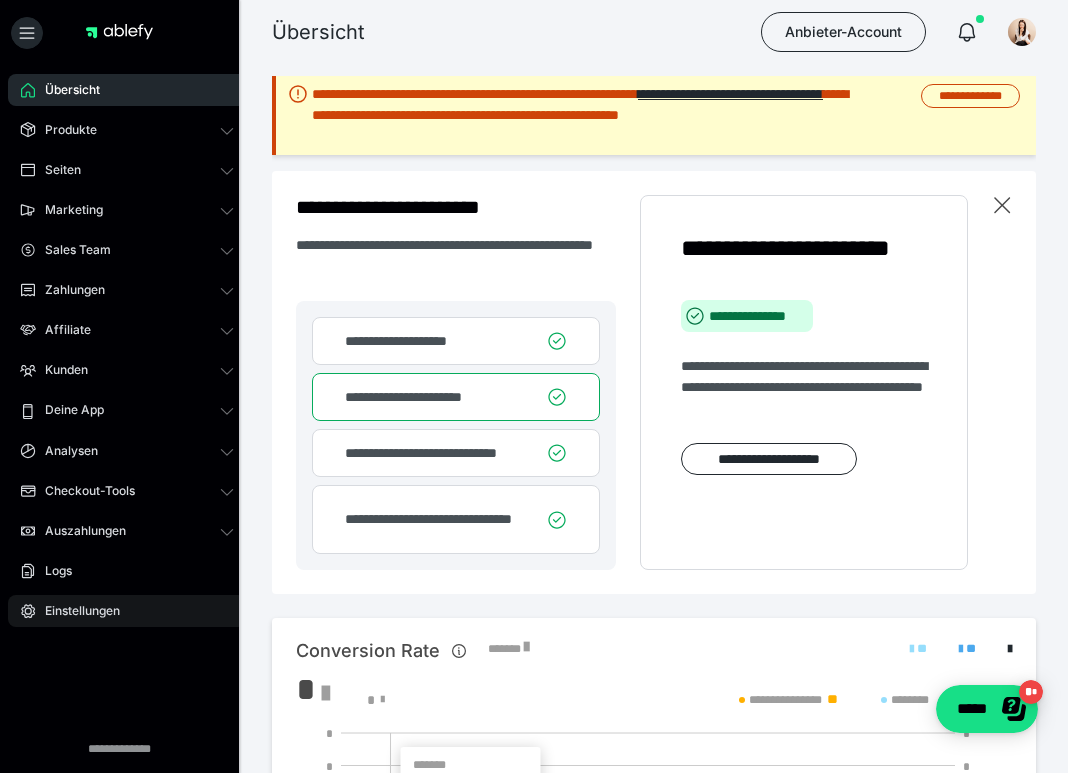 click on "Einstellungen" at bounding box center [127, 611] 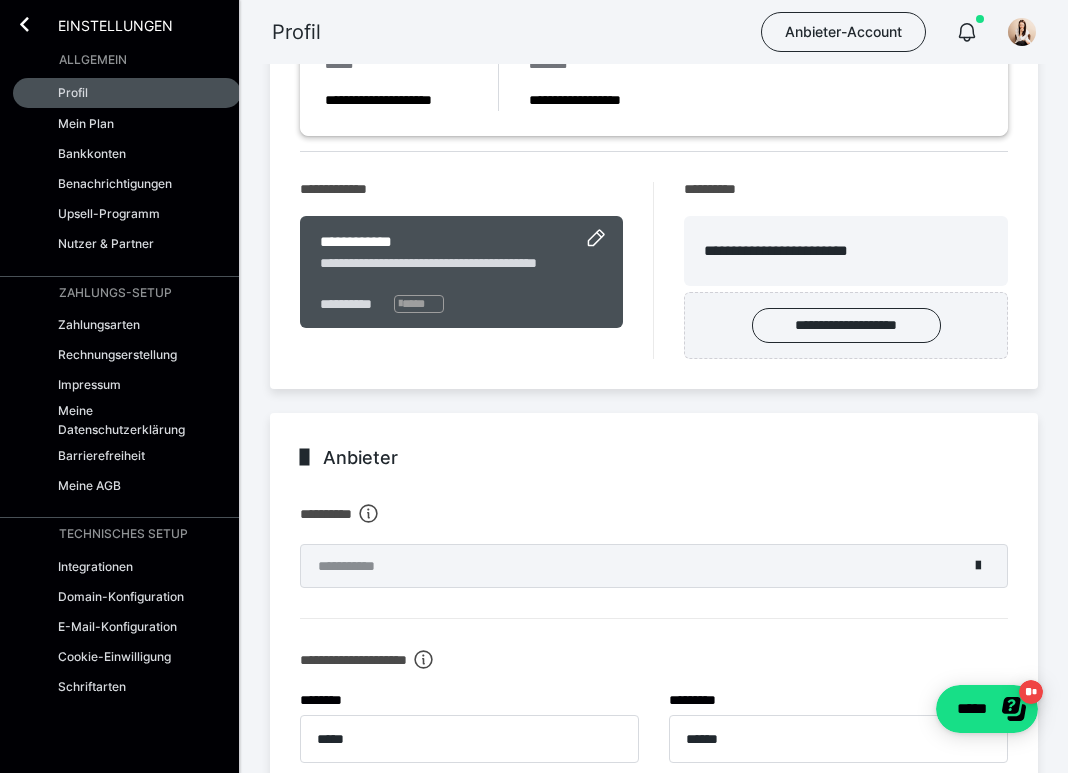 scroll, scrollTop: 0, scrollLeft: 0, axis: both 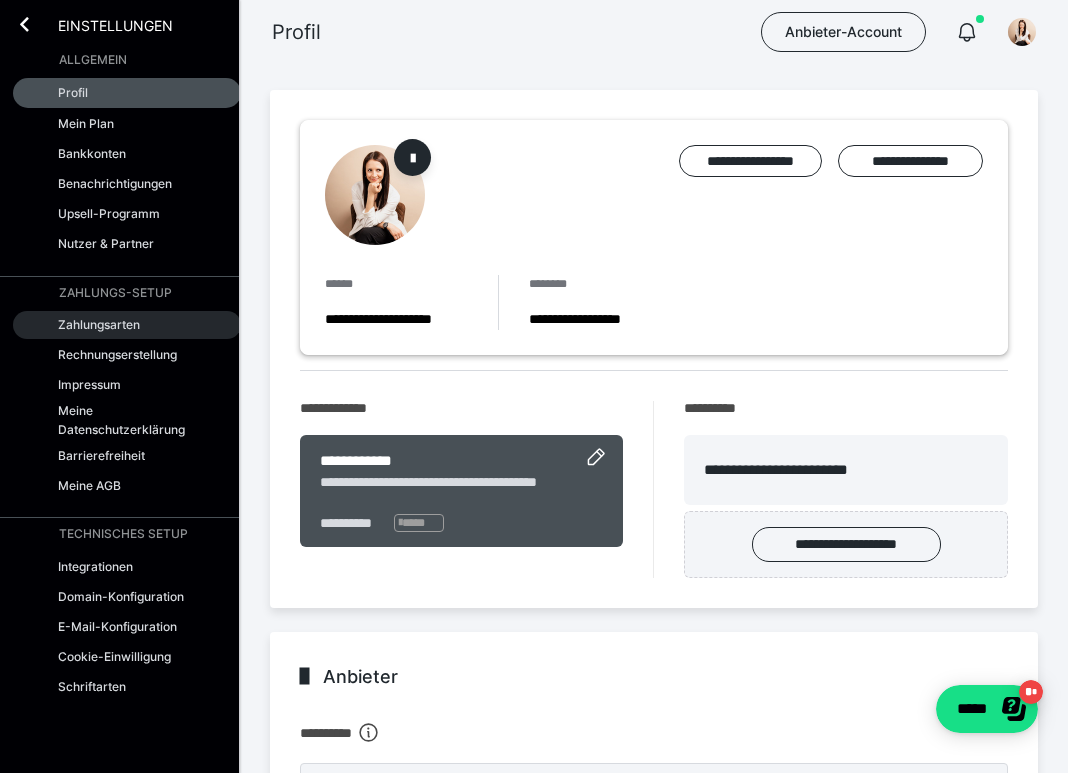 click on "Zahlungsarten" at bounding box center (99, 324) 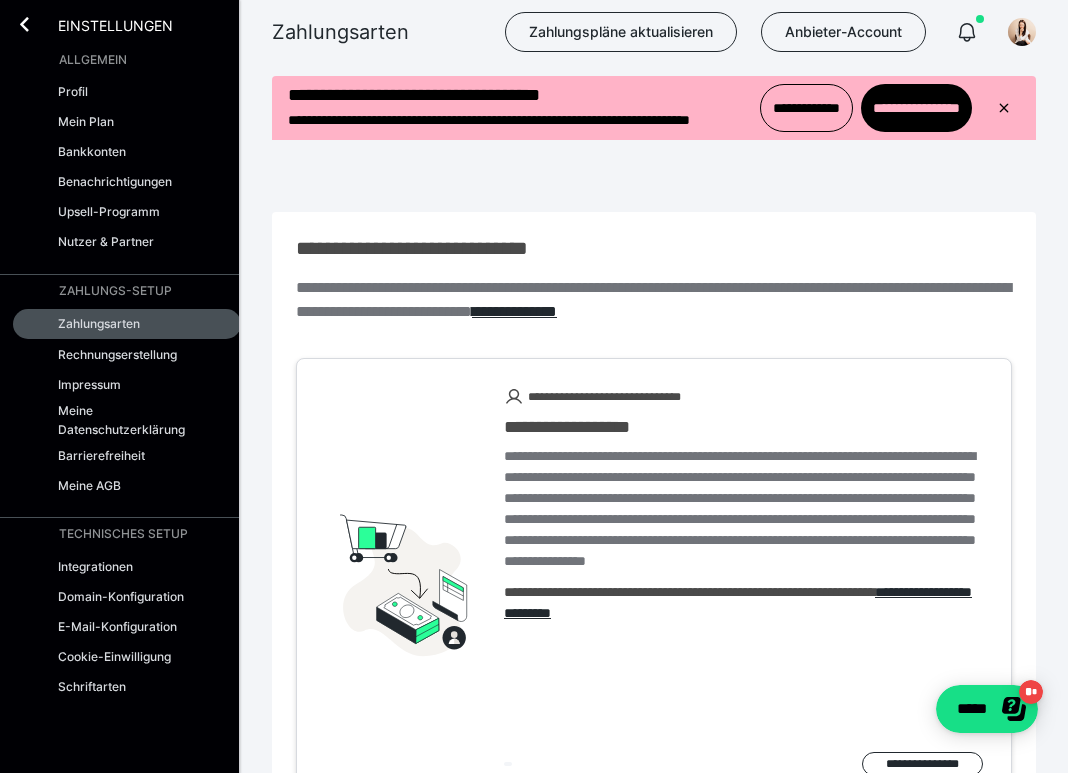 scroll, scrollTop: 0, scrollLeft: 0, axis: both 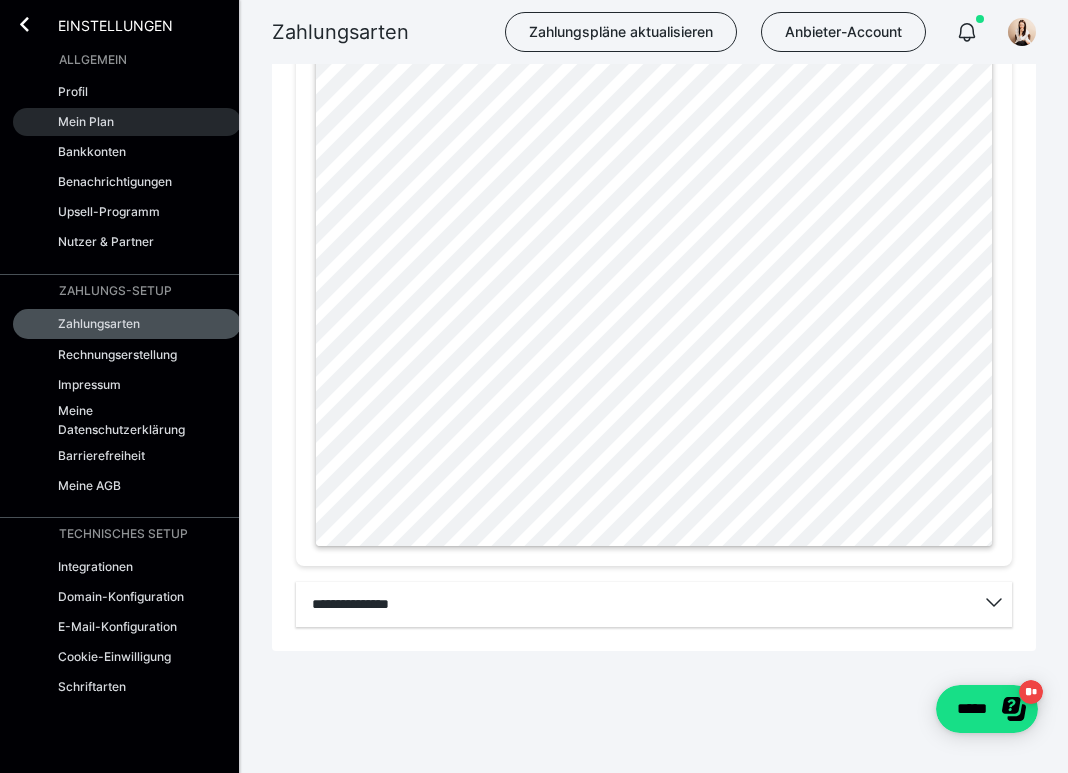 click on "Mein Plan" at bounding box center [127, 122] 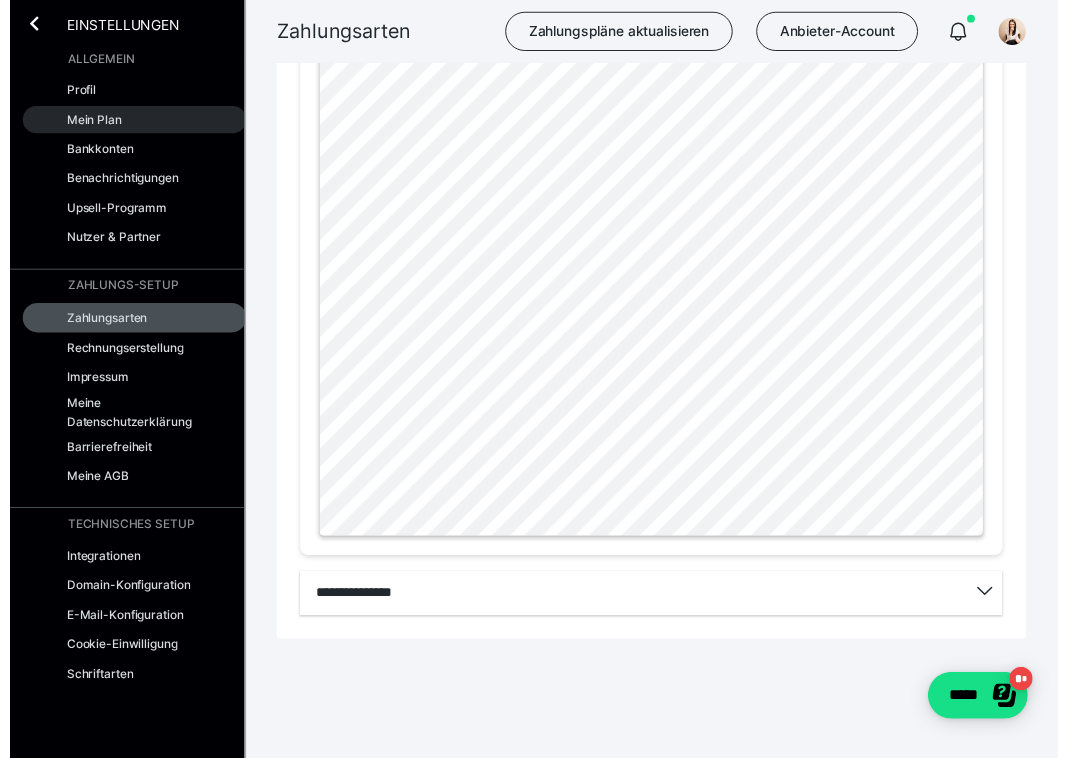 scroll, scrollTop: 0, scrollLeft: 0, axis: both 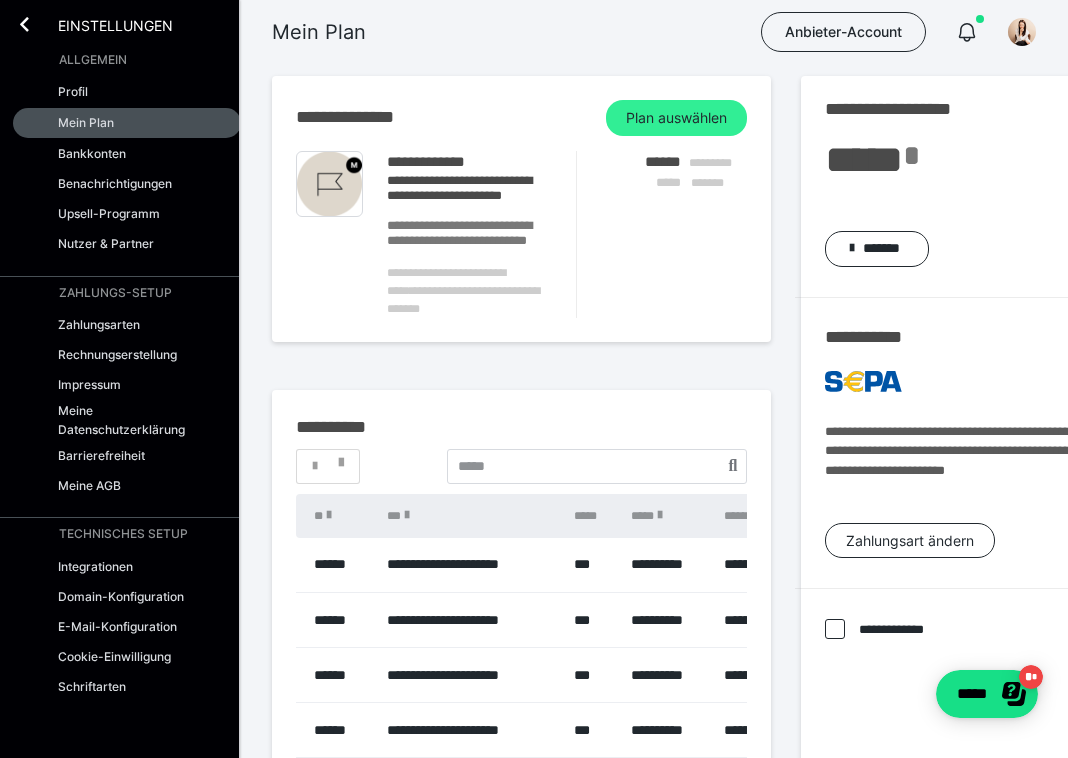 click on "Plan auswählen" at bounding box center (676, 118) 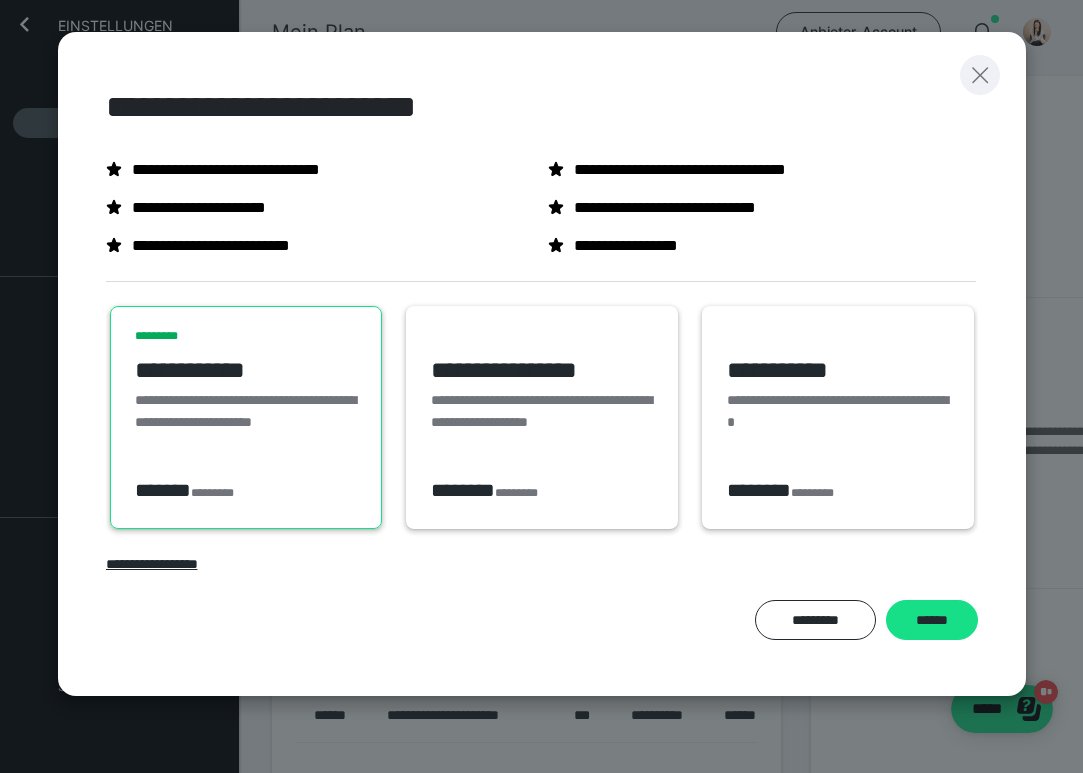 click 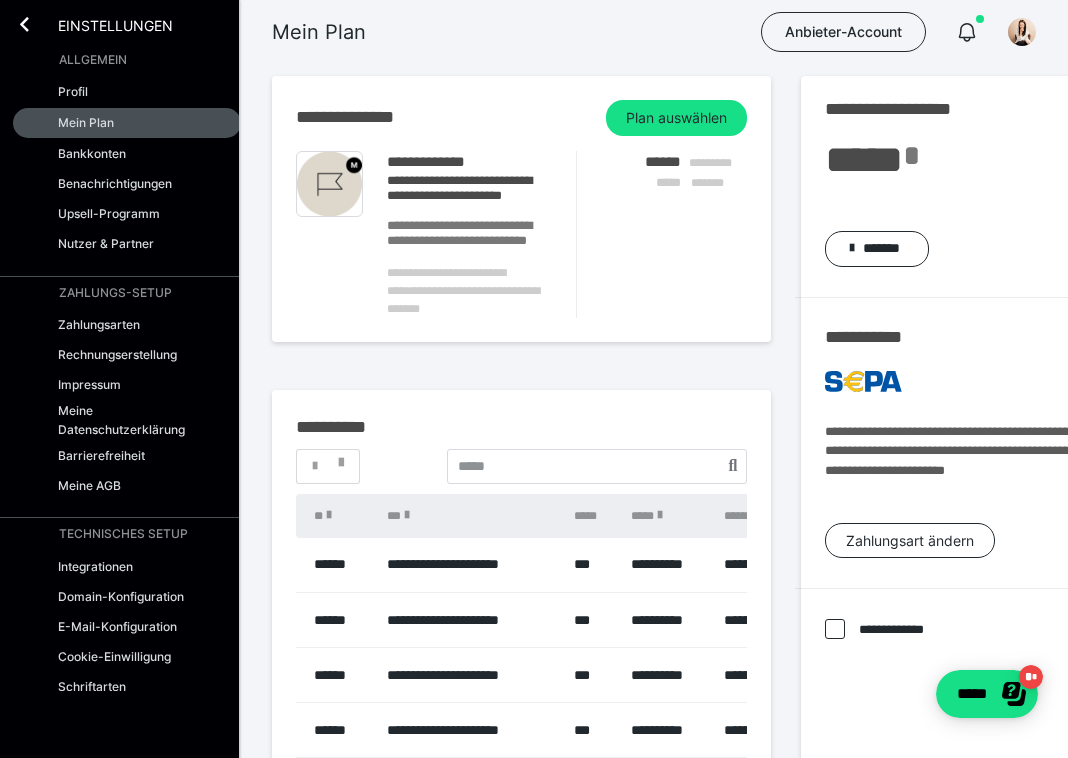 click on "*******" at bounding box center (714, 183) 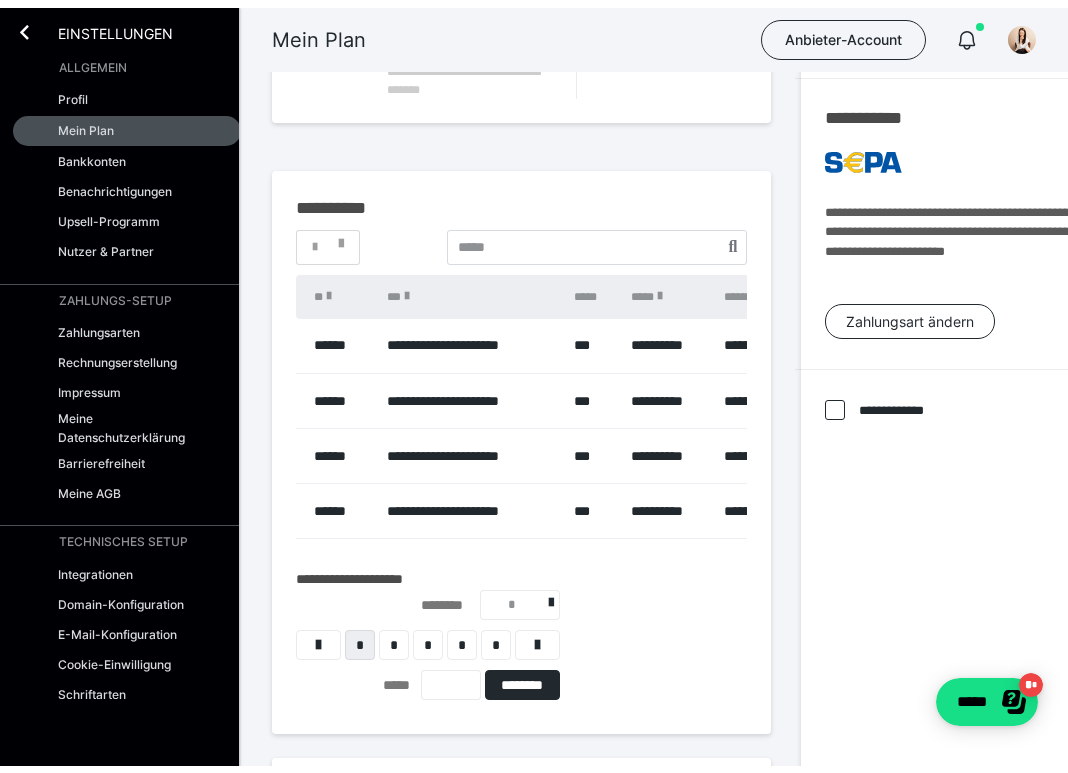 scroll, scrollTop: 0, scrollLeft: 0, axis: both 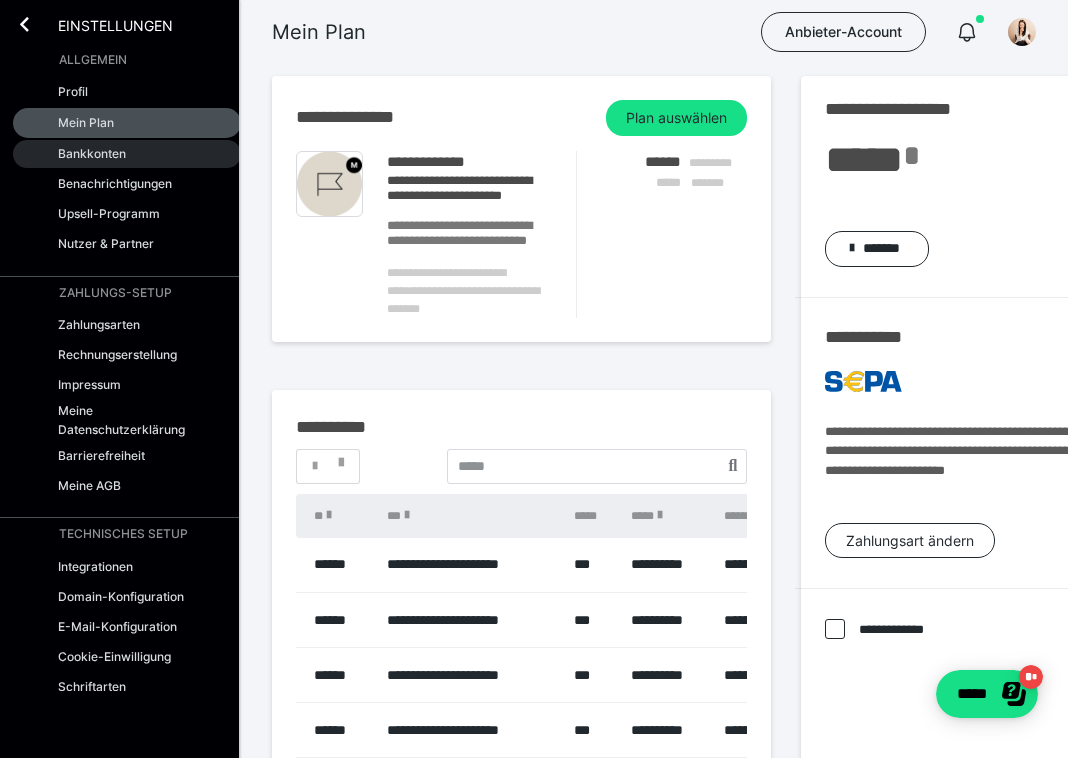 click on "Bankkonten" at bounding box center [92, 153] 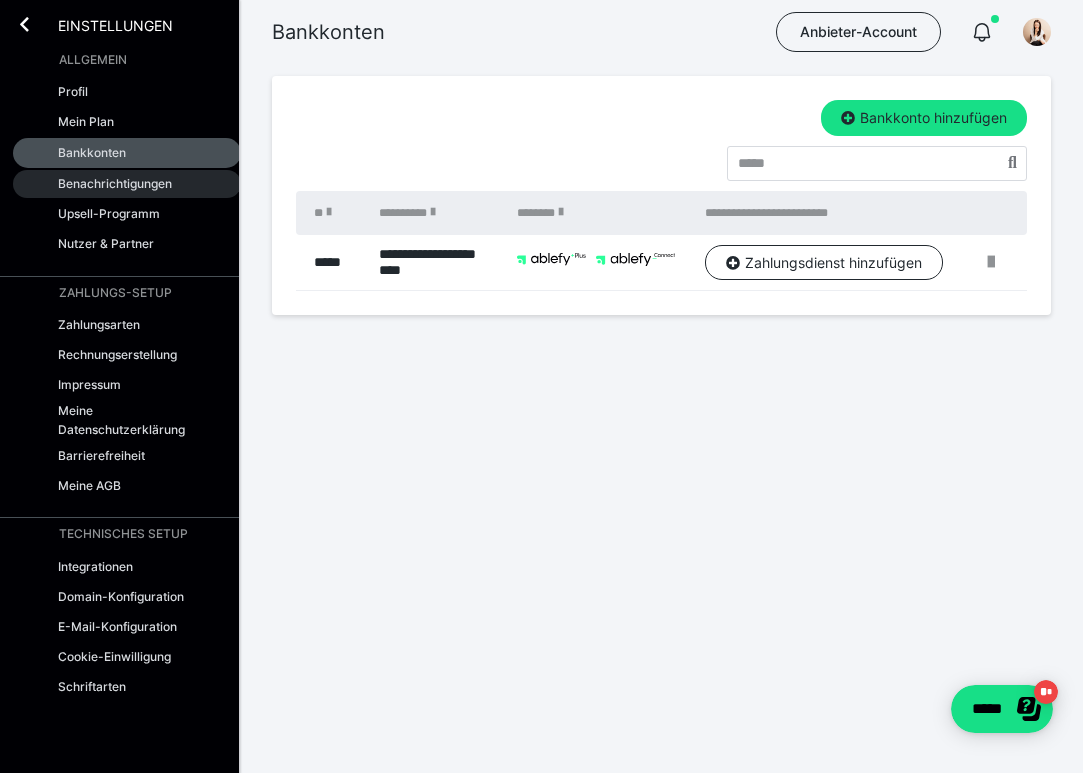 click on "Benachrichtigungen" at bounding box center [115, 183] 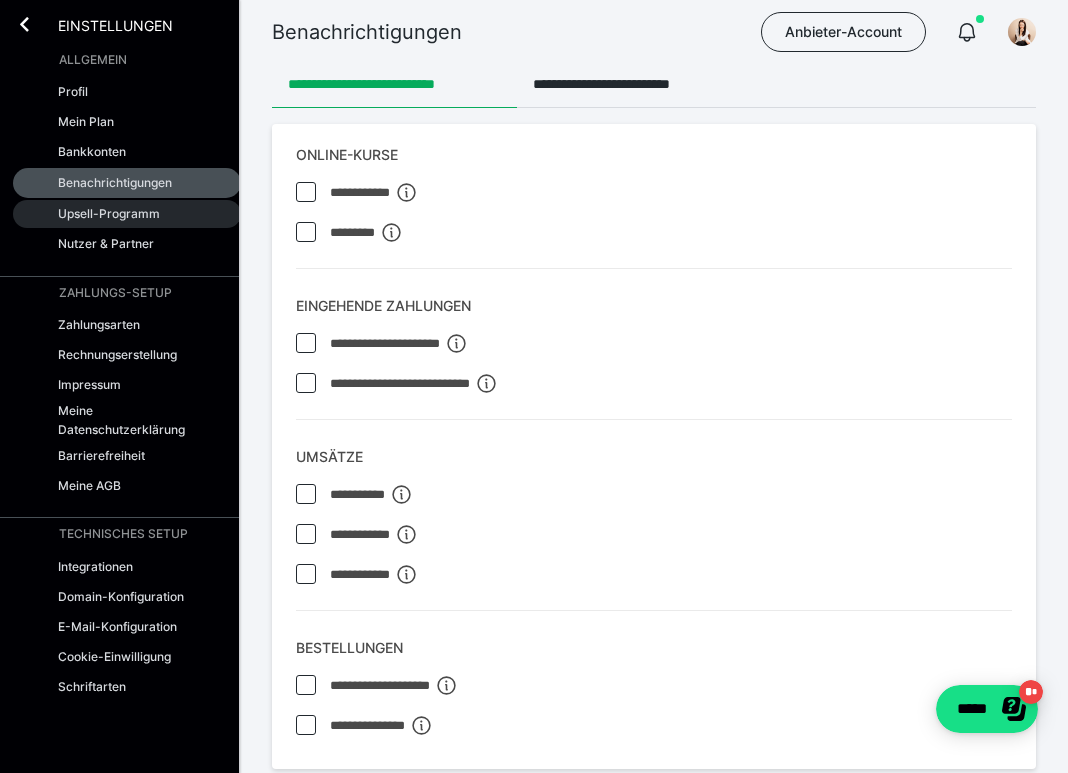 click on "Upsell-Programm" at bounding box center (109, 213) 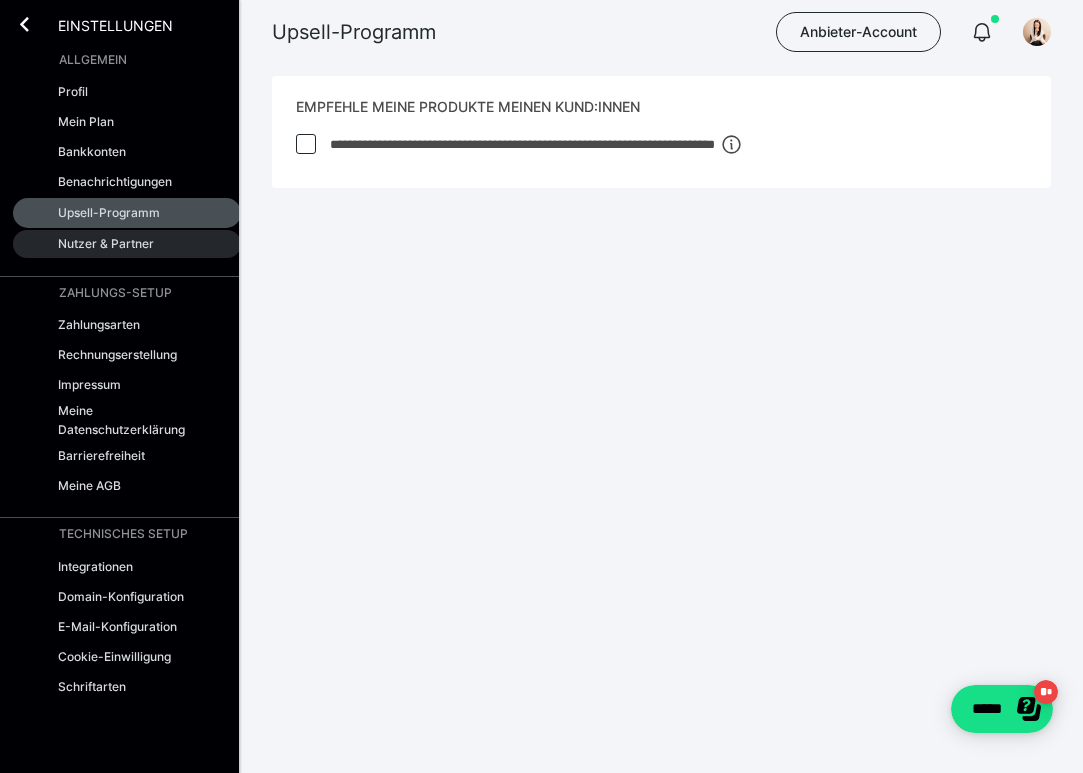 click on "Nutzer & Partner" at bounding box center [106, 243] 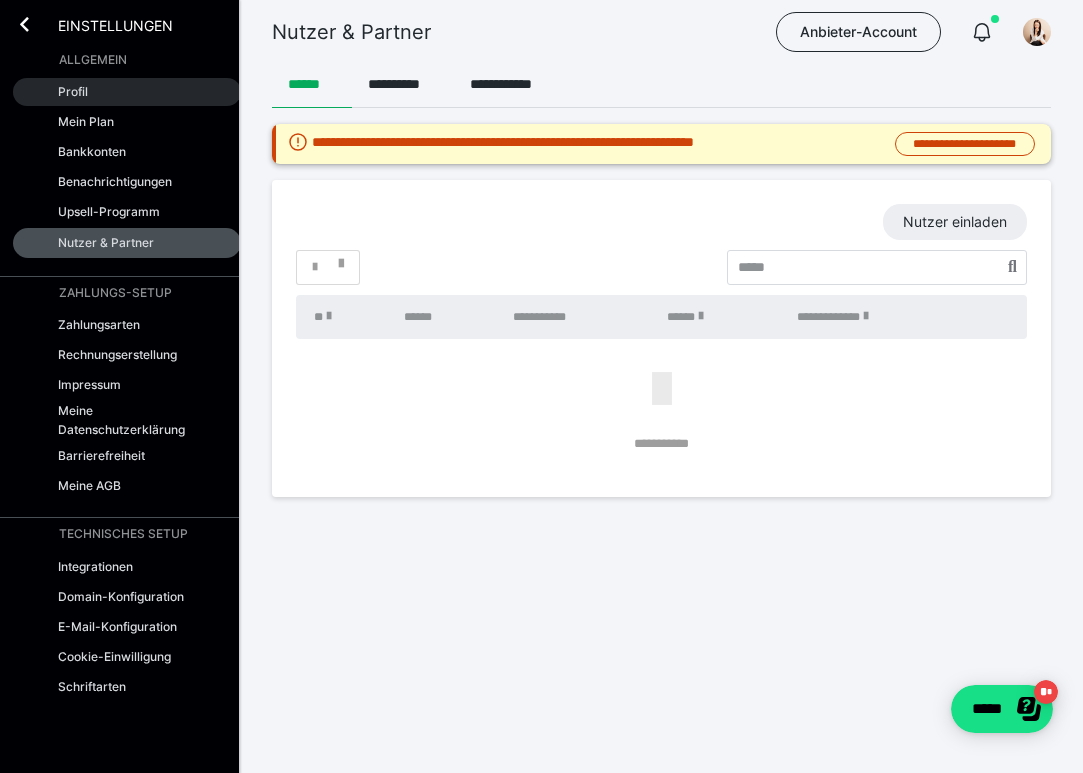 click on "Profil" at bounding box center [127, 92] 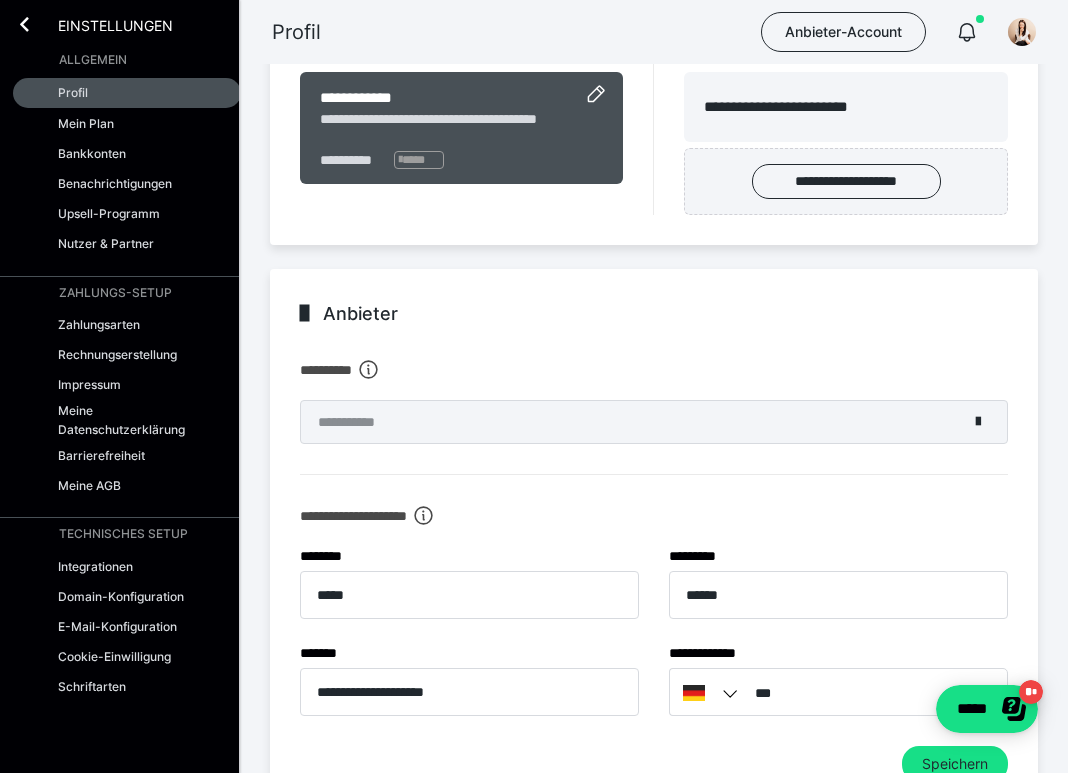 scroll, scrollTop: 0, scrollLeft: 0, axis: both 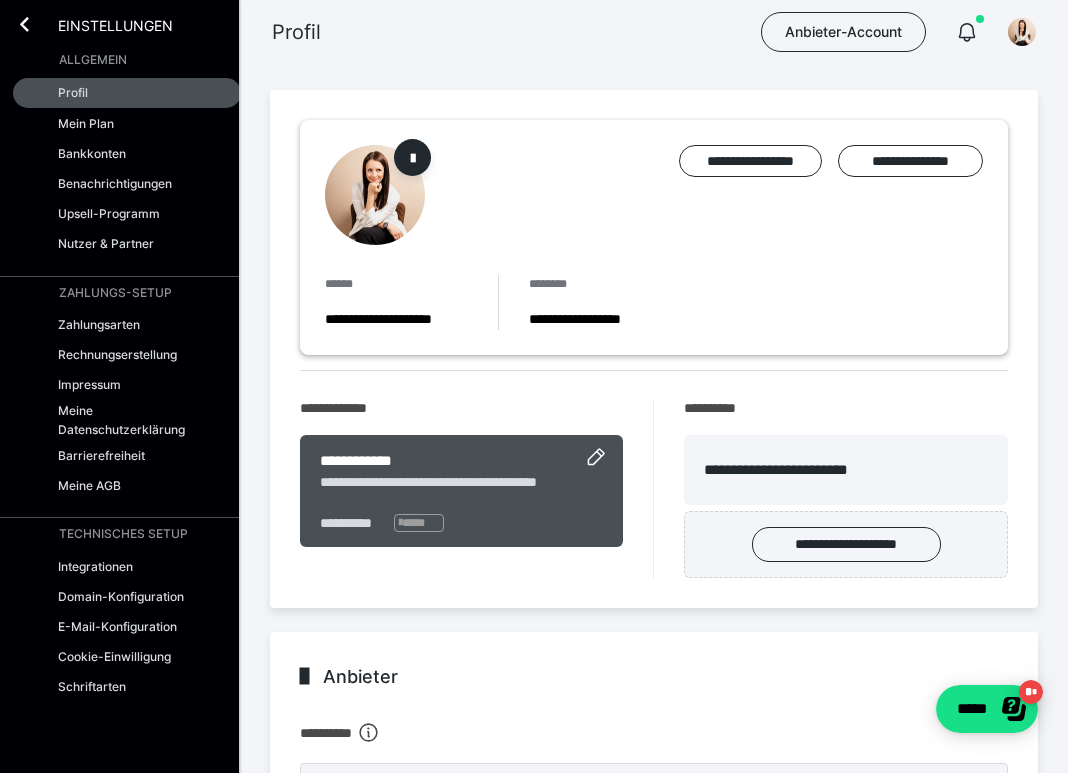 click on "Einstellungen" at bounding box center [101, 24] 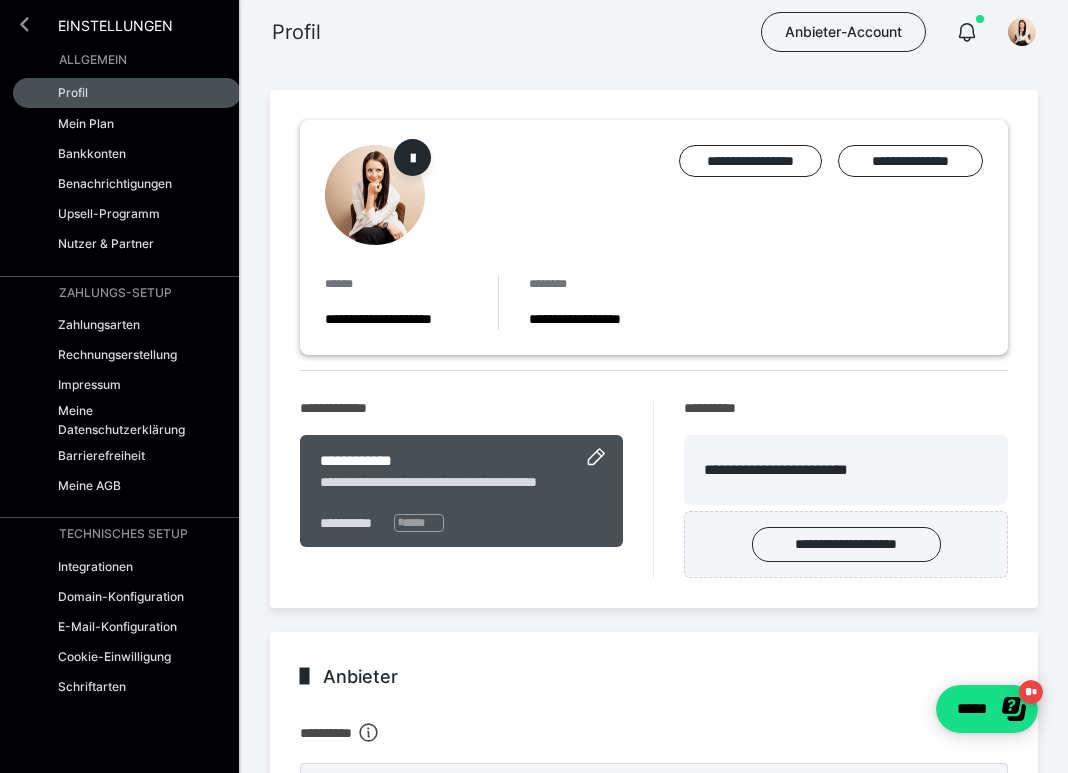 click at bounding box center (24, 24) 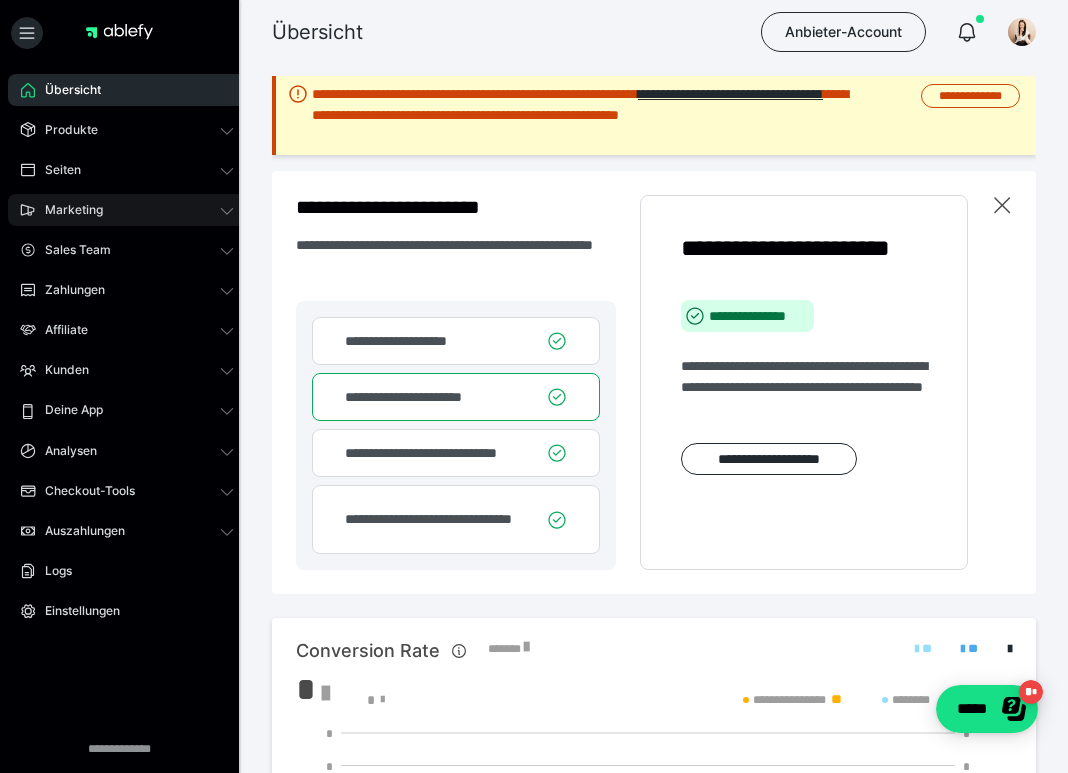 click on "Marketing" at bounding box center [127, 210] 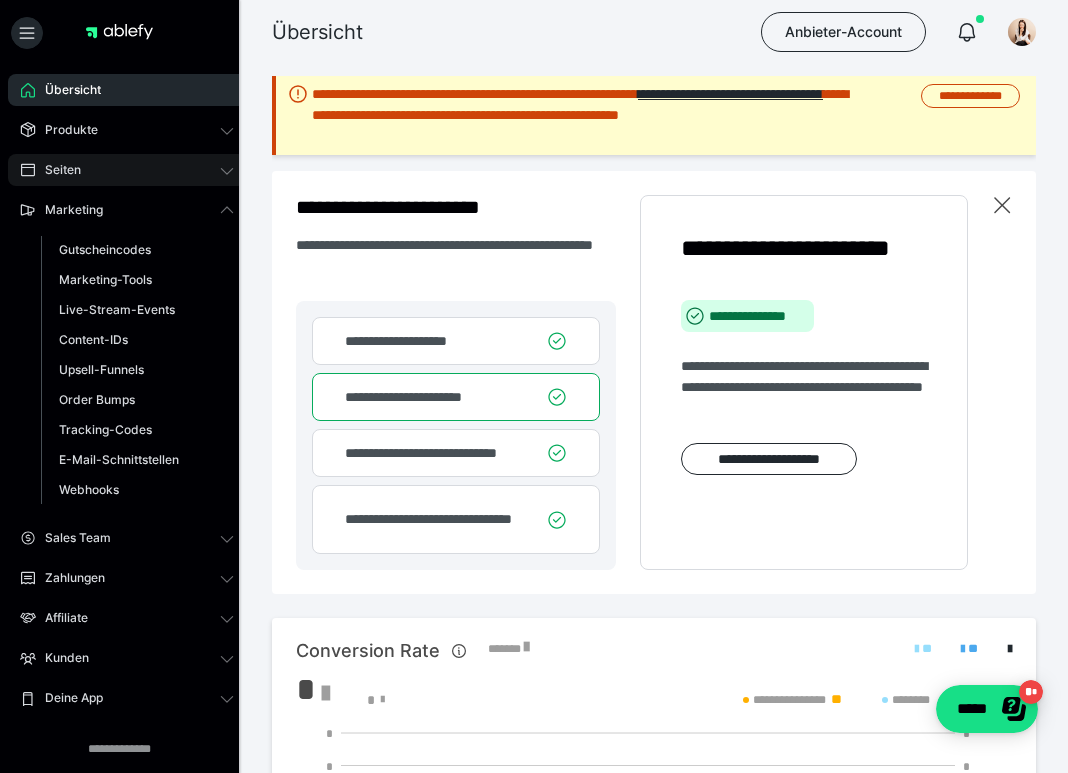 click on "Seiten" at bounding box center (127, 170) 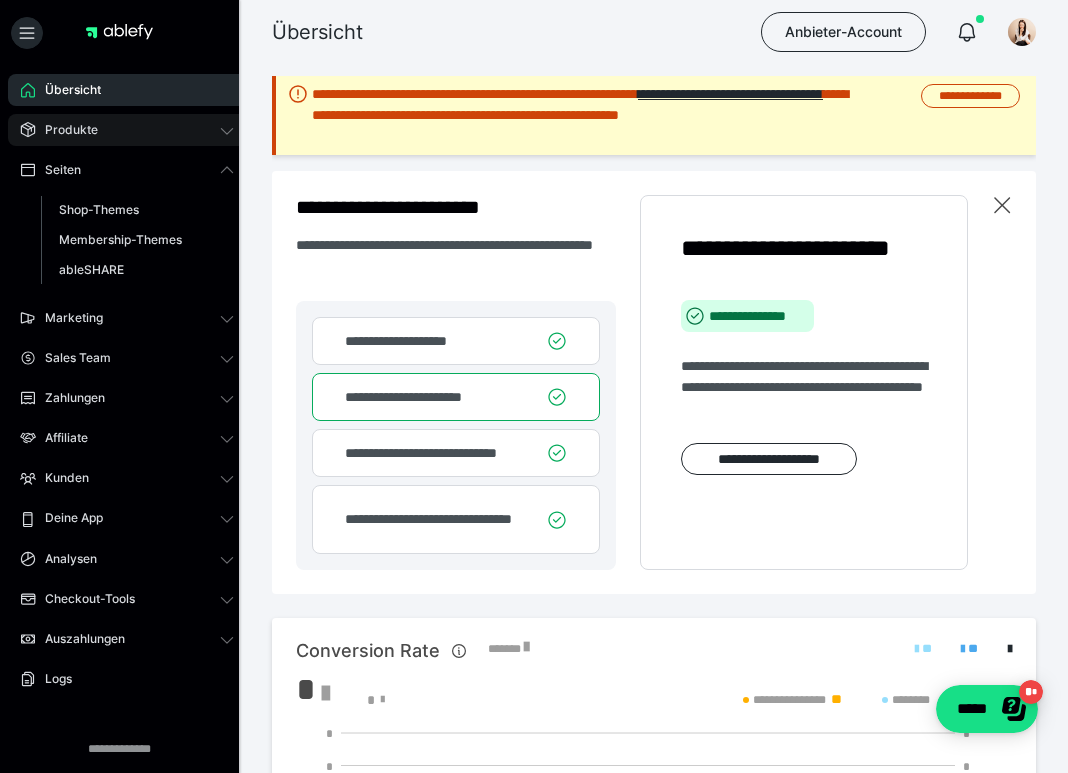 click on "Produkte" at bounding box center [127, 130] 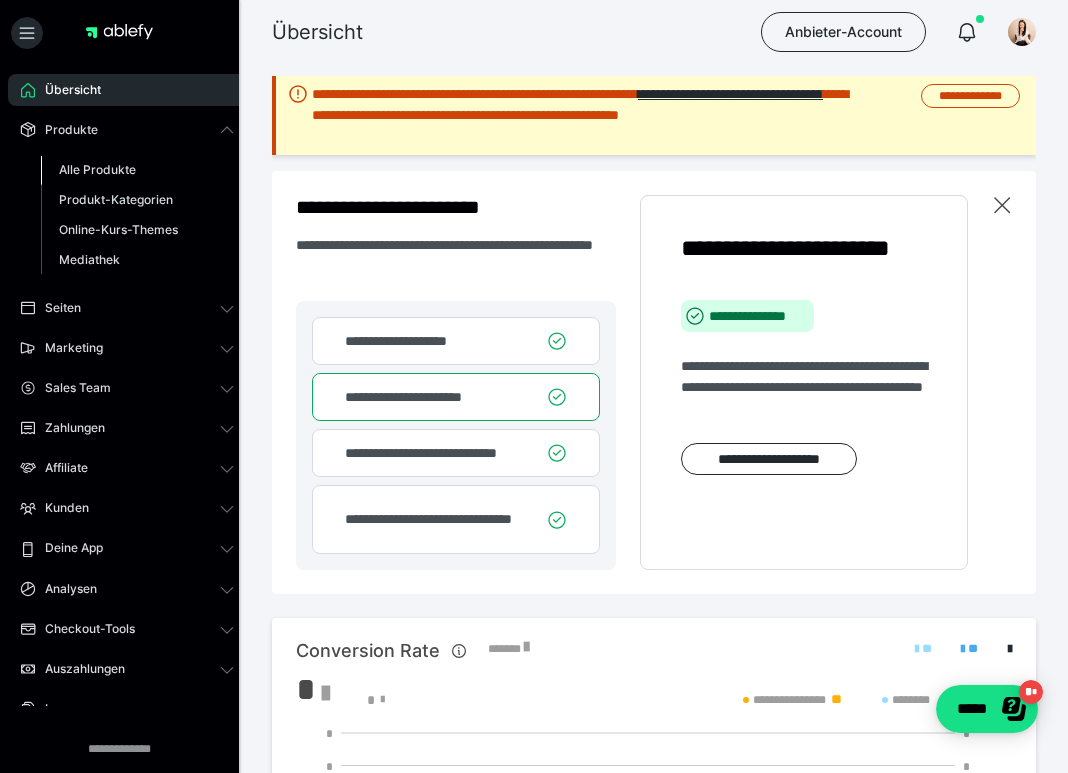 click on "Alle Produkte" at bounding box center [97, 169] 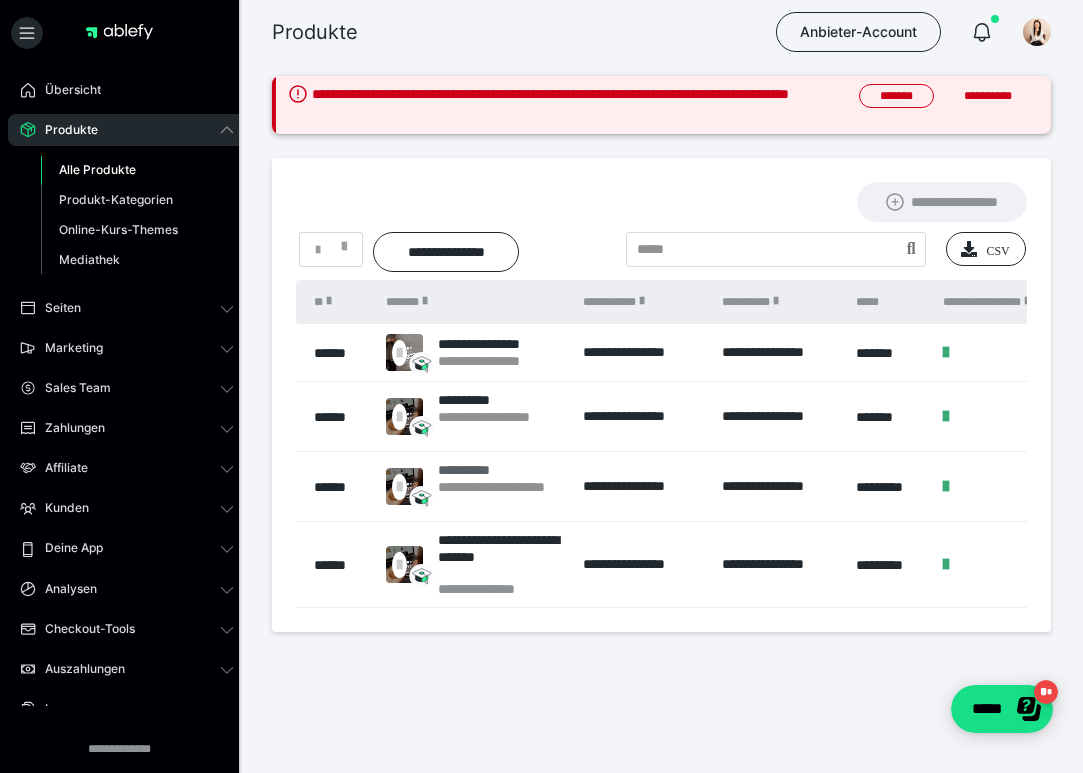 click on "**********" at bounding box center (500, 486) 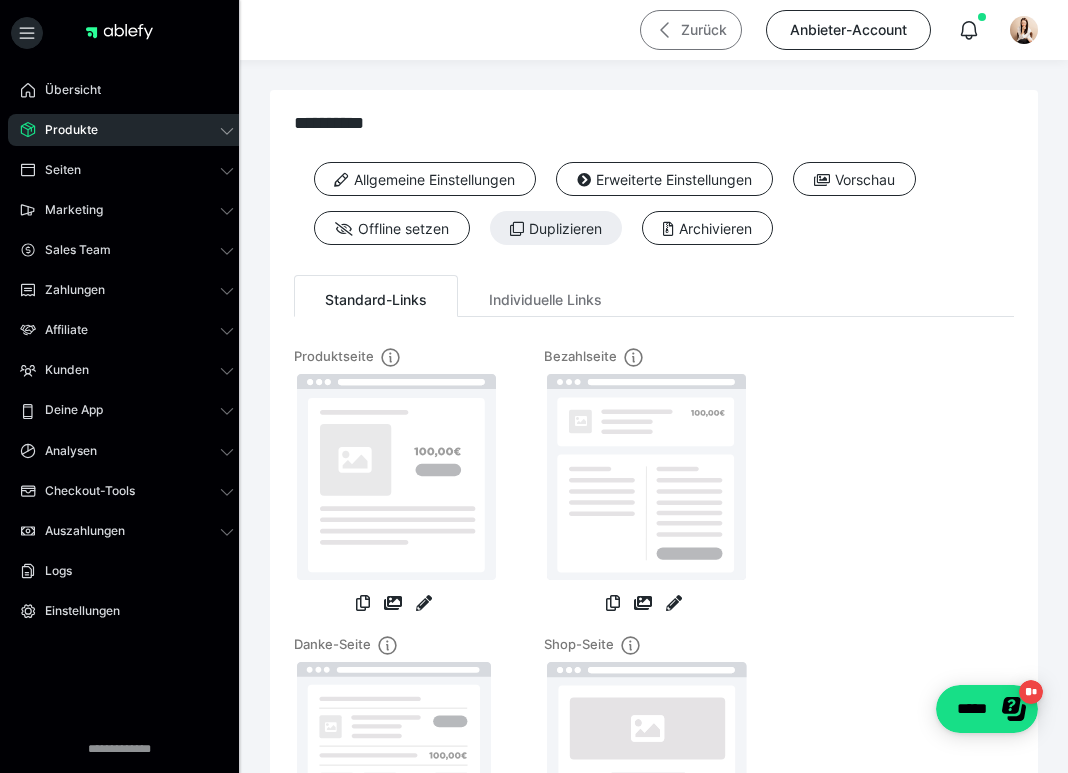 click on "Zurück" at bounding box center (691, 30) 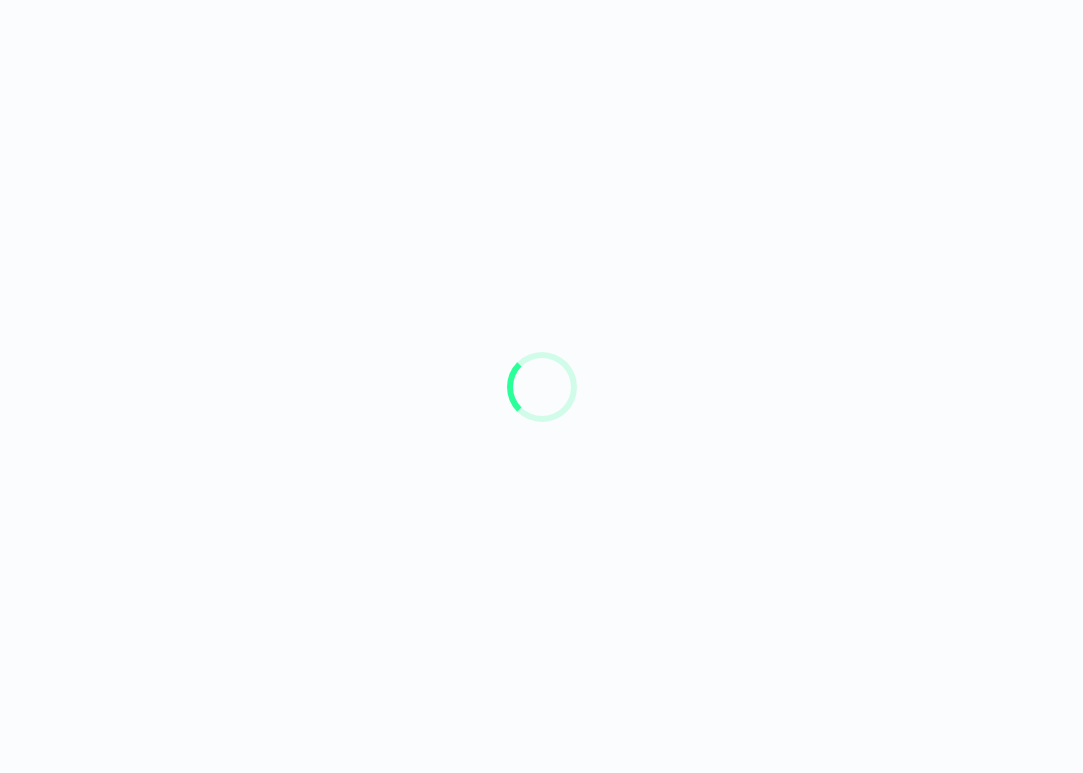 scroll, scrollTop: 0, scrollLeft: 0, axis: both 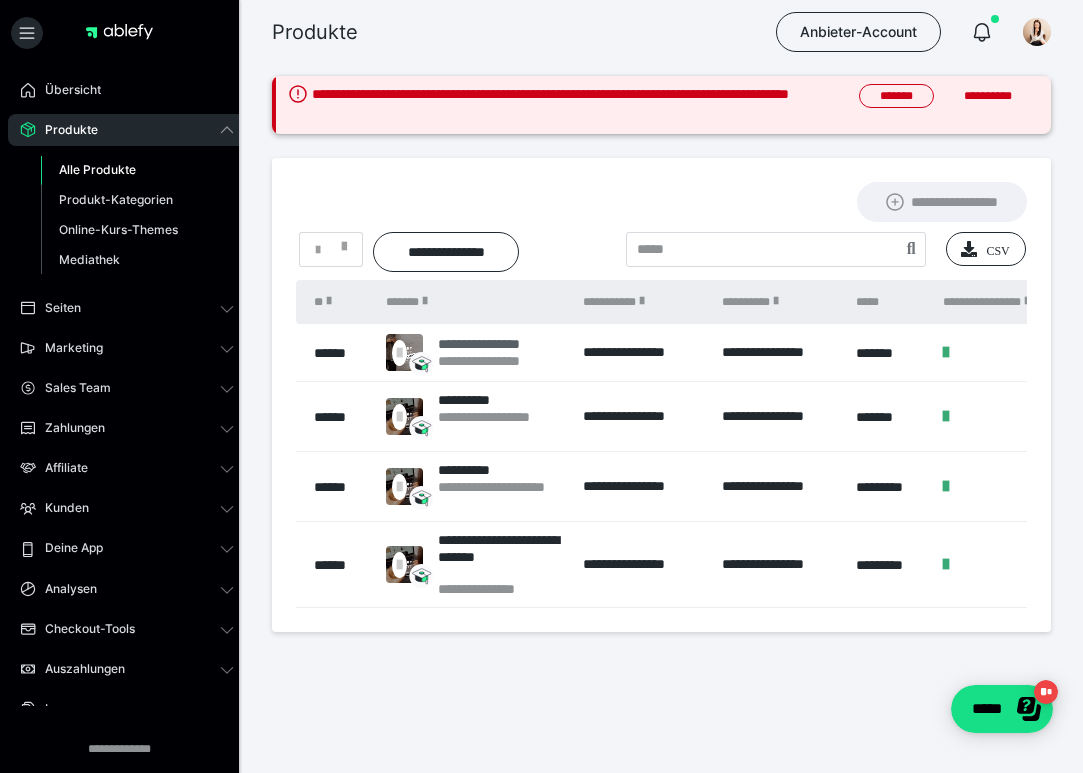 click on "**********" at bounding box center [493, 344] 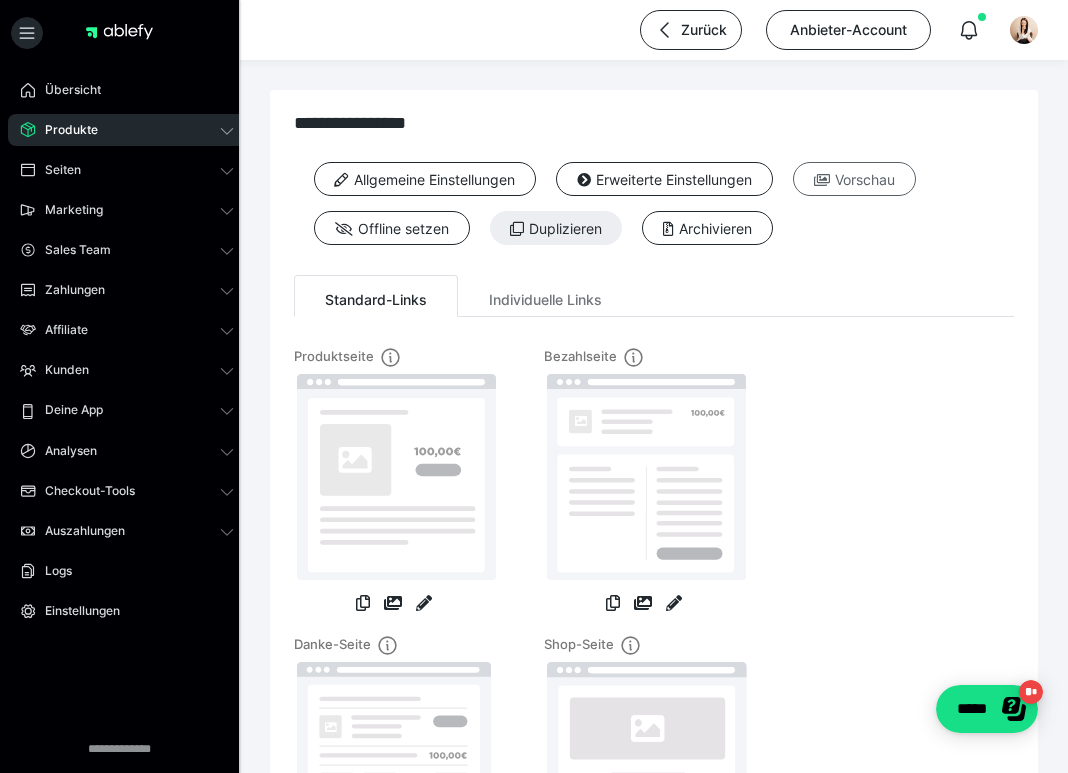 click at bounding box center (822, 180) 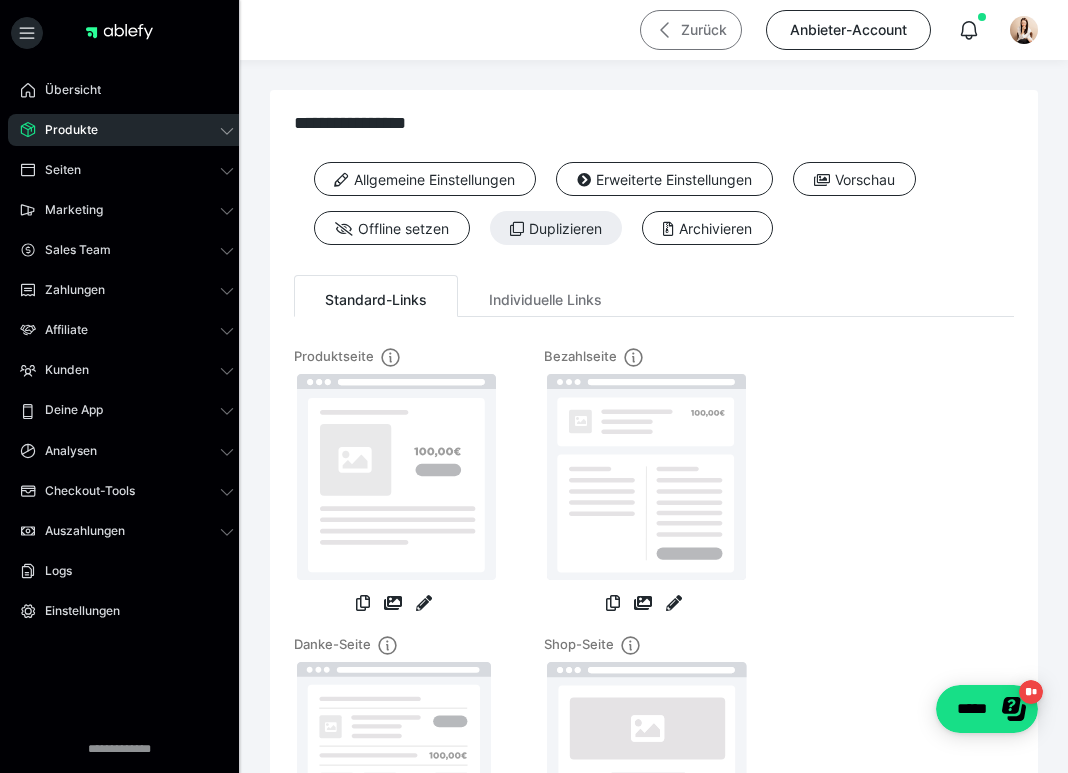 click on "Zurück" at bounding box center (691, 30) 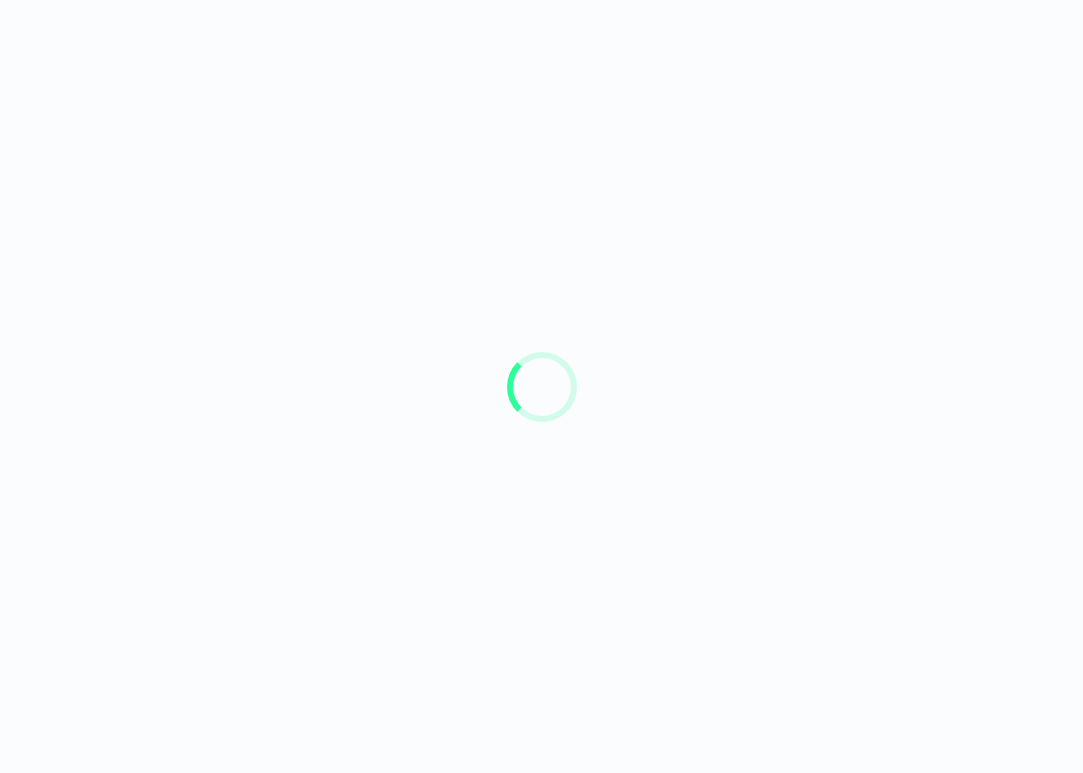 scroll, scrollTop: 0, scrollLeft: 0, axis: both 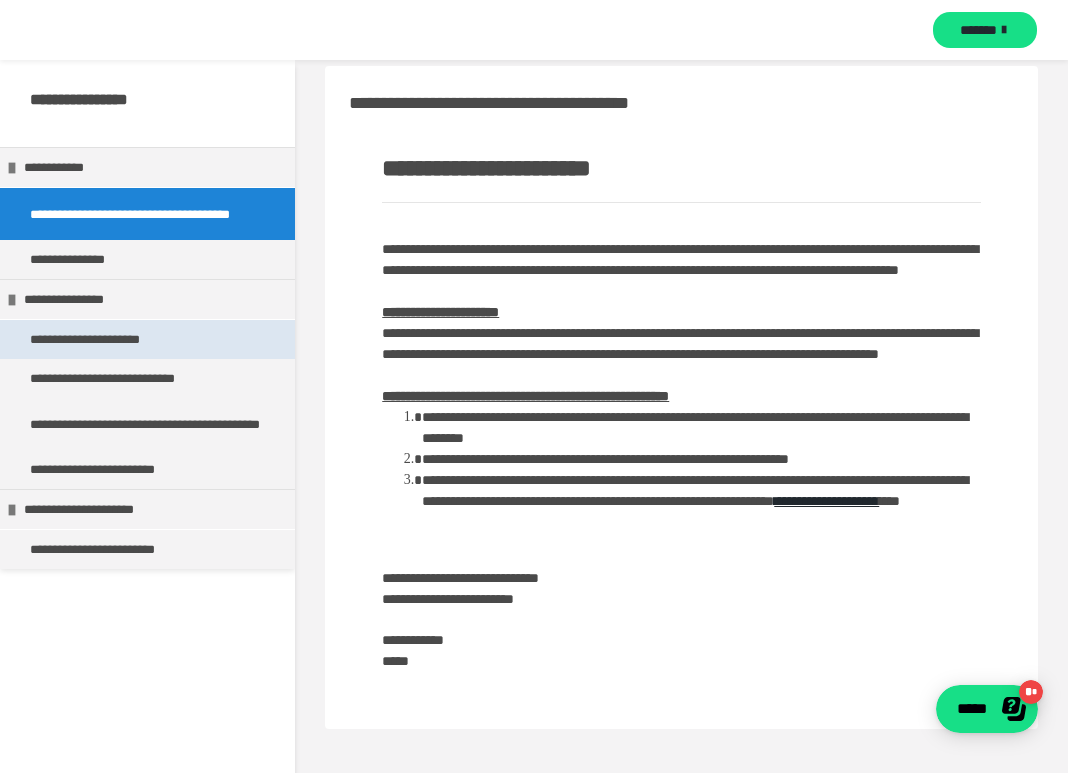 click on "**********" at bounding box center [106, 339] 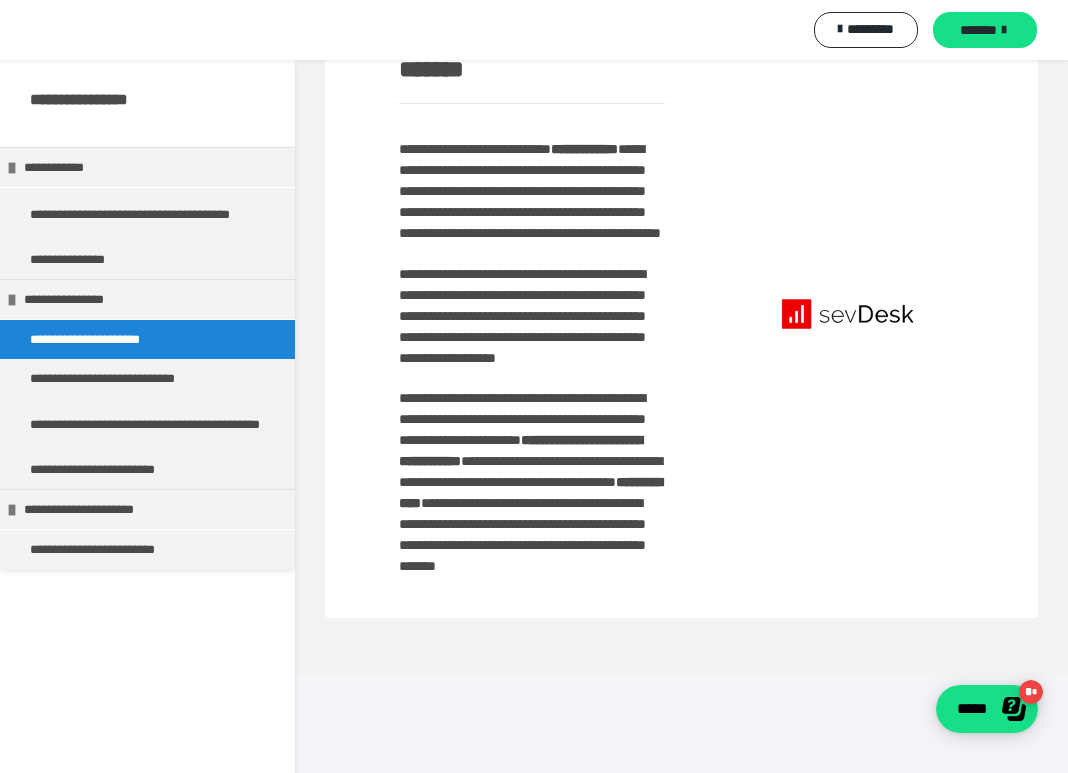 scroll, scrollTop: 178, scrollLeft: 0, axis: vertical 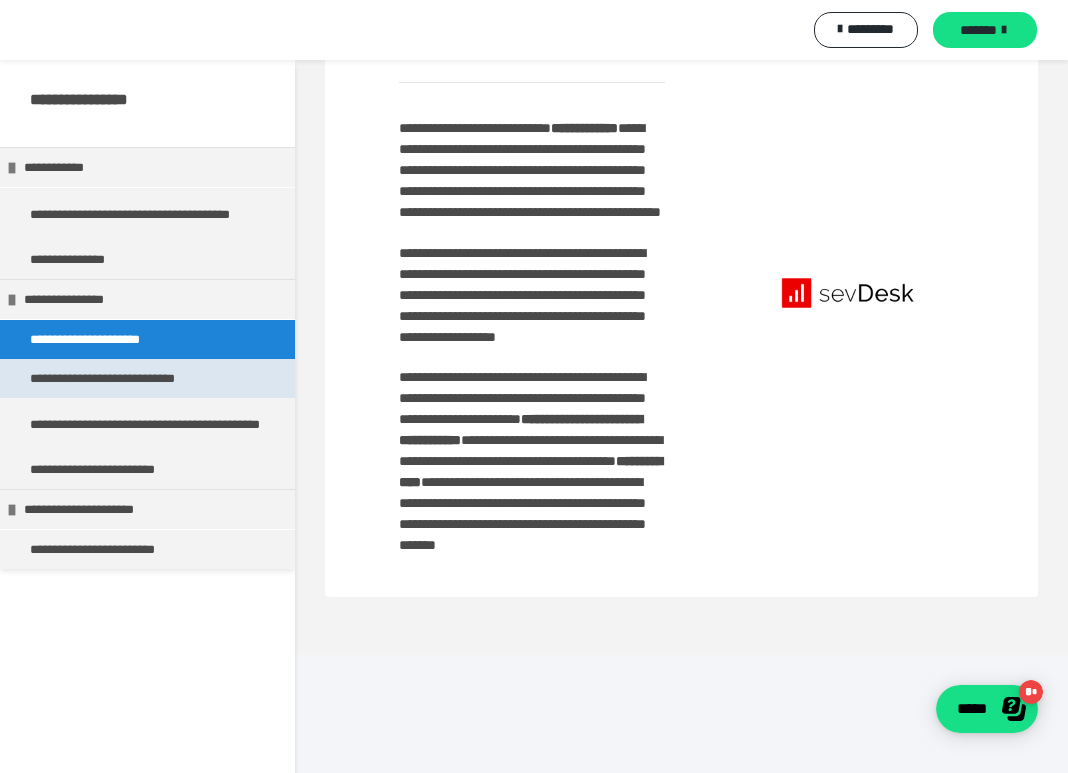 click on "**********" at bounding box center [135, 378] 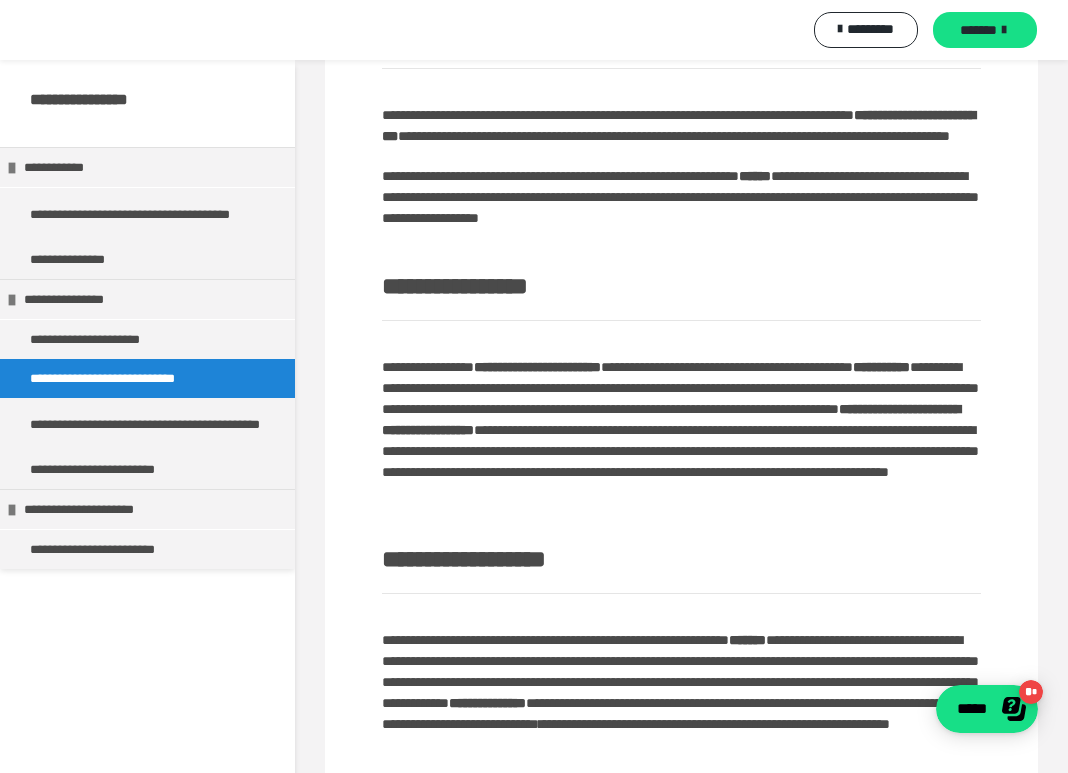 scroll, scrollTop: 327, scrollLeft: 0, axis: vertical 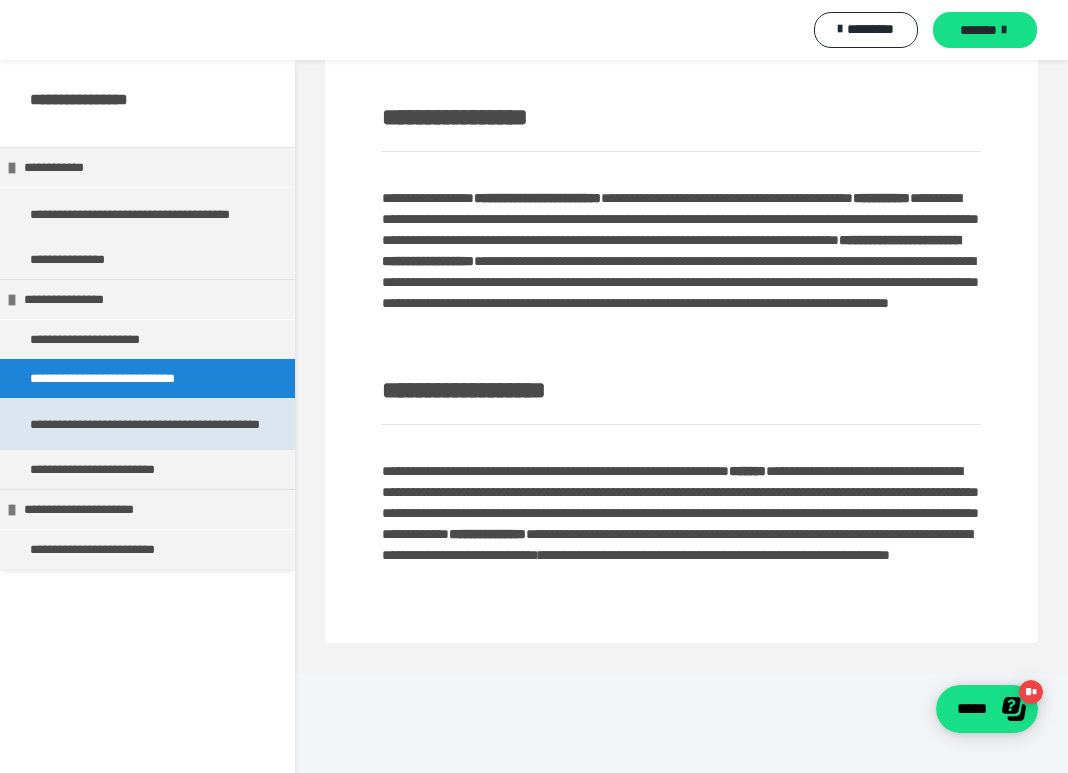 click on "**********" at bounding box center [147, 424] 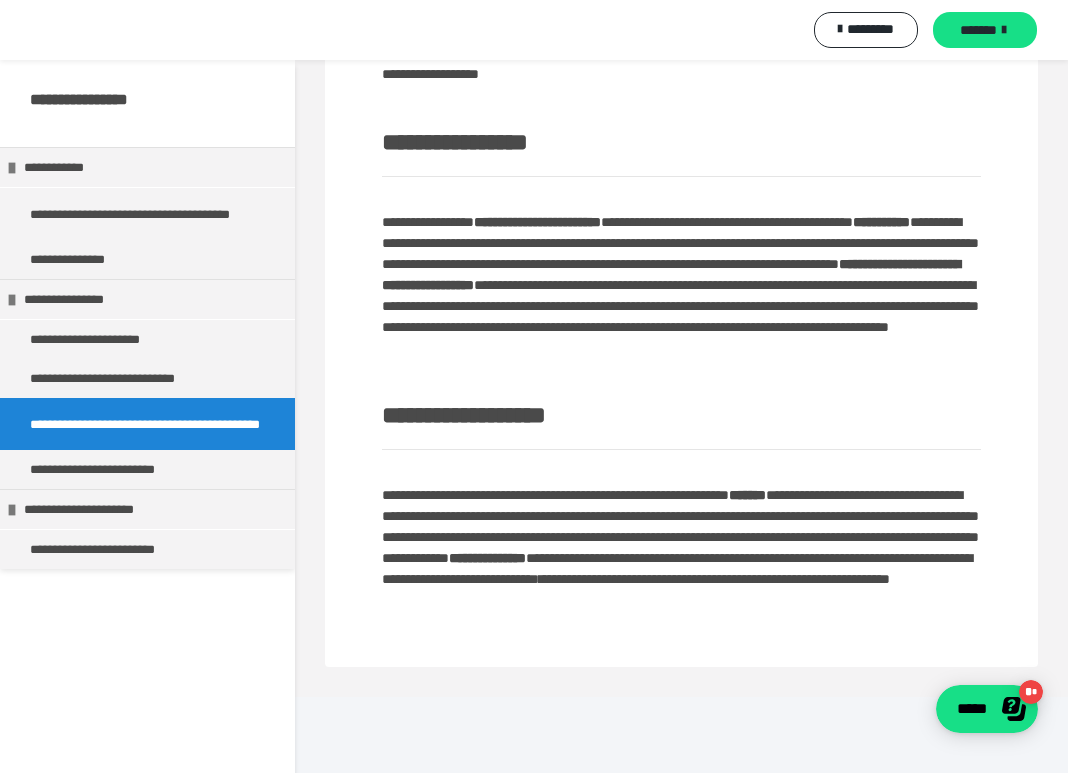 scroll, scrollTop: 0, scrollLeft: 0, axis: both 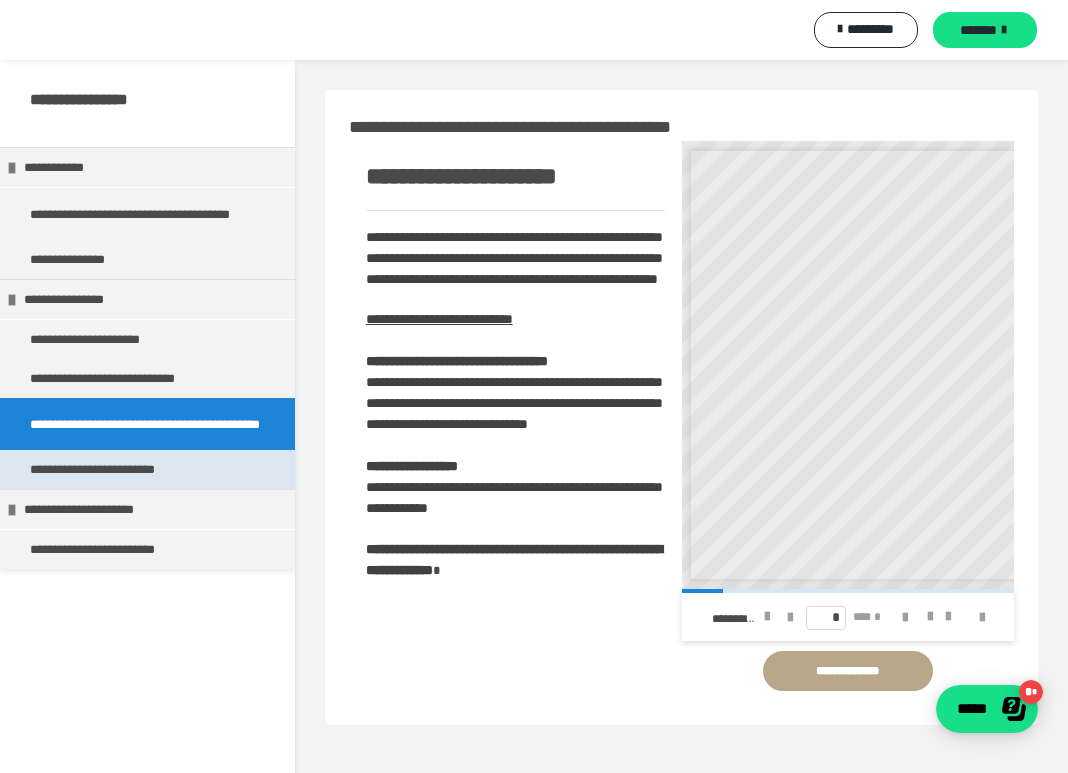 click on "**********" at bounding box center [119, 469] 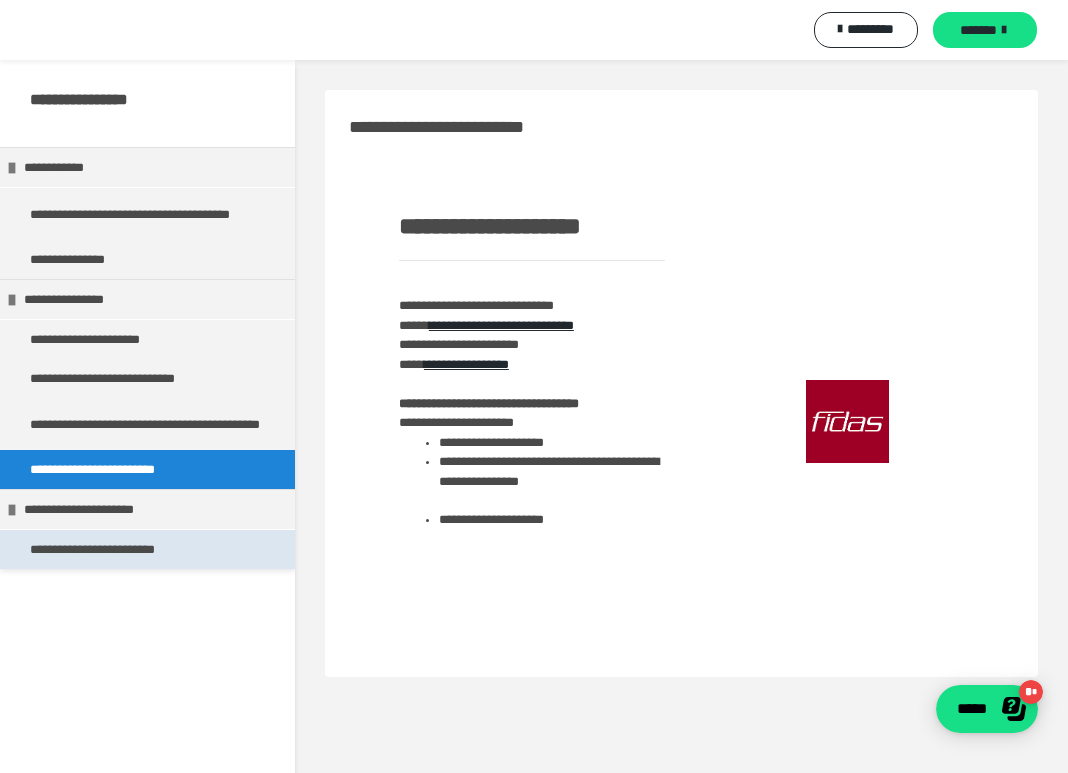 click on "**********" at bounding box center [118, 549] 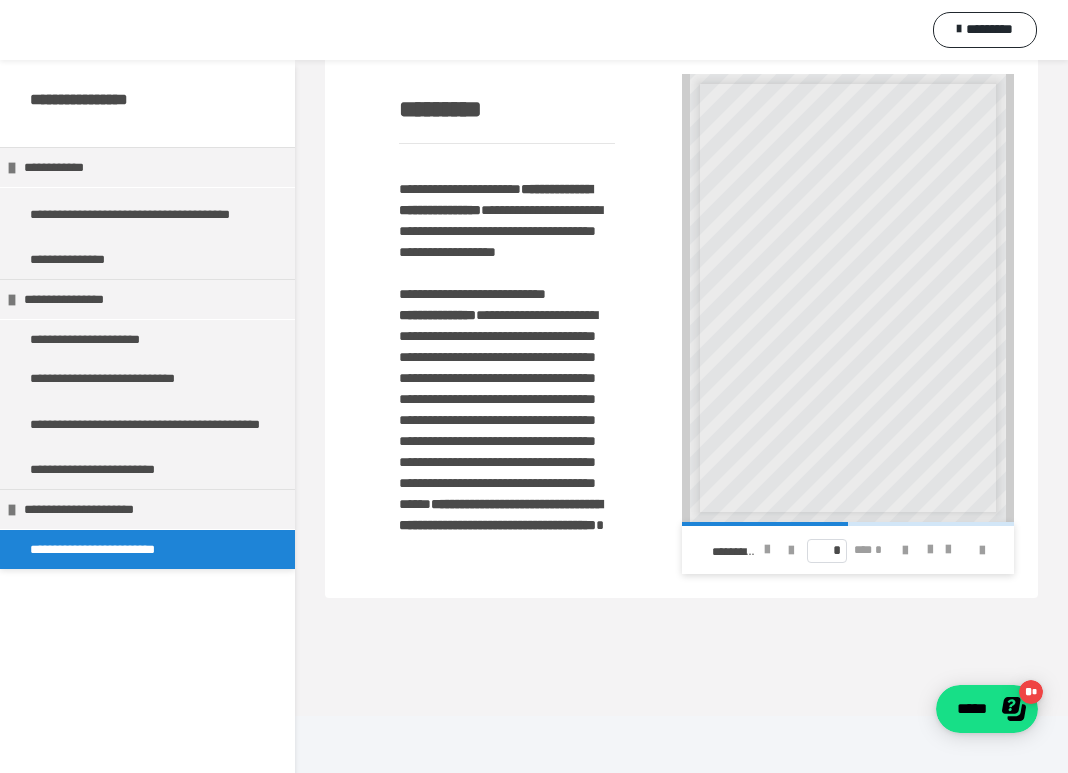 scroll, scrollTop: 0, scrollLeft: 0, axis: both 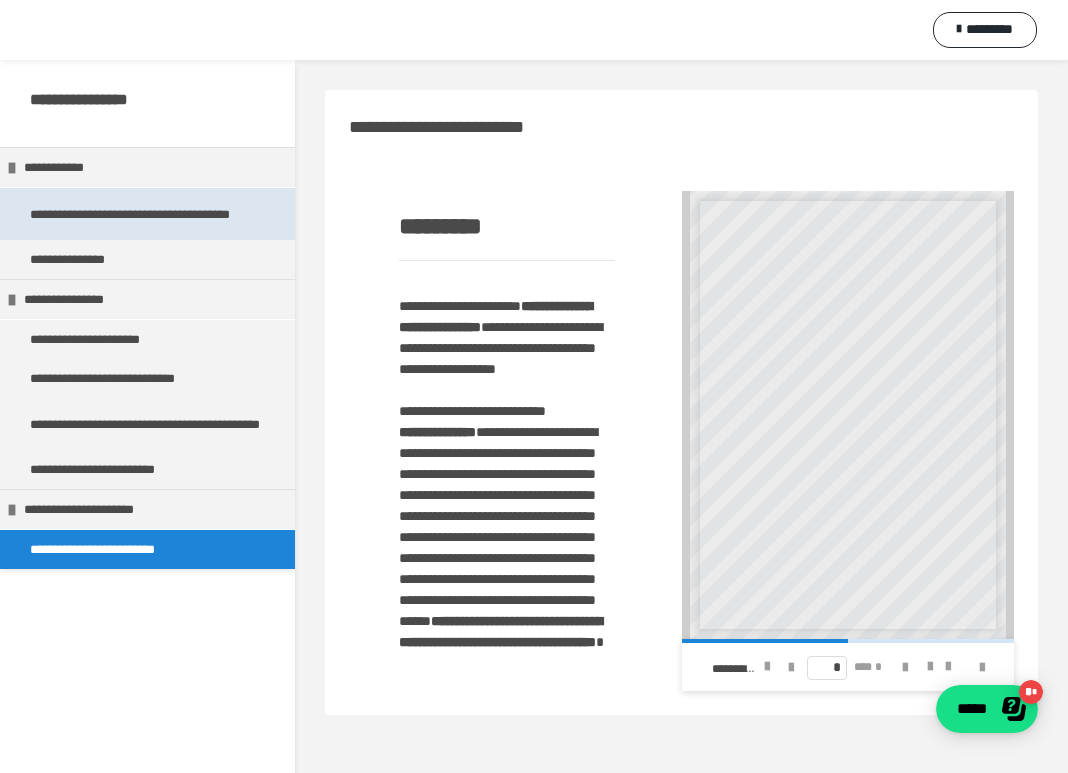 click on "**********" at bounding box center (147, 214) 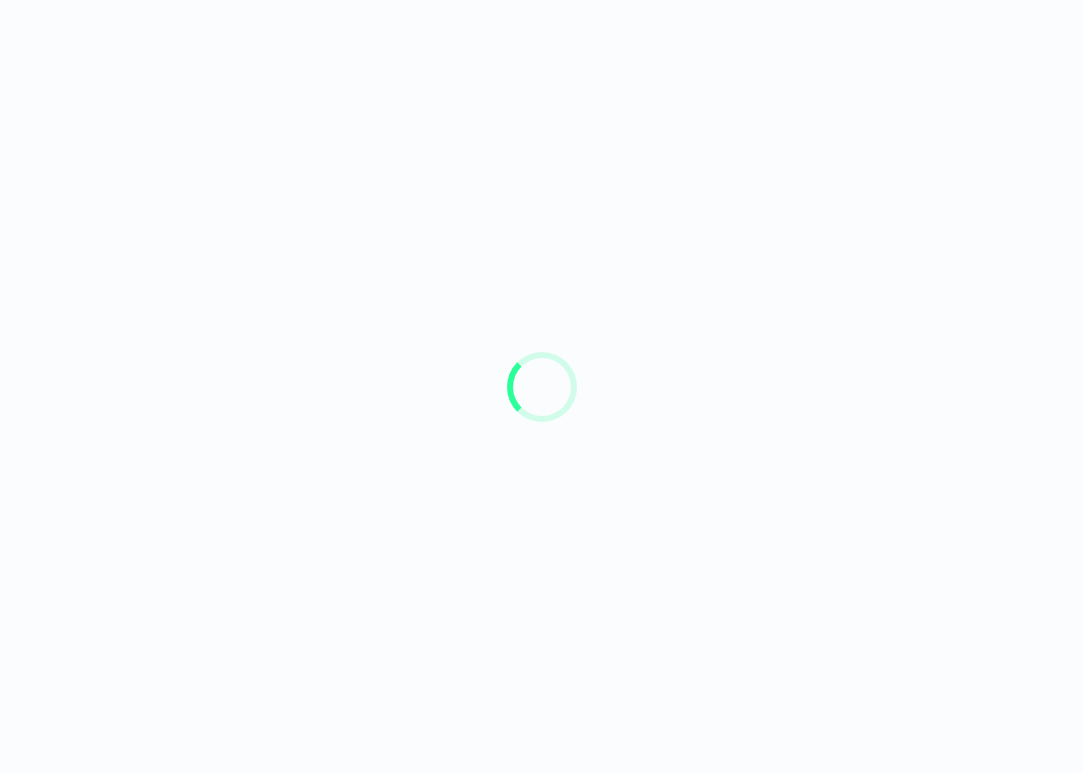 scroll, scrollTop: 0, scrollLeft: 0, axis: both 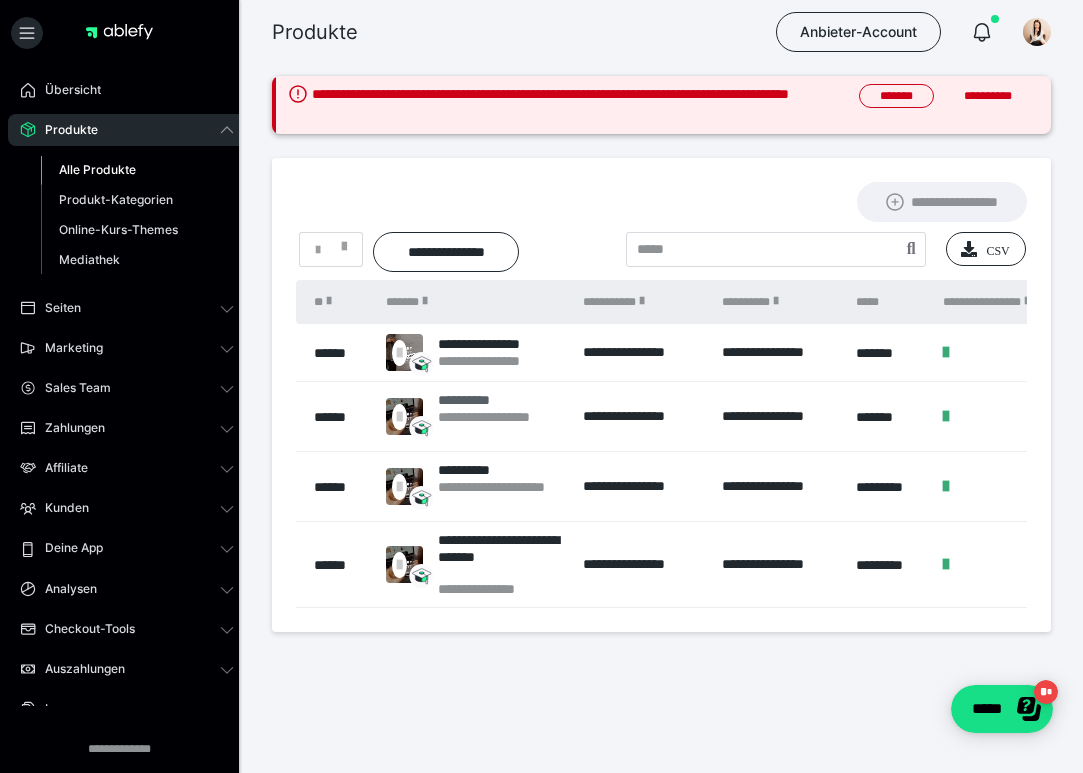 click on "**********" at bounding box center (500, 400) 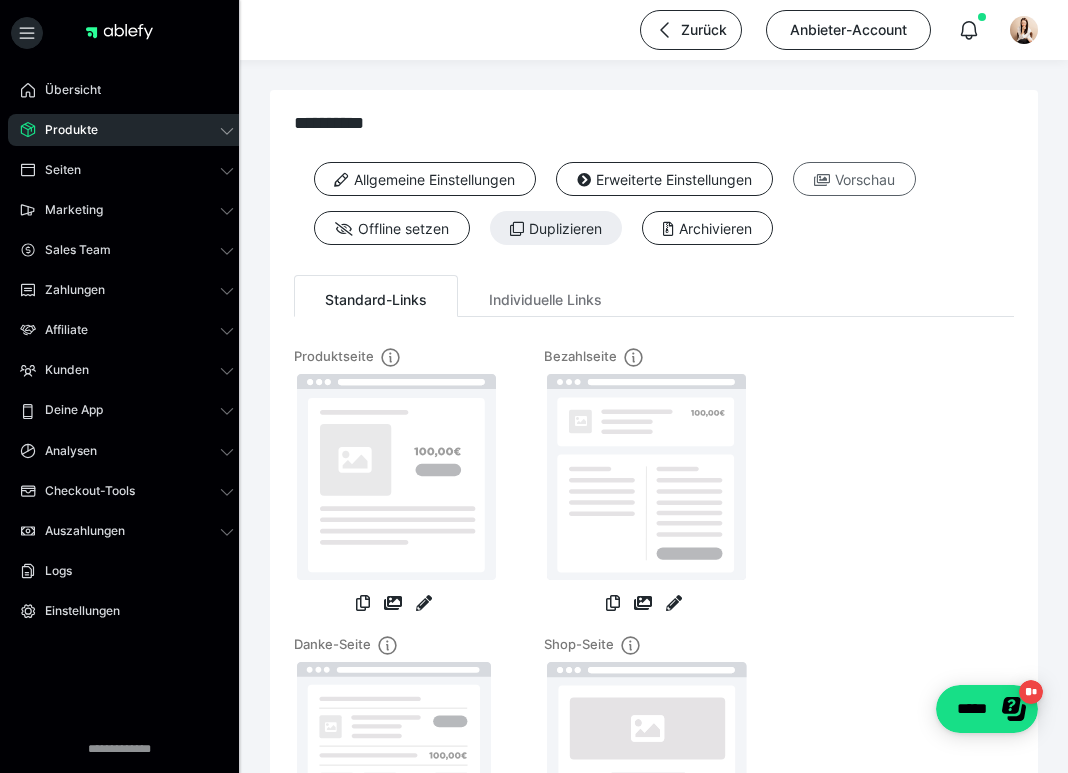 click on "Vorschau" at bounding box center (854, 179) 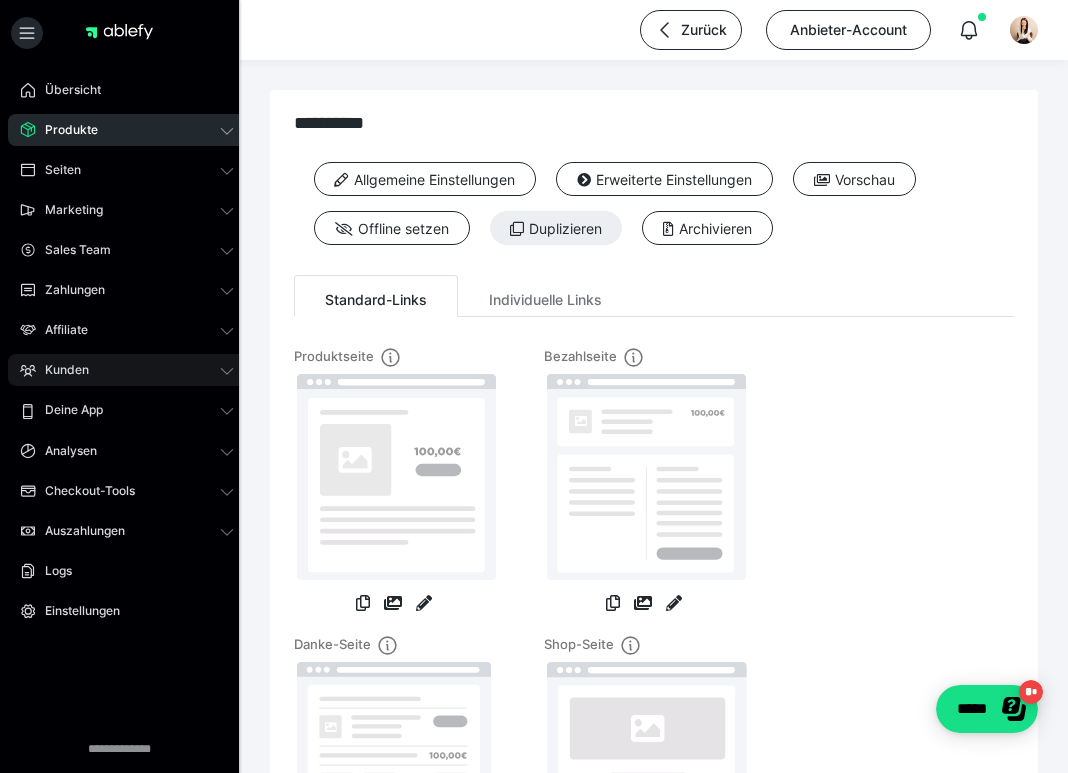 click on "Kunden" at bounding box center (127, 370) 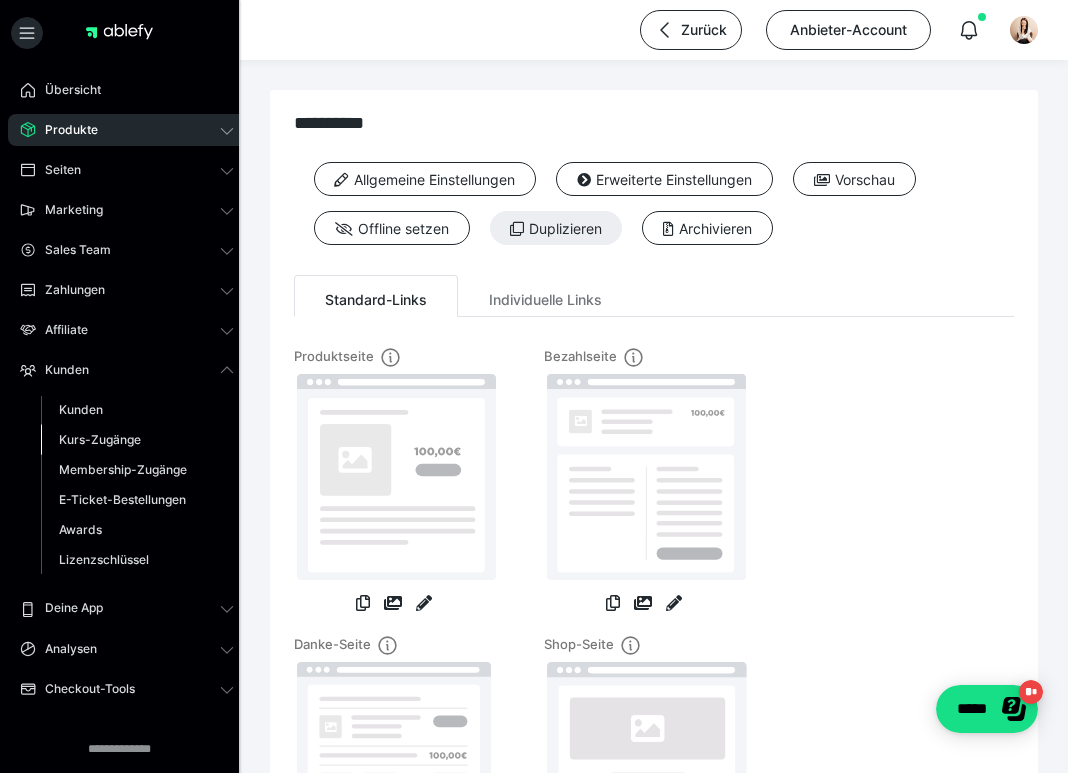 click on "Kurs-Zugänge" at bounding box center [100, 439] 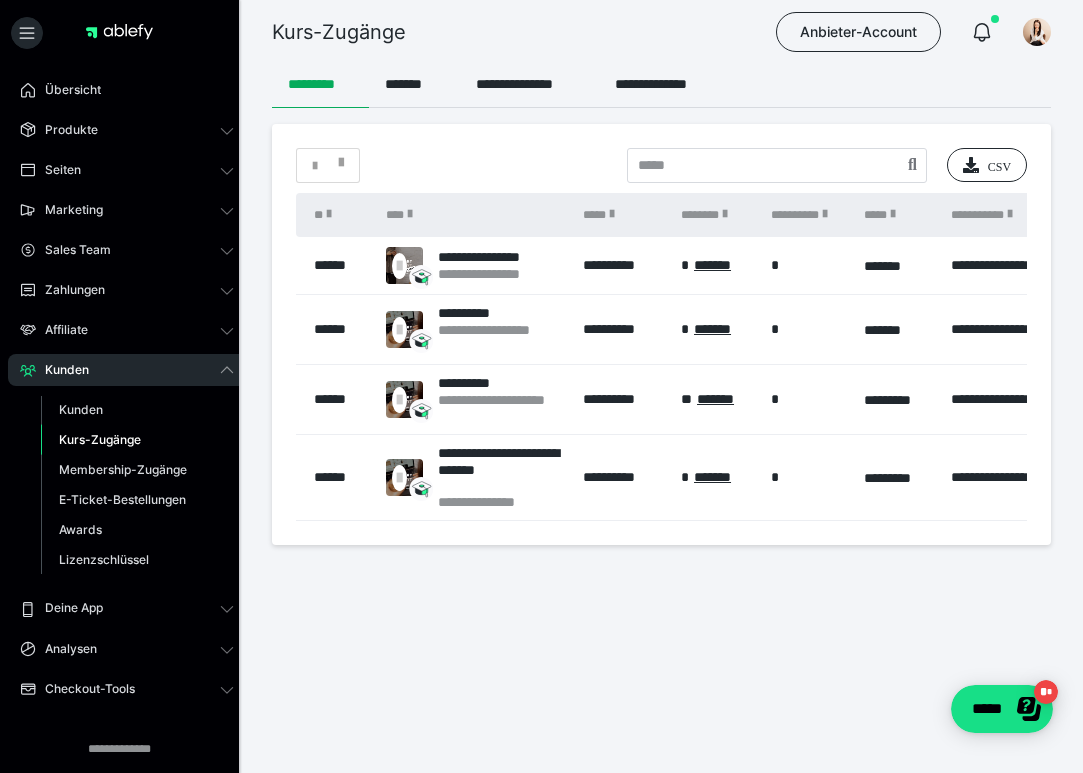 click on "Kurs-Zugänge" at bounding box center (137, 440) 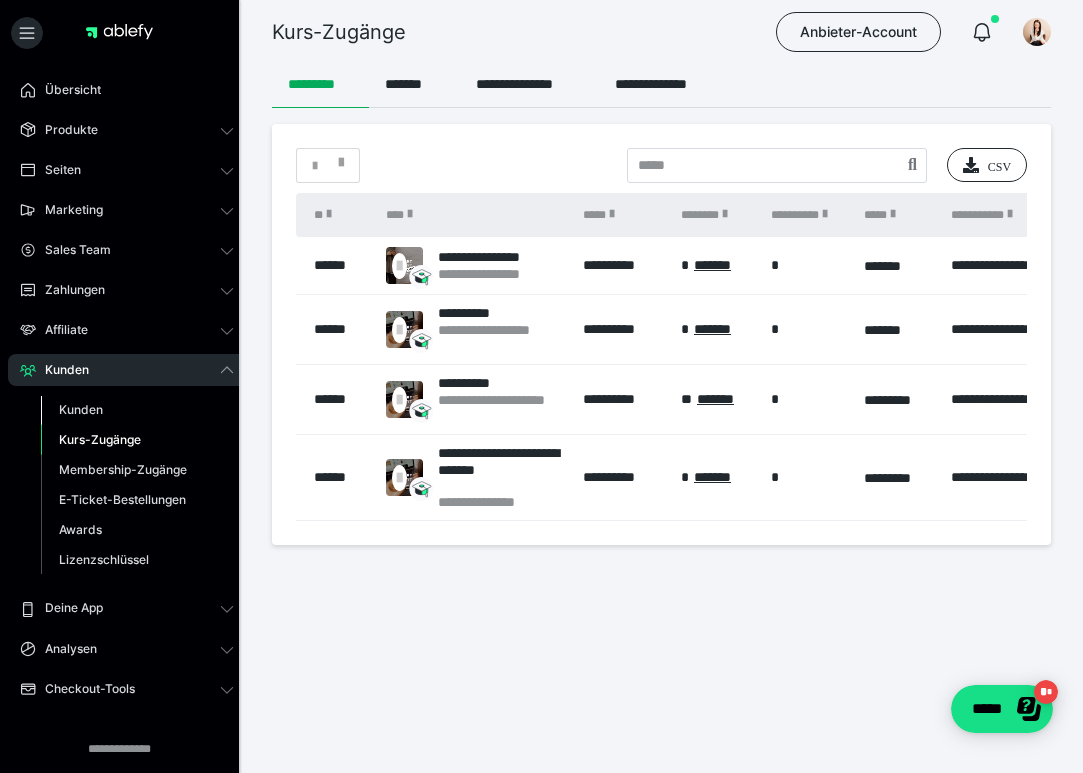 click on "Kunden" at bounding box center [137, 410] 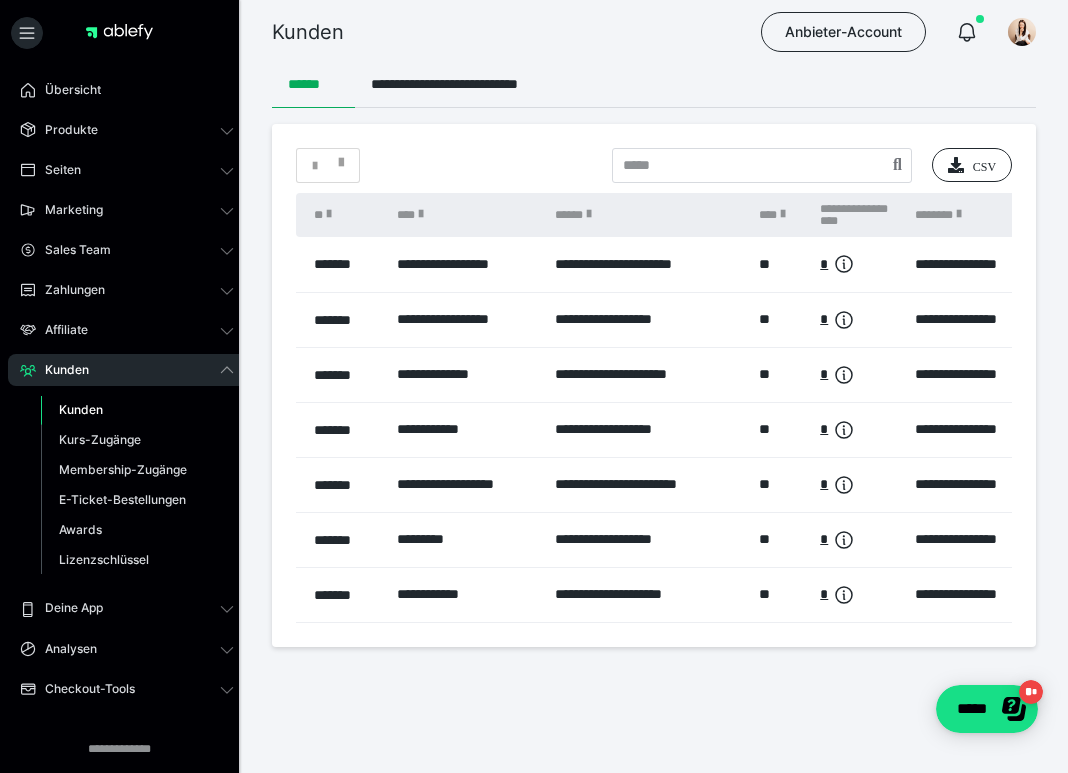scroll, scrollTop: 0, scrollLeft: 96, axis: horizontal 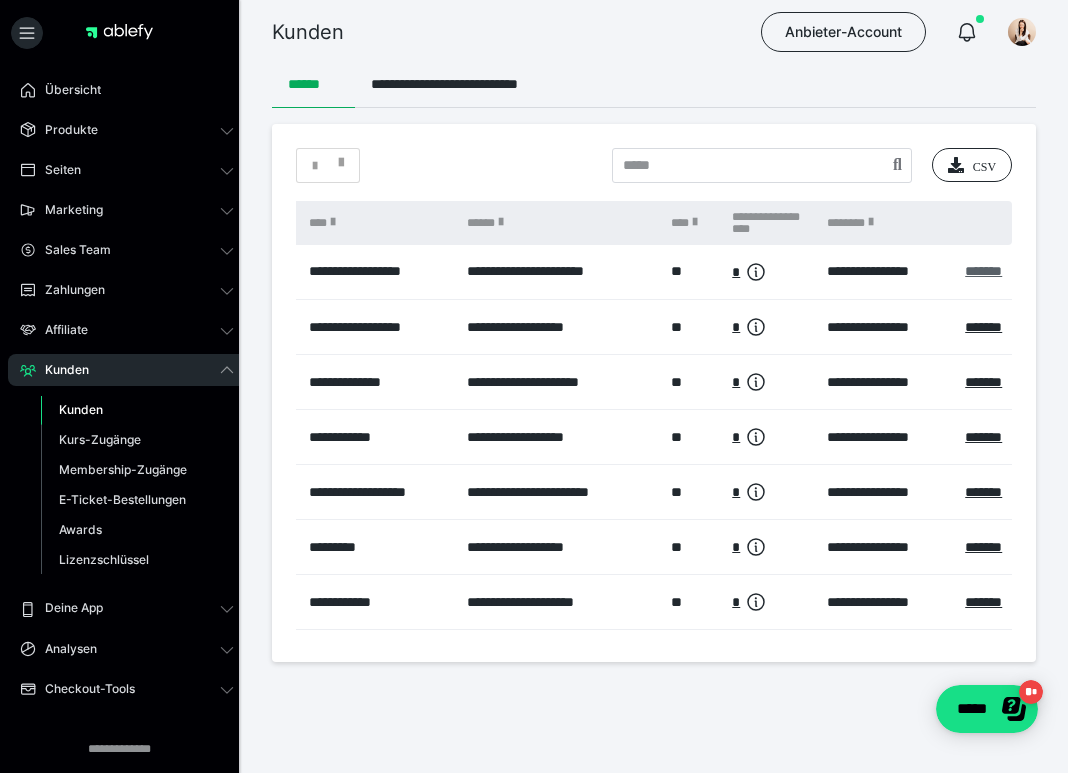 click on "*******" at bounding box center (983, 271) 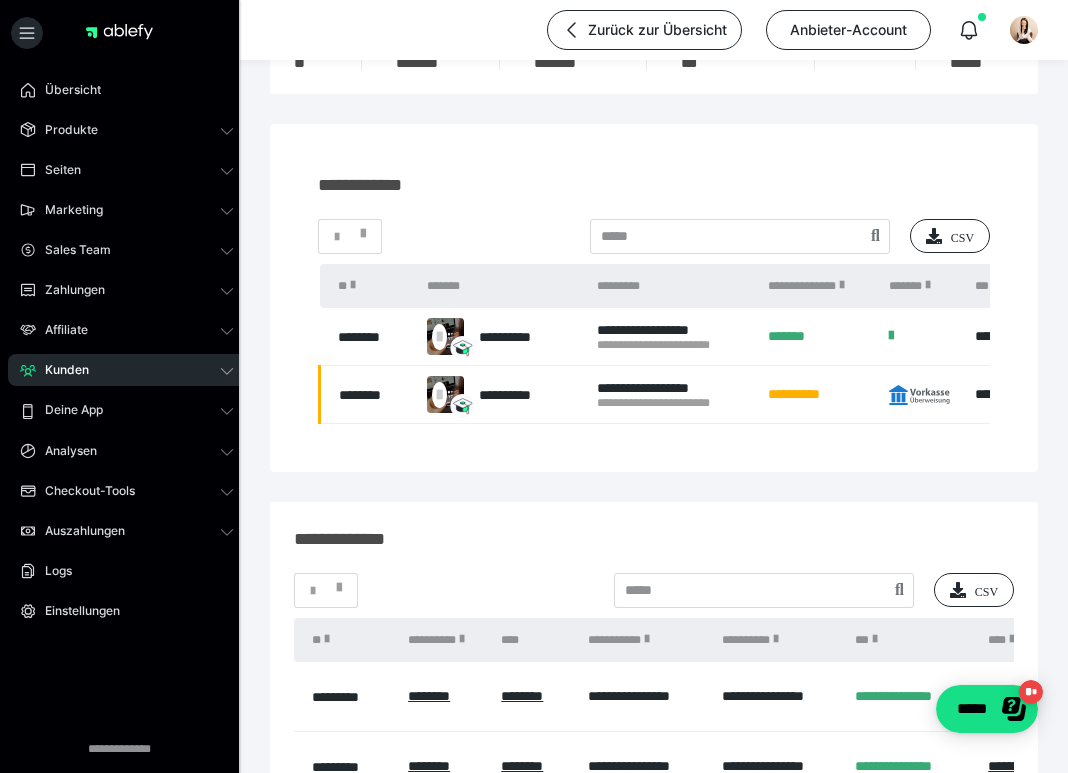 scroll, scrollTop: 268, scrollLeft: 0, axis: vertical 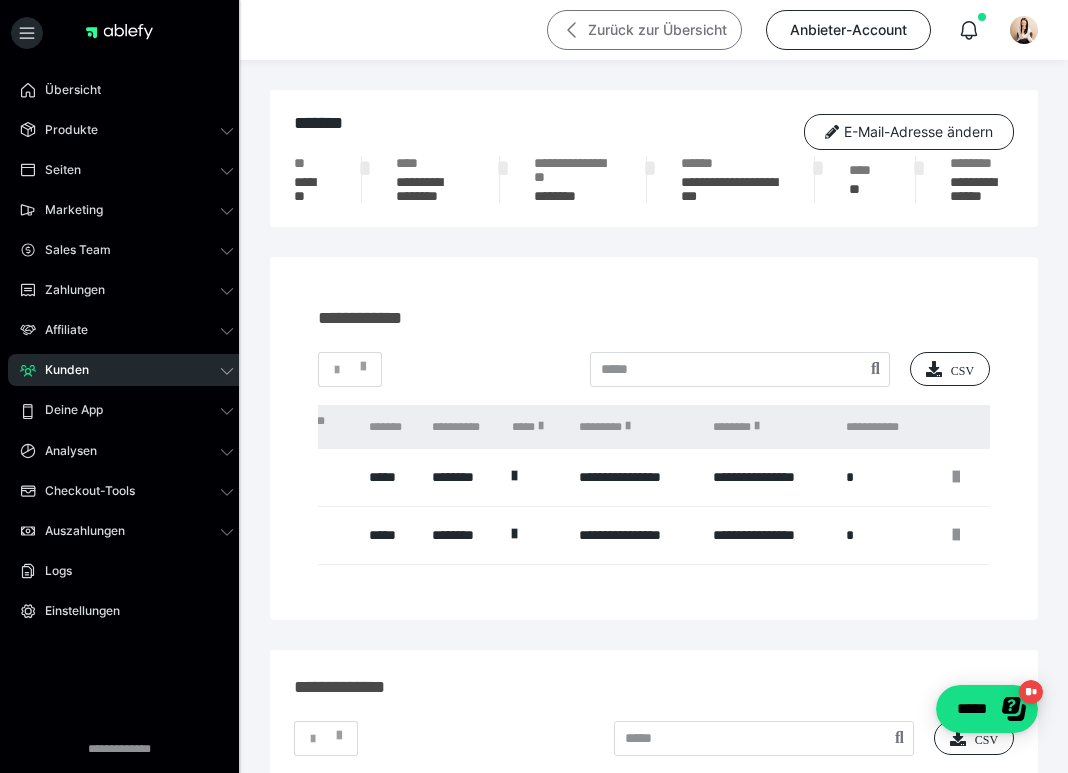 click on "Zurück zur Übersicht" at bounding box center (644, 30) 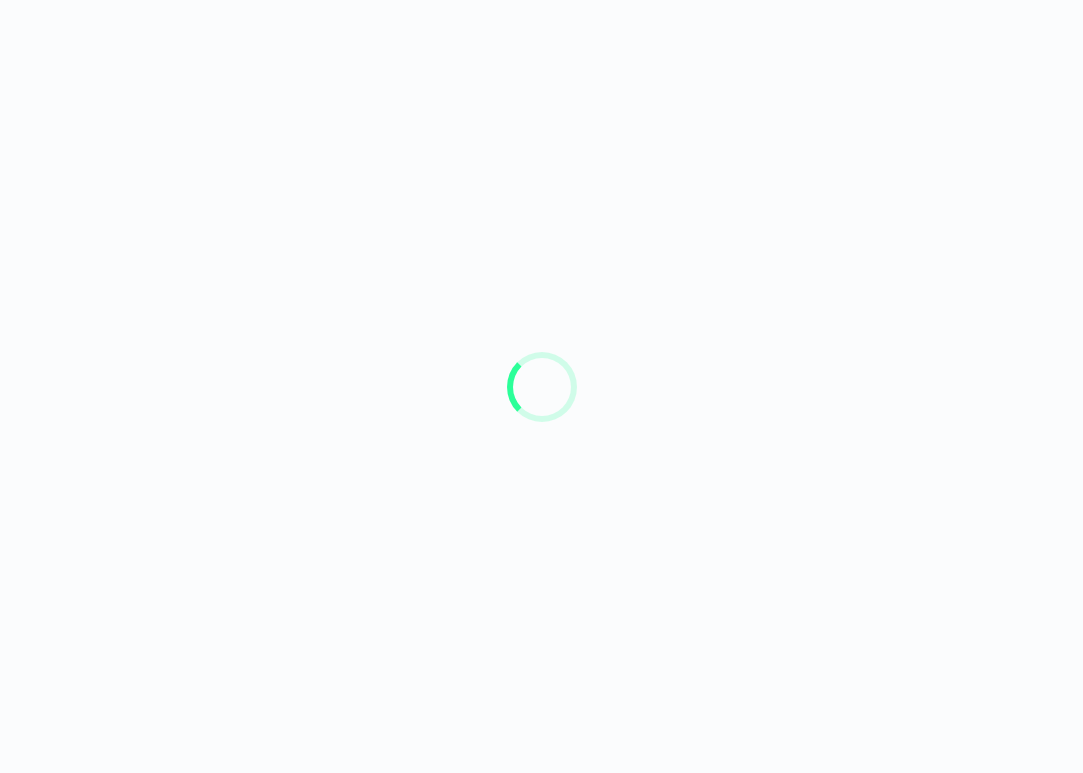 scroll, scrollTop: 0, scrollLeft: 0, axis: both 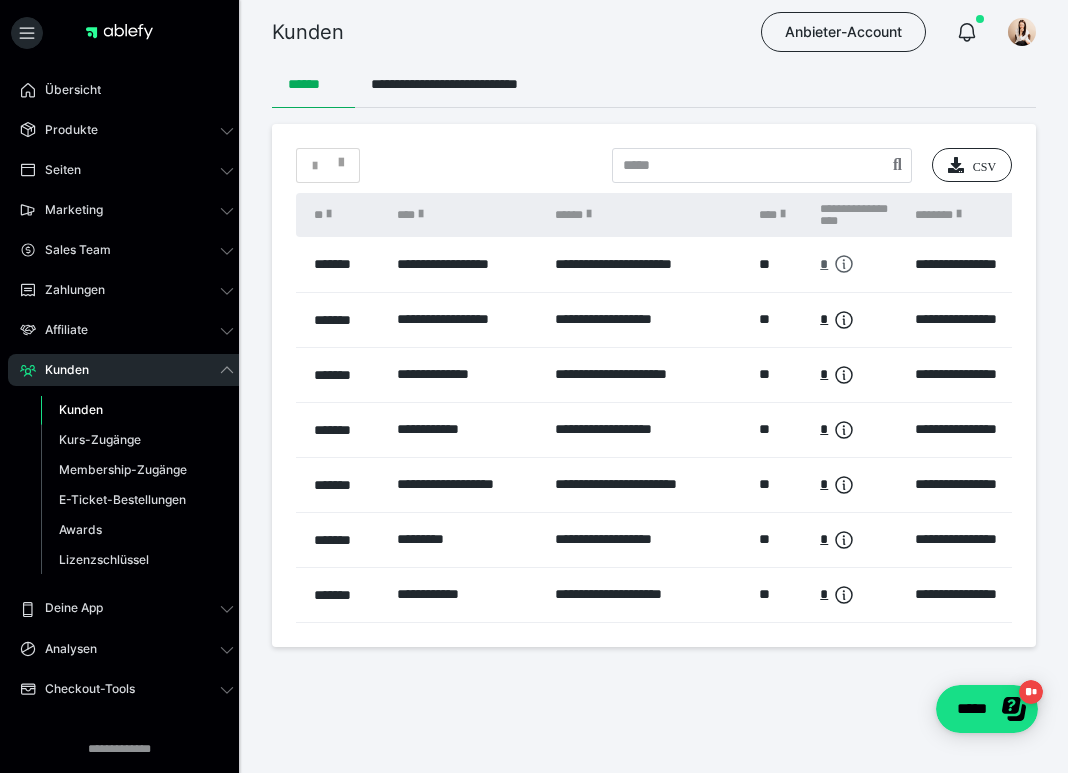 click on "*" at bounding box center (824, 264) 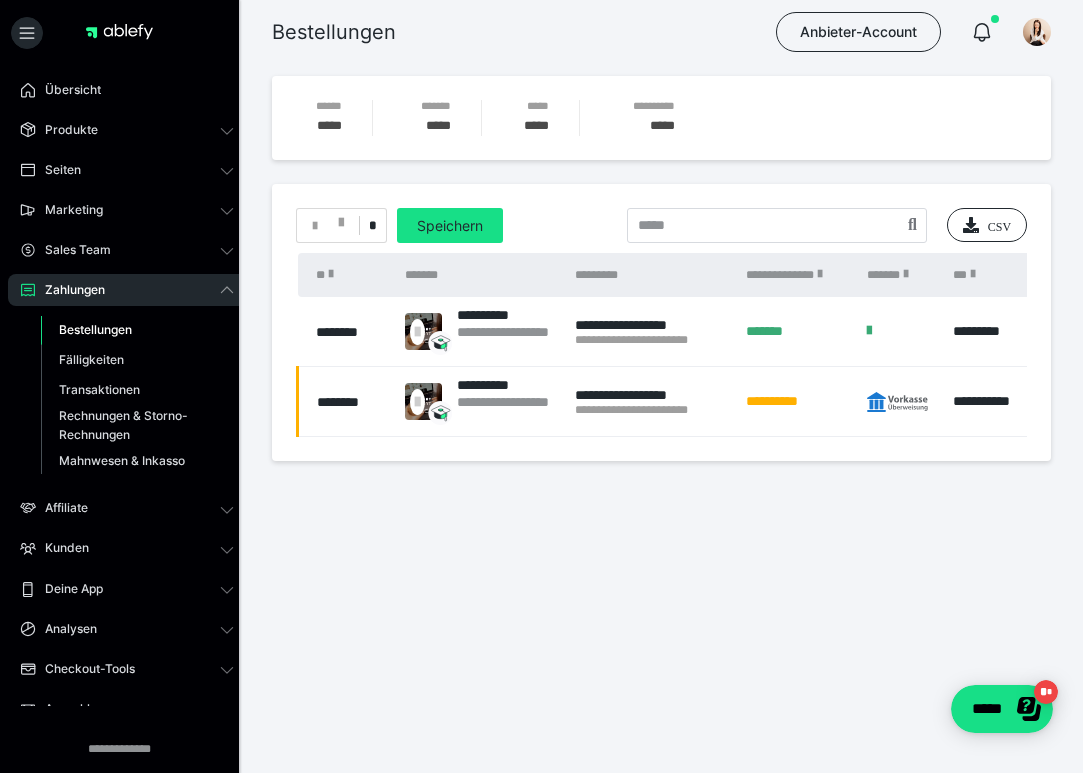 click on "*********" at bounding box center [993, 332] 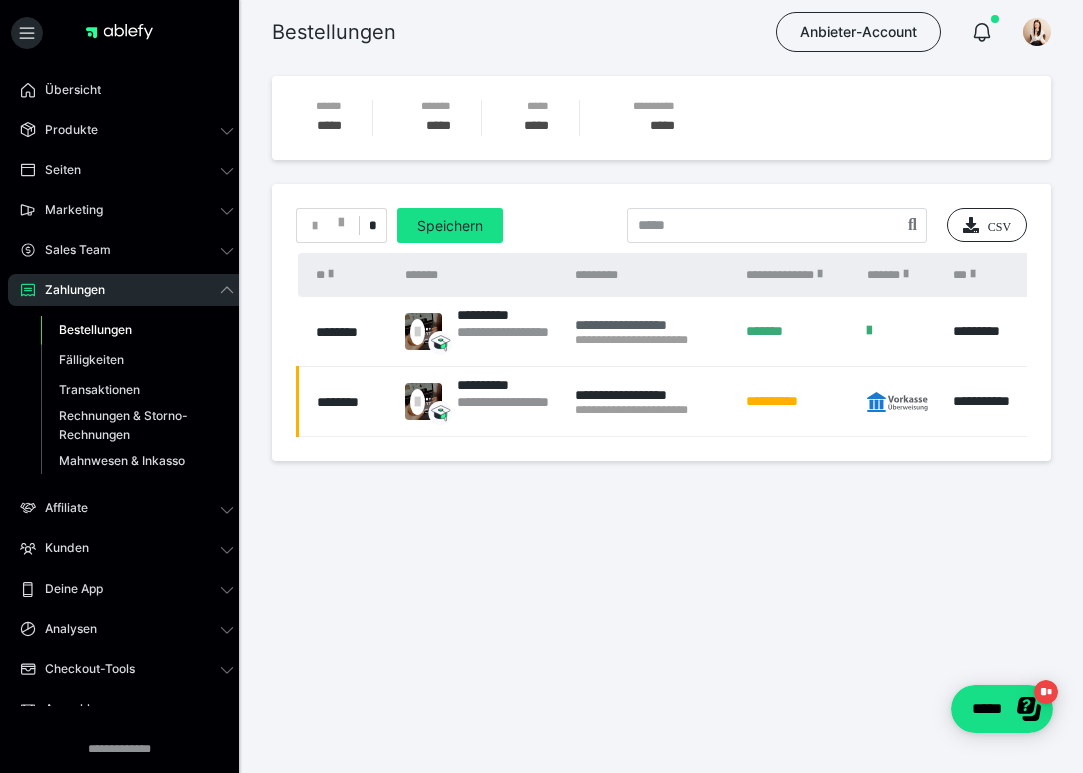 click on "**********" at bounding box center (650, 325) 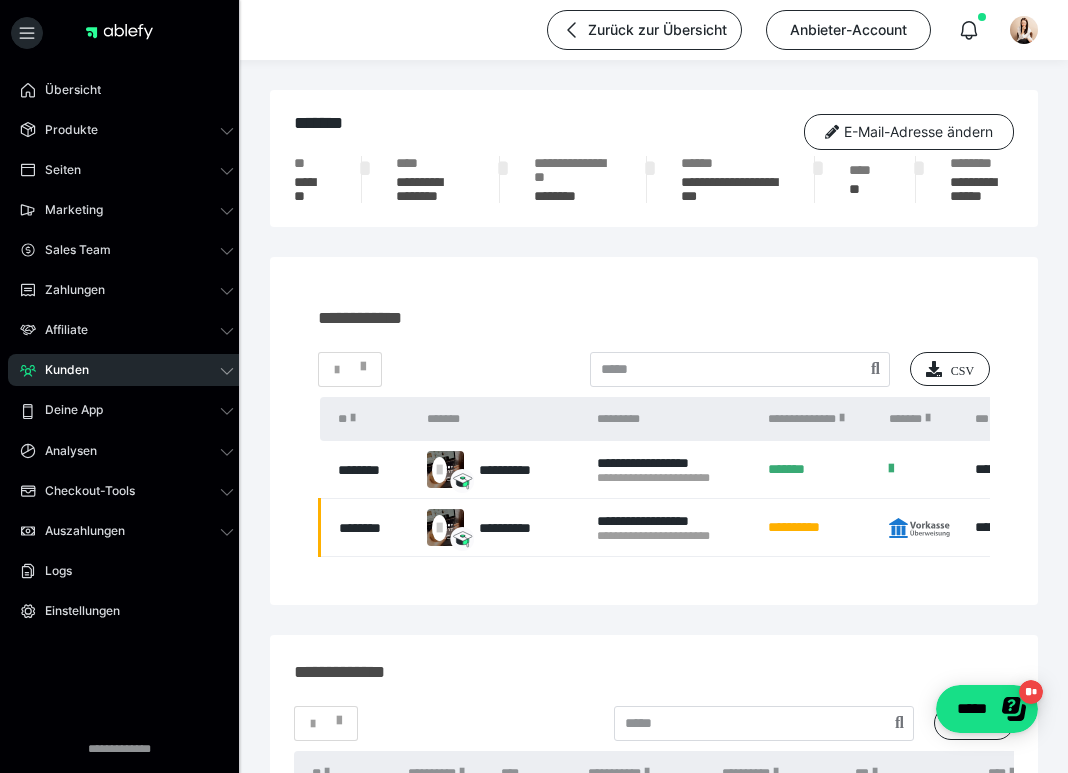 scroll, scrollTop: 158, scrollLeft: 0, axis: vertical 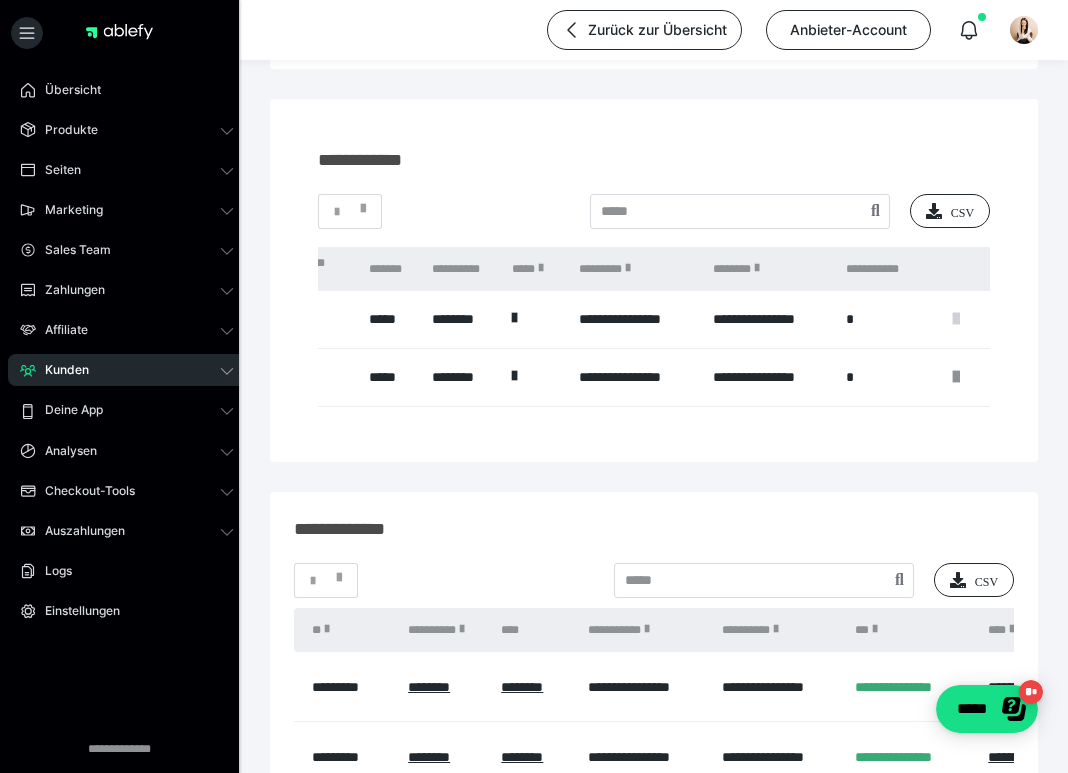 click at bounding box center [956, 319] 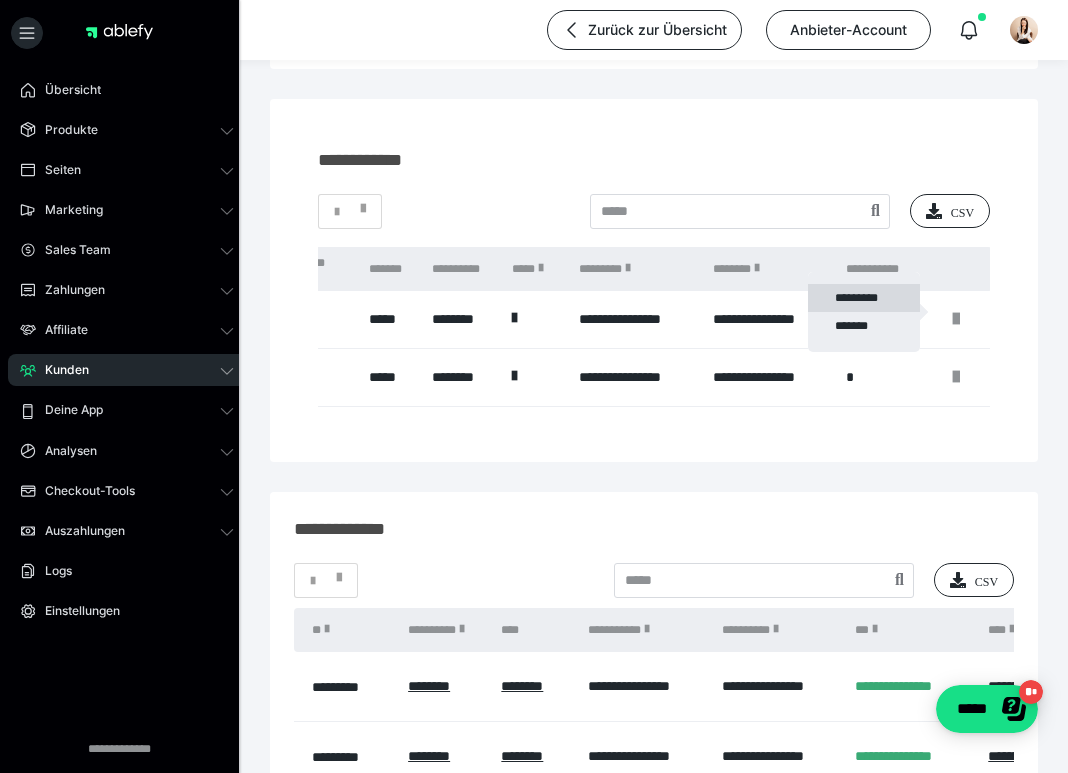 click on "*********" at bounding box center (864, 298) 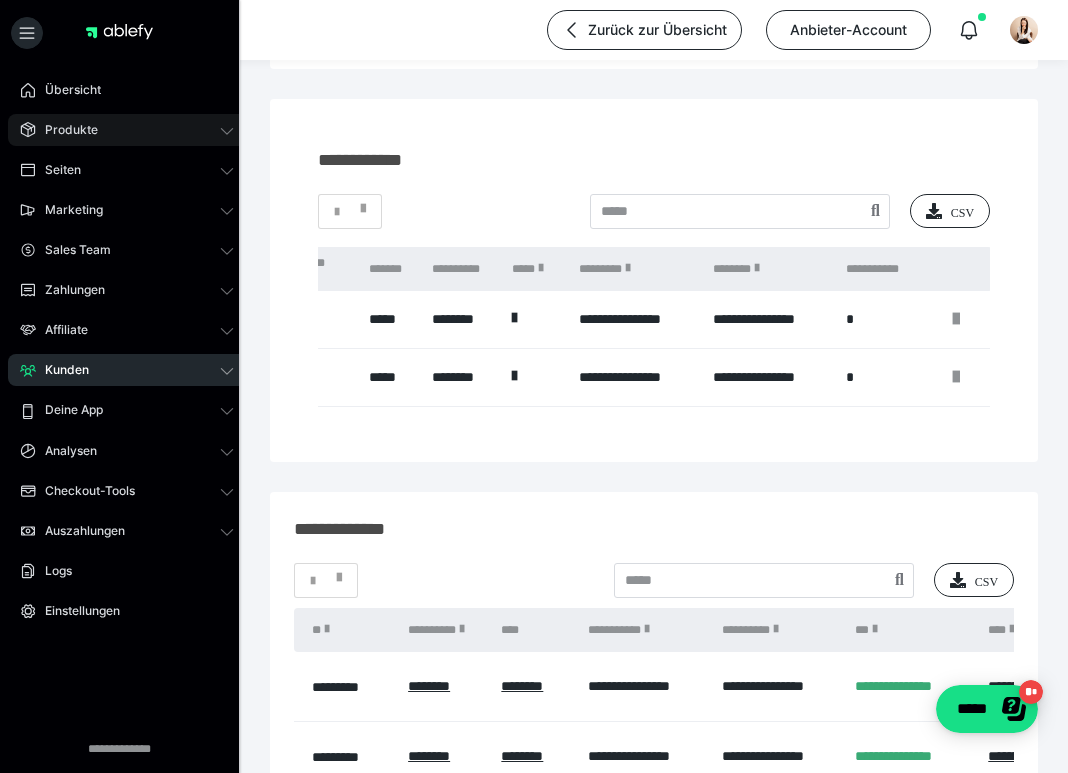 click on "Produkte" at bounding box center (127, 130) 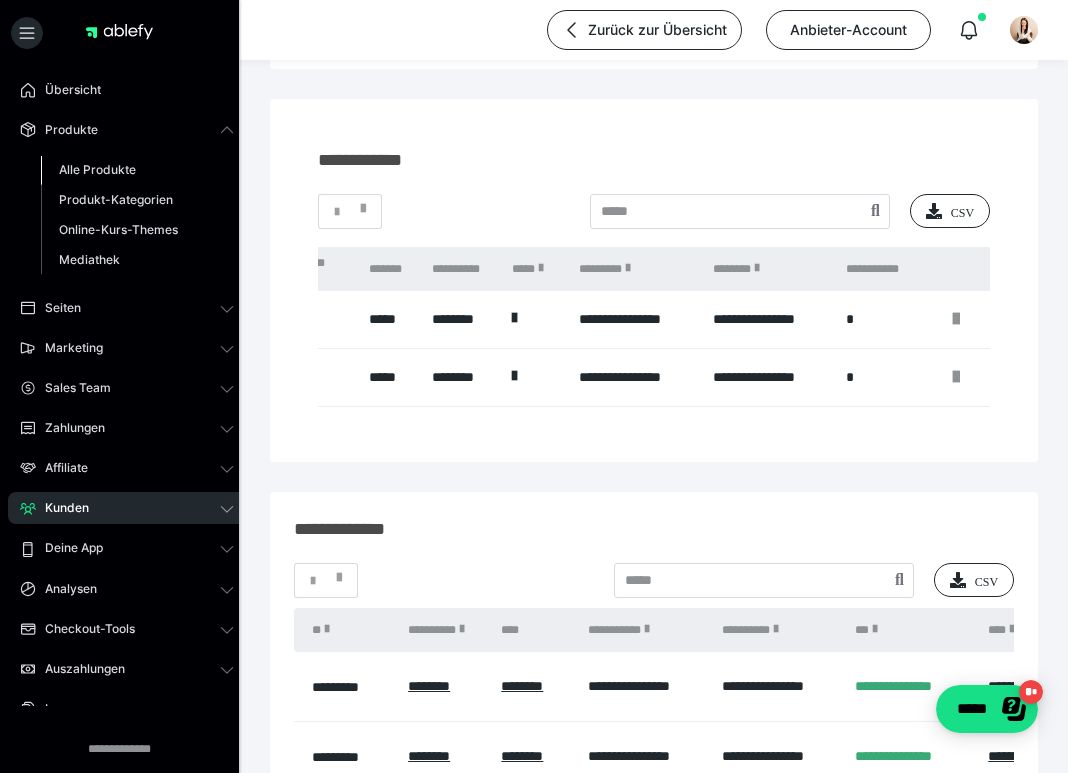 click on "Alle Produkte" at bounding box center [97, 169] 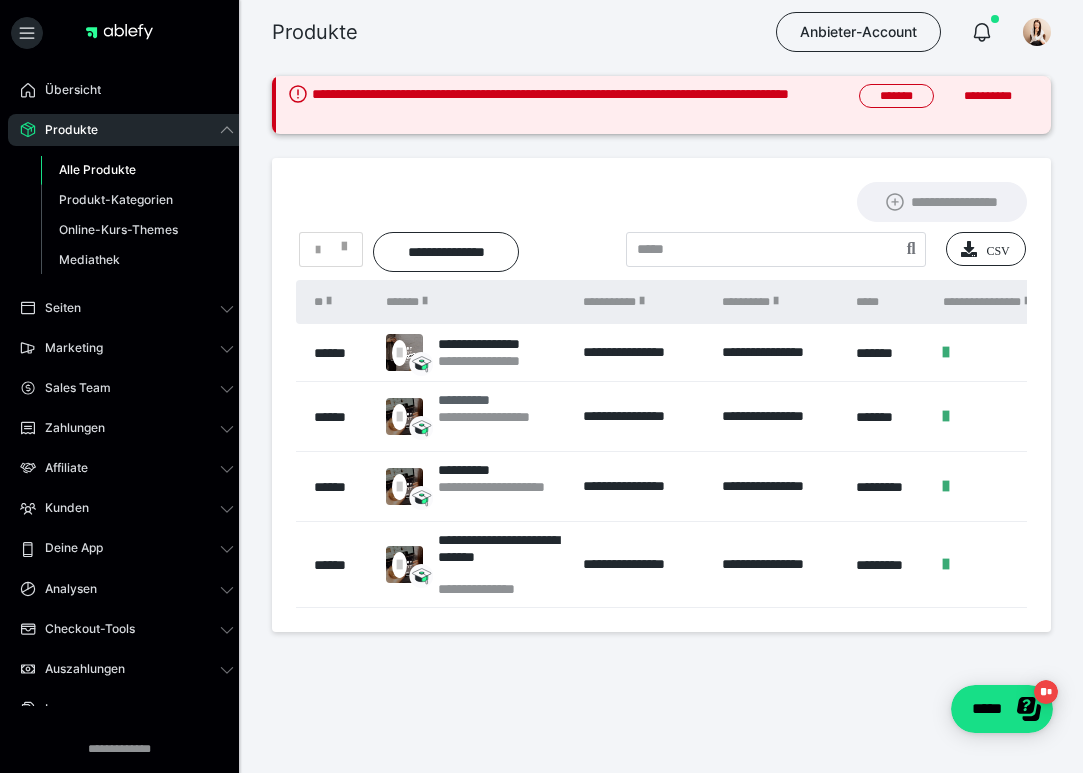 click on "**********" at bounding box center (500, 425) 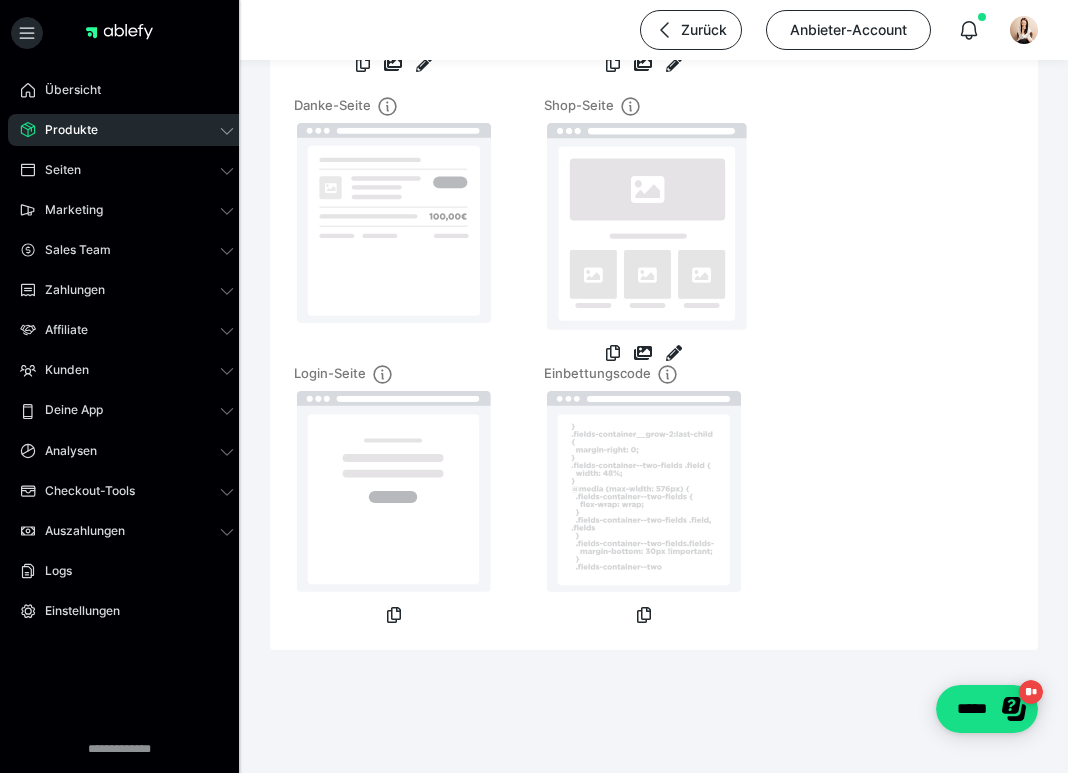 scroll, scrollTop: 0, scrollLeft: 0, axis: both 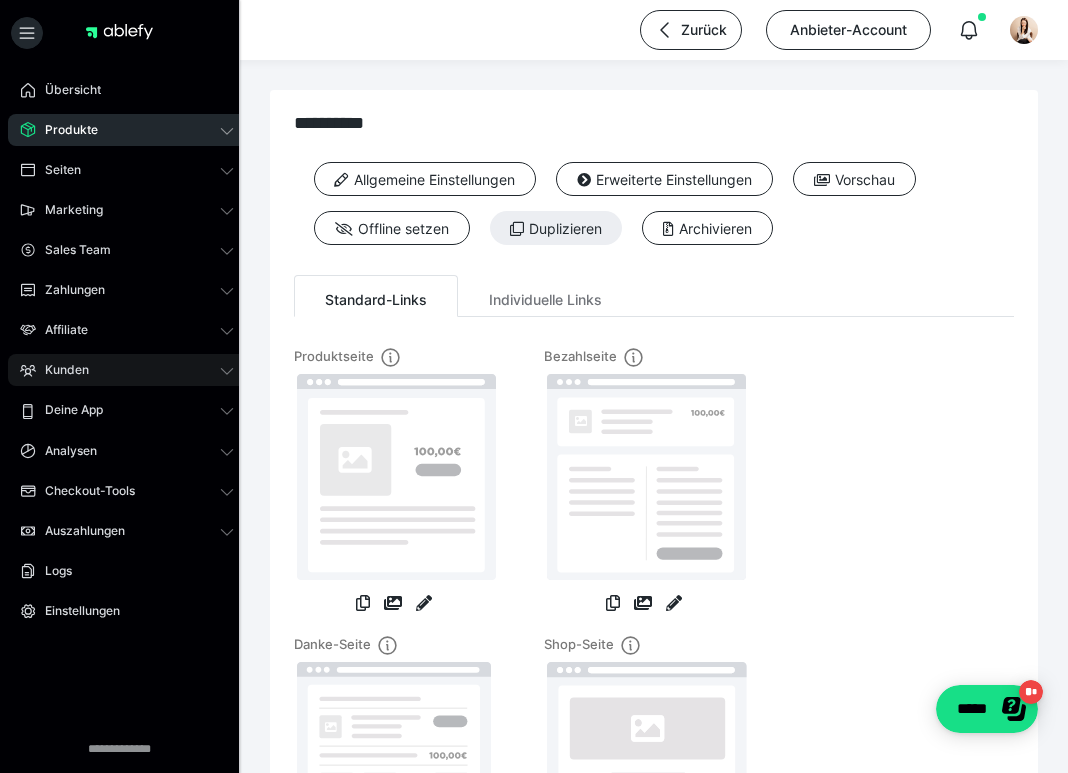click on "Kunden" at bounding box center (127, 370) 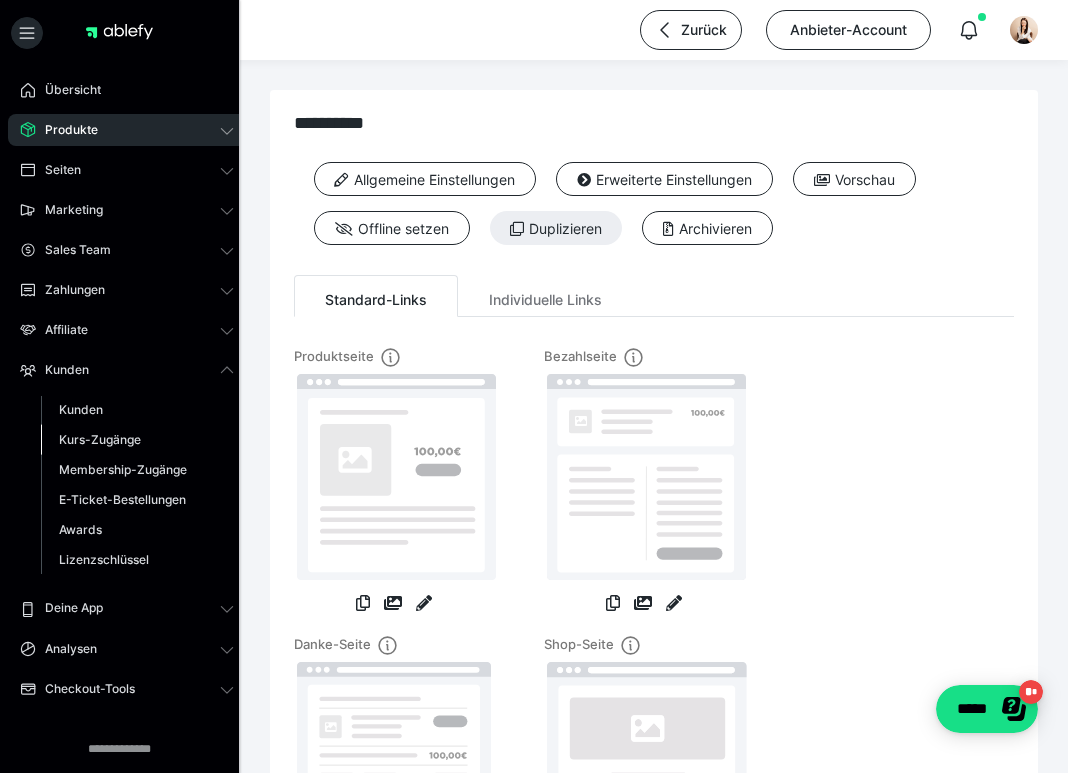 click on "Kurs-Zugänge" at bounding box center [100, 439] 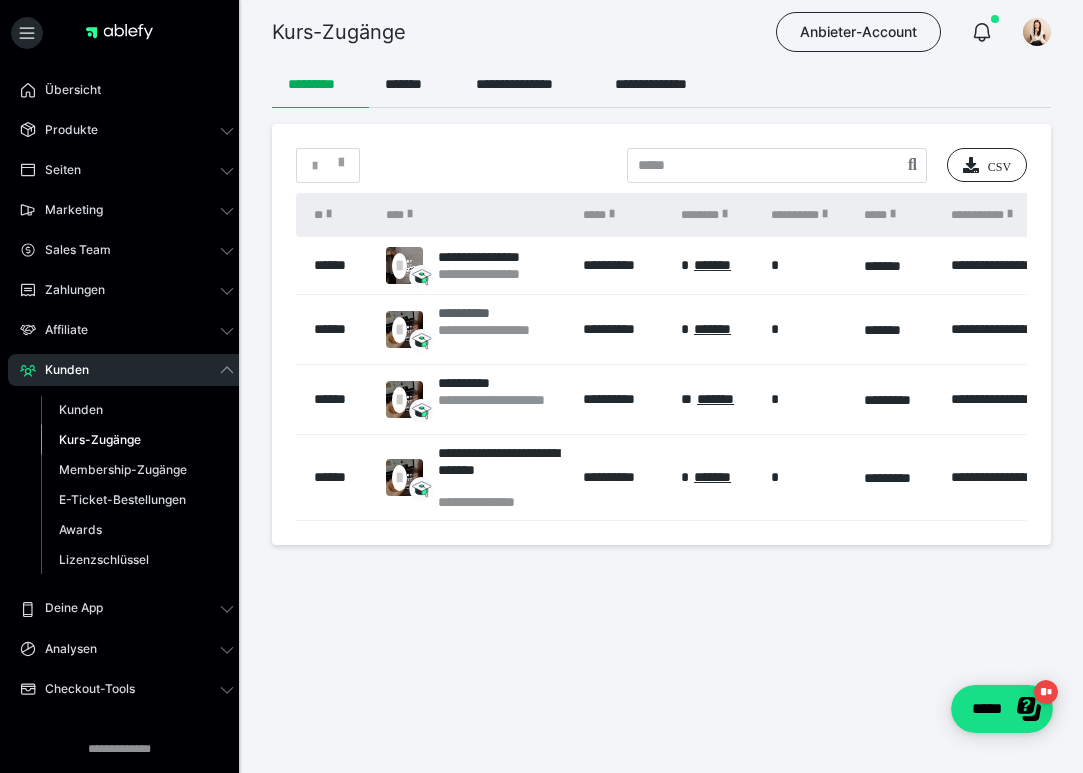 click on "**********" at bounding box center [500, 313] 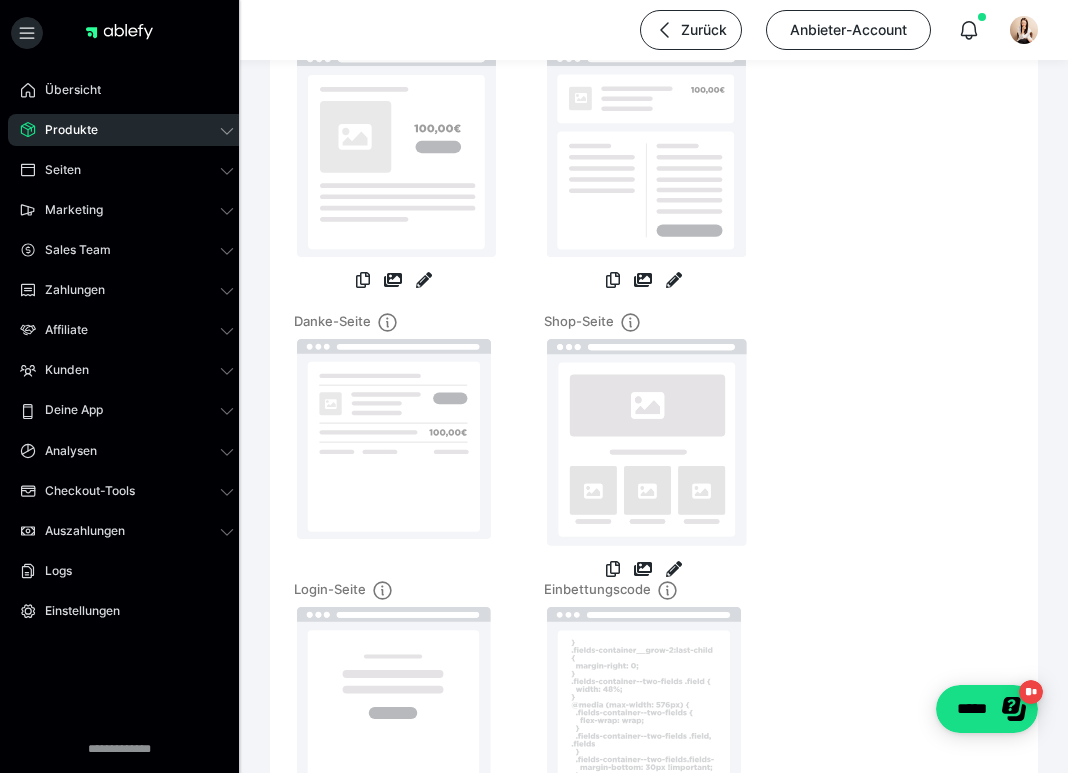 scroll, scrollTop: 327, scrollLeft: 0, axis: vertical 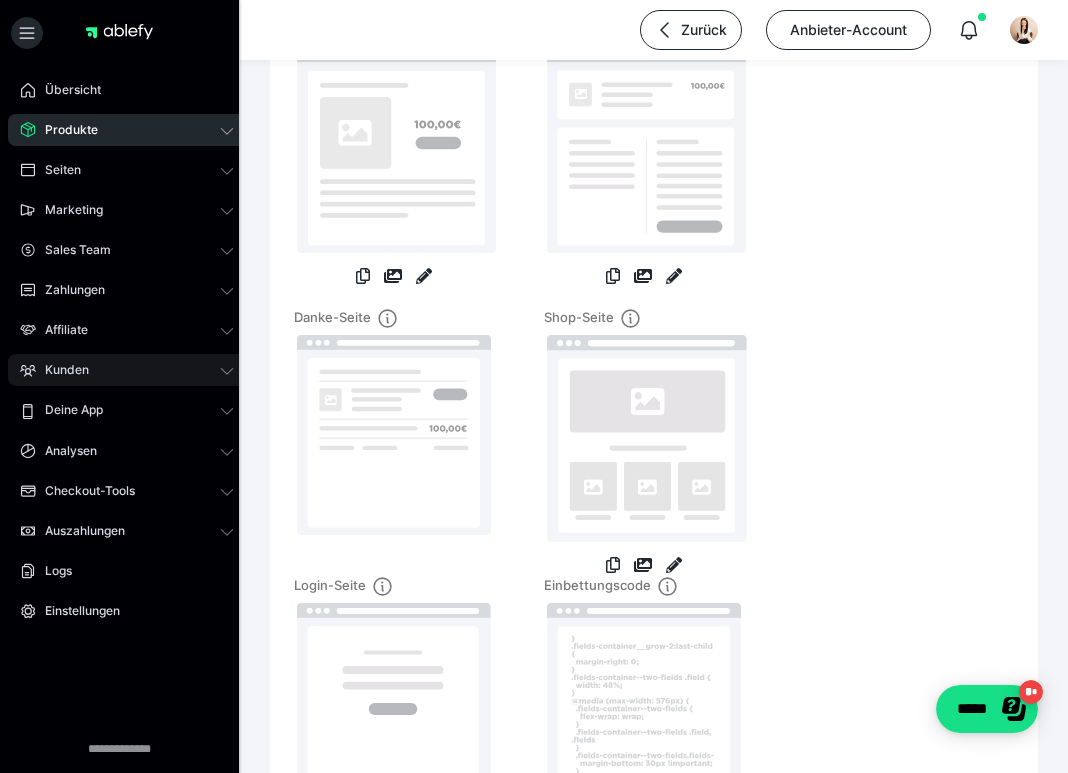 click on "Kunden" at bounding box center (60, 370) 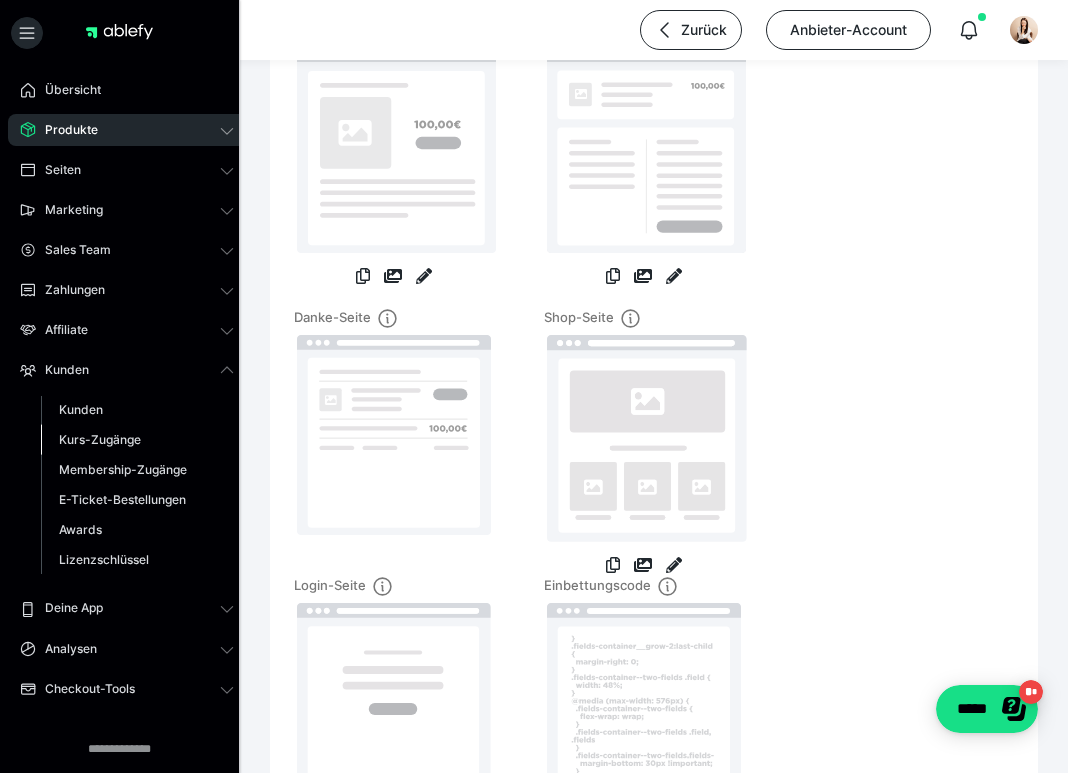 click on "Kurs-Zugänge" at bounding box center [100, 439] 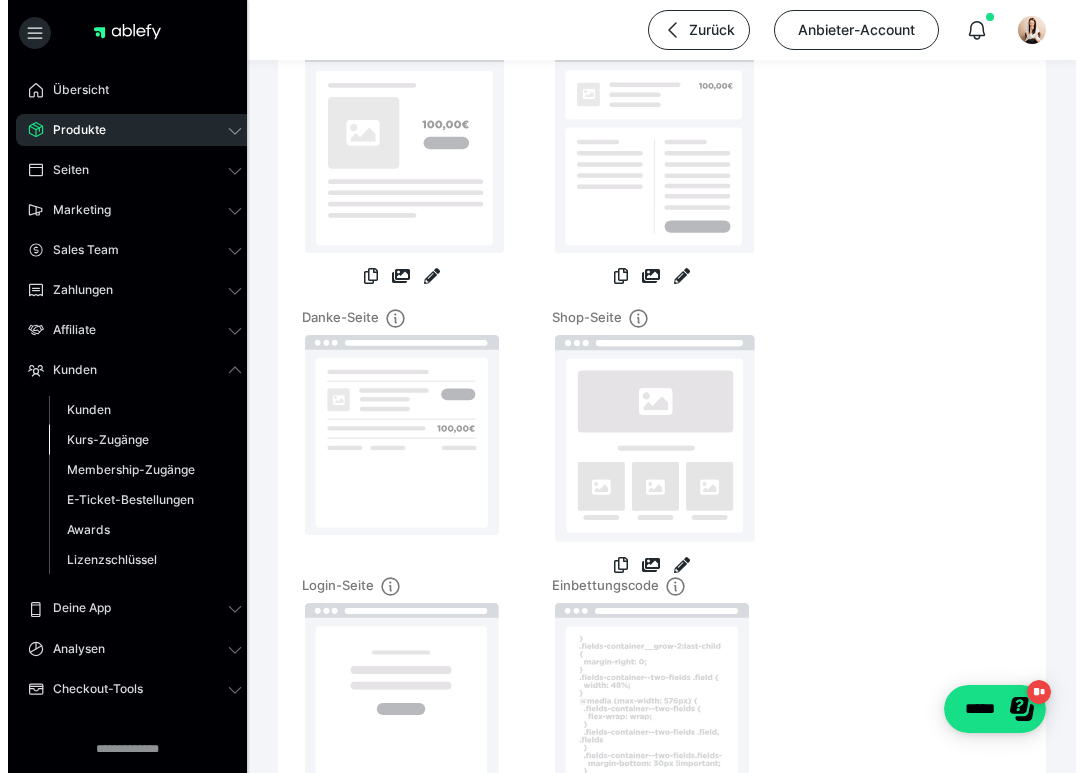 scroll, scrollTop: 0, scrollLeft: 0, axis: both 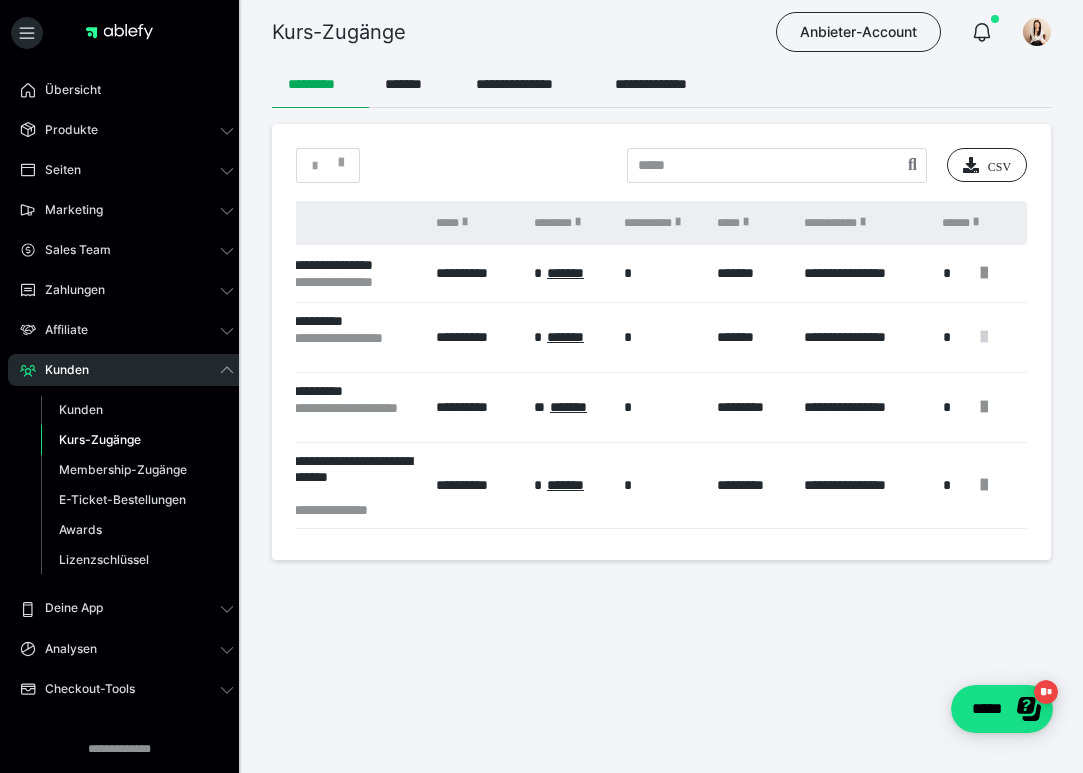 click at bounding box center (984, 337) 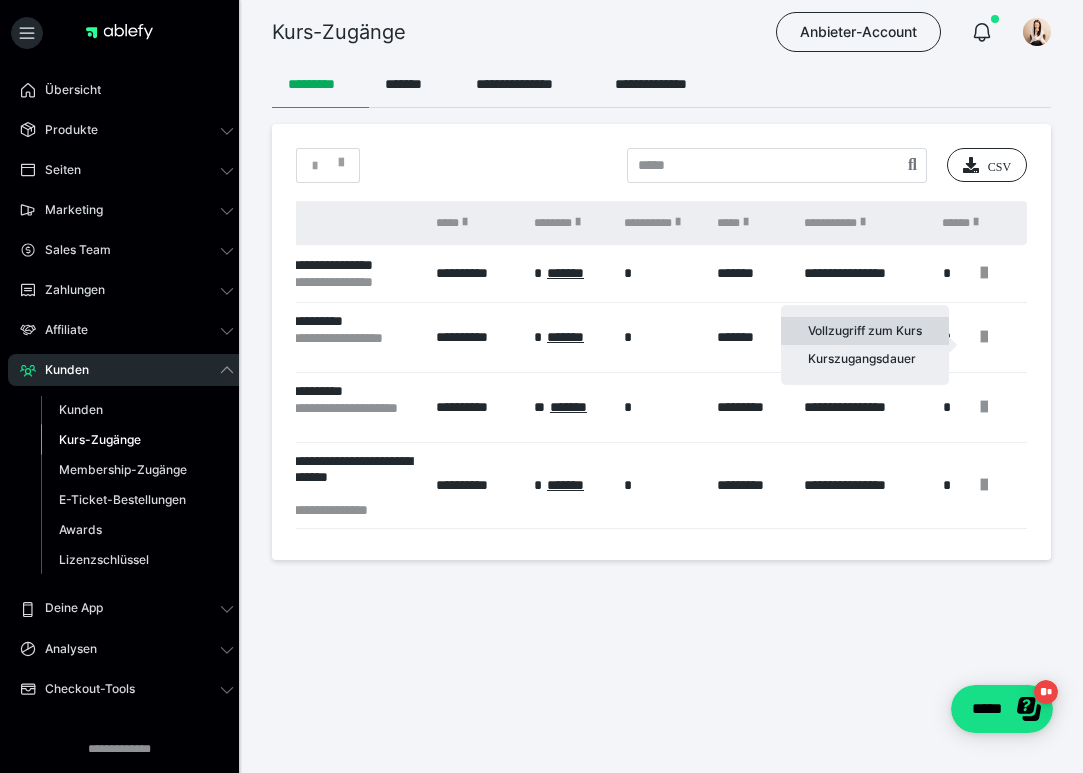 click on "Vollzugriff zum Kurs" at bounding box center [865, 331] 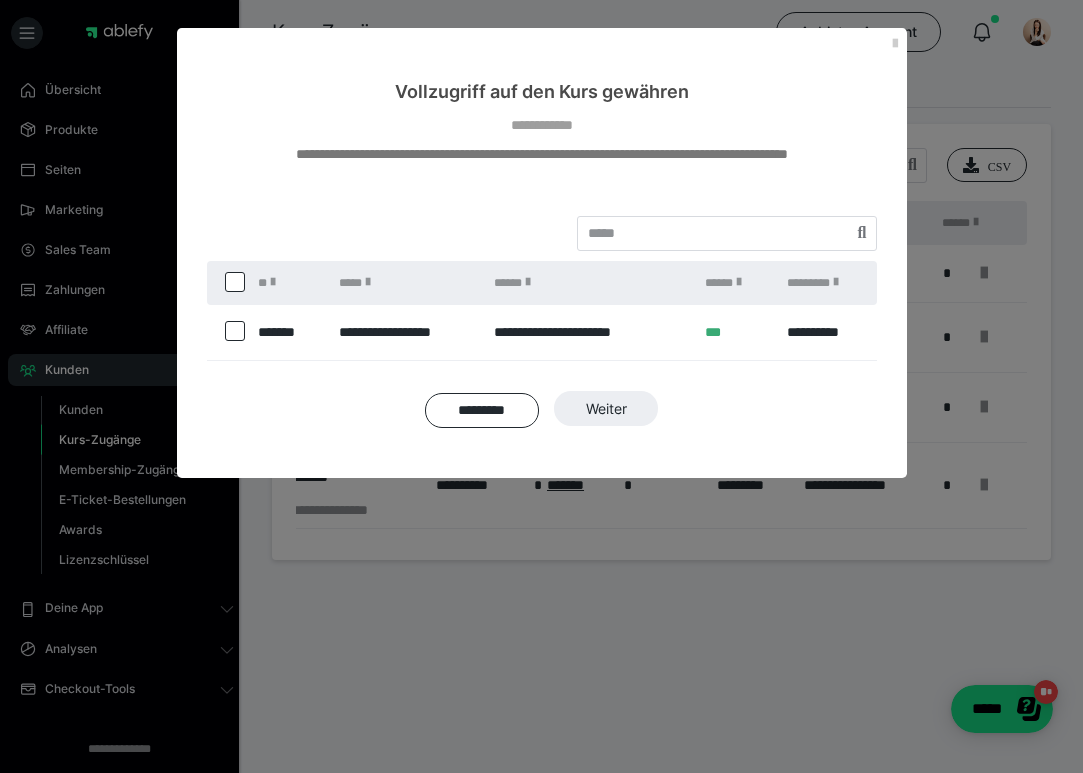 click at bounding box center (235, 331) 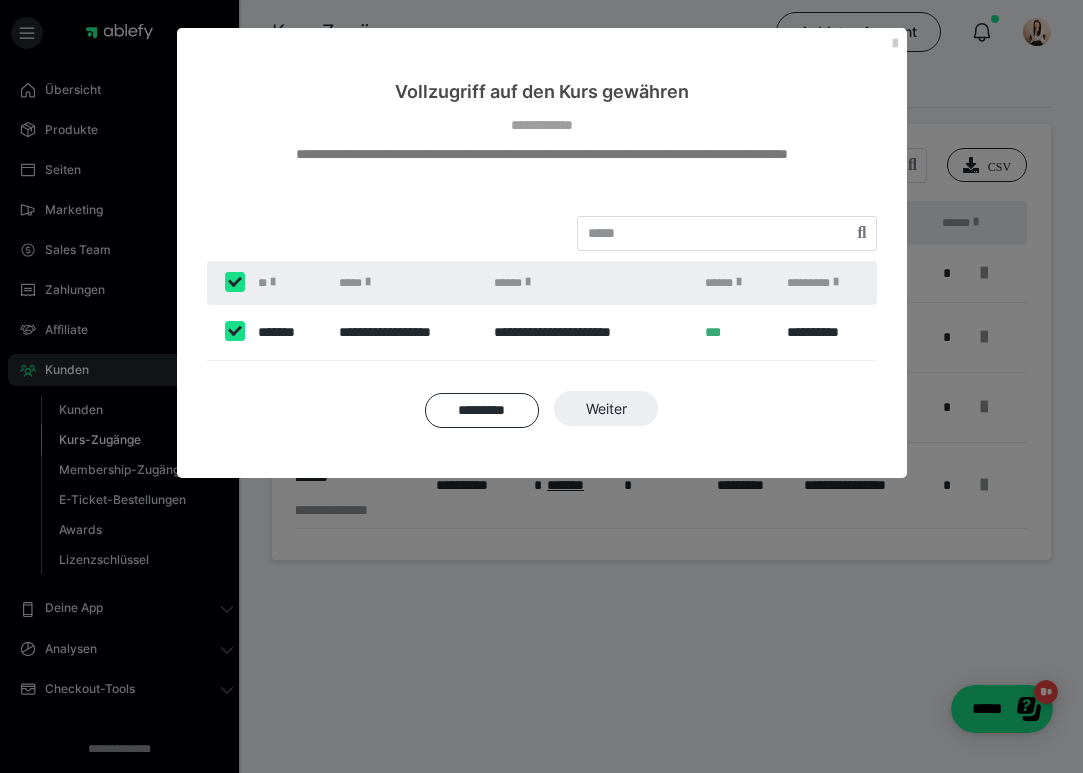 checkbox on "****" 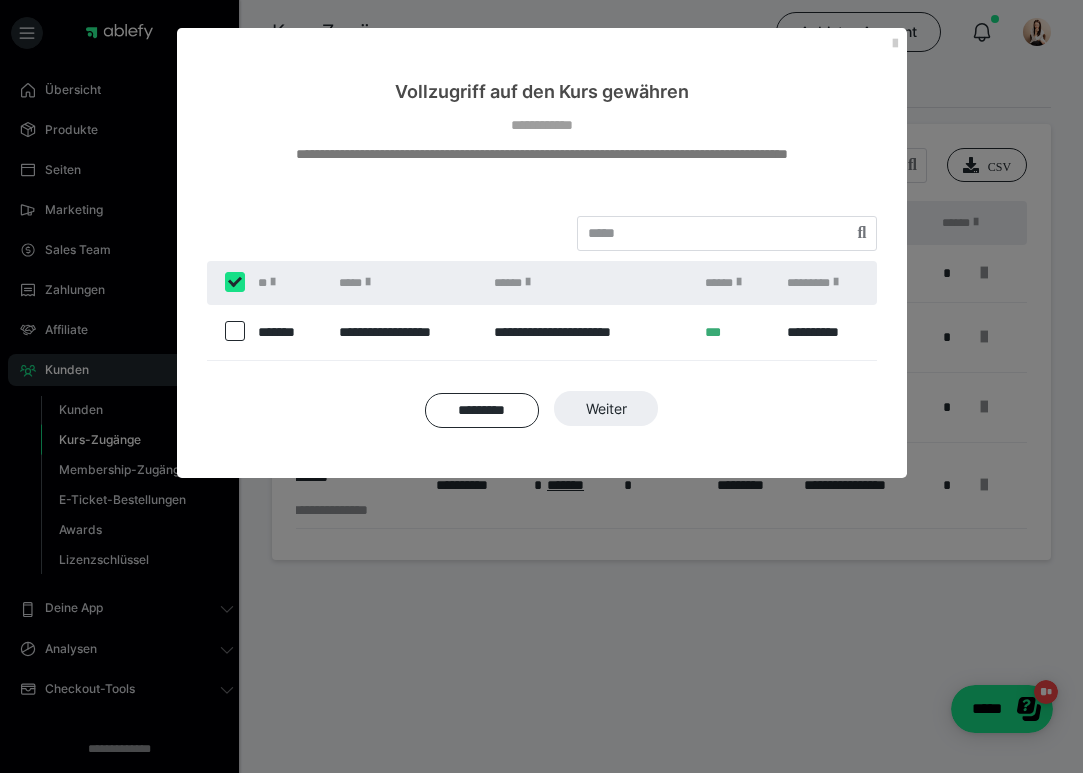 checkbox on "****" 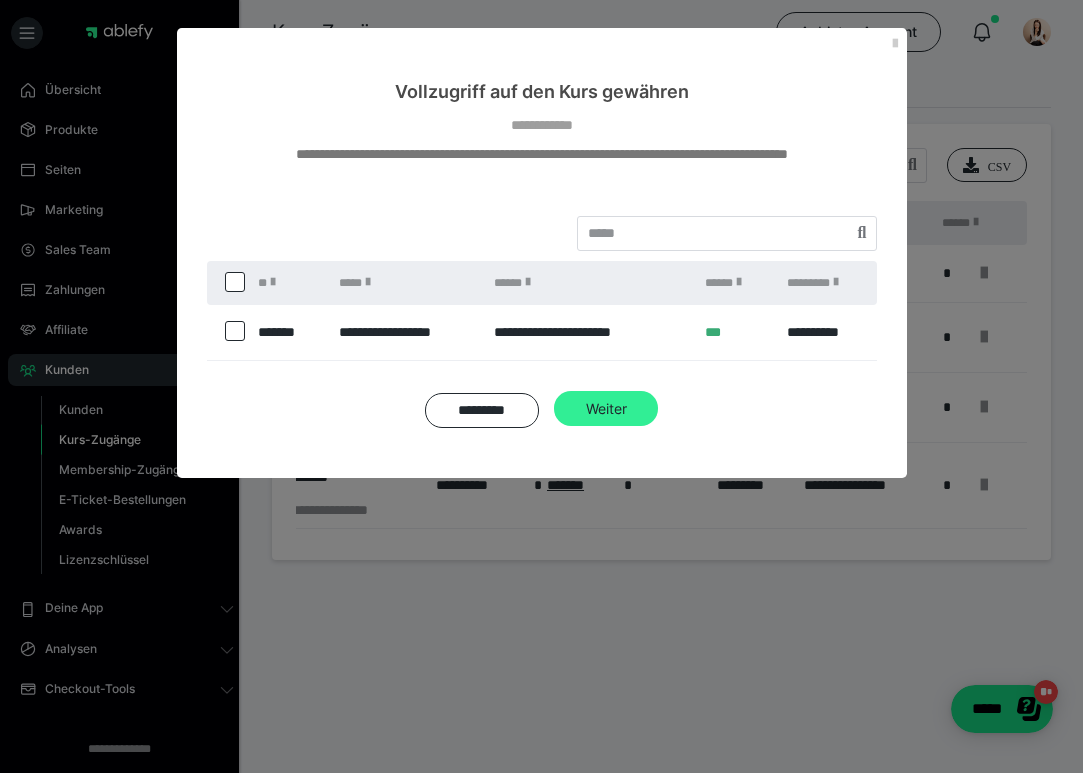 click on "Weiter" at bounding box center (606, 409) 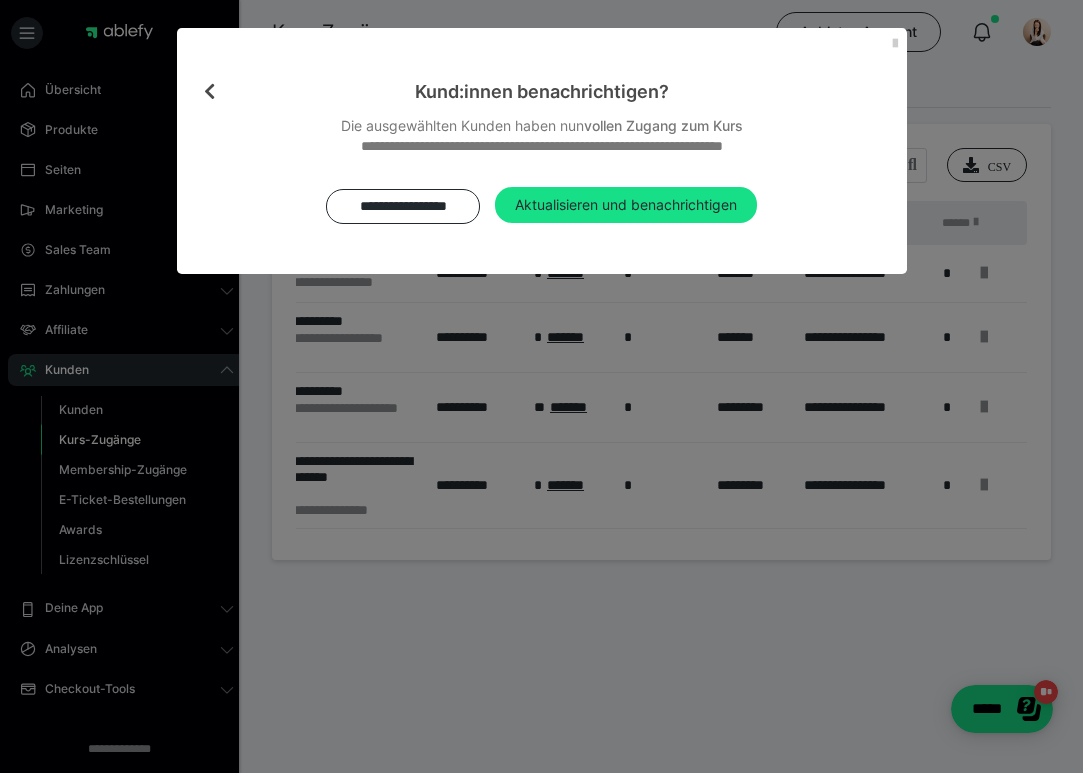 click at bounding box center (209, 91) 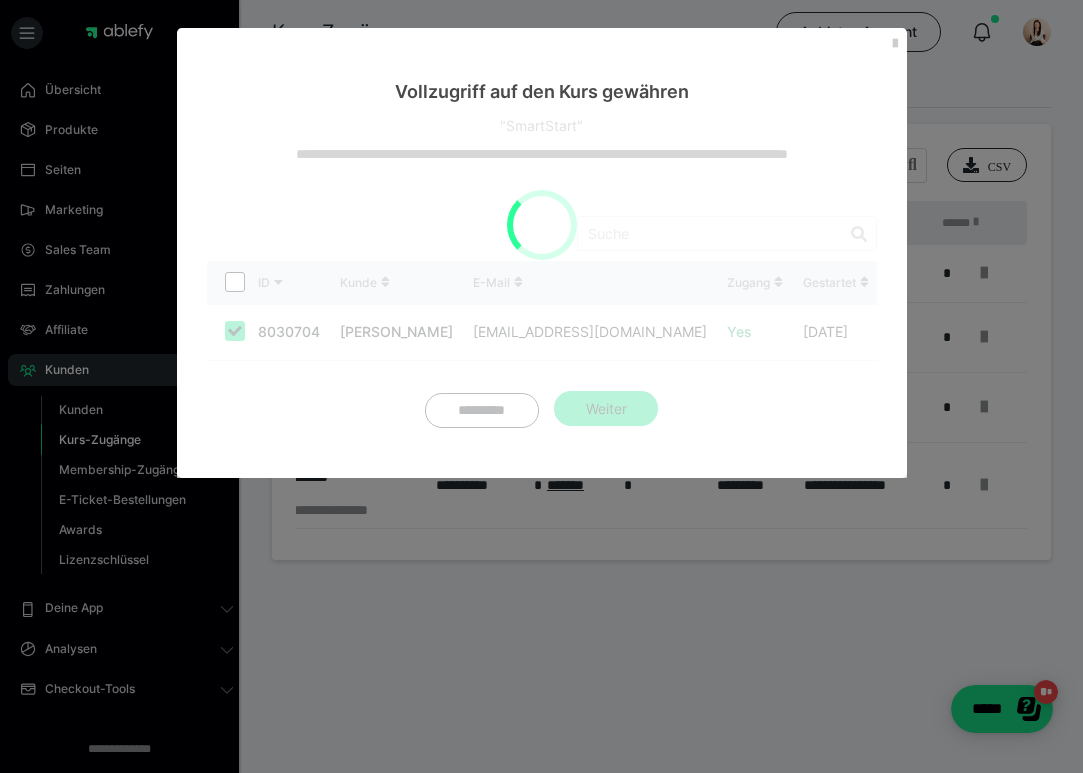 checkbox on "true" 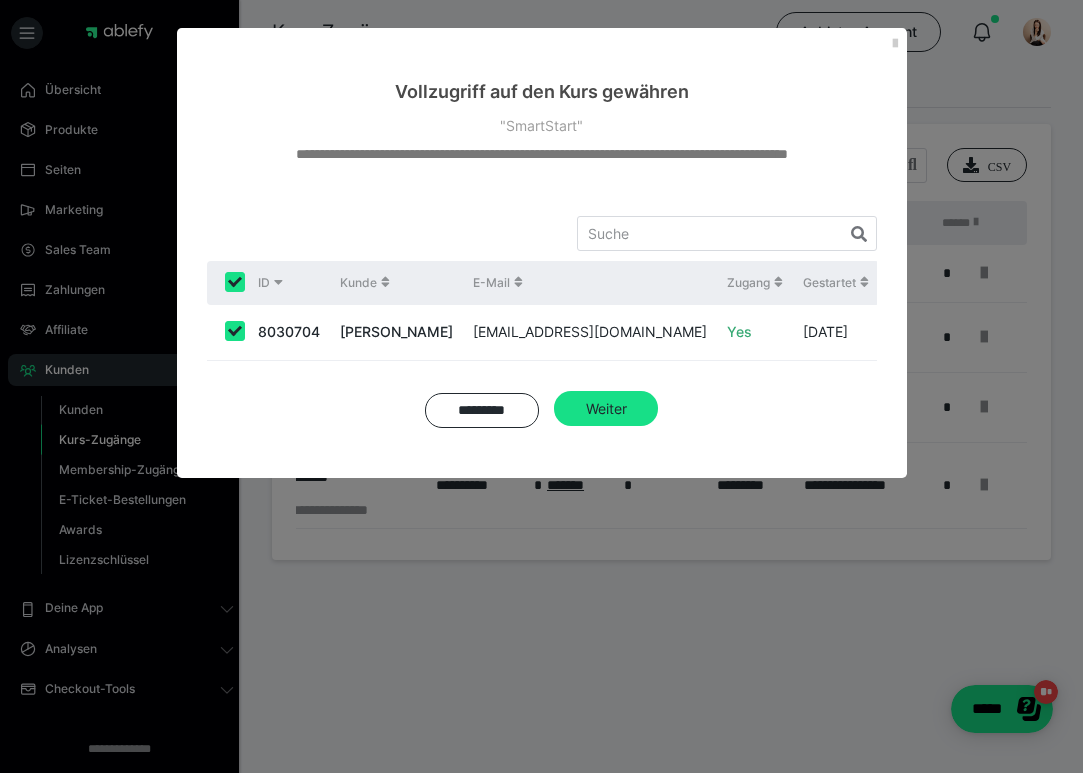 click at bounding box center [235, 331] 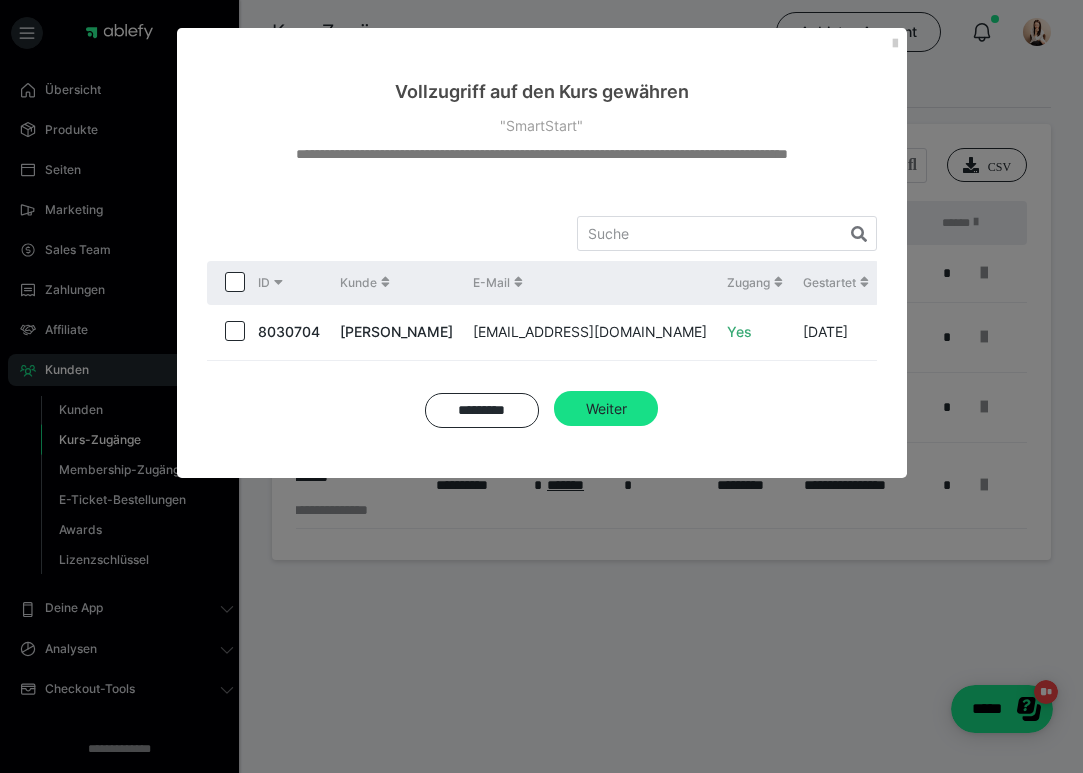 checkbox on "false" 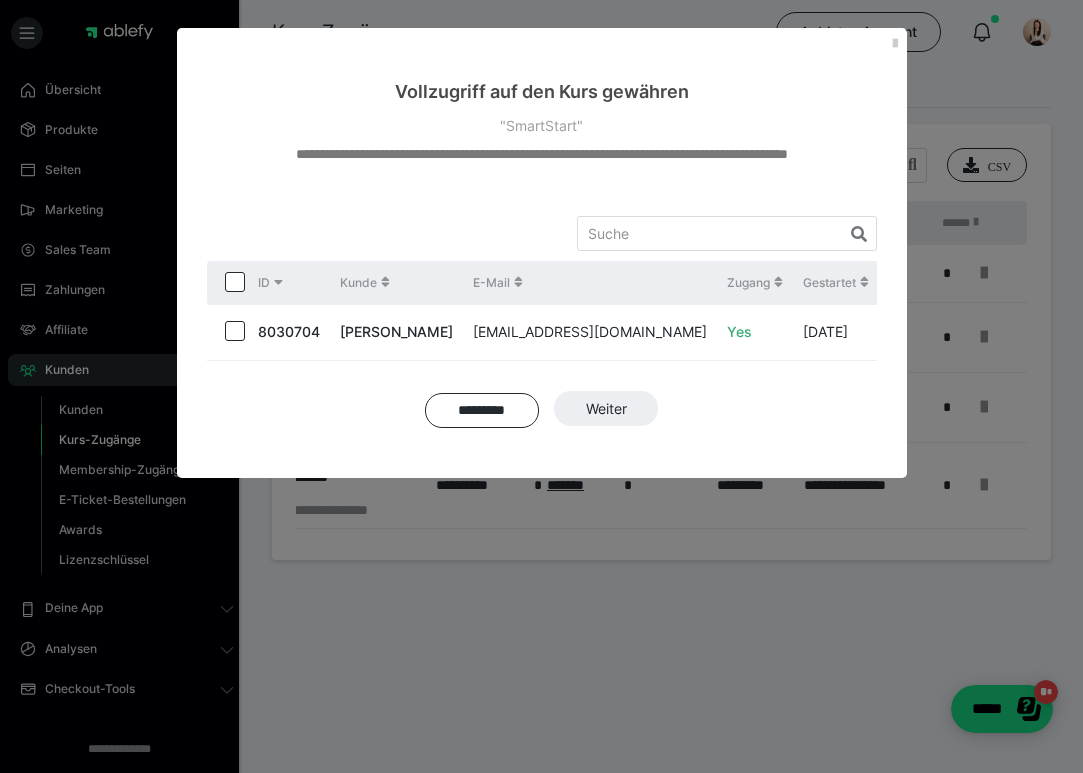 checkbox on "false" 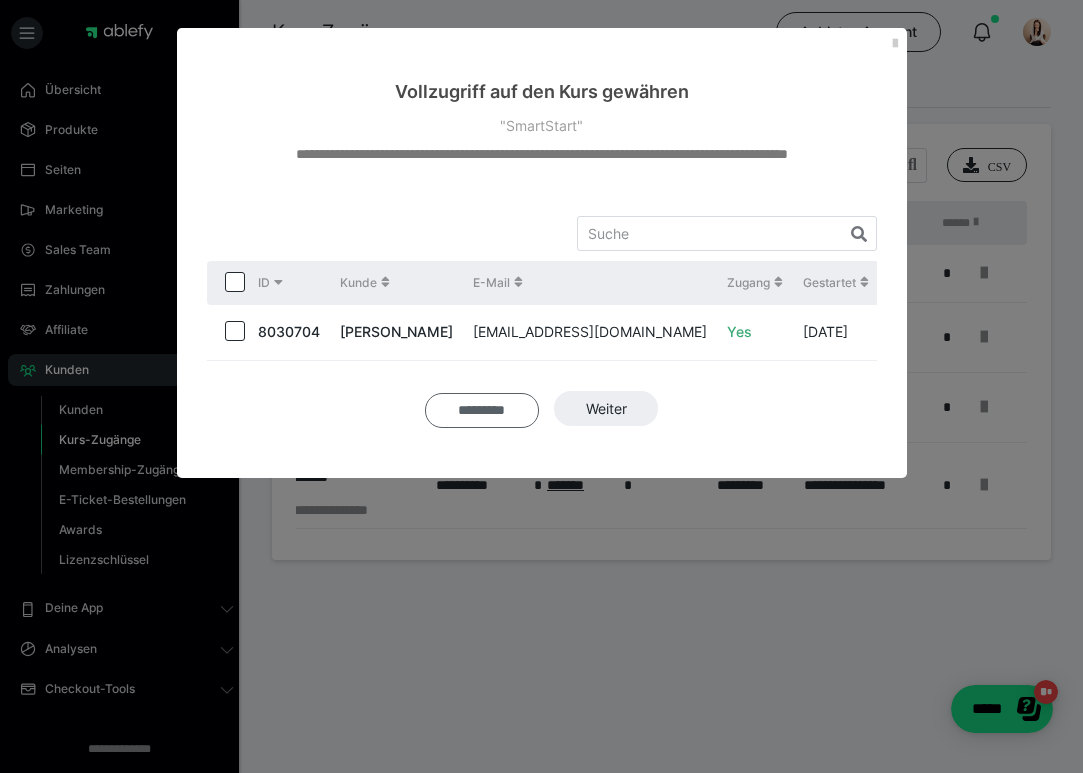 click on "*********" at bounding box center [482, 410] 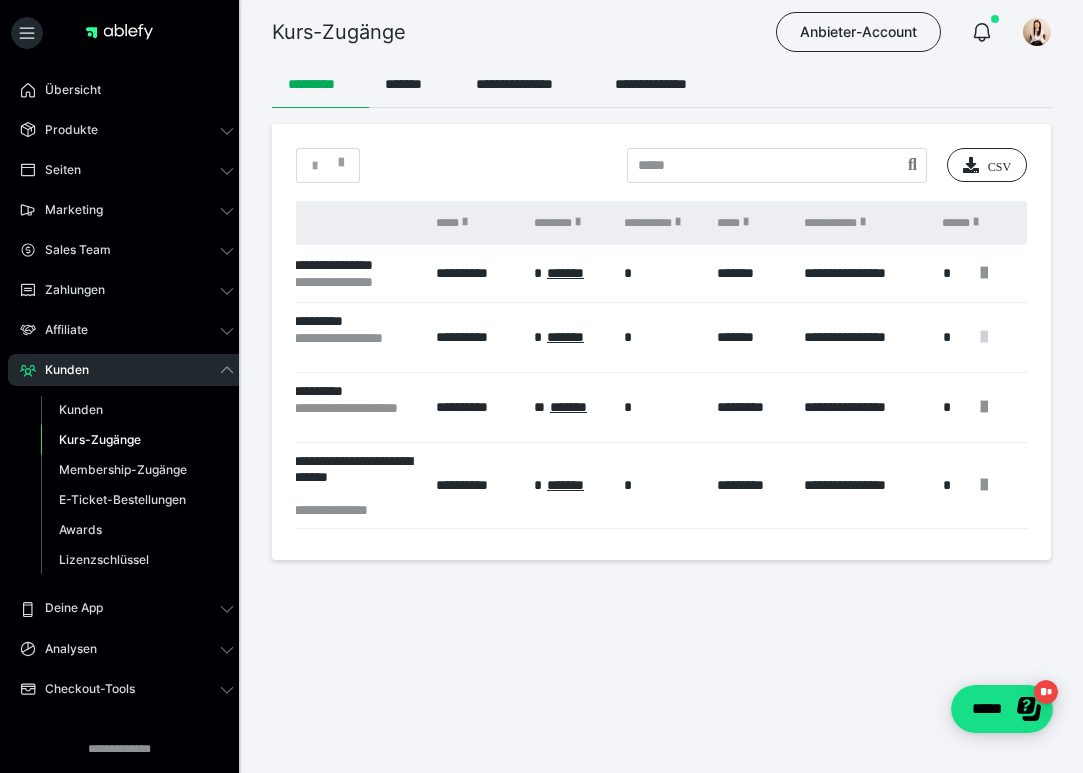 click at bounding box center [984, 337] 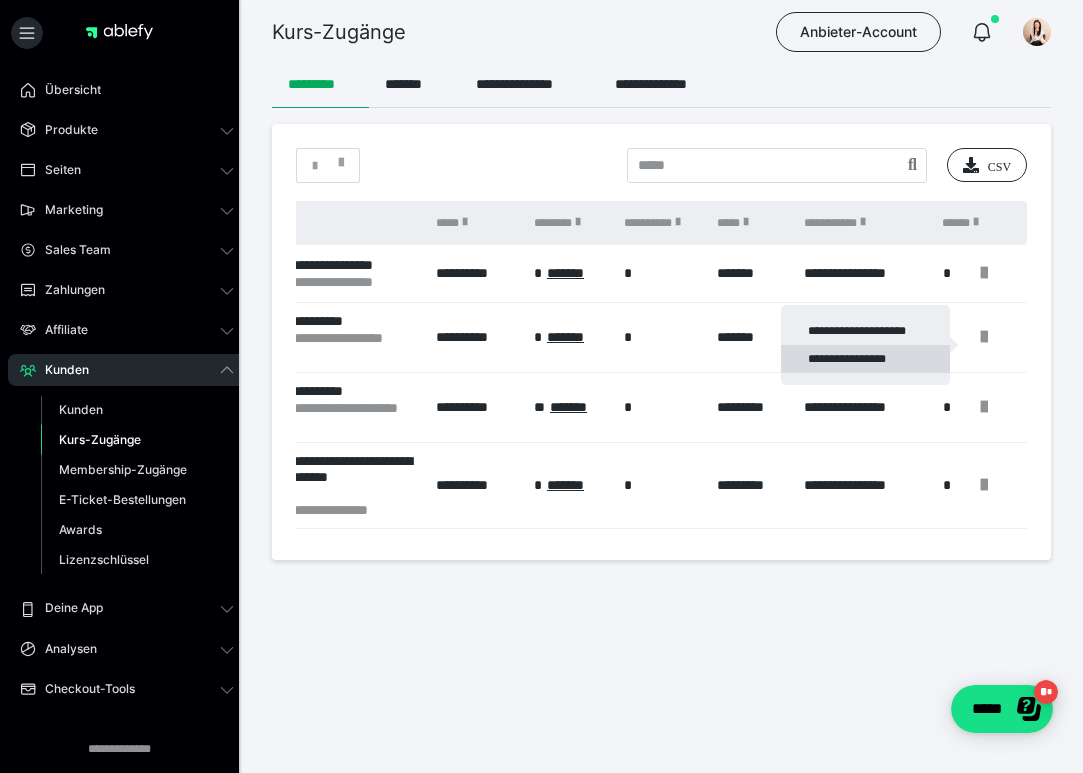 click on "**********" at bounding box center (865, 359) 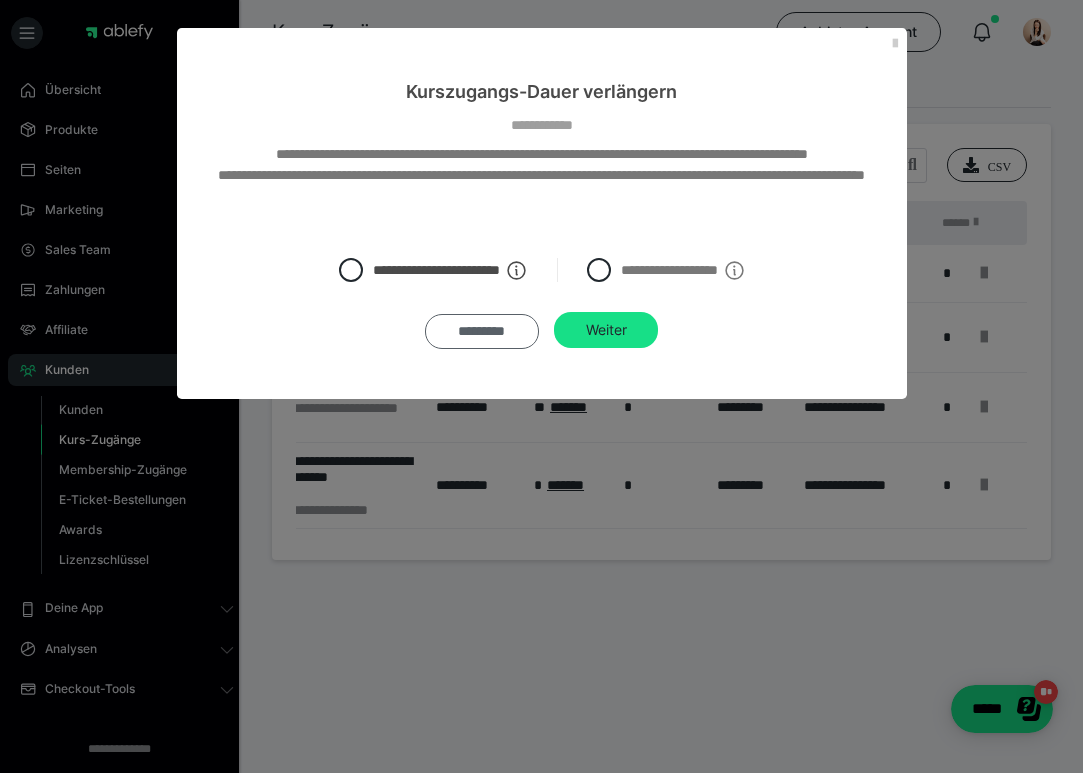 click on "*********" at bounding box center (482, 331) 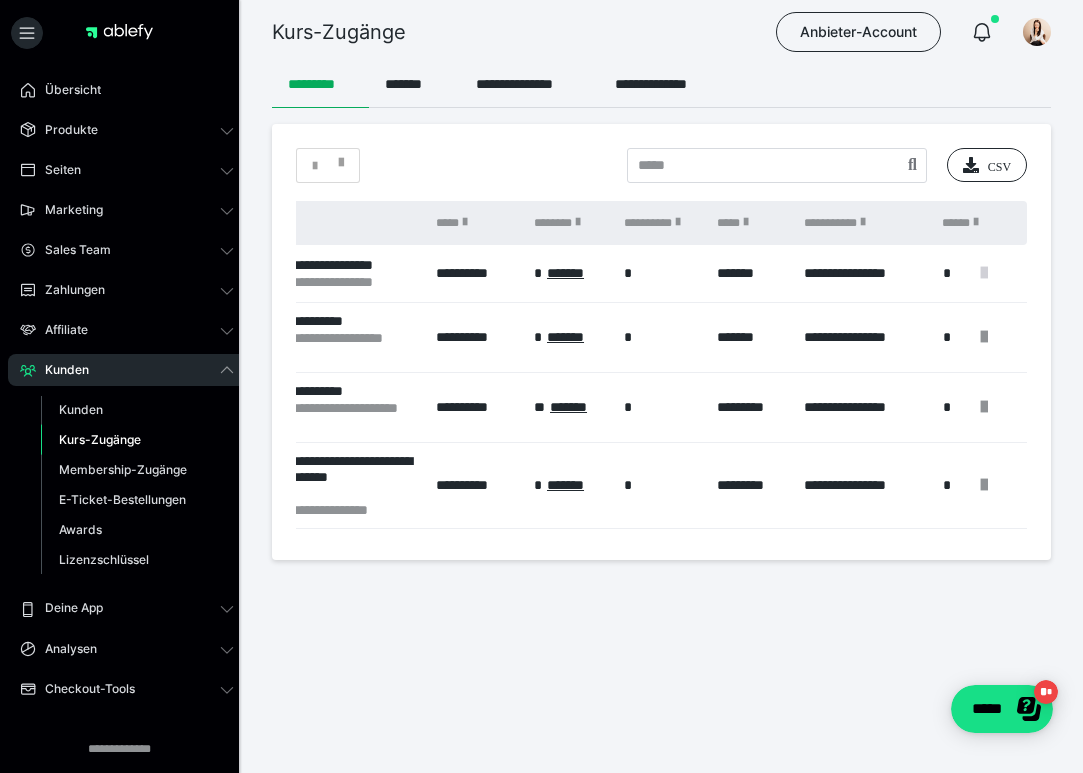 click at bounding box center (984, 273) 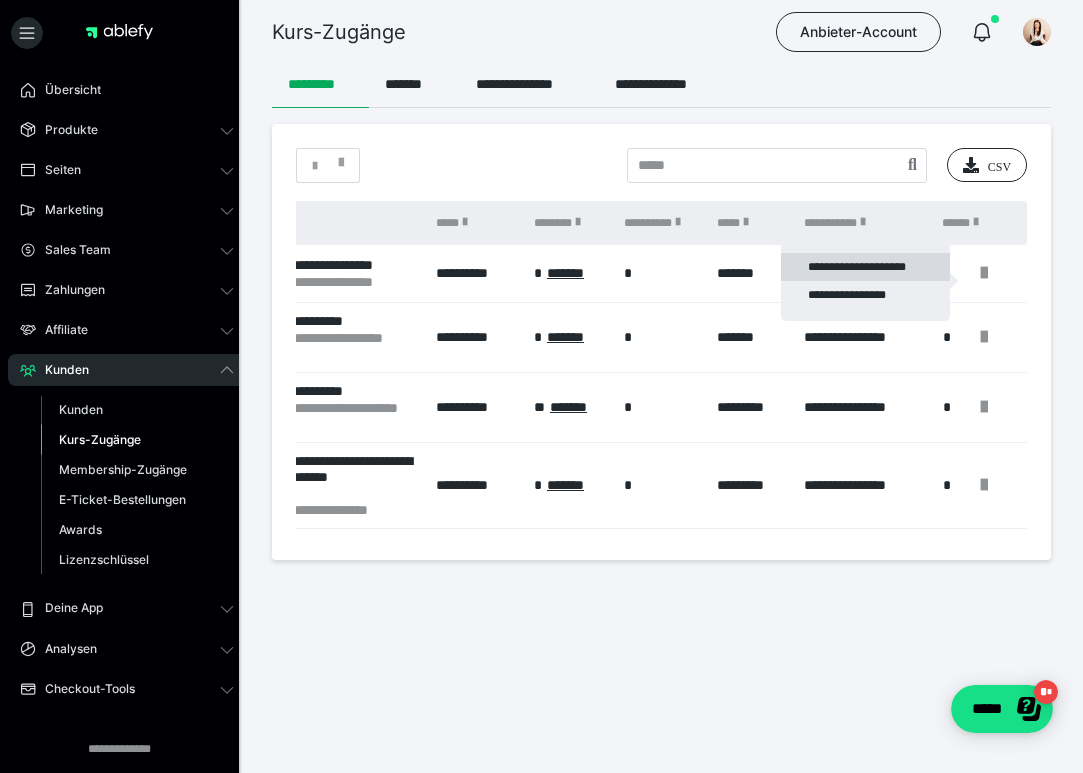 click on "**********" at bounding box center (865, 267) 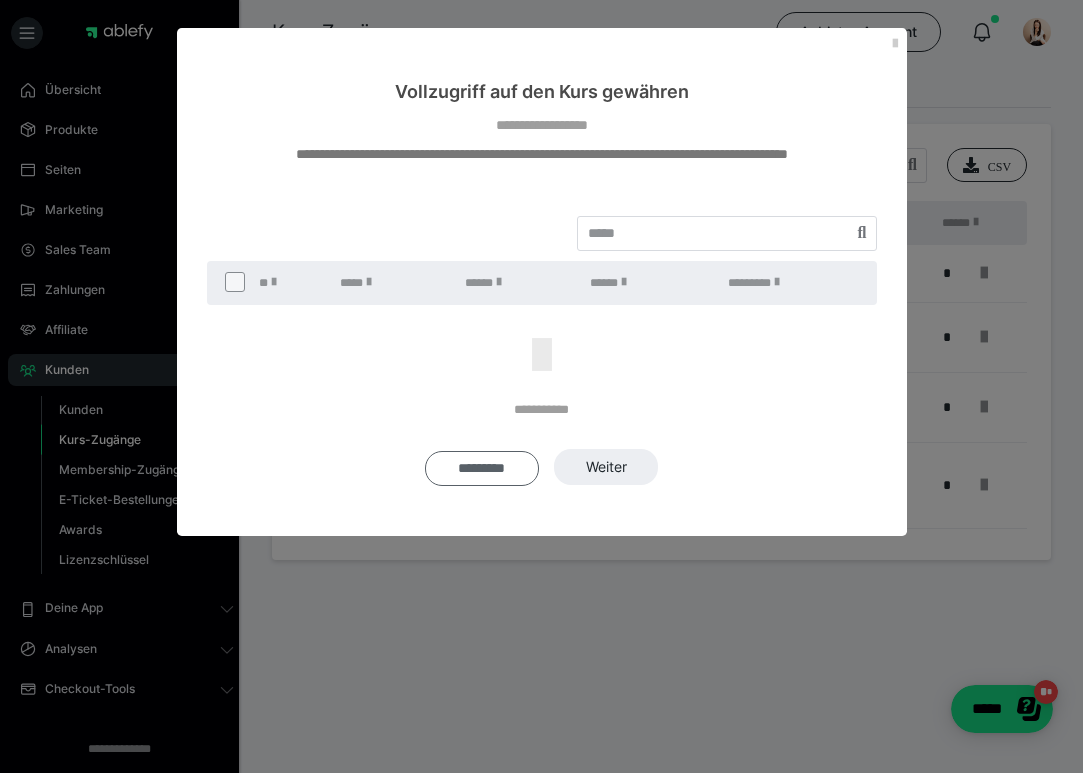 click on "*********" at bounding box center [482, 468] 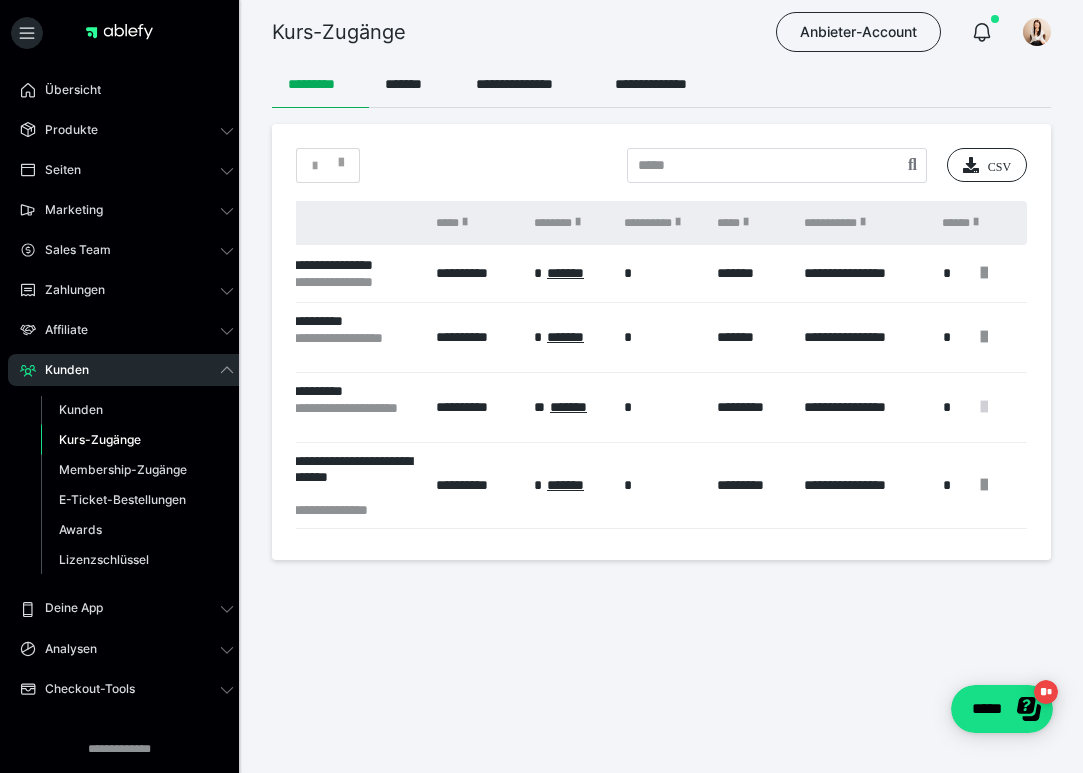 click at bounding box center [984, 407] 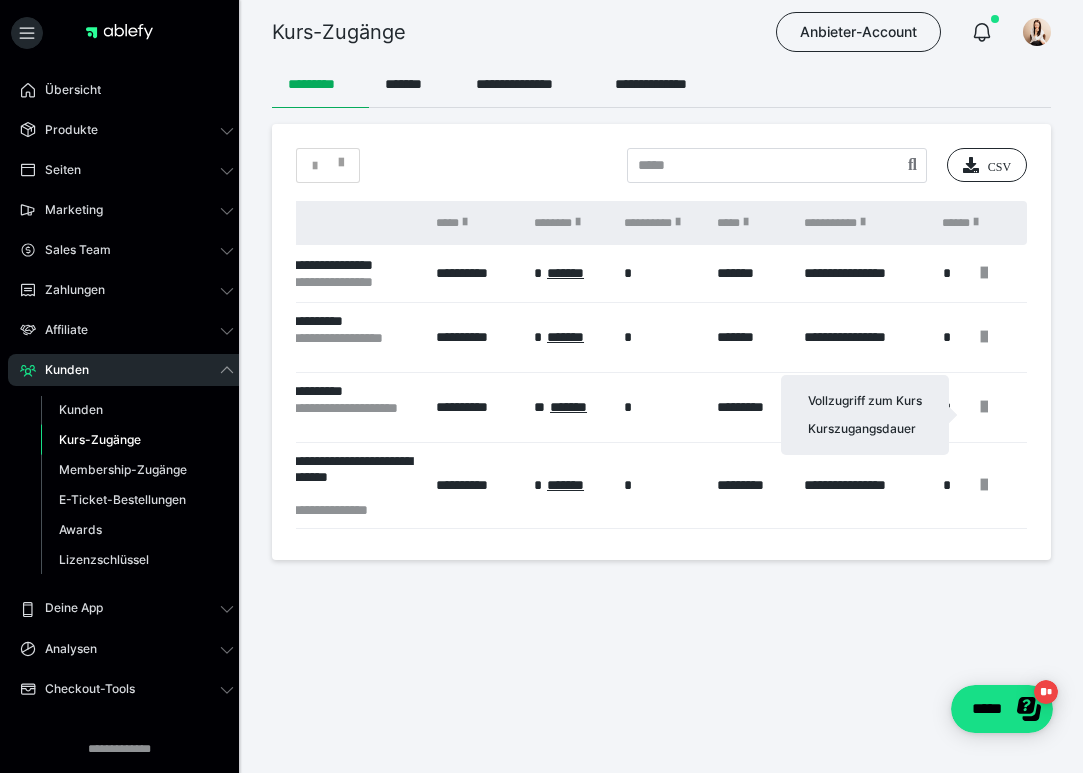 click at bounding box center (541, 386) 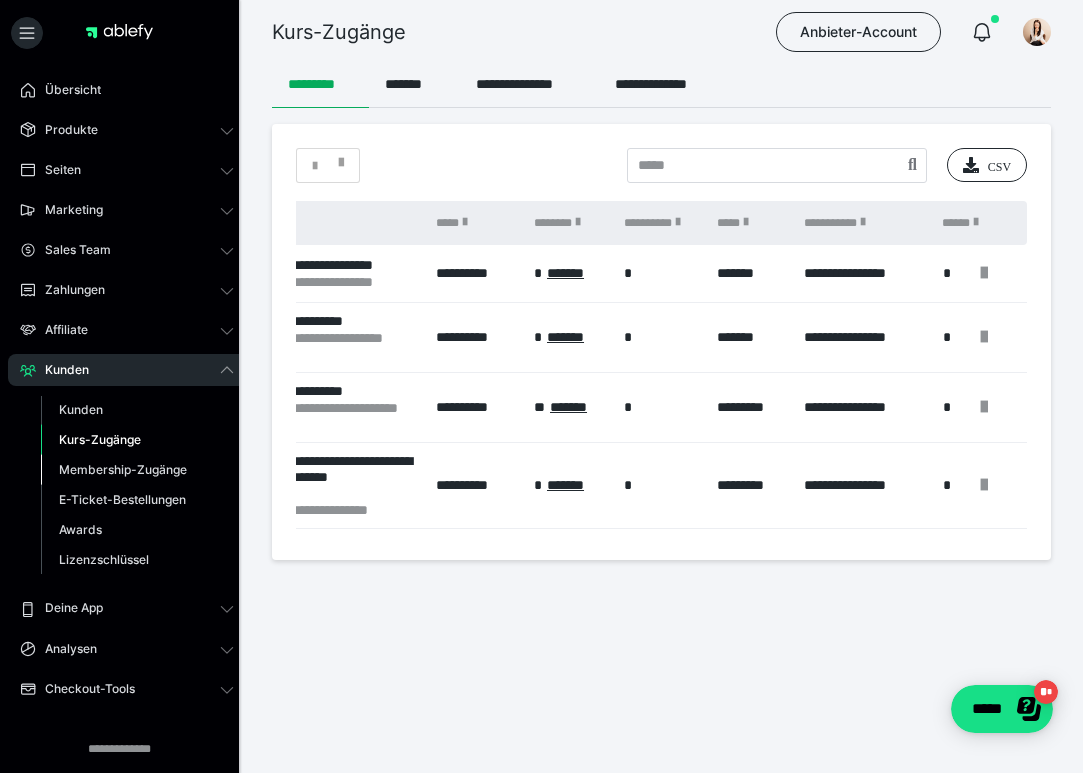 click on "Membership-Zugänge" at bounding box center (123, 469) 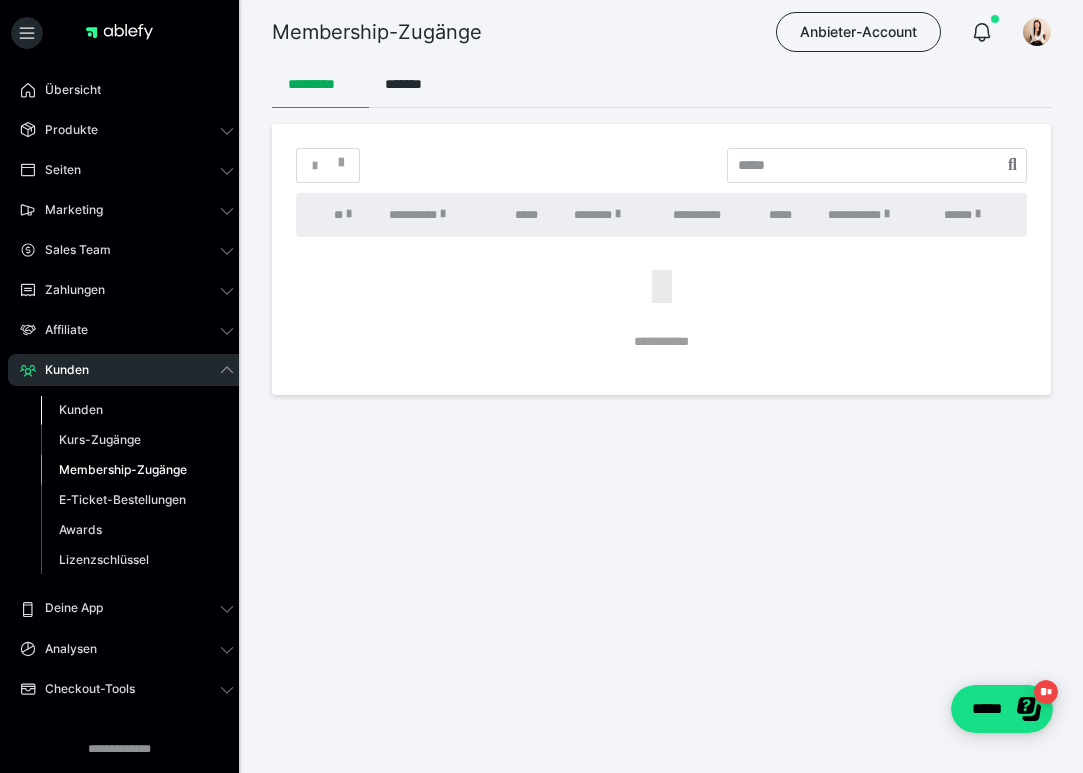 click on "Kunden" at bounding box center [137, 410] 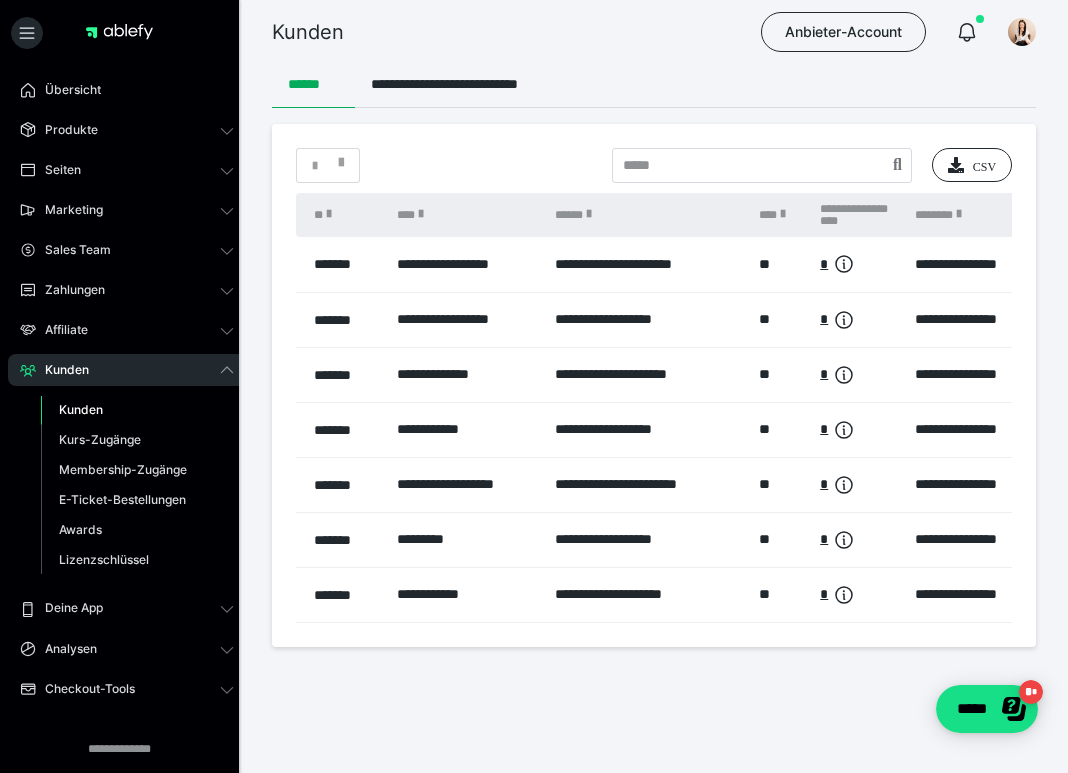 scroll, scrollTop: 0, scrollLeft: 96, axis: horizontal 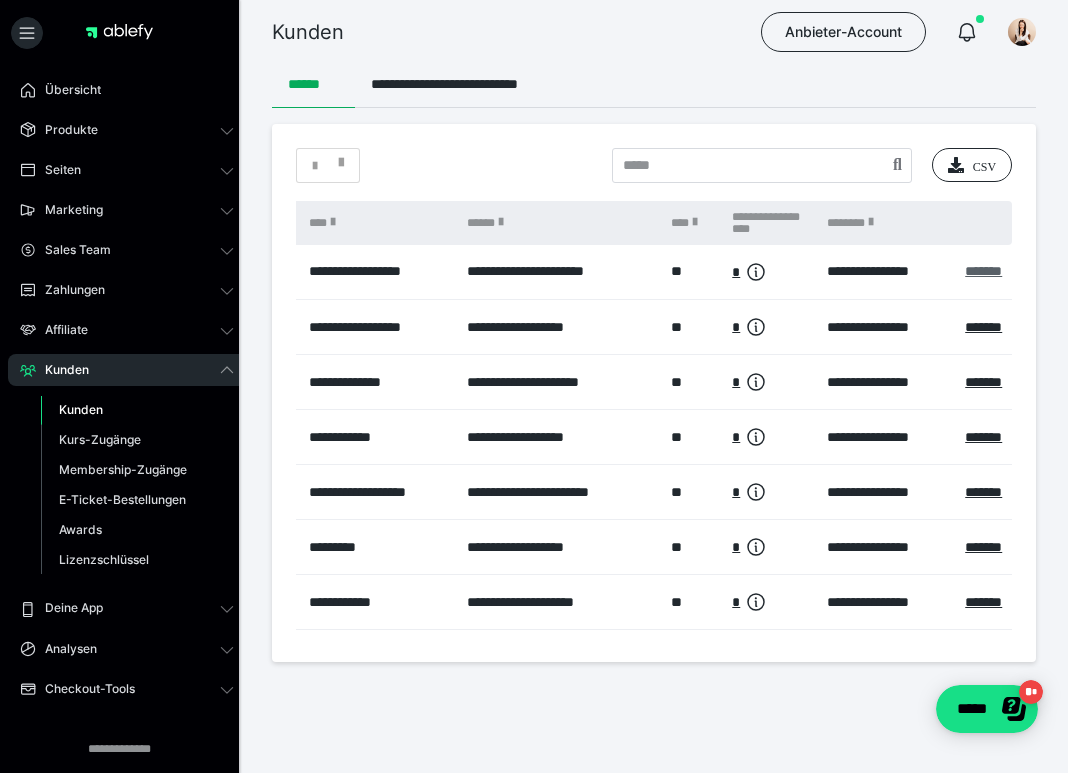 click on "*******" at bounding box center (983, 271) 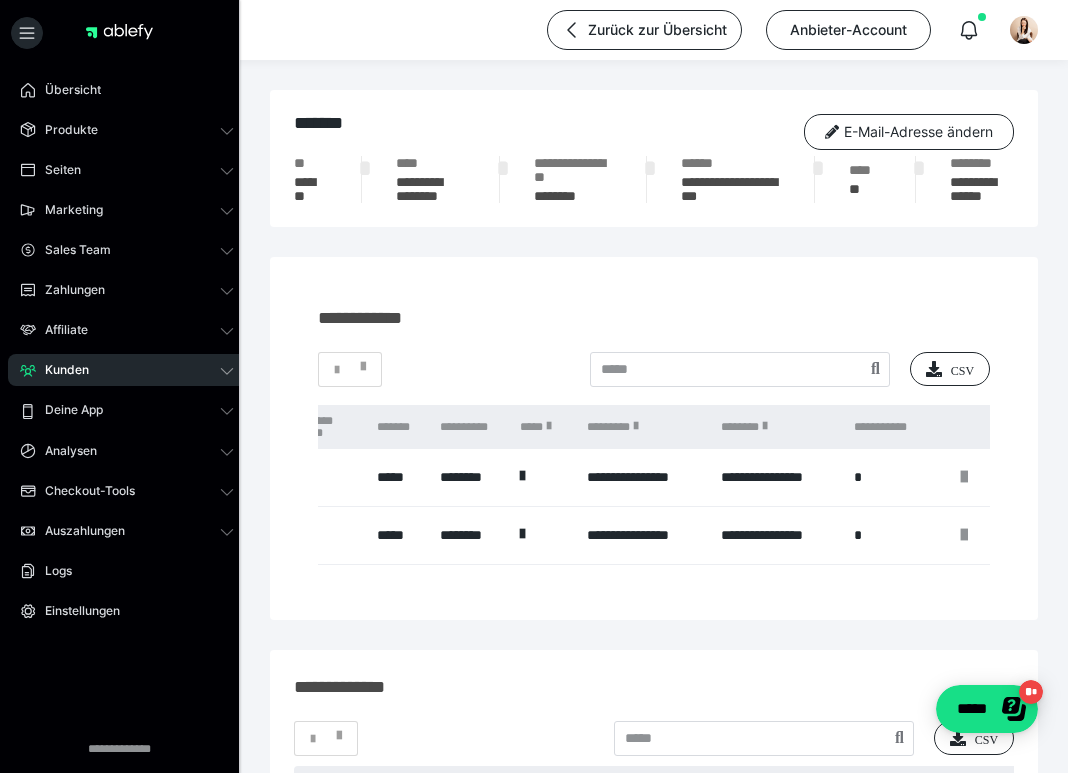 scroll, scrollTop: 0, scrollLeft: 1222, axis: horizontal 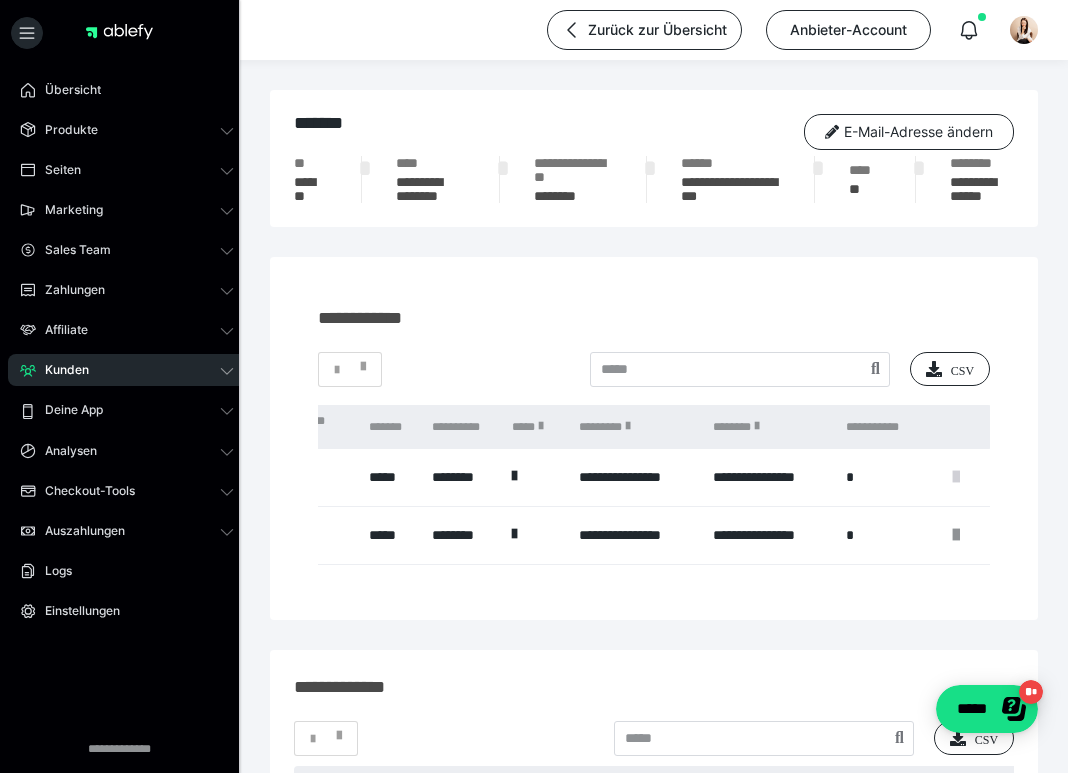 click at bounding box center (956, 477) 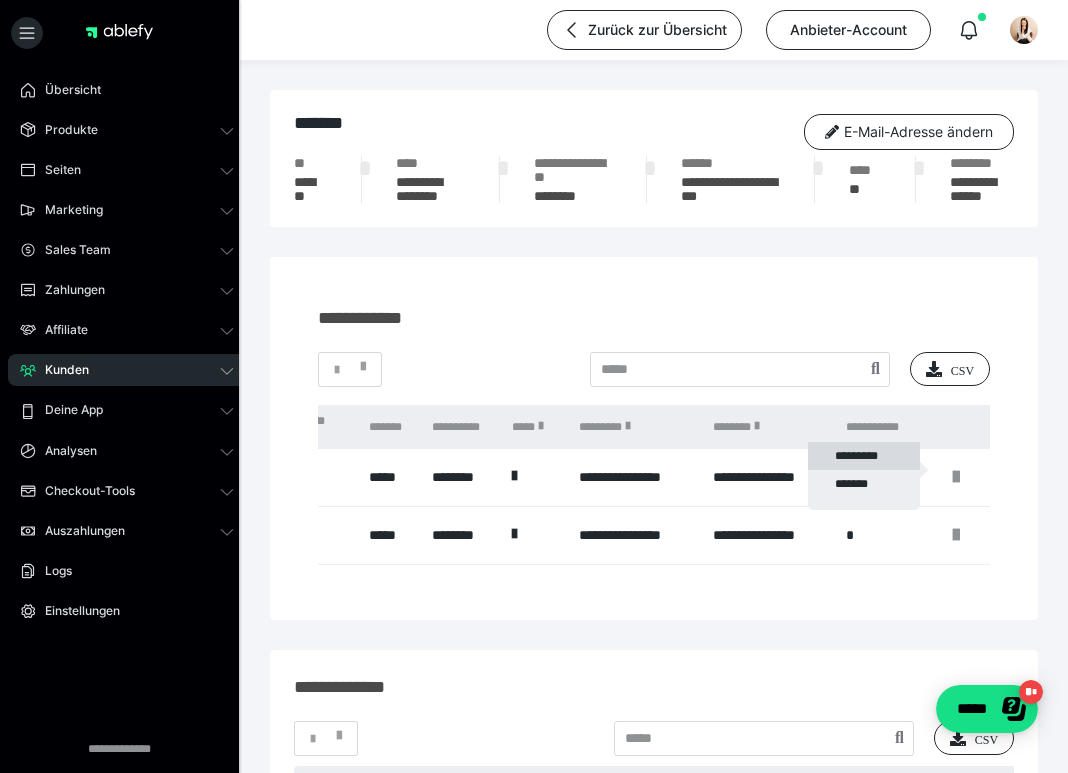 click on "*********" at bounding box center [864, 456] 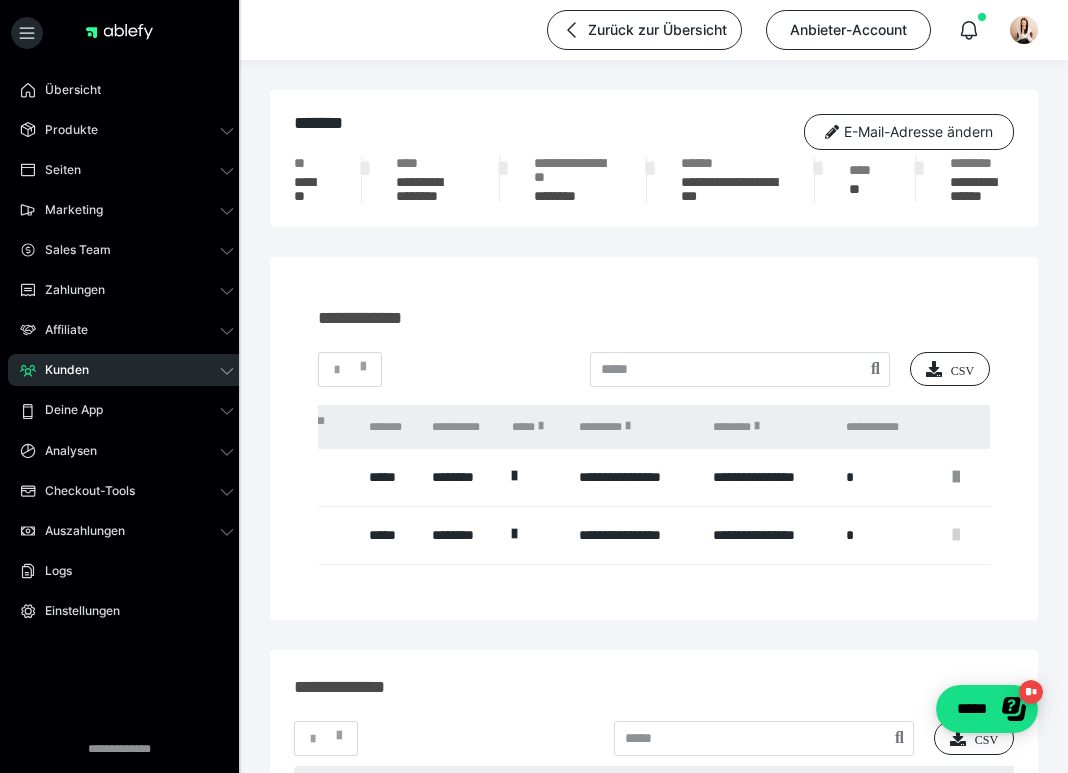 click at bounding box center (956, 535) 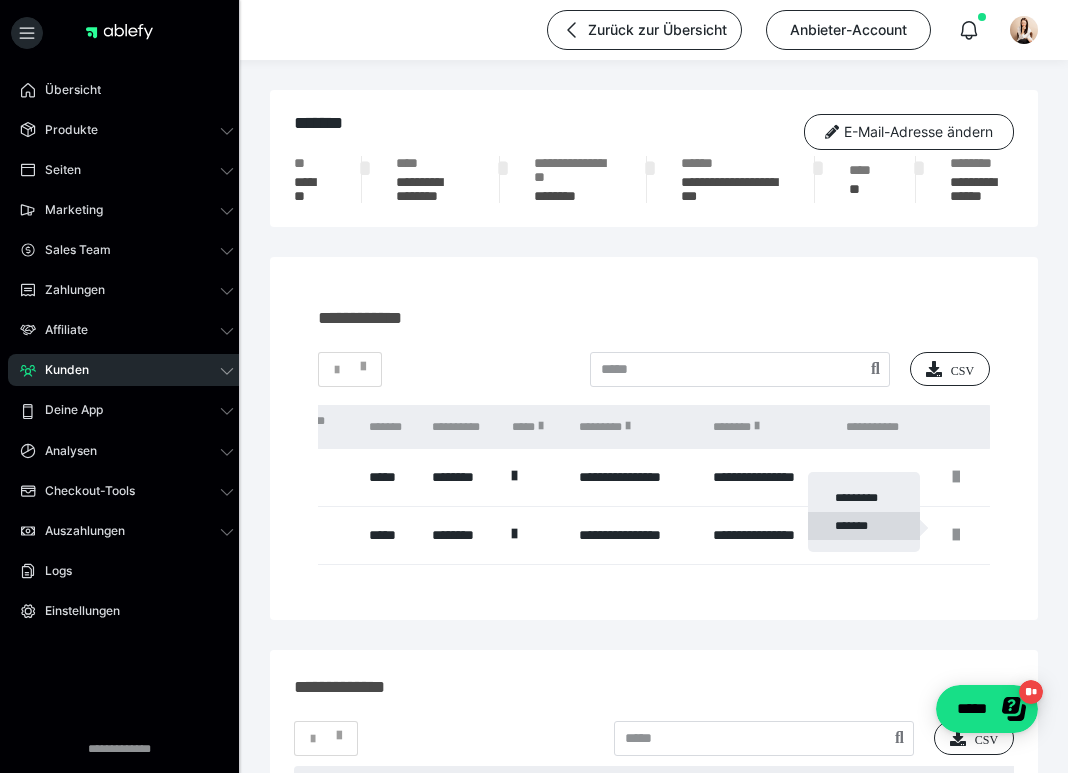 click on "*******" at bounding box center [864, 526] 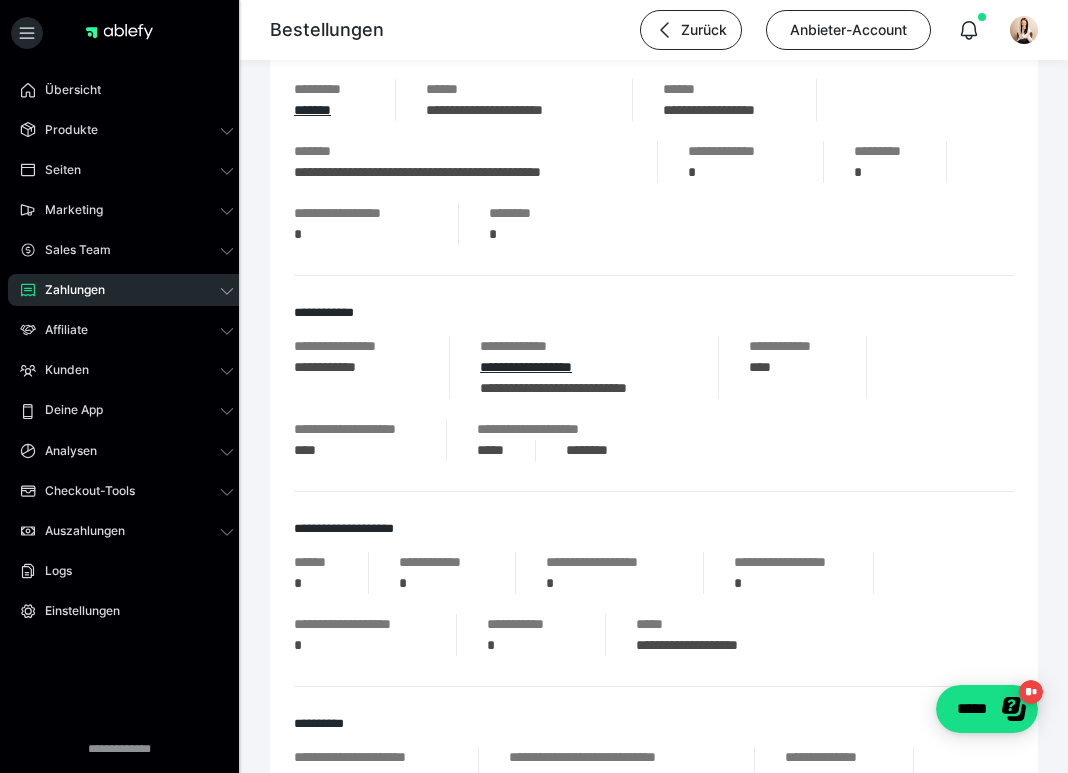 scroll, scrollTop: 0, scrollLeft: 0, axis: both 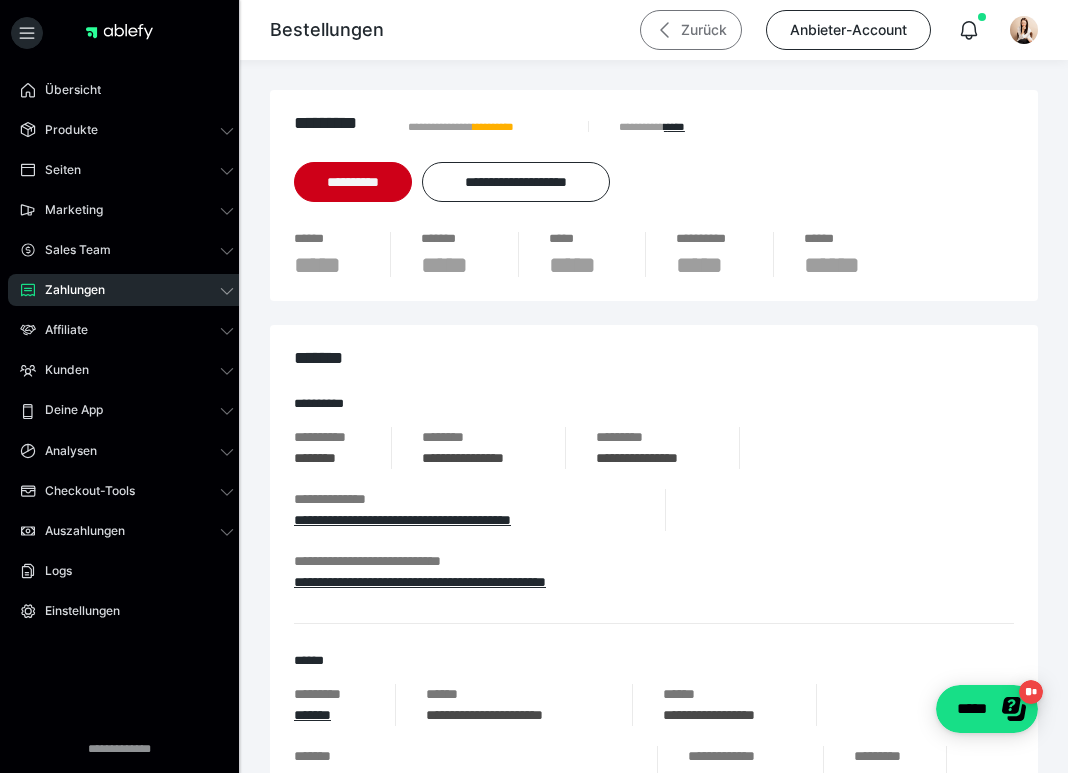 click on "Zurück" at bounding box center [691, 30] 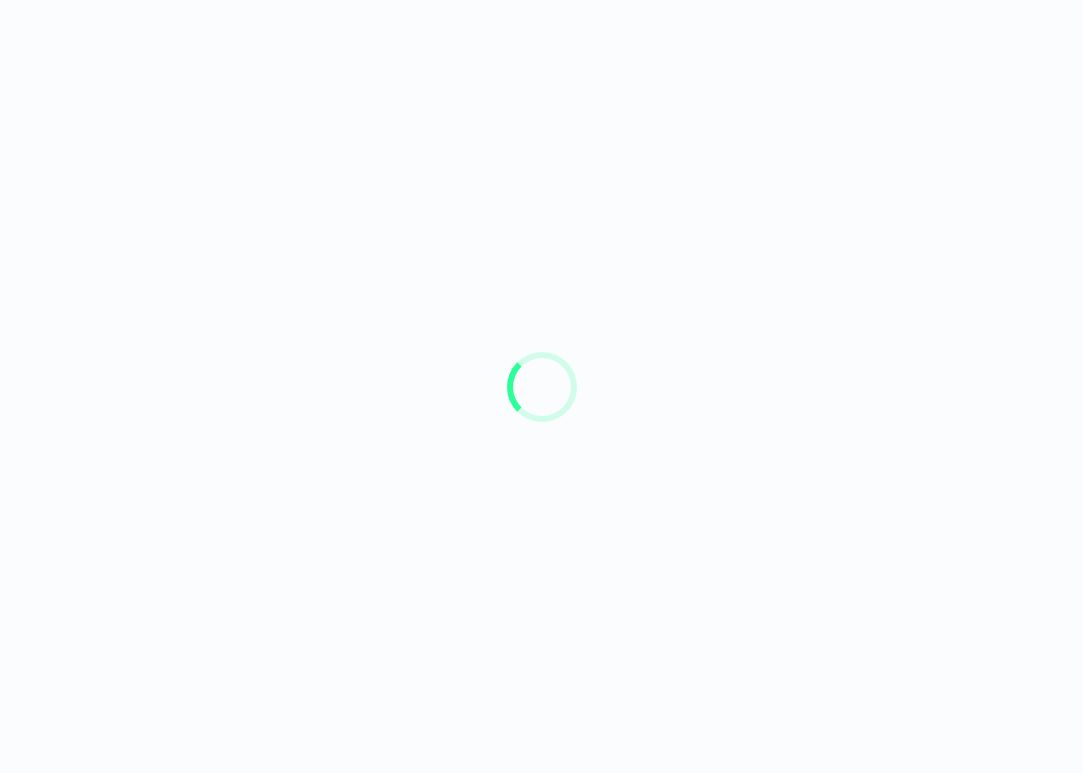 scroll, scrollTop: 0, scrollLeft: 0, axis: both 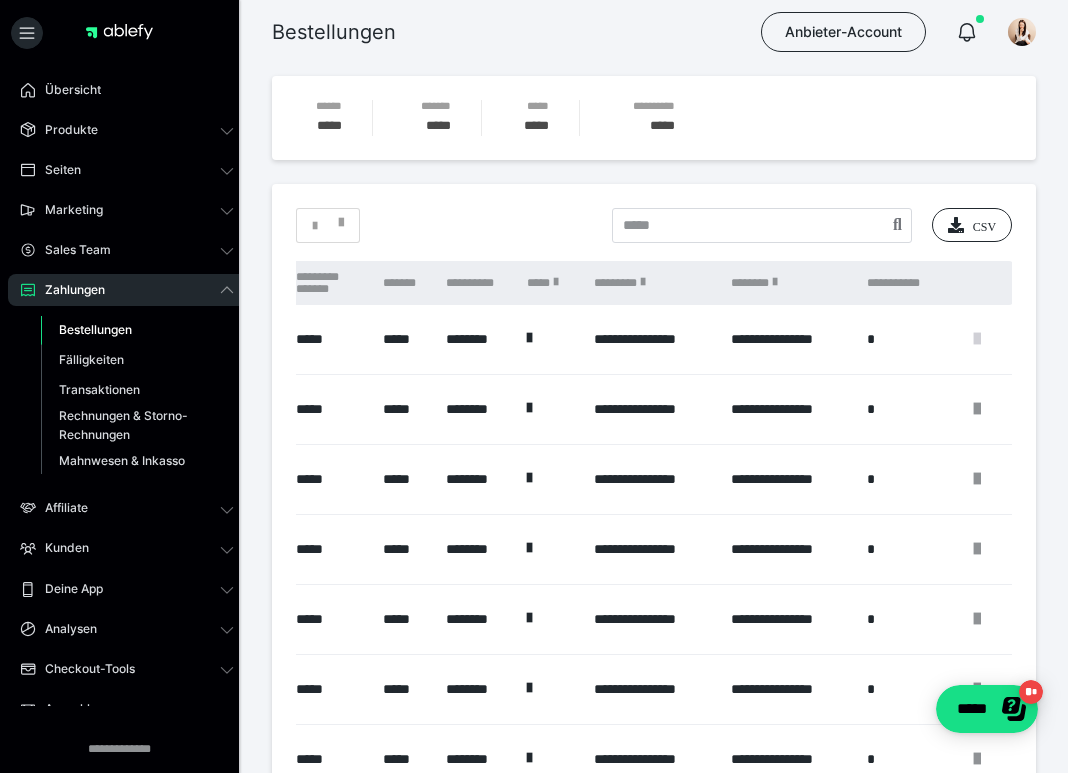 click at bounding box center [977, 339] 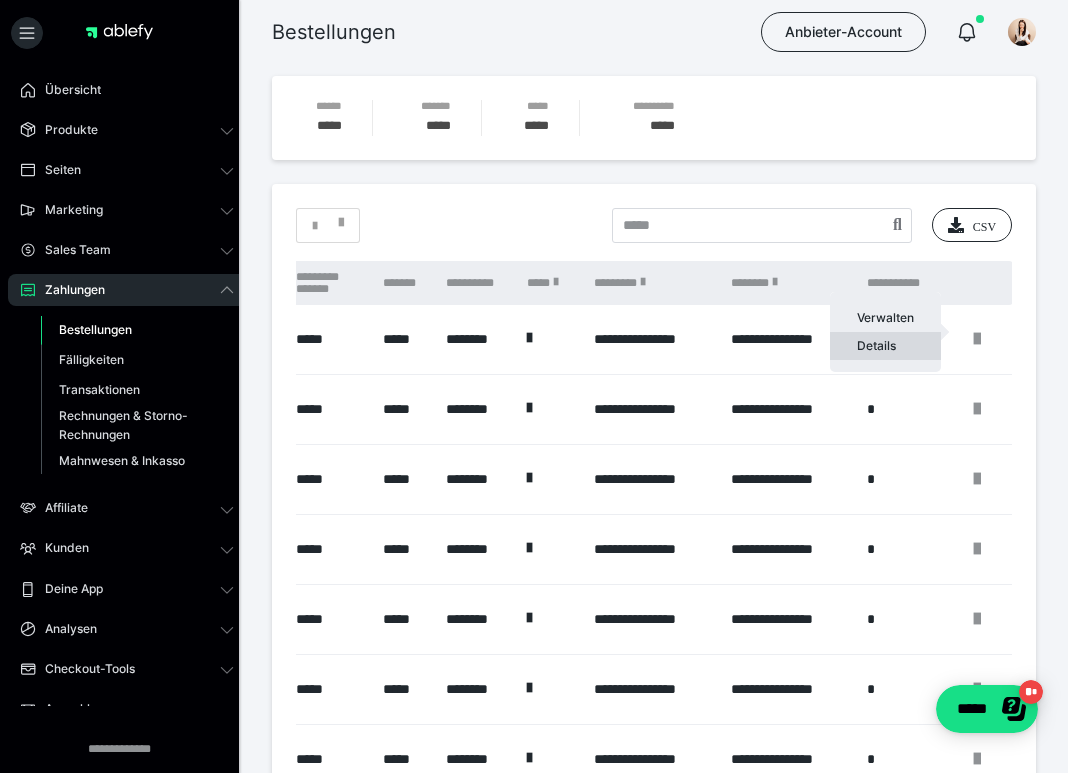 click on "Details" at bounding box center (885, 346) 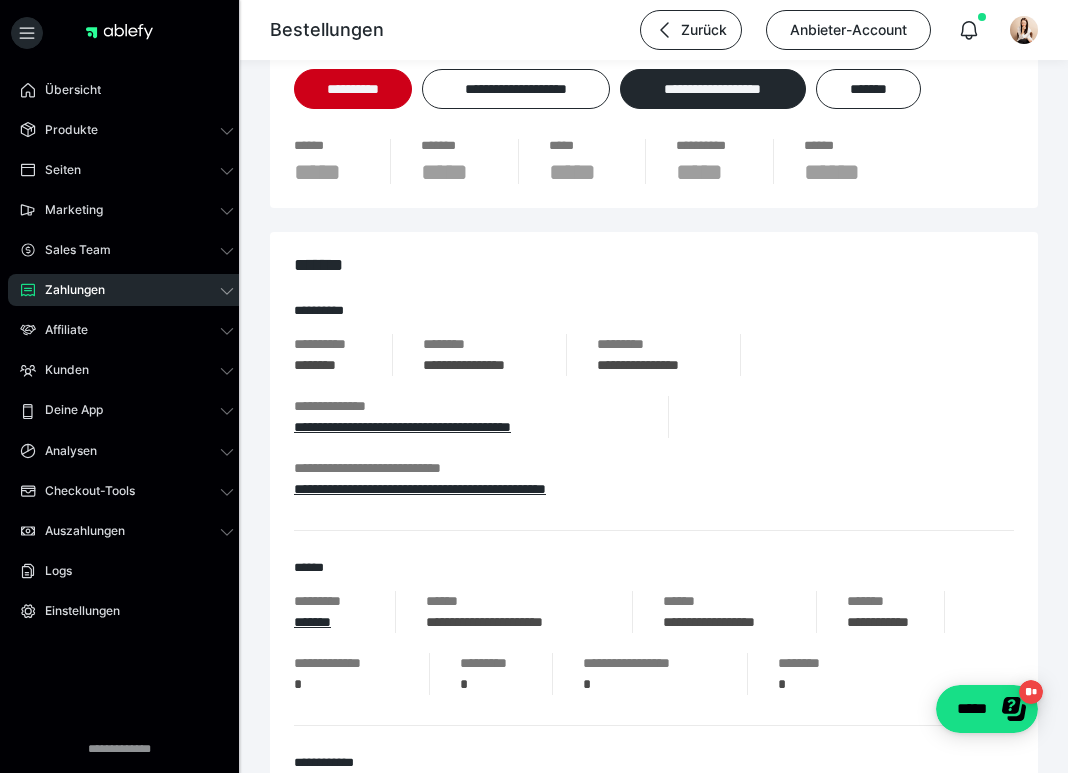 scroll, scrollTop: 0, scrollLeft: 0, axis: both 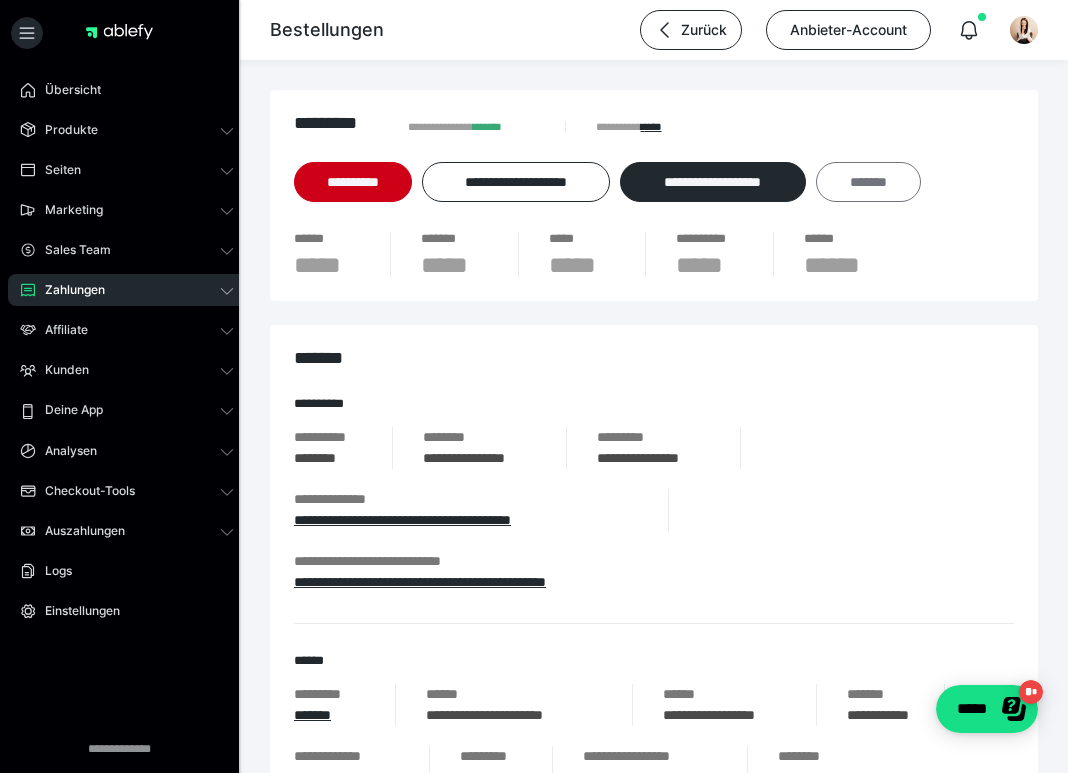 click on "*******" at bounding box center [868, 182] 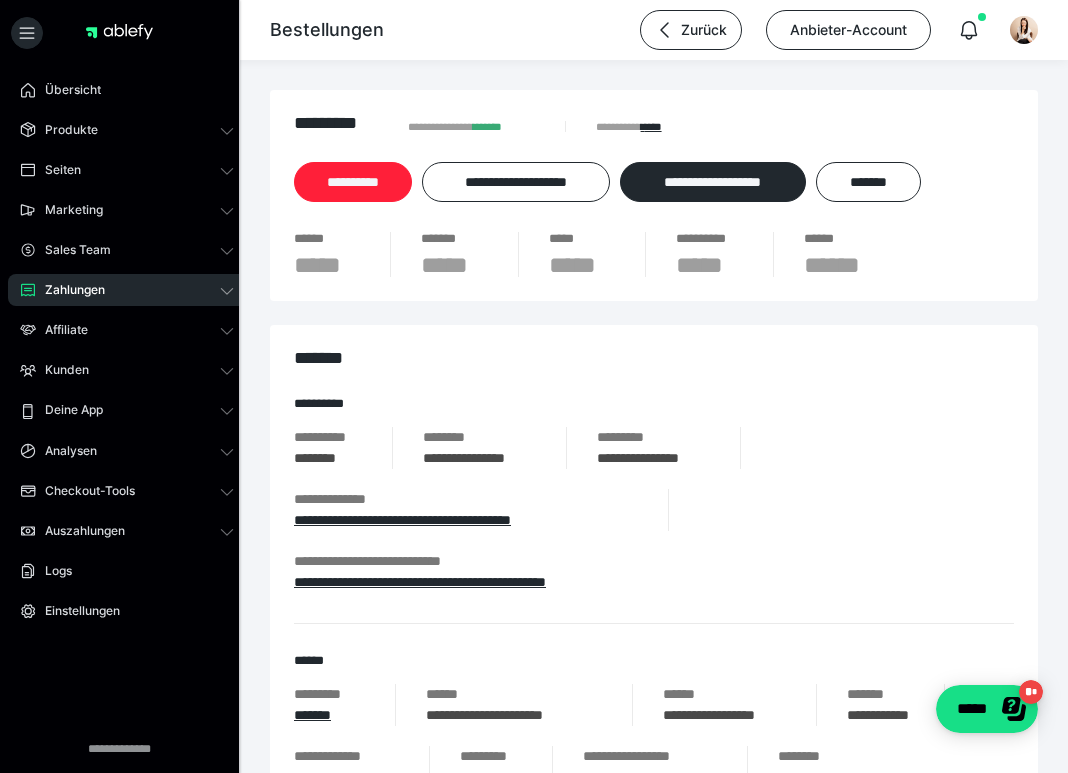 click on "**********" at bounding box center (353, 182) 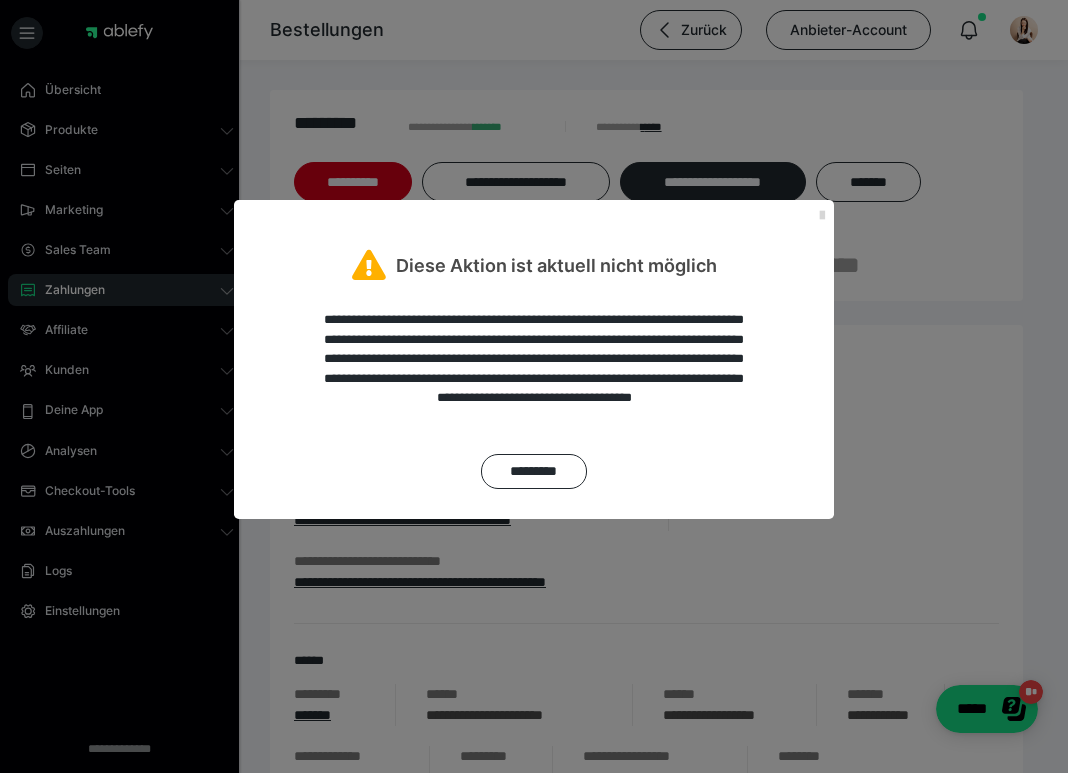 click at bounding box center [822, 216] 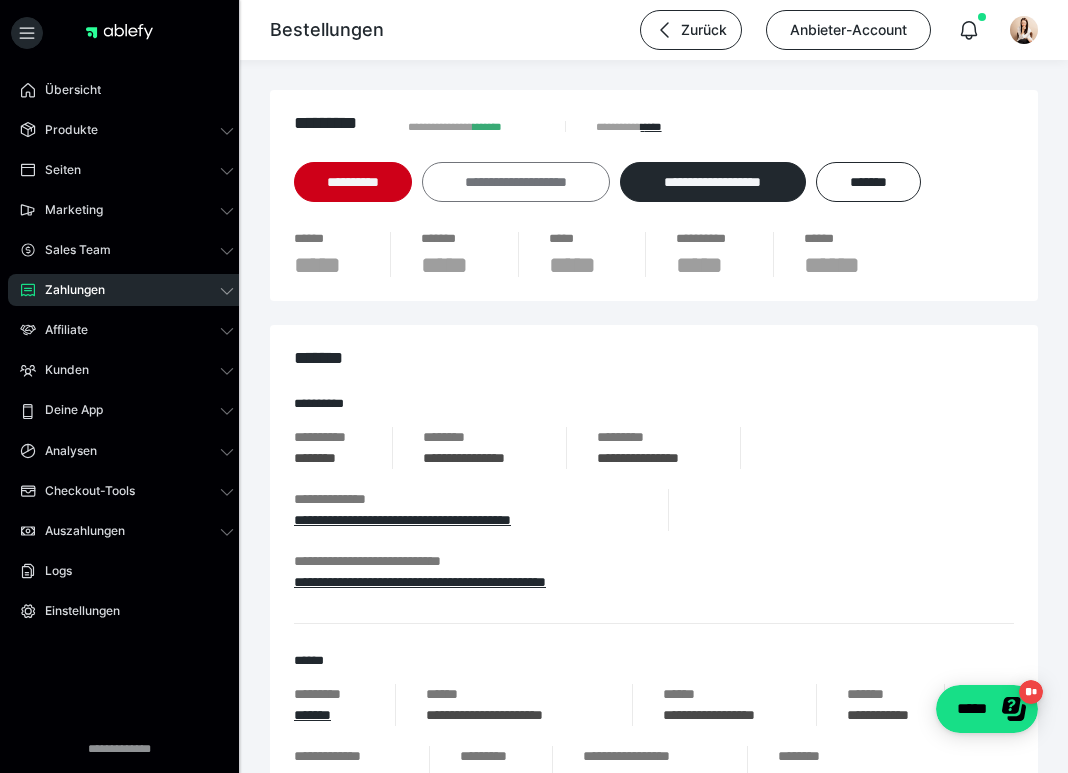 click on "**********" at bounding box center [516, 182] 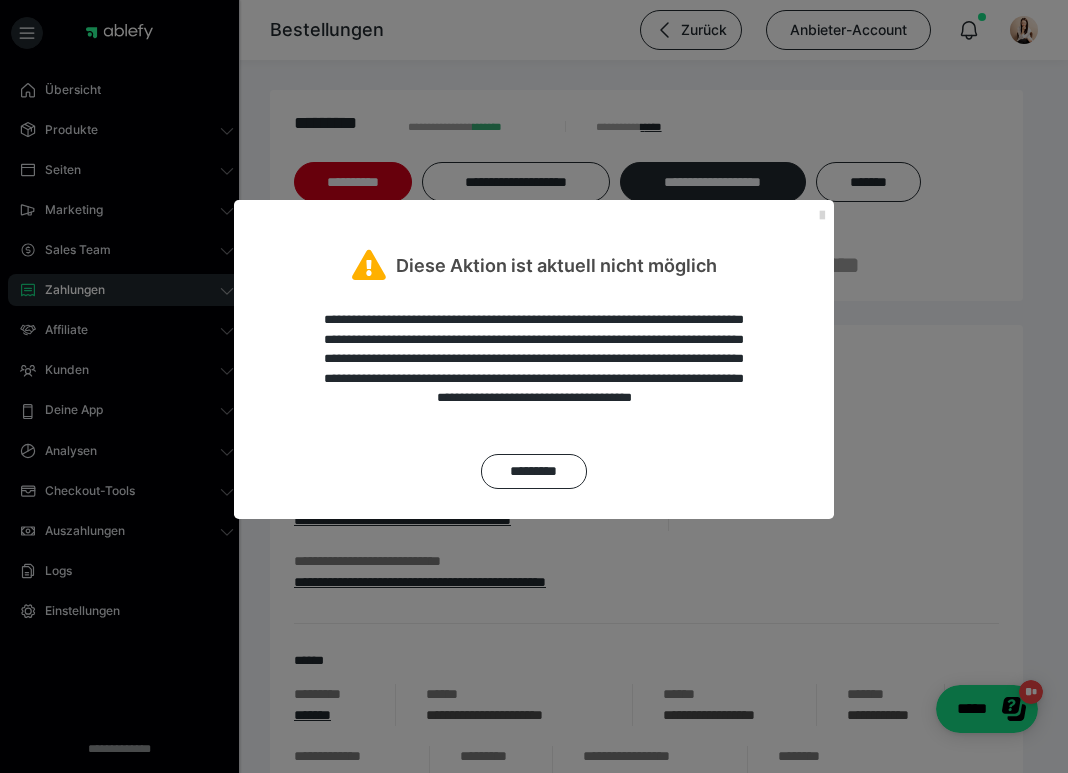 click at bounding box center [822, 216] 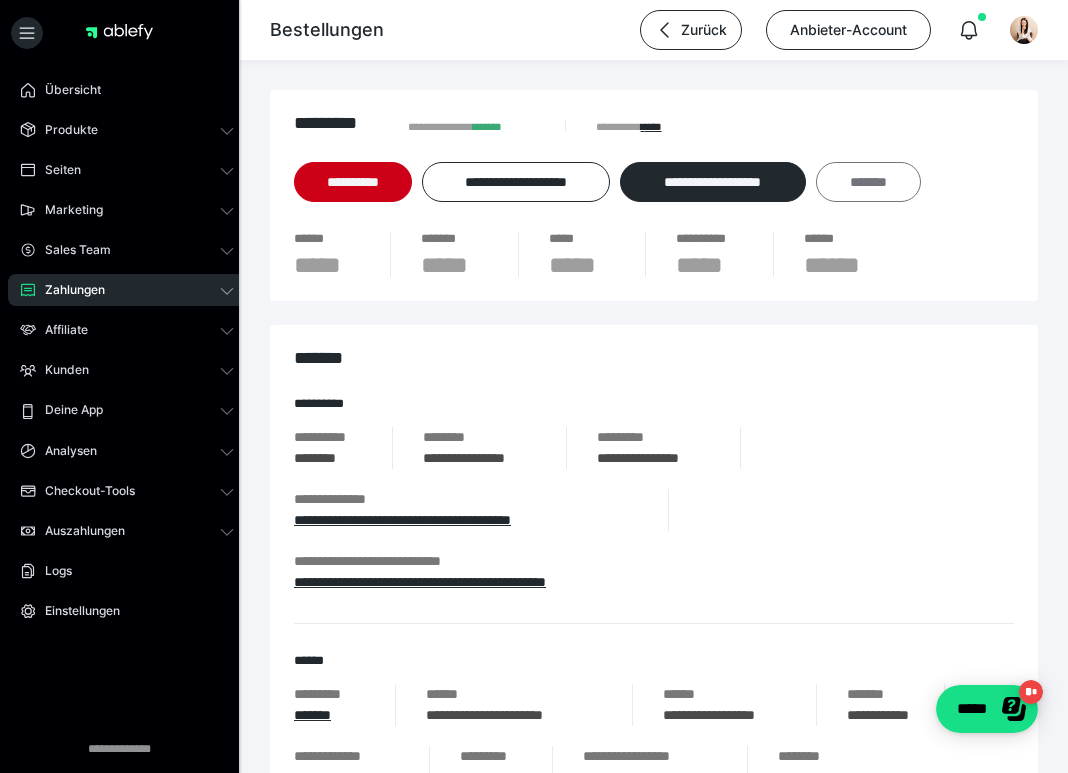 click on "*******" at bounding box center (868, 182) 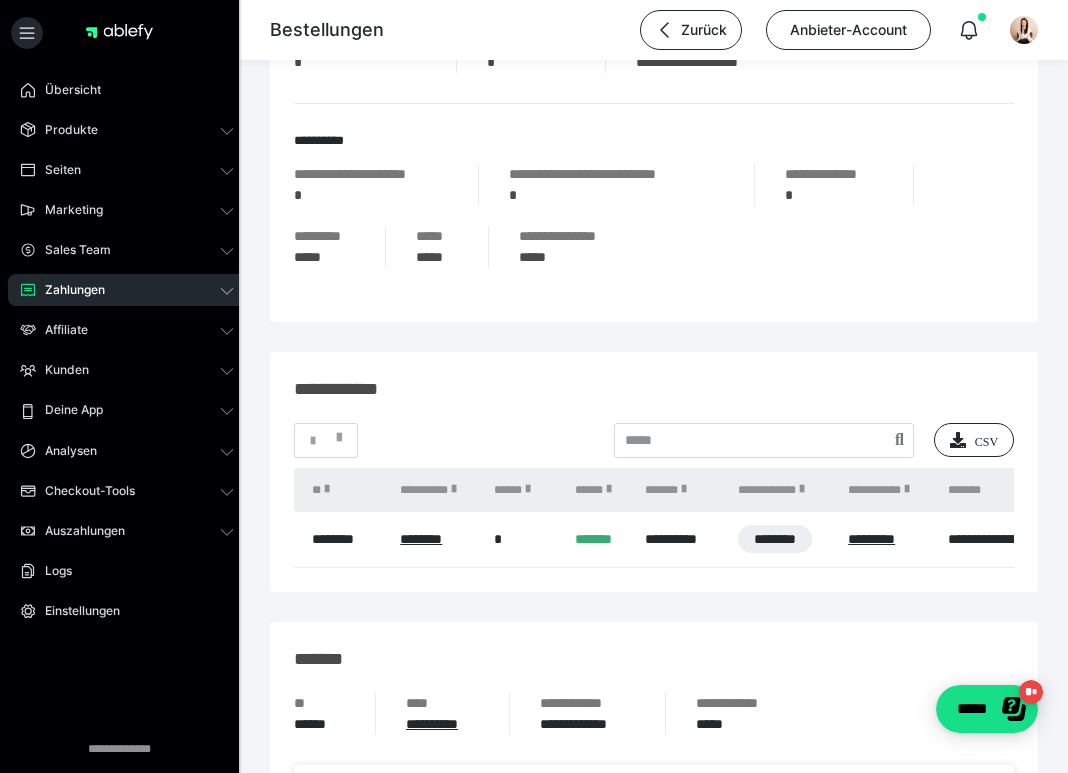 scroll, scrollTop: 1279, scrollLeft: 0, axis: vertical 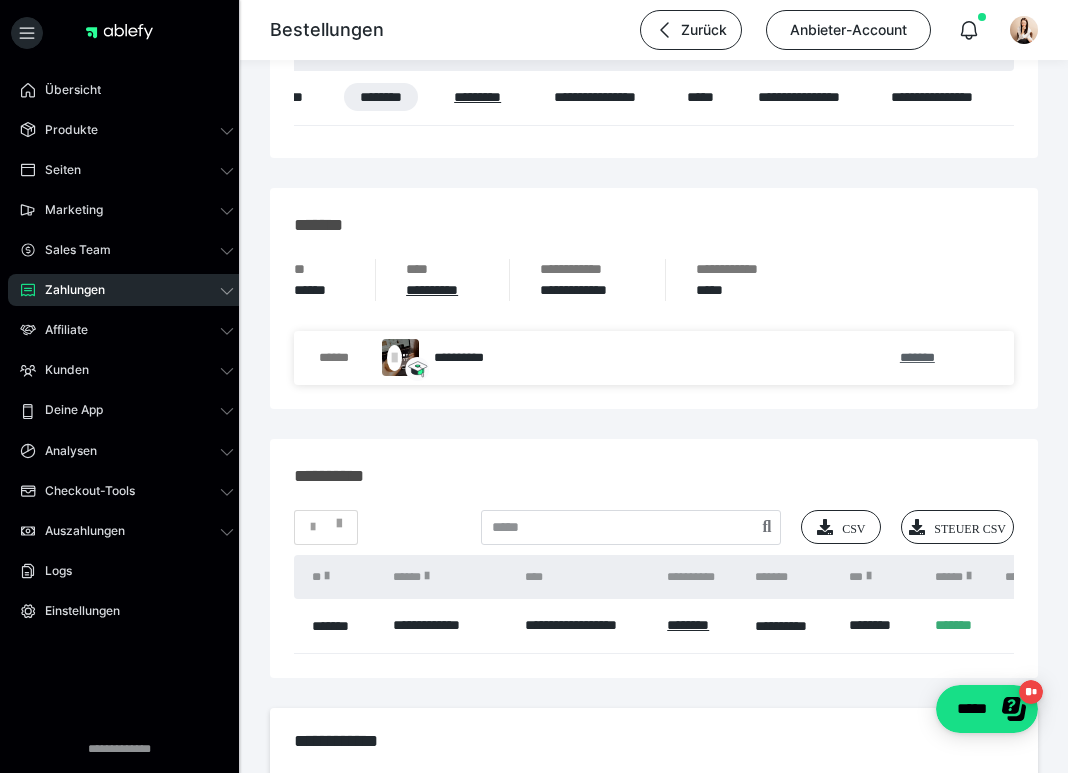 click on "*******" at bounding box center (917, 357) 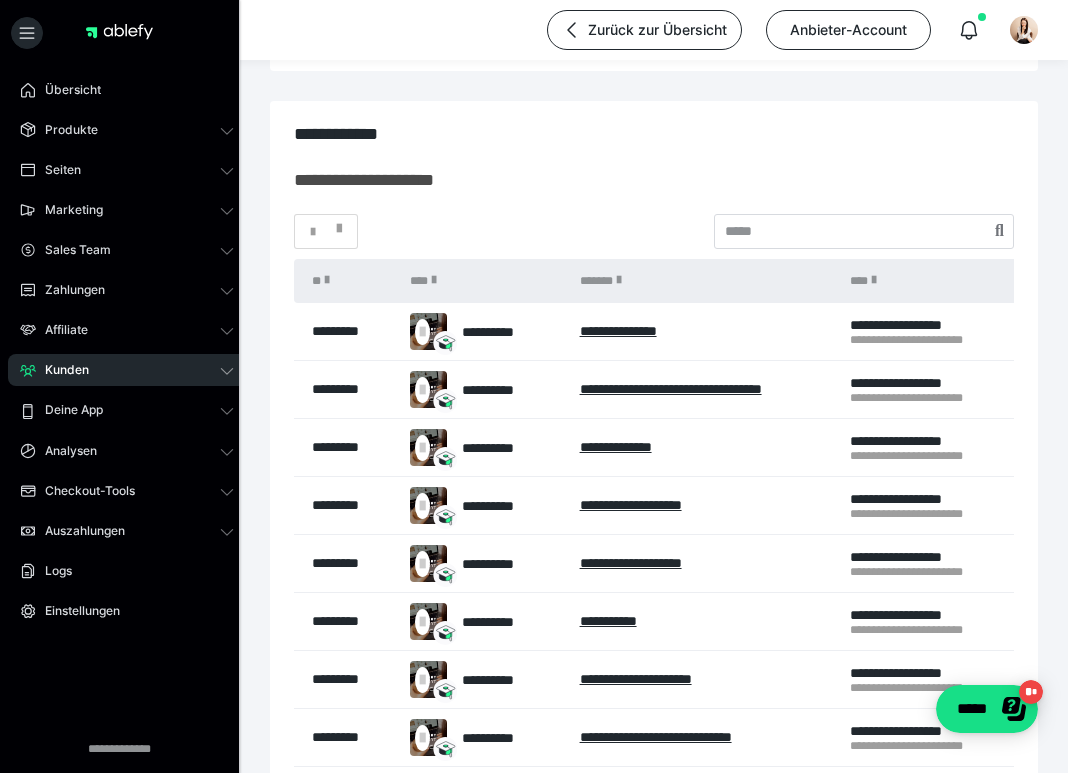 scroll, scrollTop: 0, scrollLeft: 0, axis: both 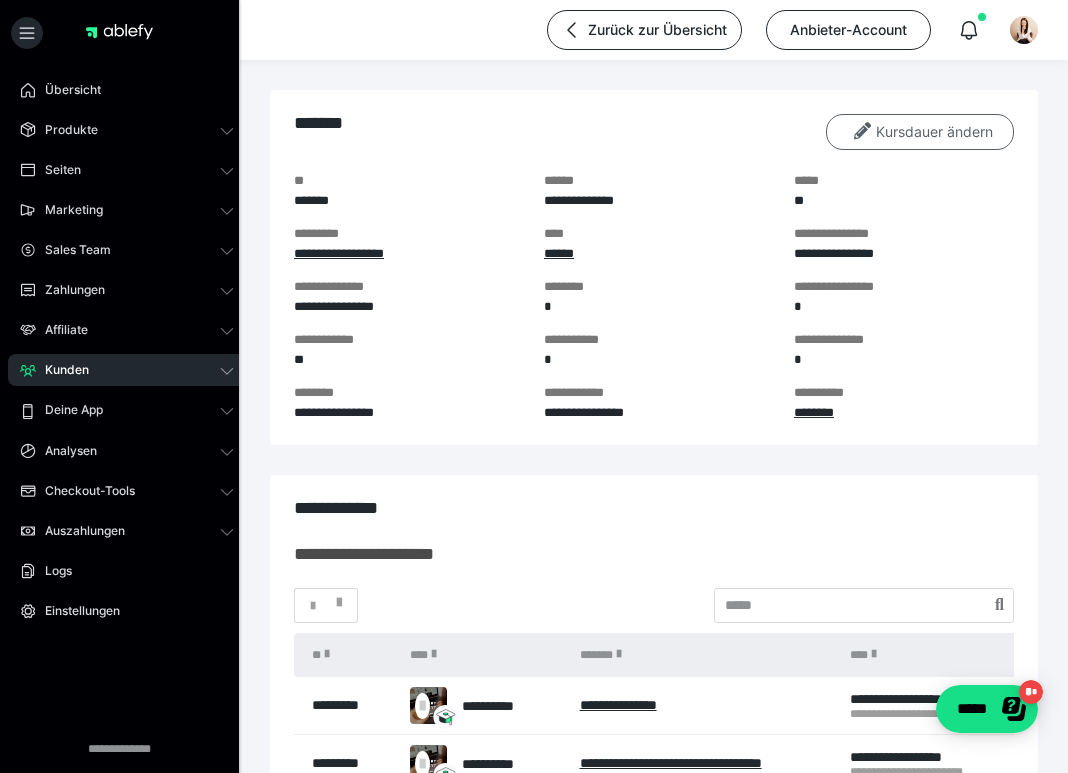 click on "Kursdauer ändern" at bounding box center [920, 132] 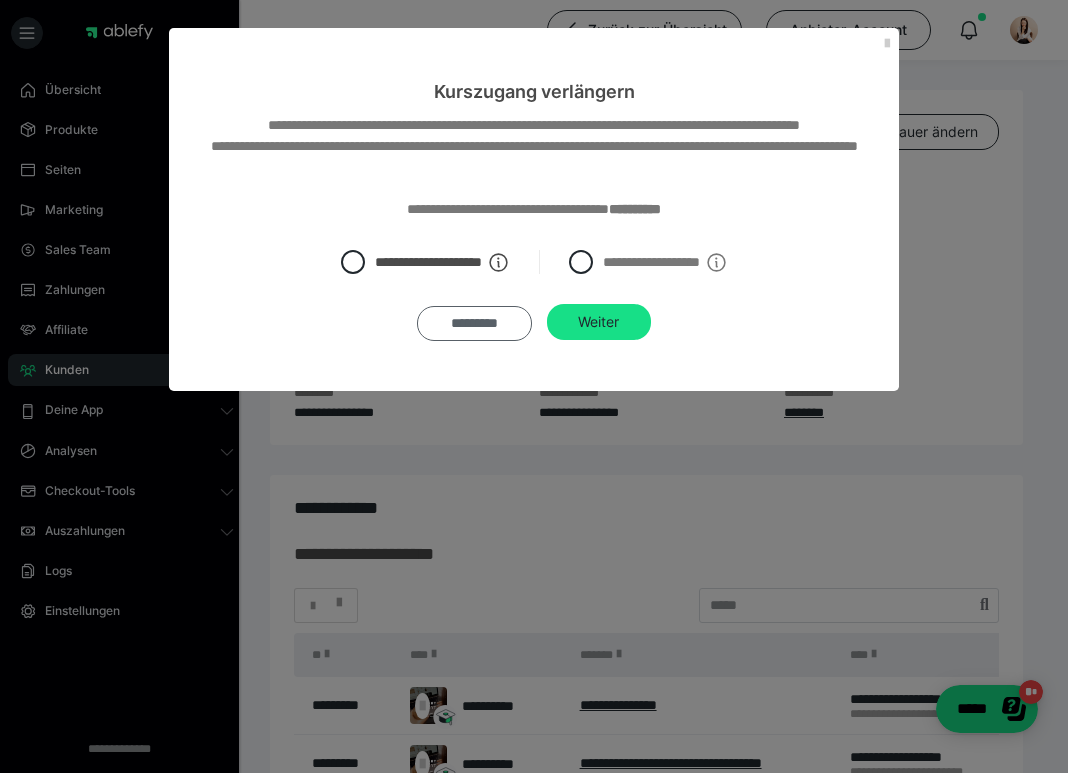 click on "*********" at bounding box center (474, 323) 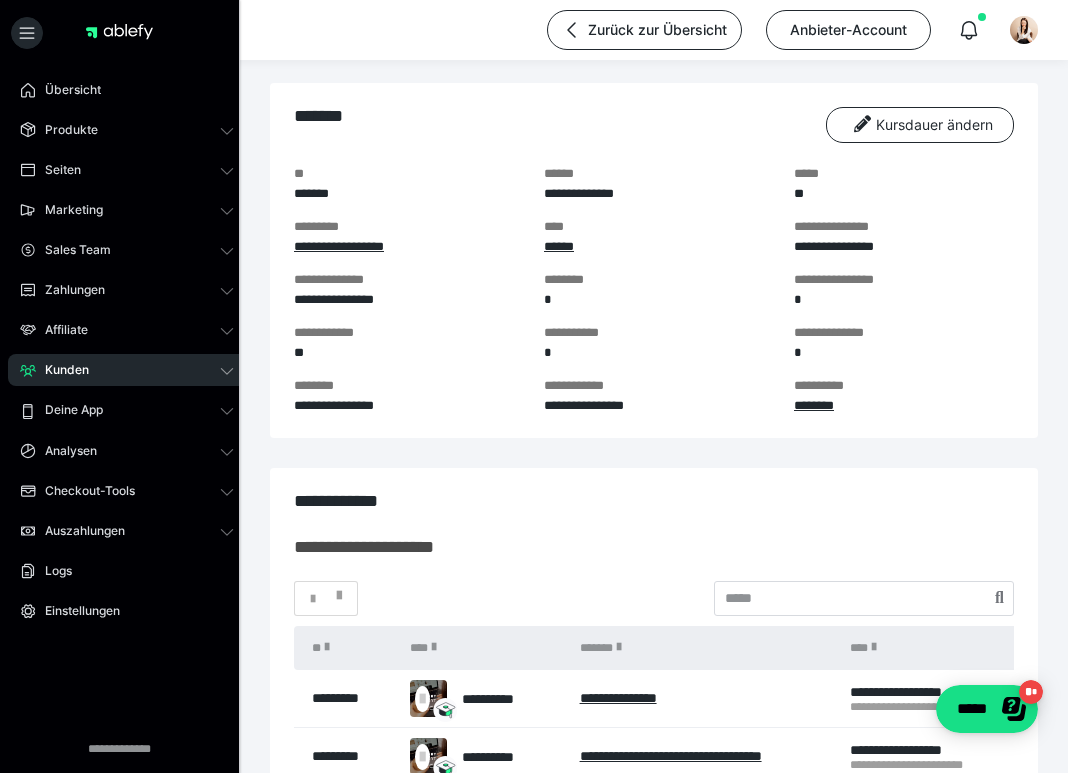 scroll, scrollTop: 0, scrollLeft: 0, axis: both 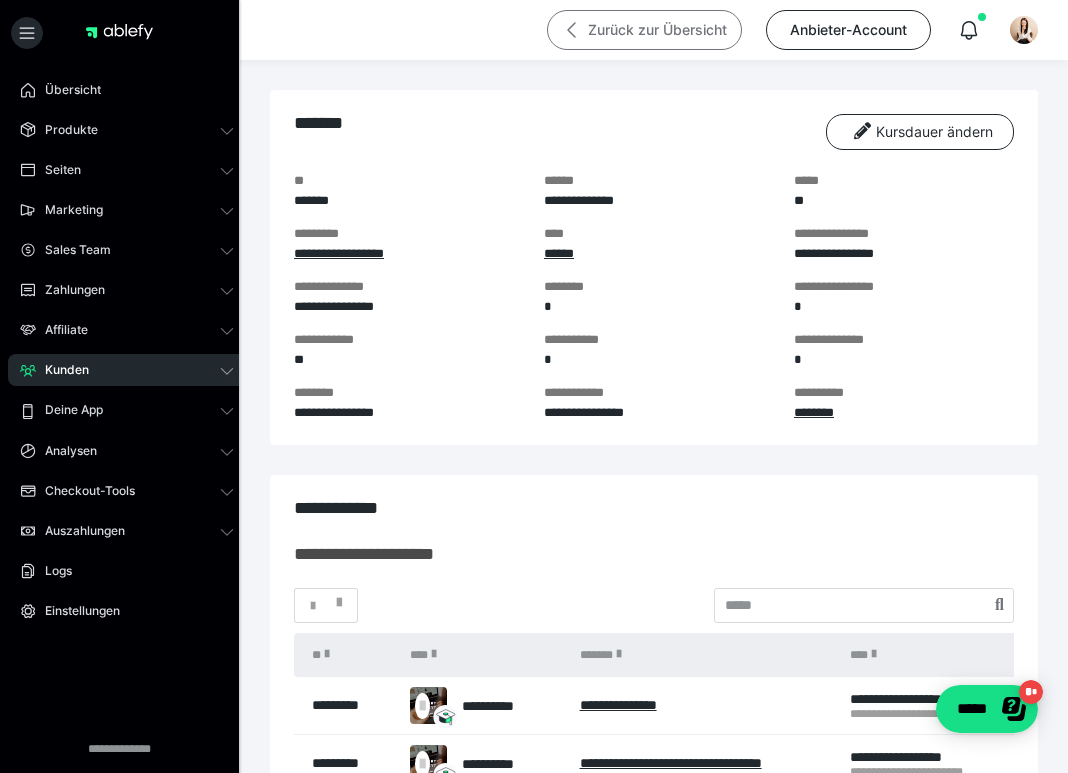 click on "Zurück zur Übersicht" at bounding box center (644, 30) 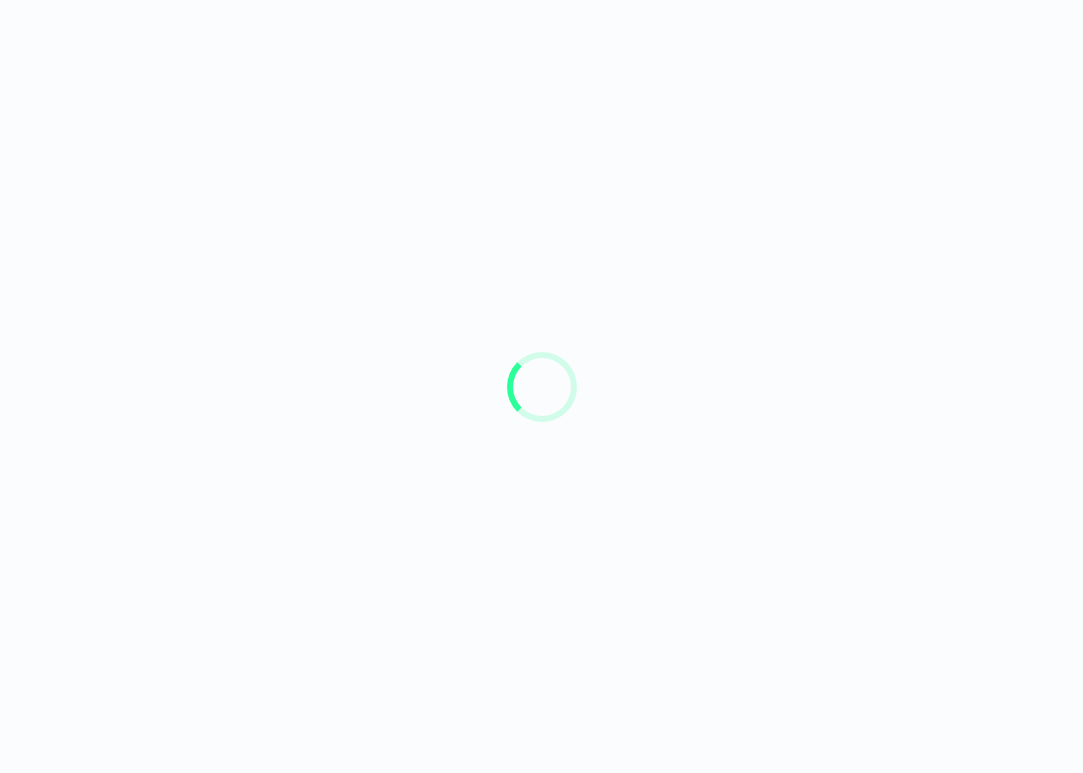 scroll, scrollTop: 0, scrollLeft: 0, axis: both 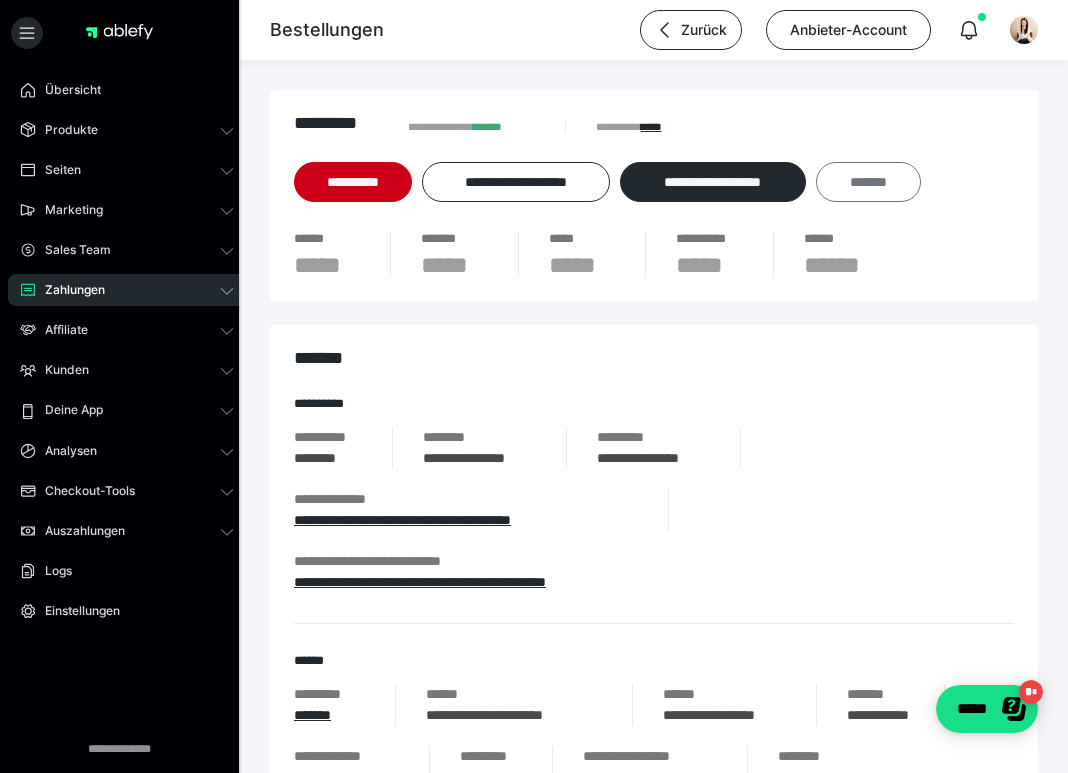 click on "*******" at bounding box center (868, 182) 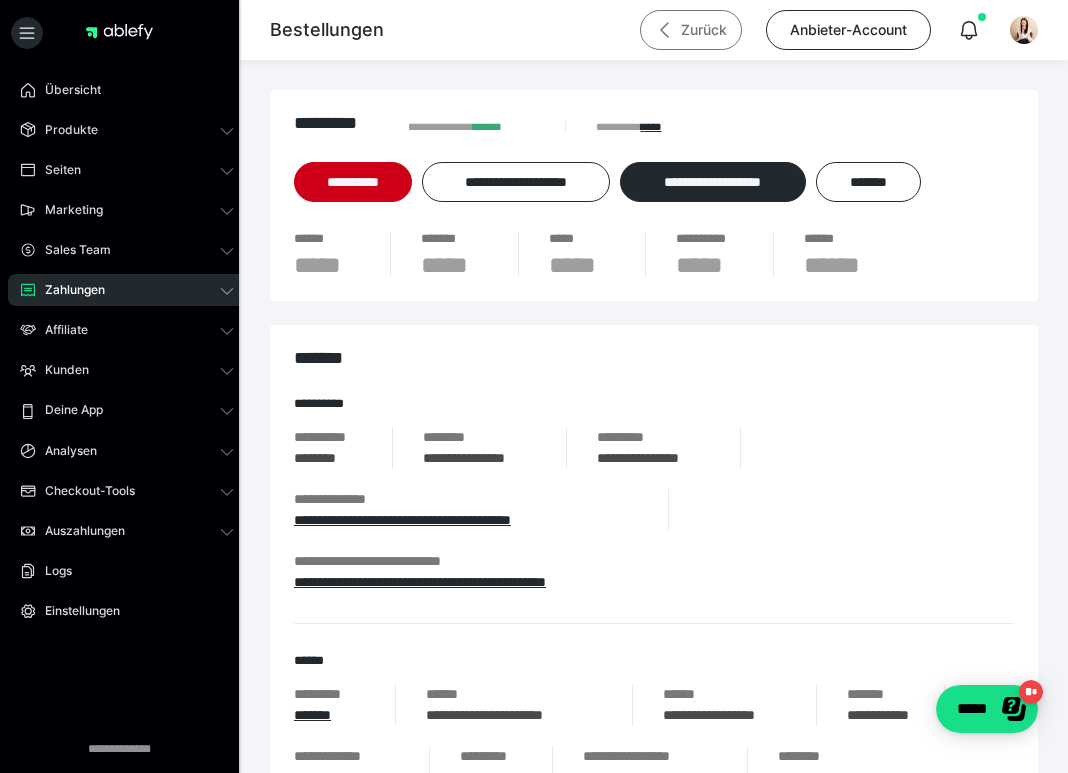 click on "Zurück" at bounding box center [691, 30] 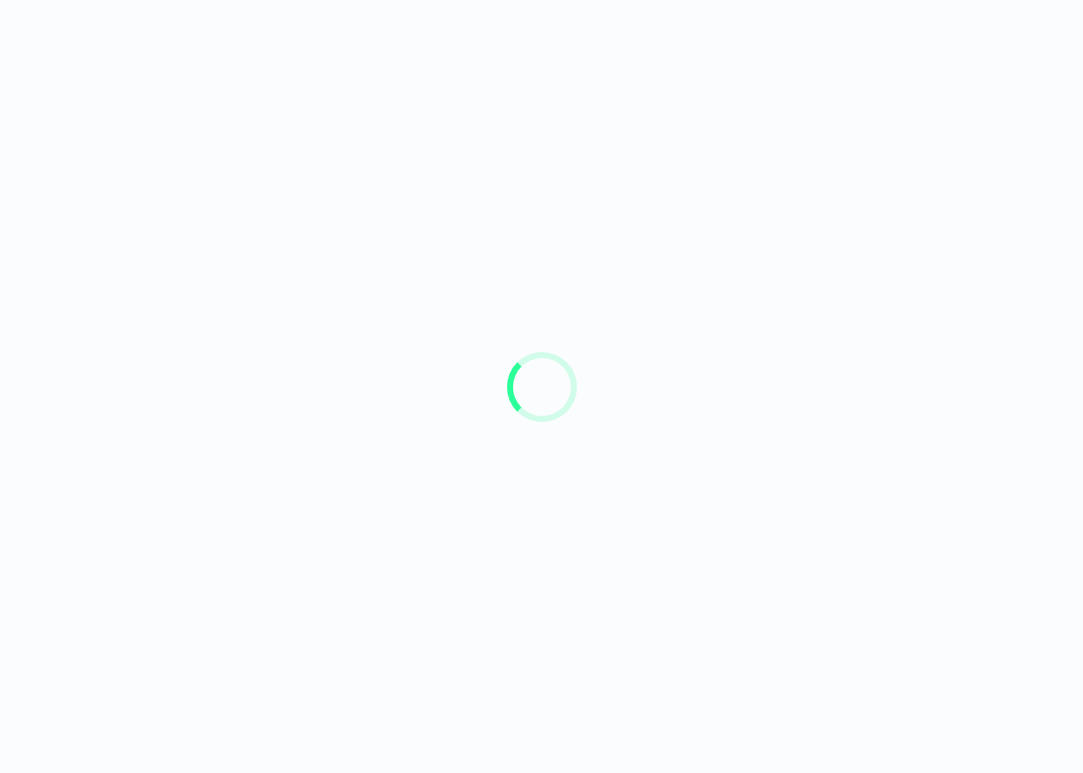 scroll, scrollTop: 0, scrollLeft: 0, axis: both 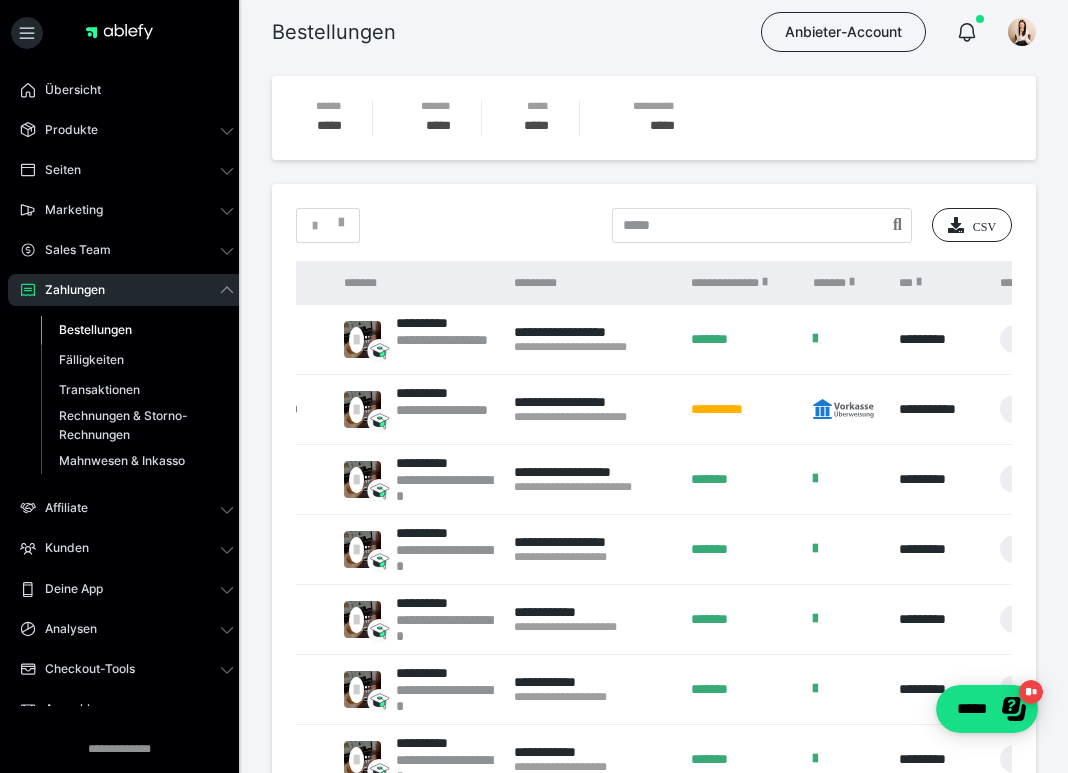 click on "*******" at bounding box center [741, 340] 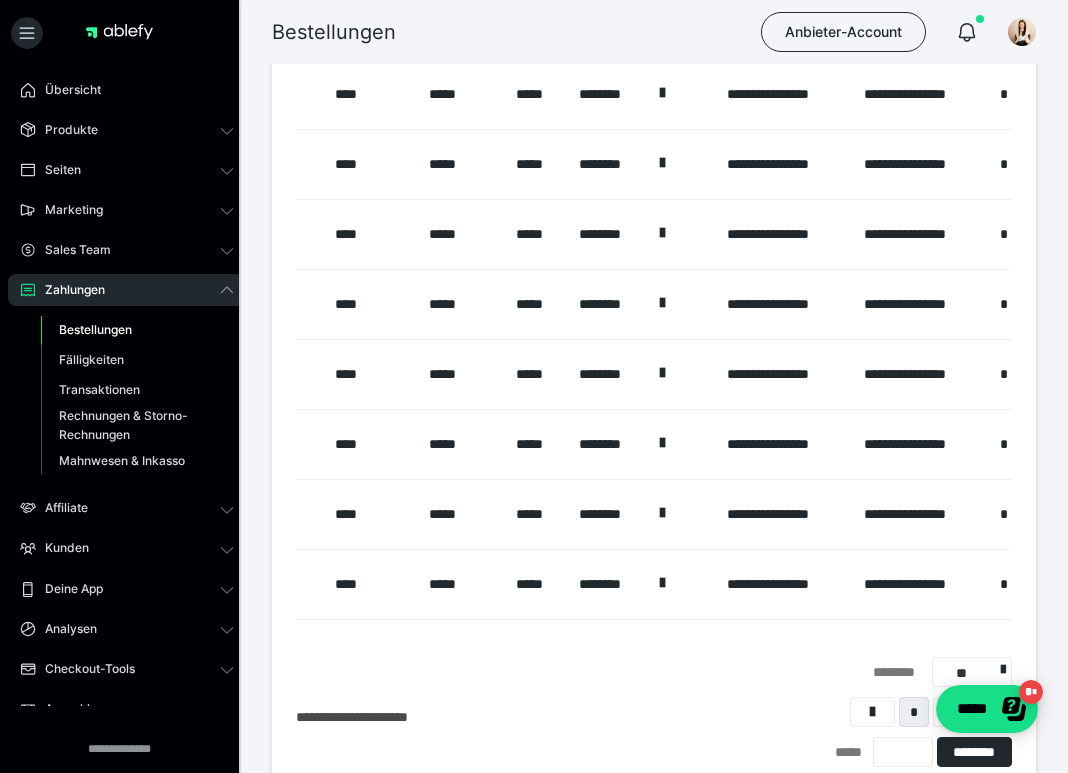 scroll, scrollTop: 0, scrollLeft: 1192, axis: horizontal 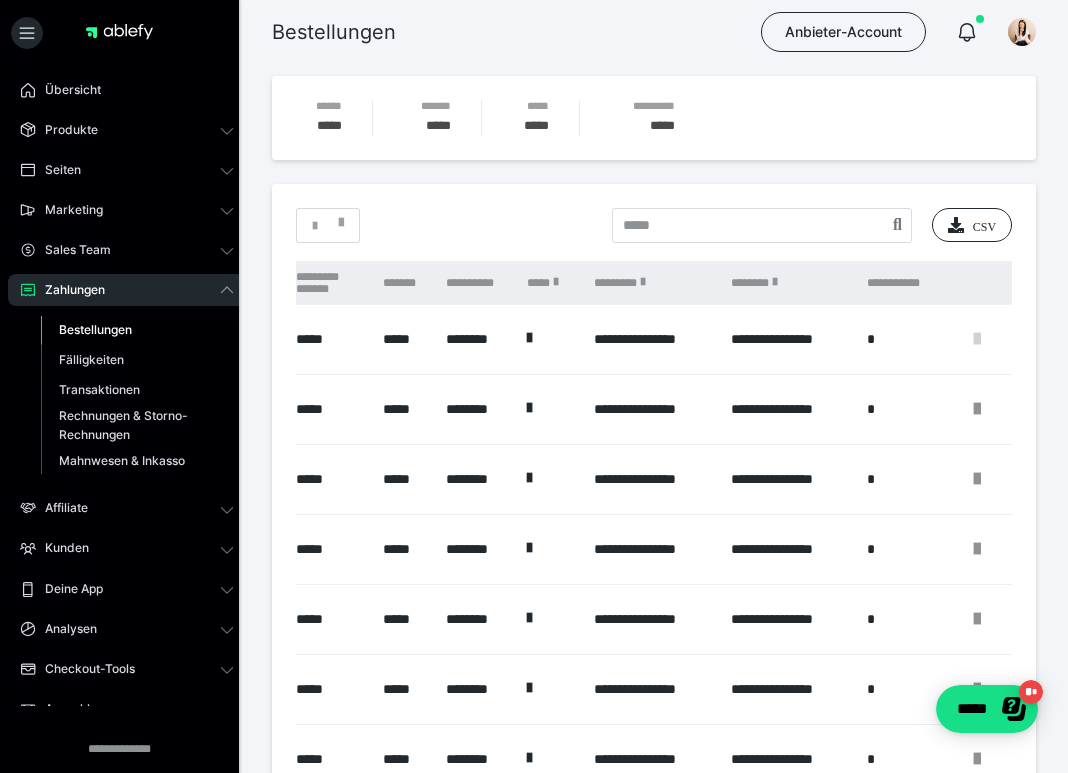 click at bounding box center [977, 339] 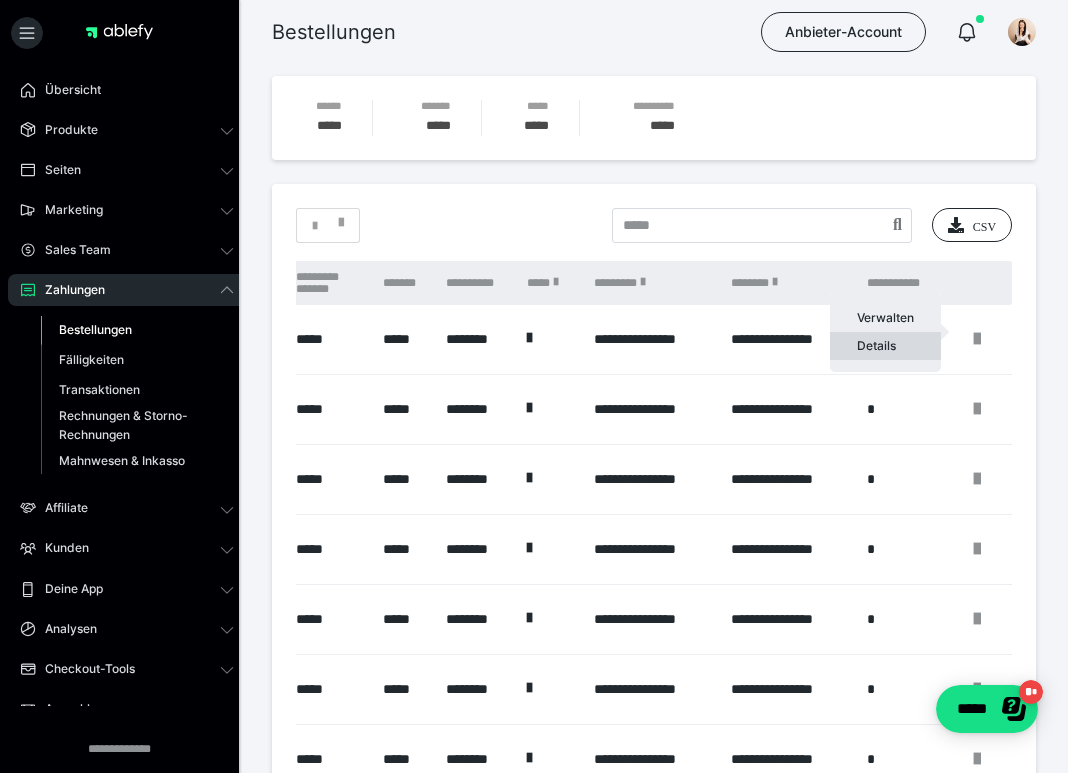 click on "Details" at bounding box center [885, 346] 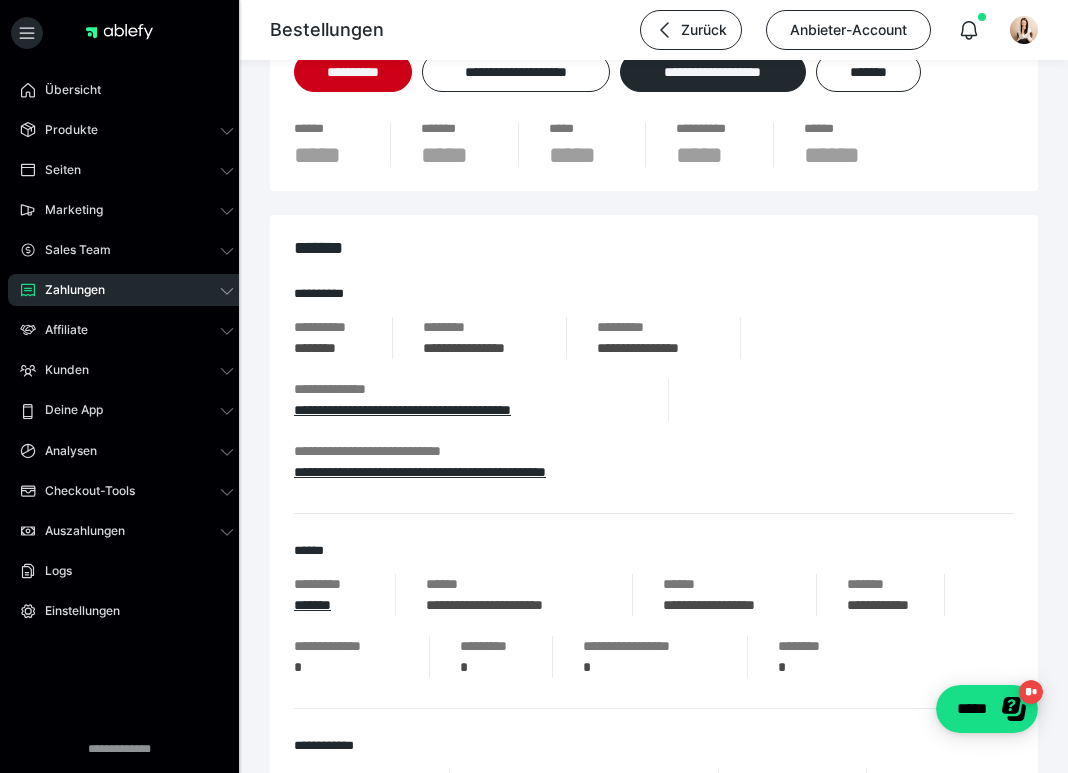 scroll, scrollTop: 0, scrollLeft: 0, axis: both 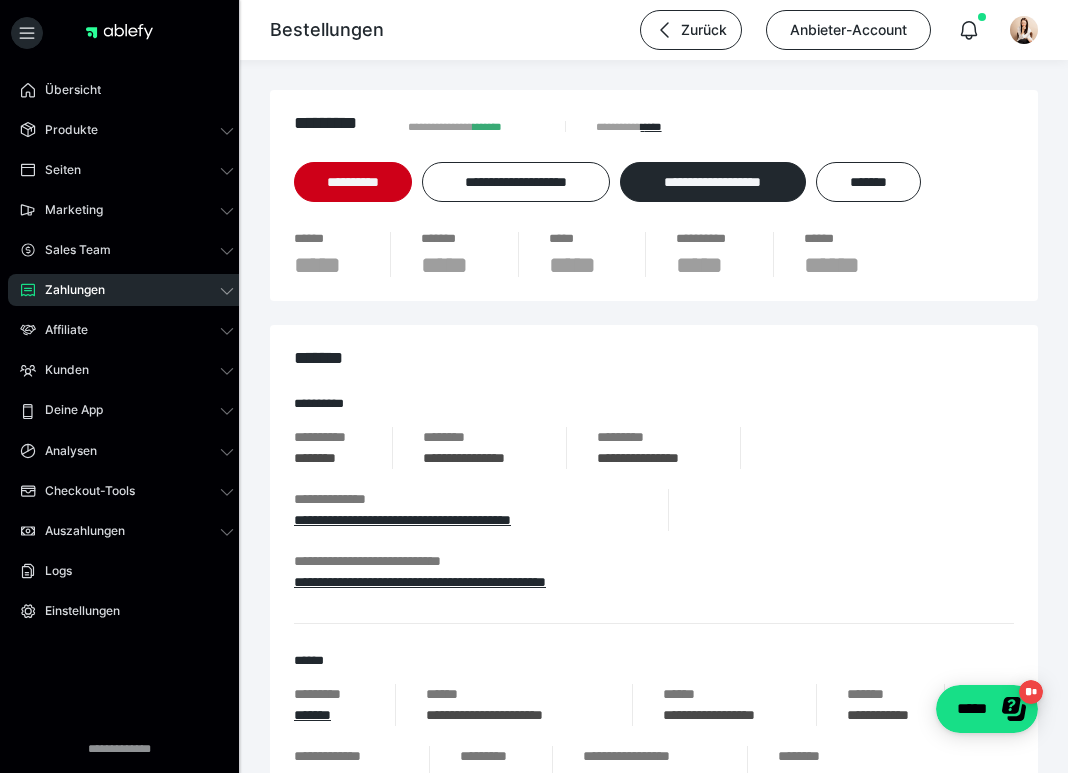 click on "Zahlungen" at bounding box center (127, 290) 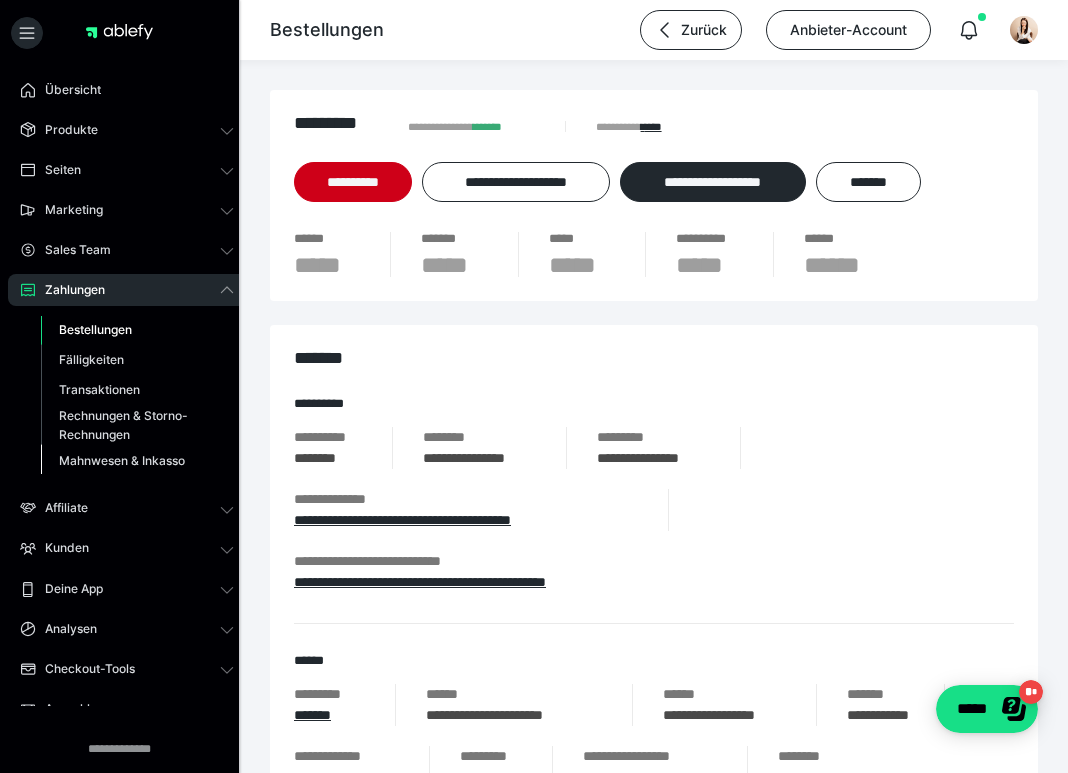 scroll, scrollTop: 4, scrollLeft: 0, axis: vertical 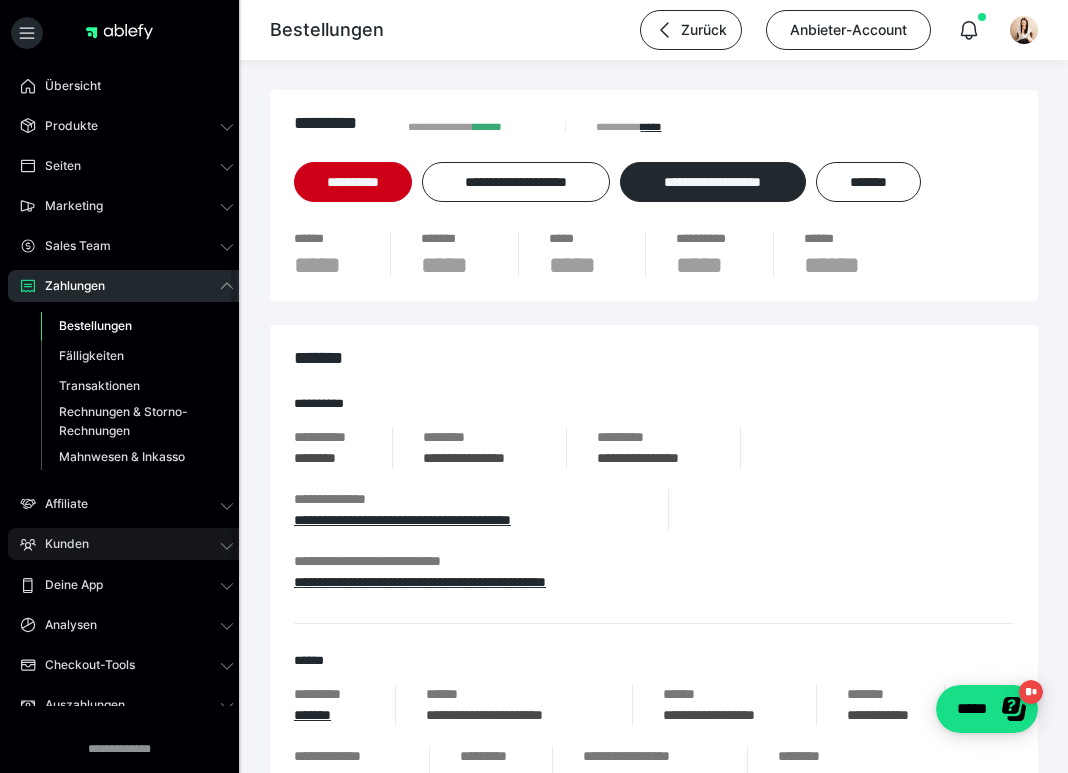 click on "Kunden" at bounding box center [60, 544] 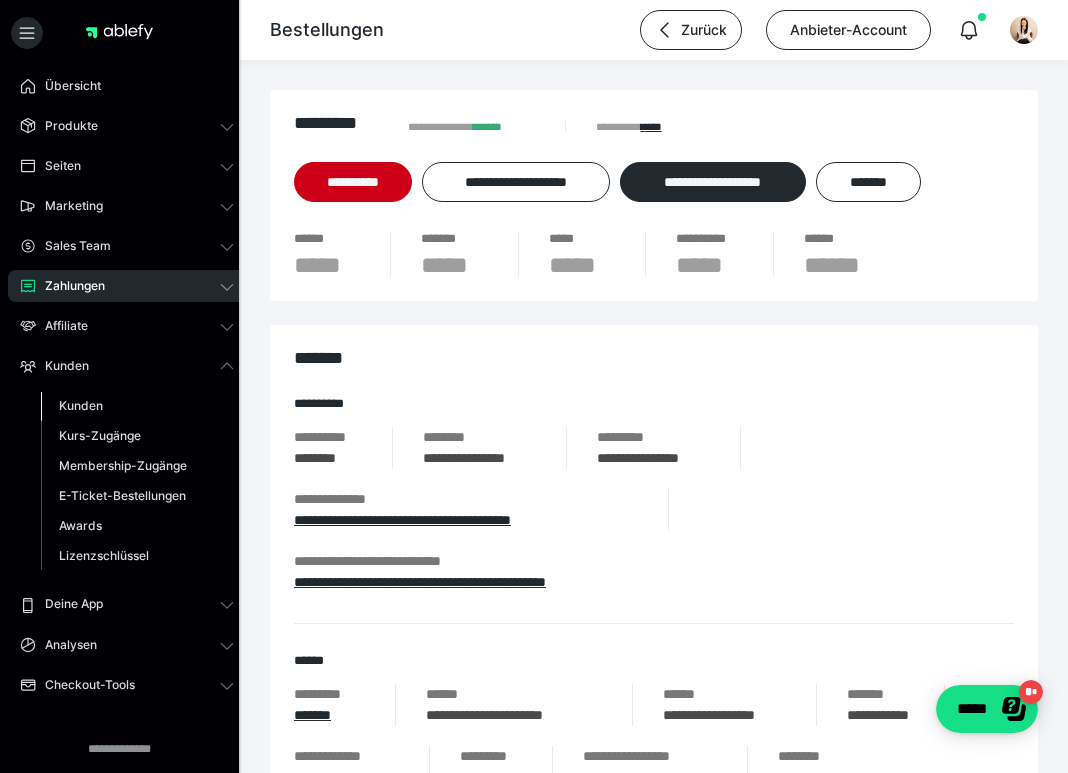 click on "Kunden" at bounding box center (81, 405) 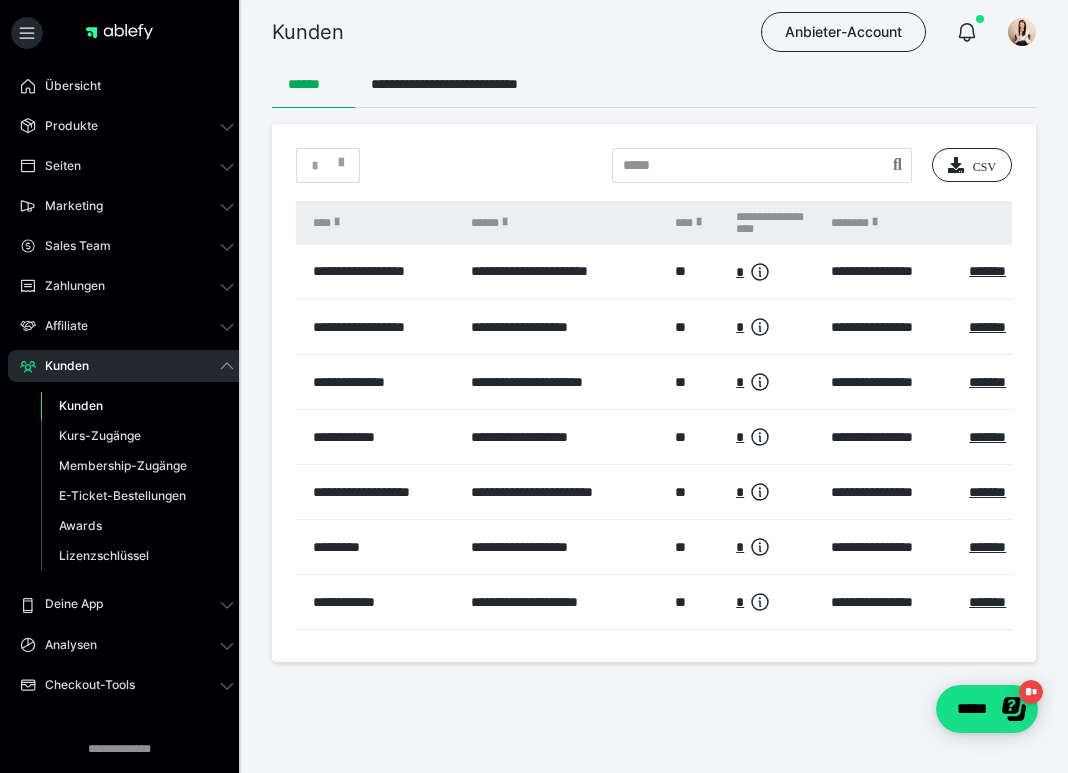 scroll, scrollTop: 0, scrollLeft: 96, axis: horizontal 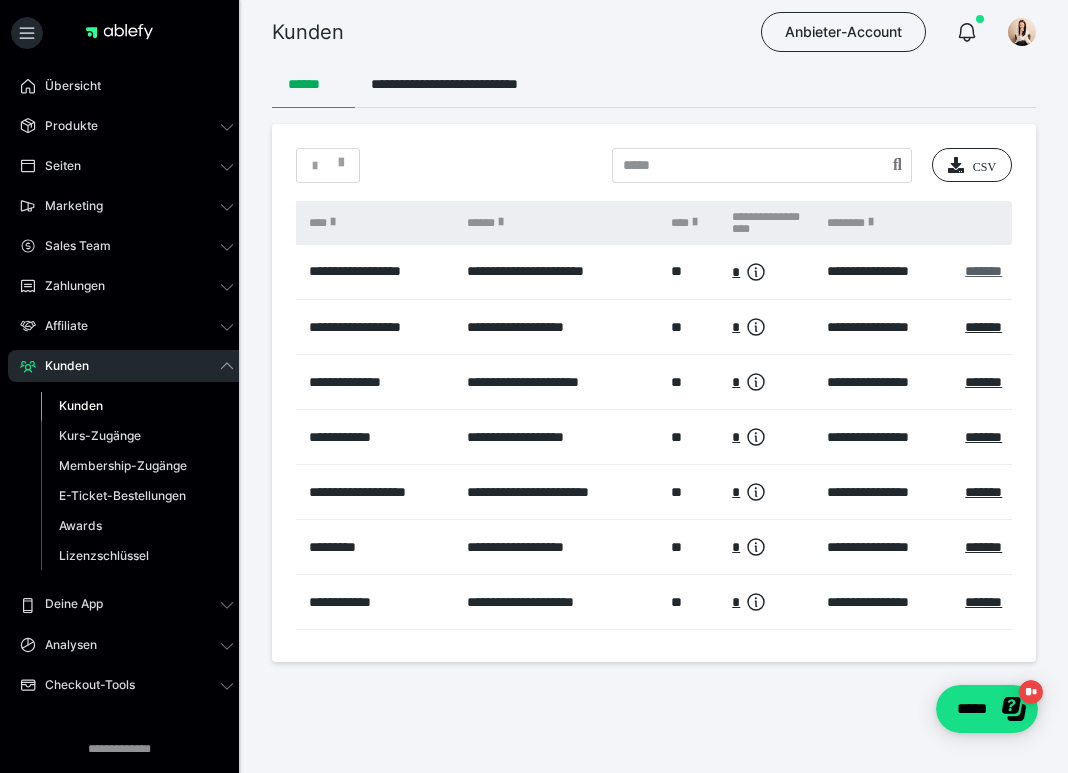 click on "*******" at bounding box center [983, 271] 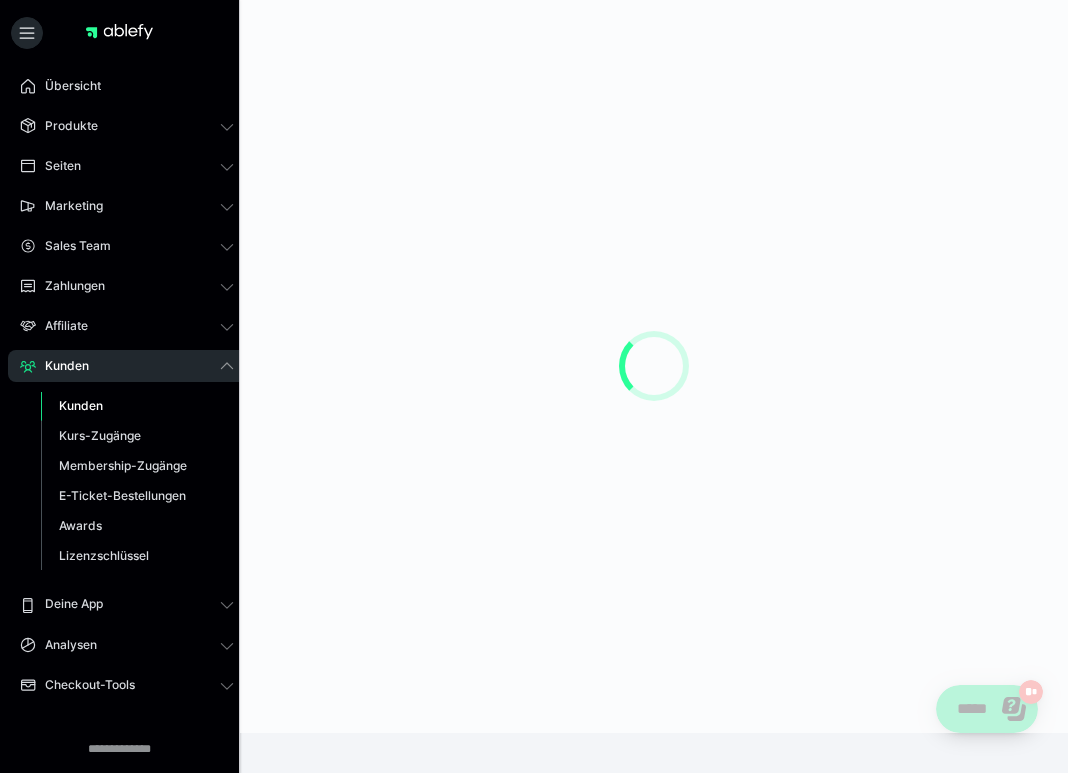 scroll, scrollTop: 0, scrollLeft: 0, axis: both 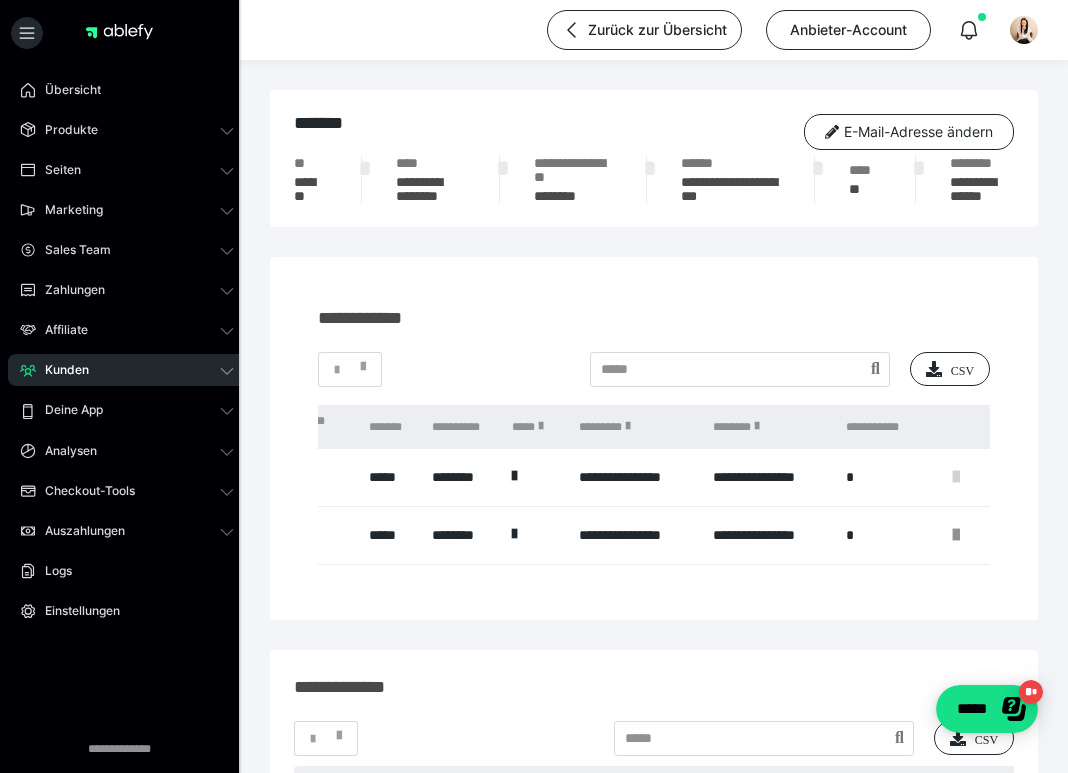 click at bounding box center (956, 477) 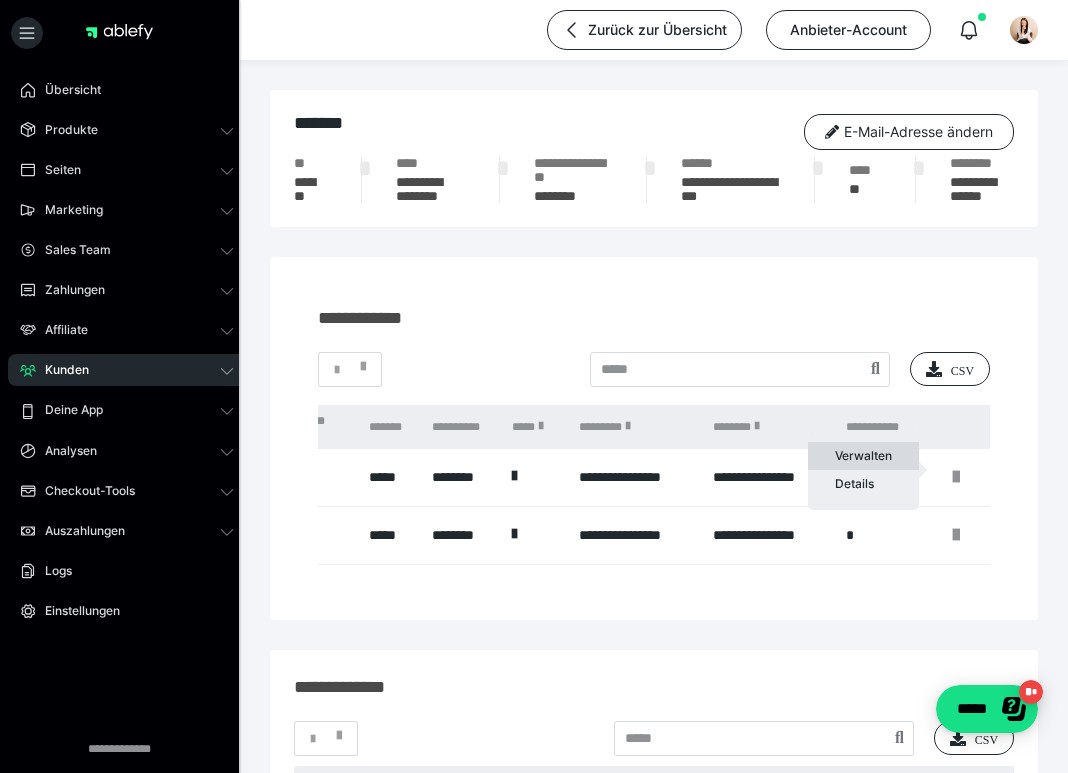click on "Verwalten" at bounding box center [863, 456] 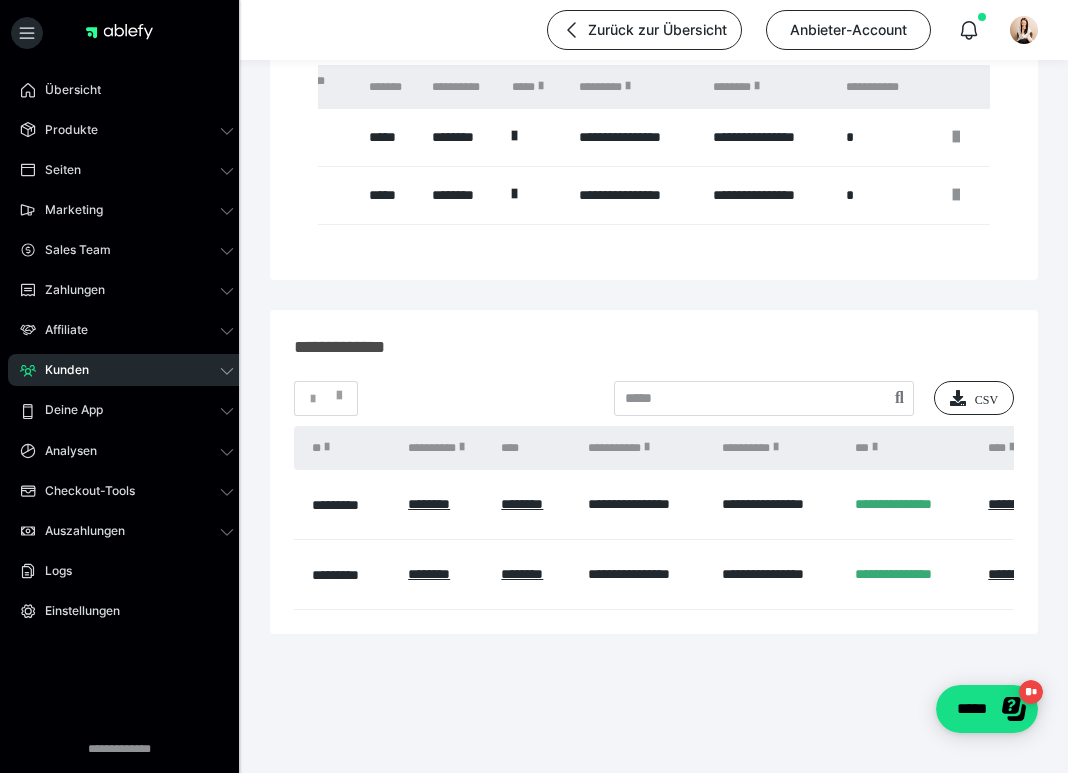 scroll, scrollTop: 0, scrollLeft: 0, axis: both 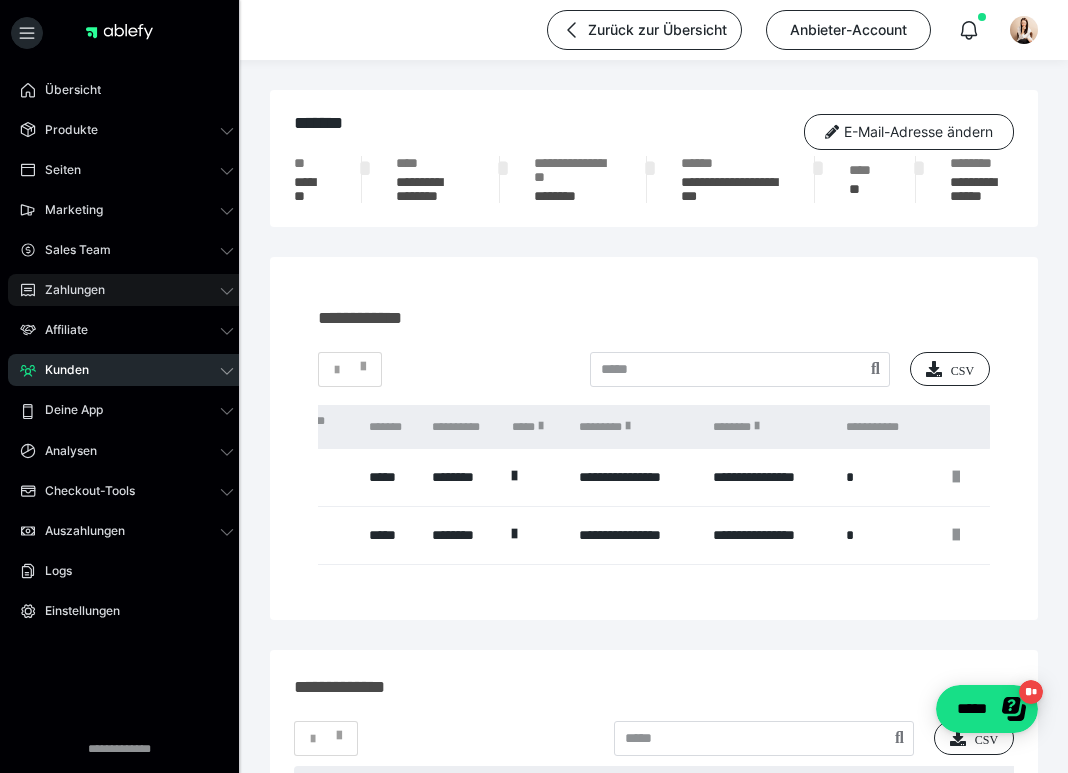 click on "Zahlungen" at bounding box center [127, 290] 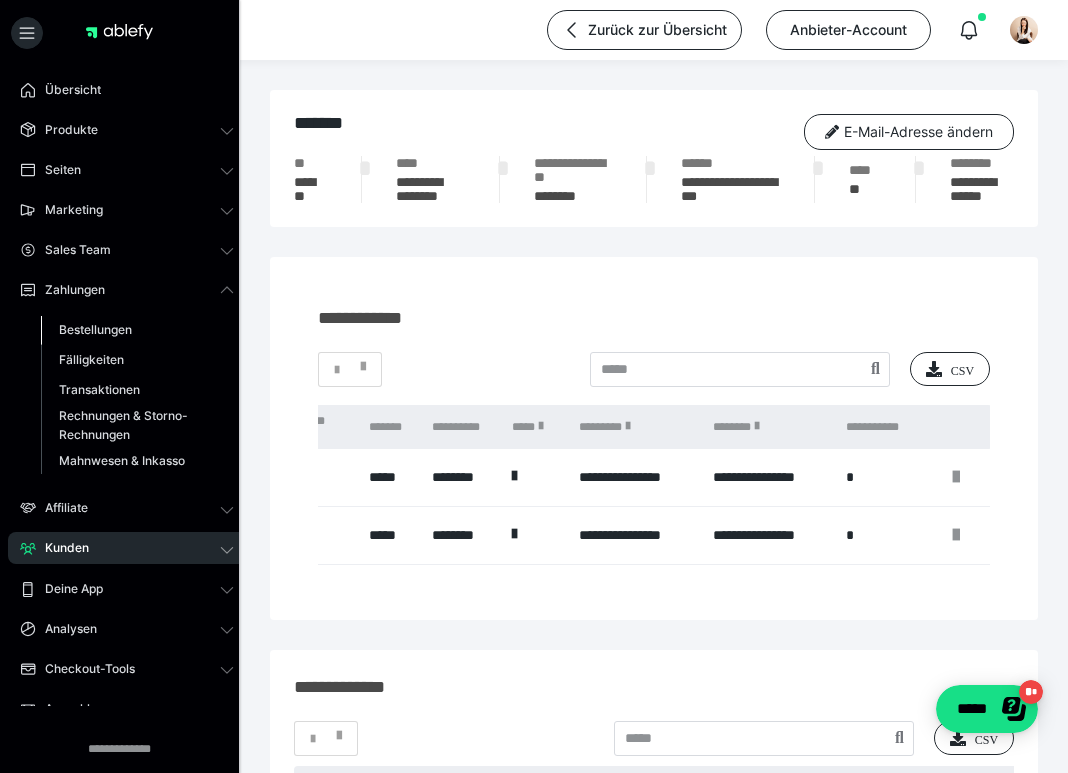 click on "Bestellungen" at bounding box center [95, 329] 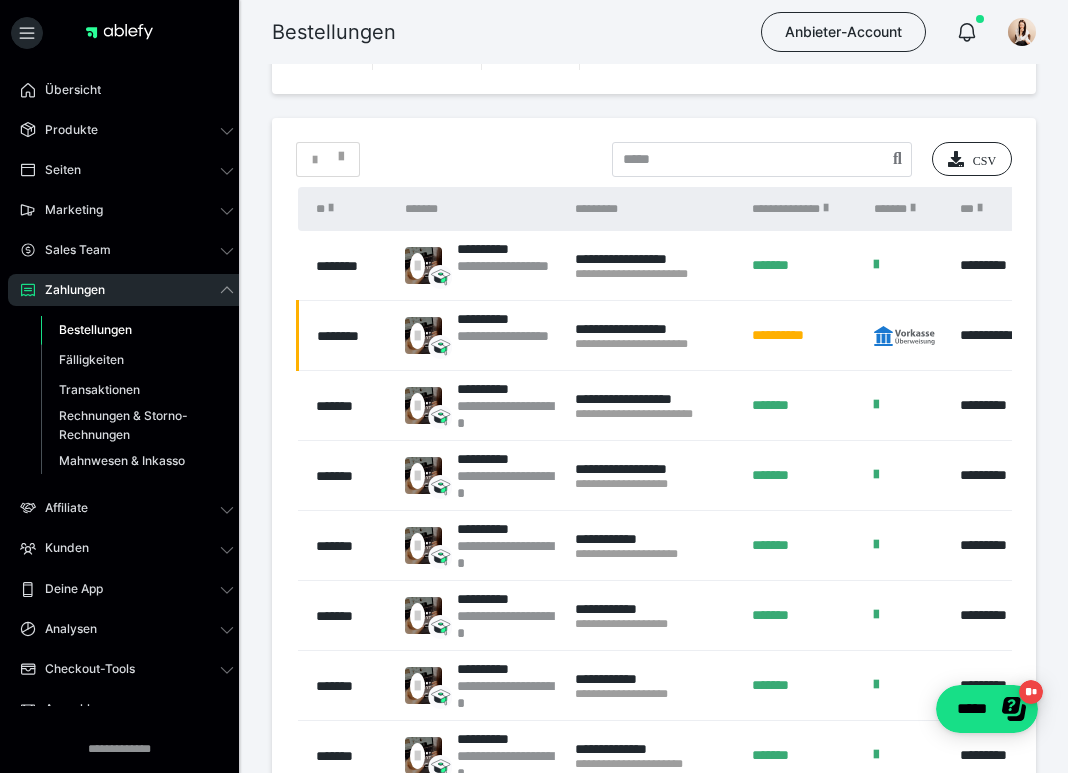 scroll, scrollTop: 388, scrollLeft: 0, axis: vertical 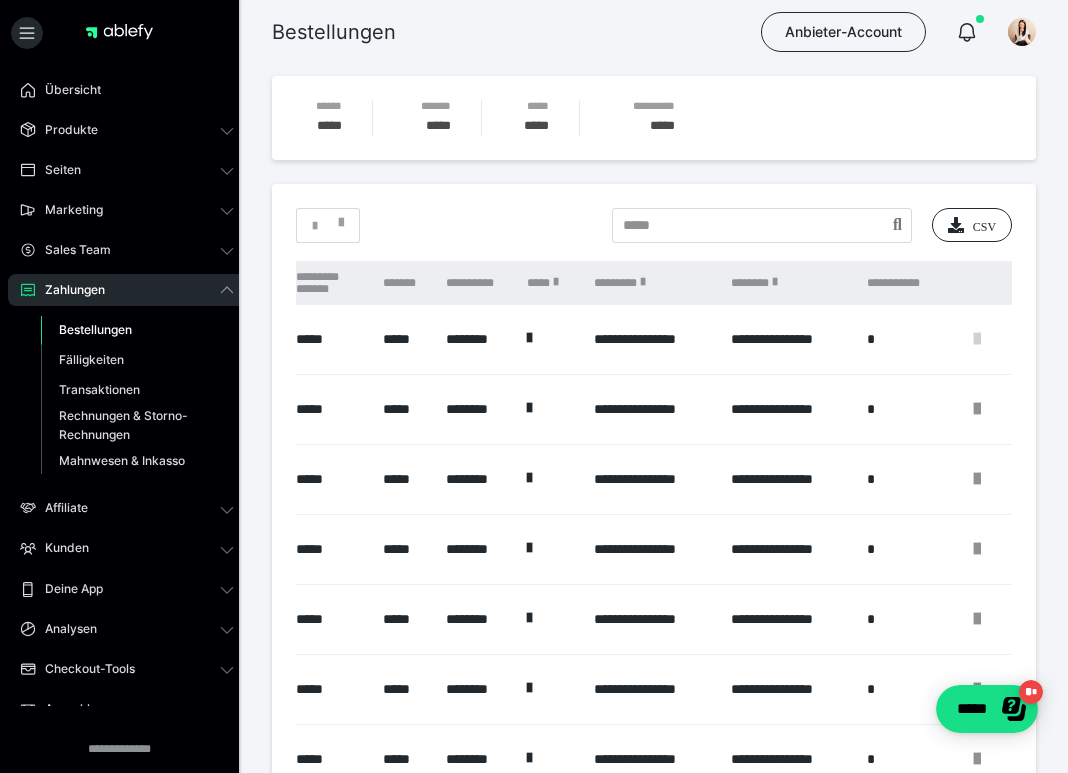 click at bounding box center [977, 339] 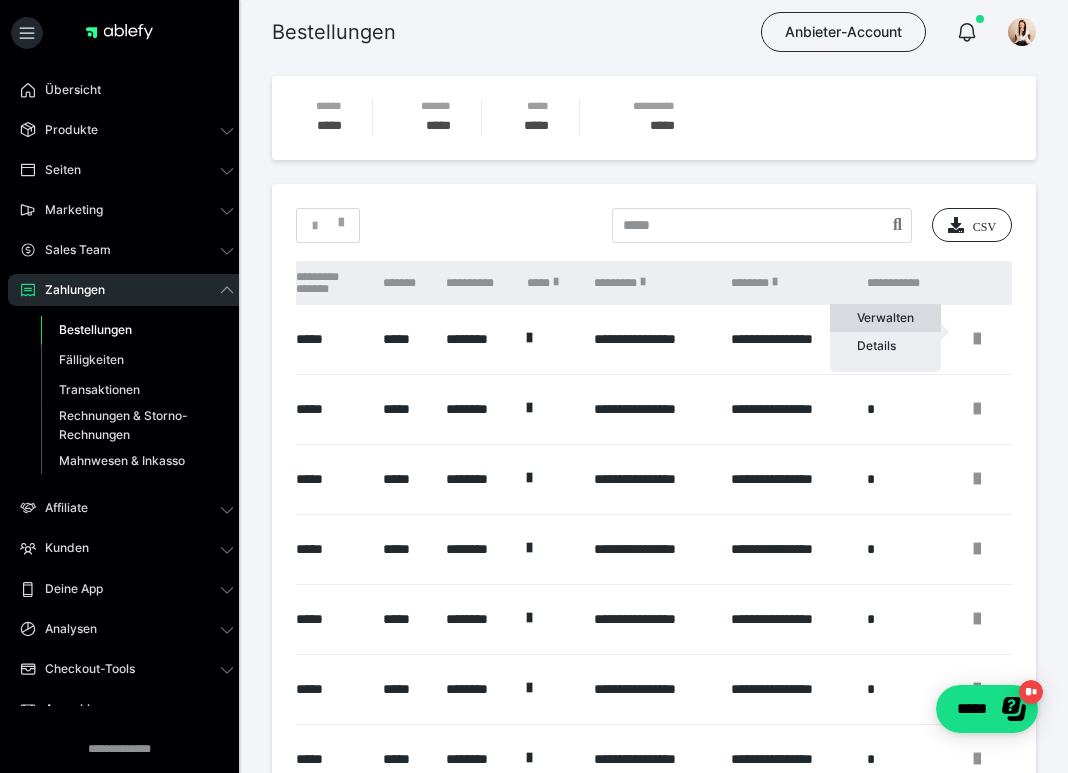 click on "Verwalten" at bounding box center (885, 318) 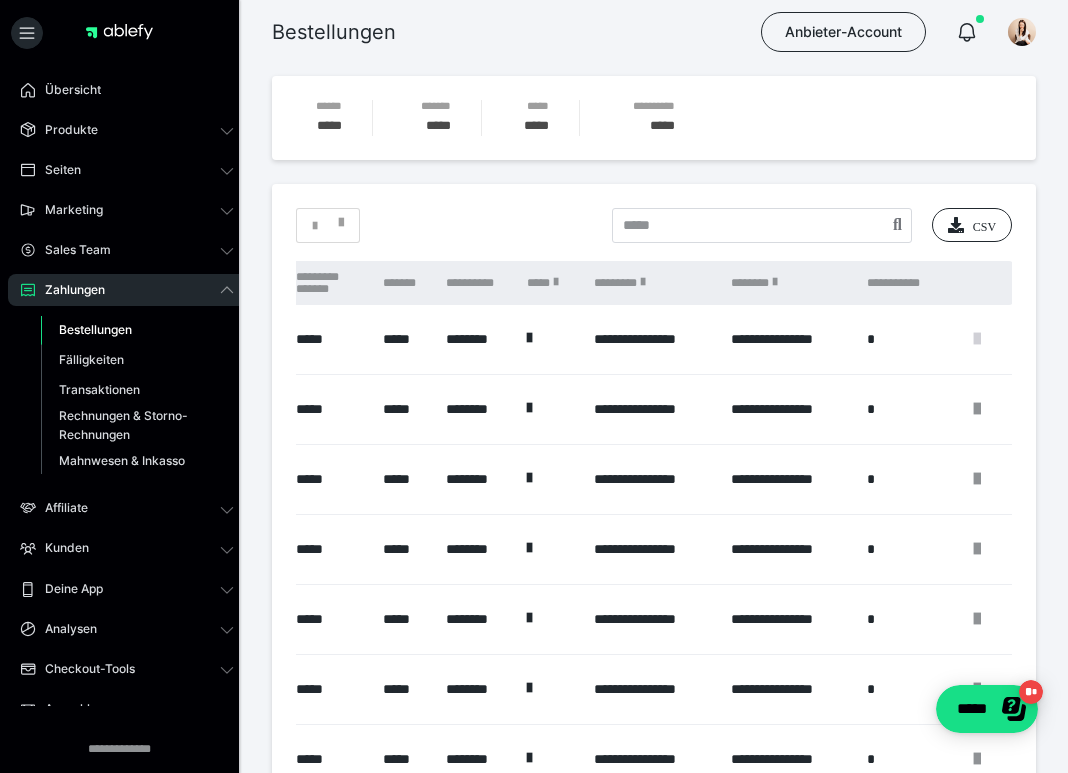 click at bounding box center [977, 339] 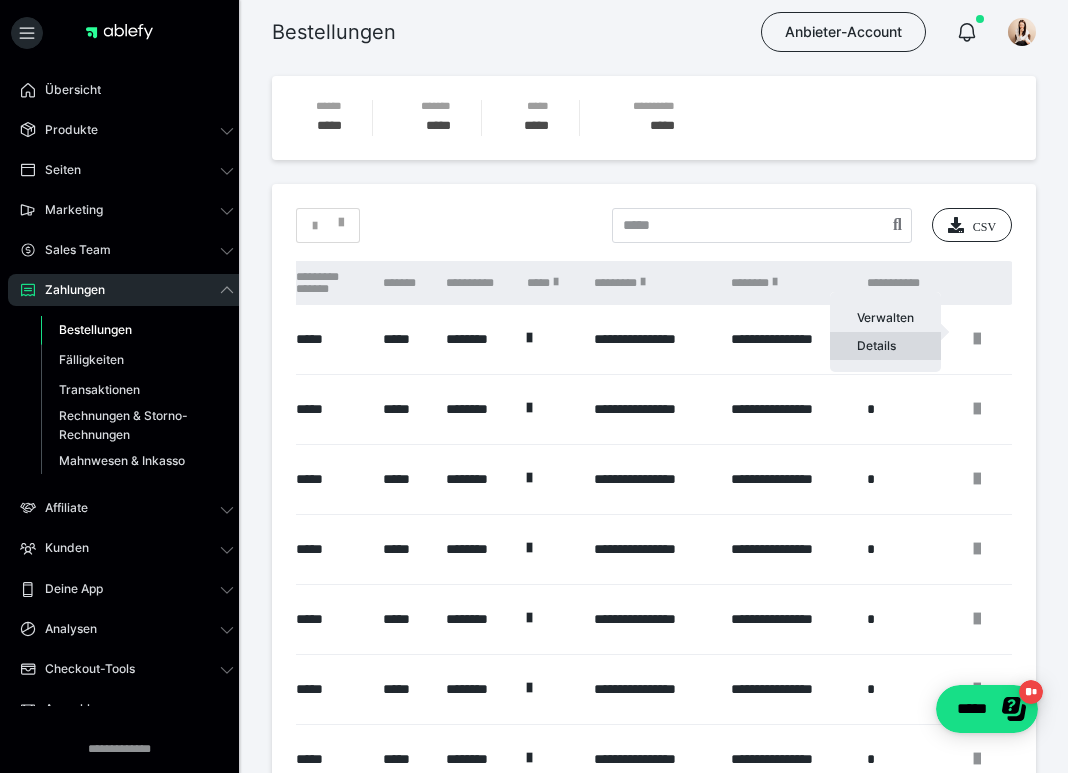 click on "Details" at bounding box center [885, 346] 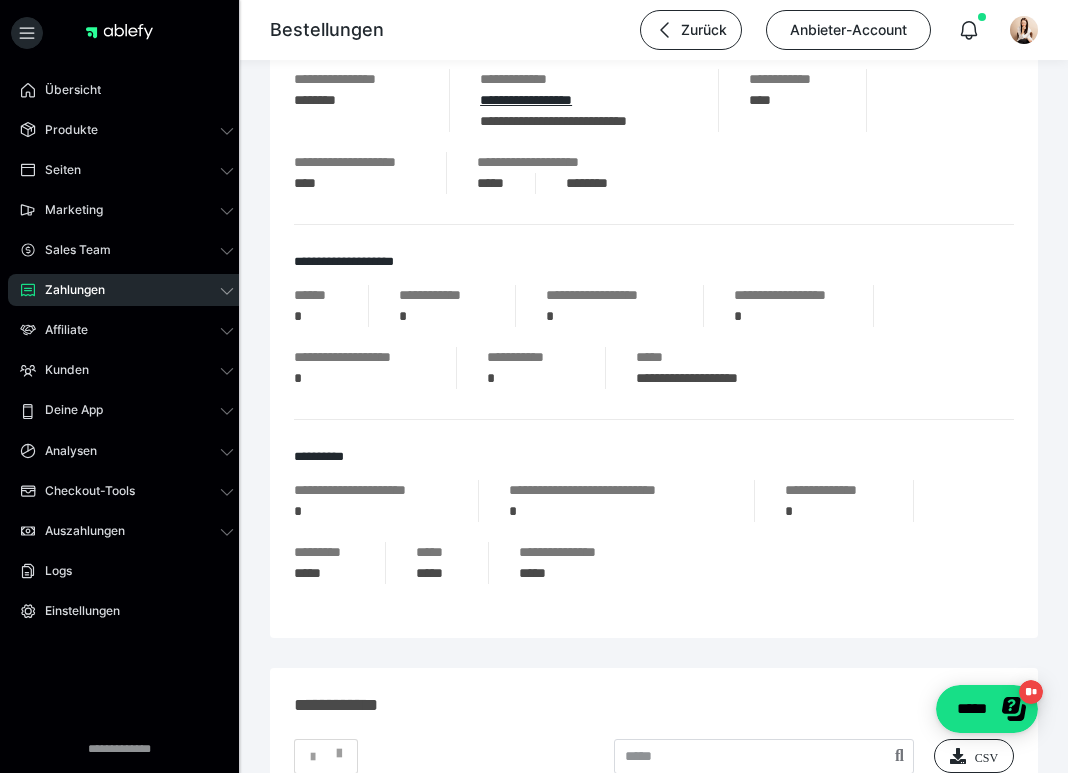 scroll, scrollTop: 986, scrollLeft: 0, axis: vertical 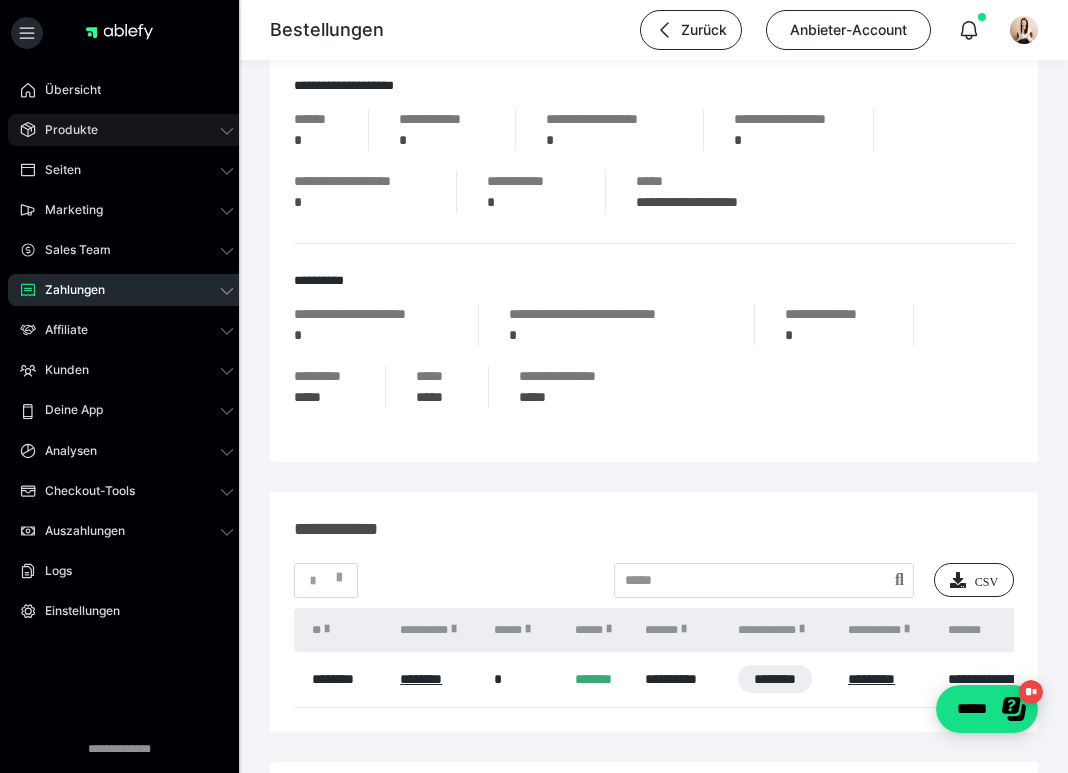 click on "Produkte" at bounding box center [64, 130] 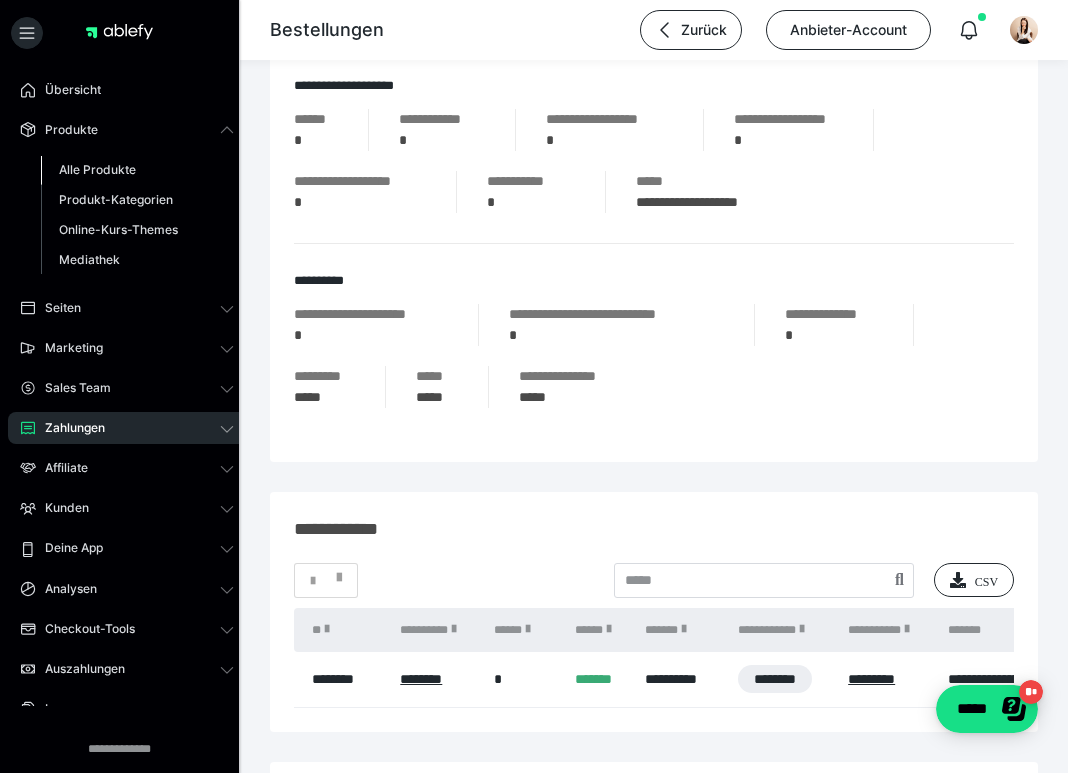 click on "Alle Produkte" at bounding box center [97, 169] 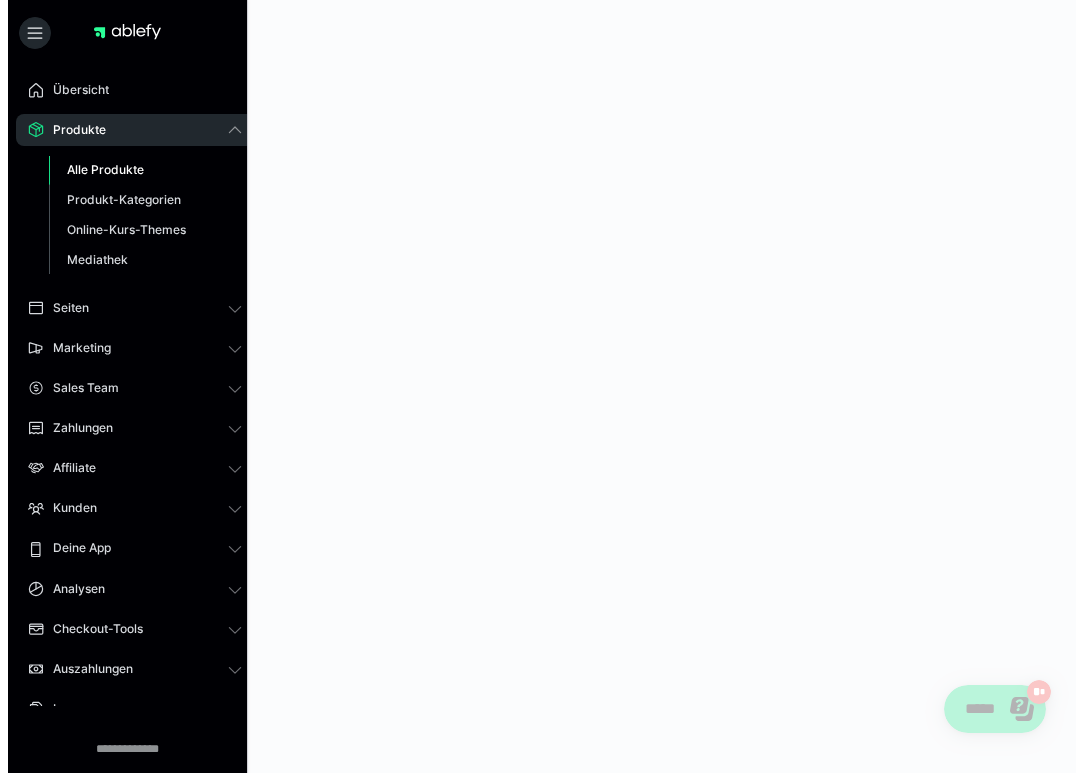 scroll, scrollTop: 0, scrollLeft: 0, axis: both 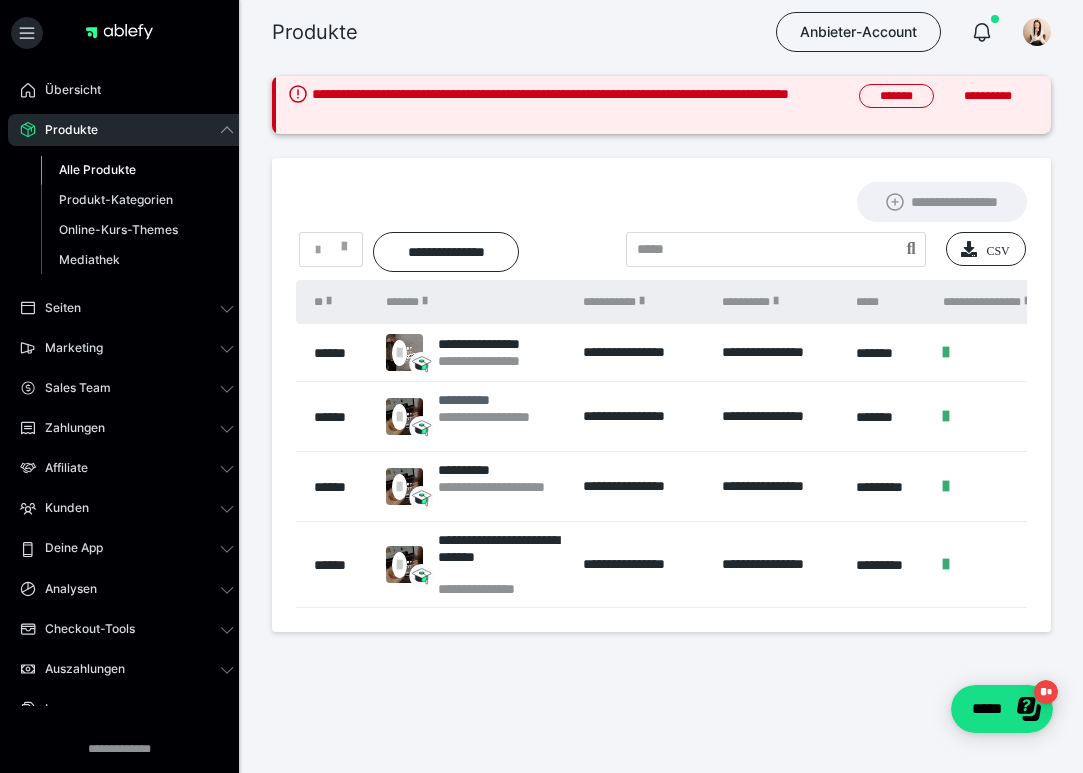 click on "**********" at bounding box center (500, 425) 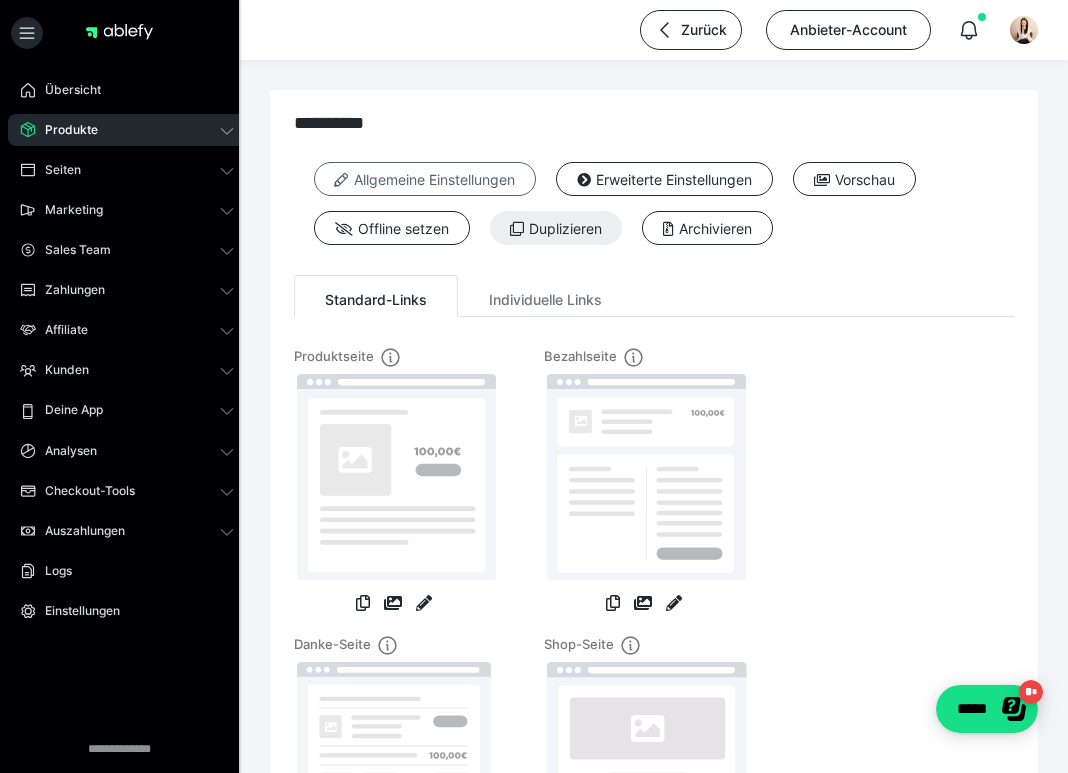 click on "Allgemeine Einstellungen" at bounding box center (425, 179) 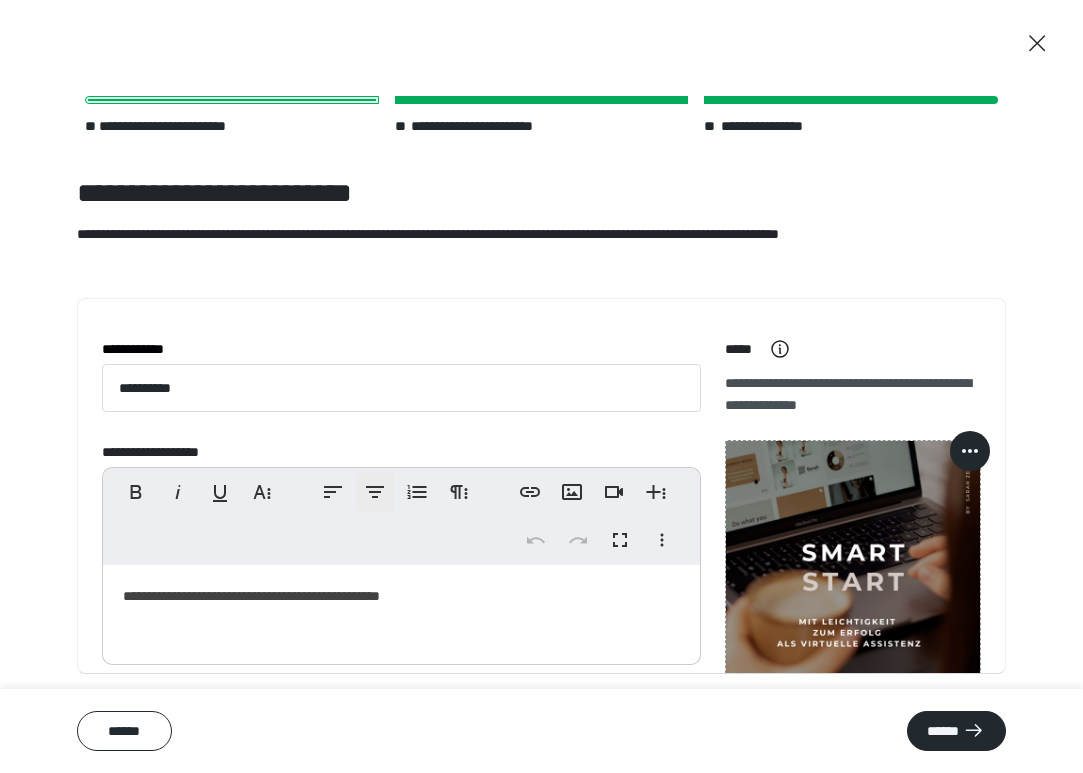 scroll, scrollTop: 64, scrollLeft: 0, axis: vertical 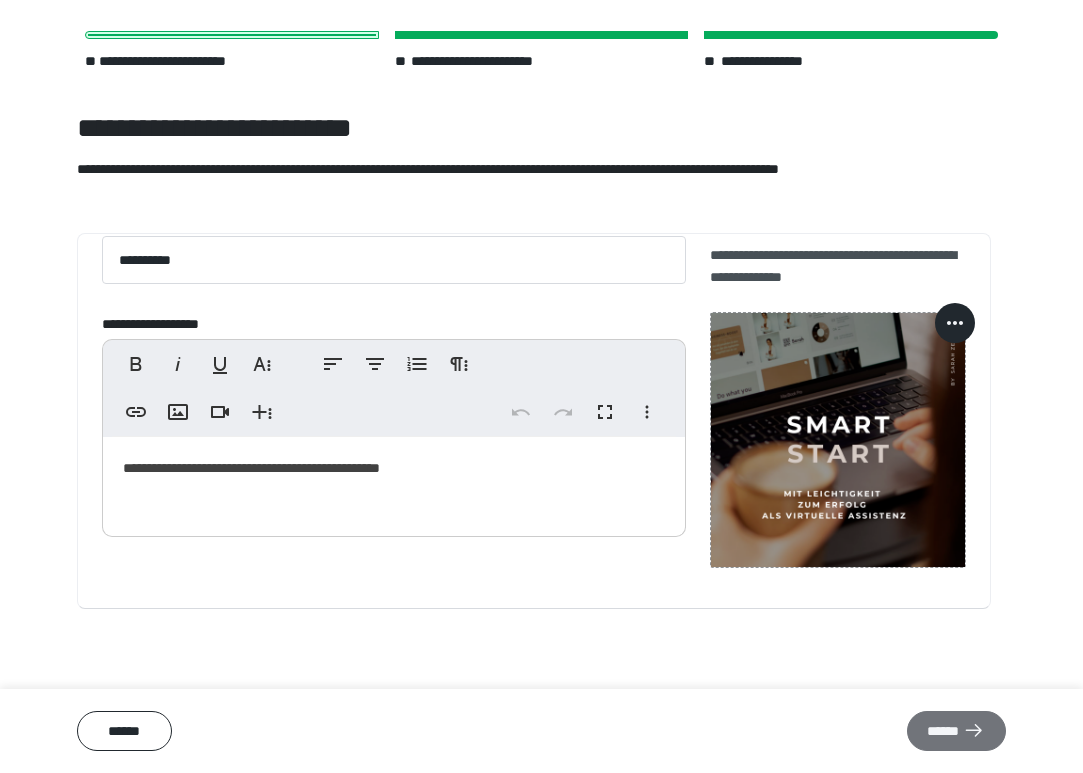 click on "******" at bounding box center (956, 731) 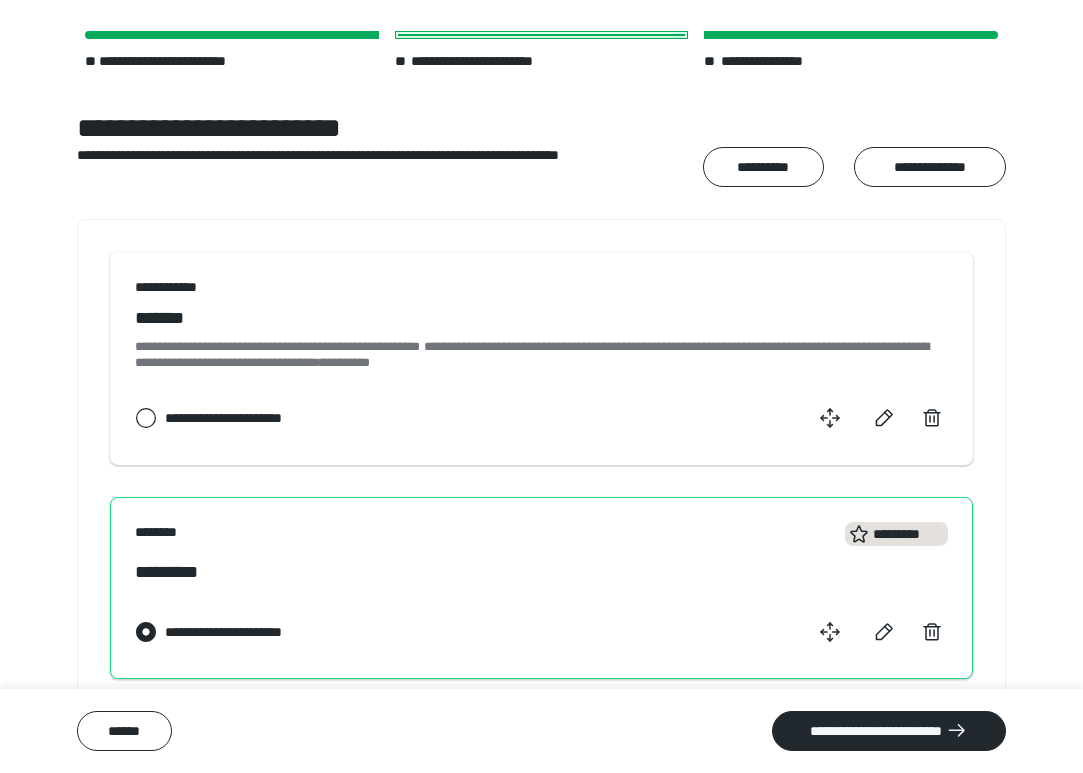 scroll, scrollTop: 86, scrollLeft: 0, axis: vertical 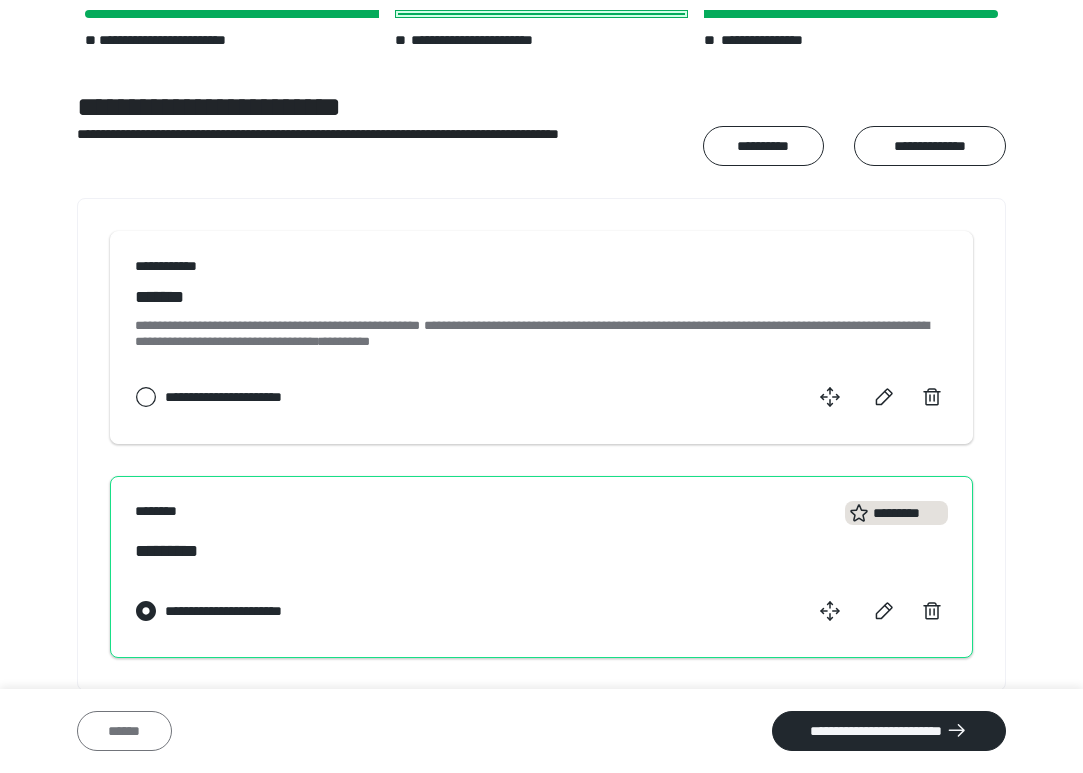 click on "******" at bounding box center [124, 731] 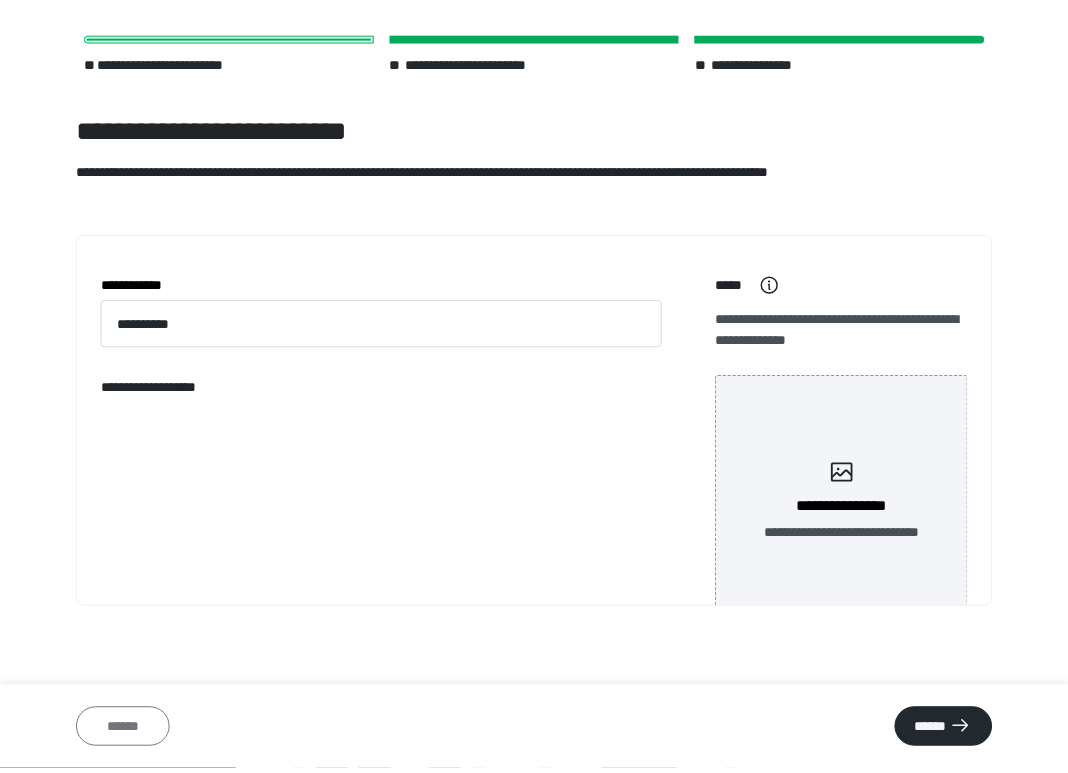 scroll, scrollTop: 65, scrollLeft: 0, axis: vertical 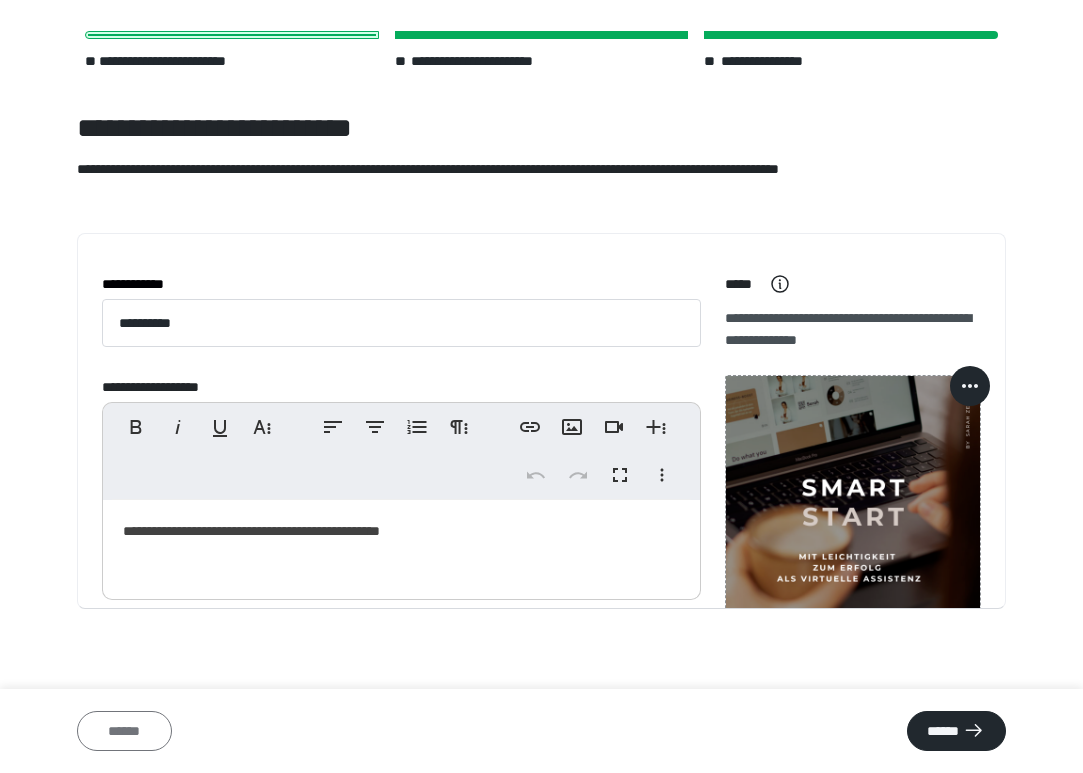 click on "******" at bounding box center [124, 731] 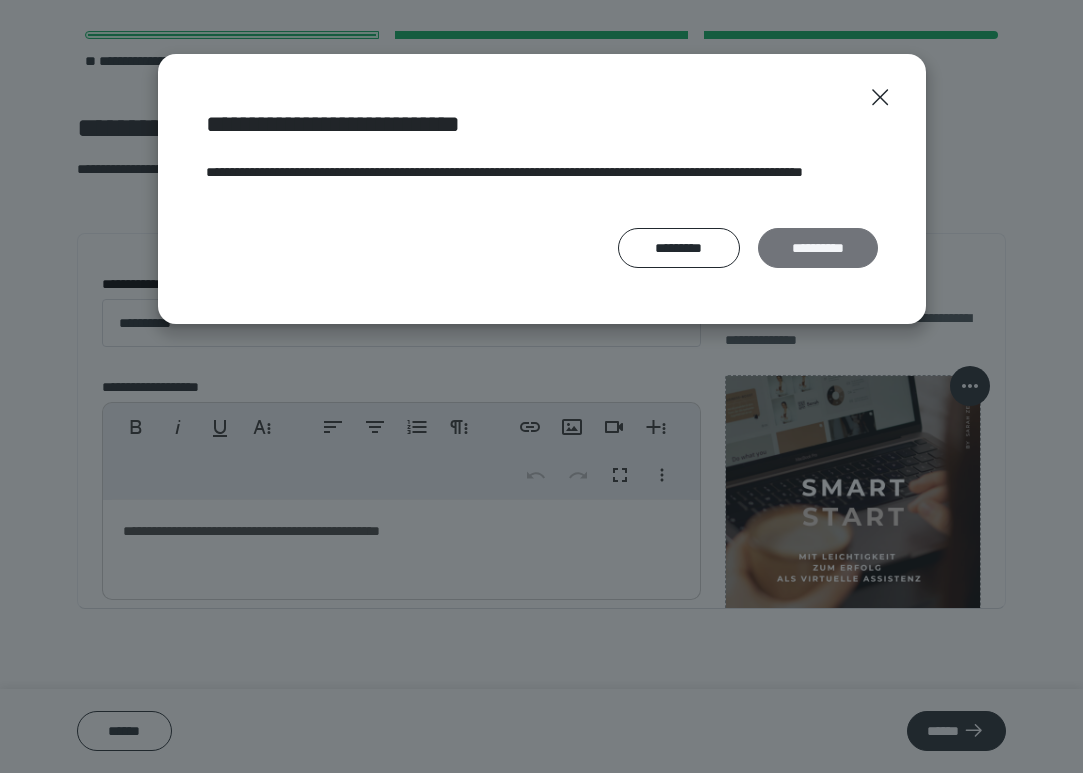 click on "**********" at bounding box center (818, 248) 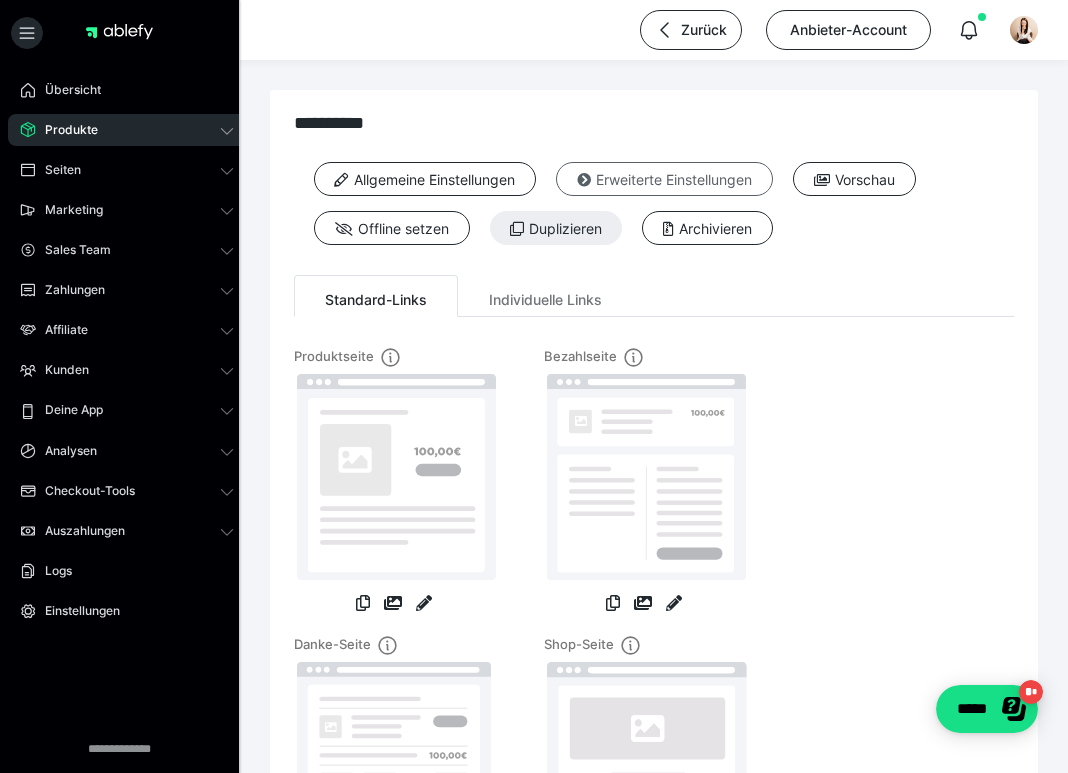 click on "Erweiterte Einstellungen" at bounding box center [664, 179] 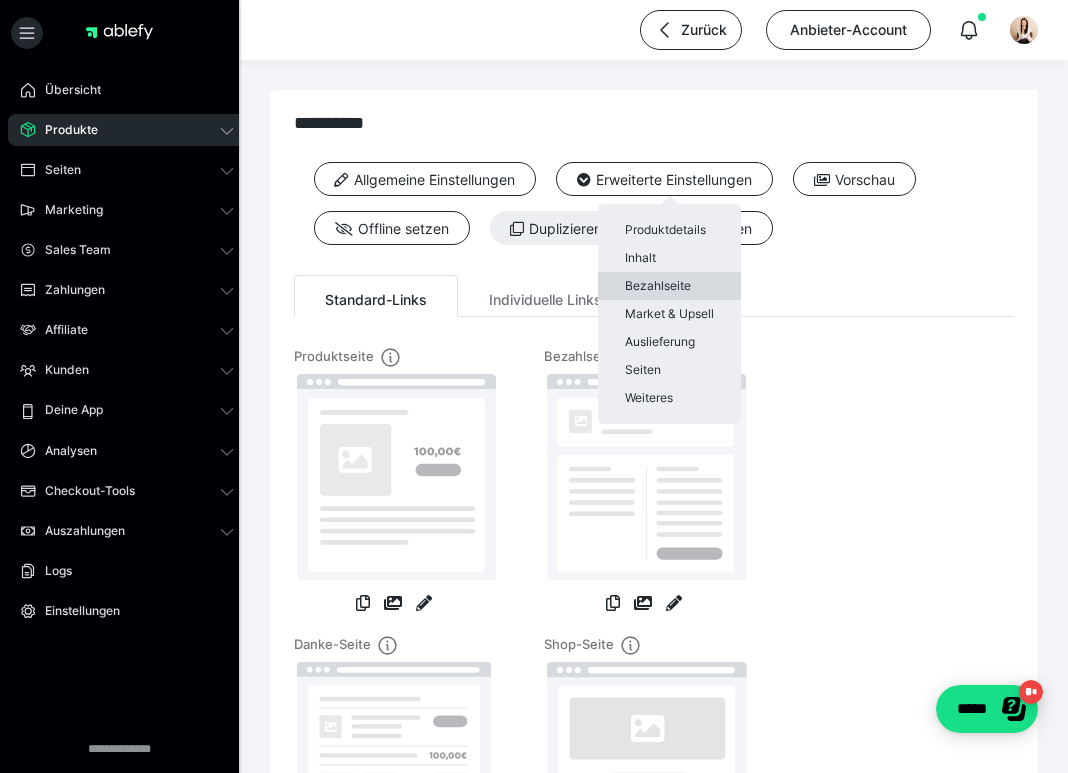 click on "Bezahlseite" at bounding box center (669, 286) 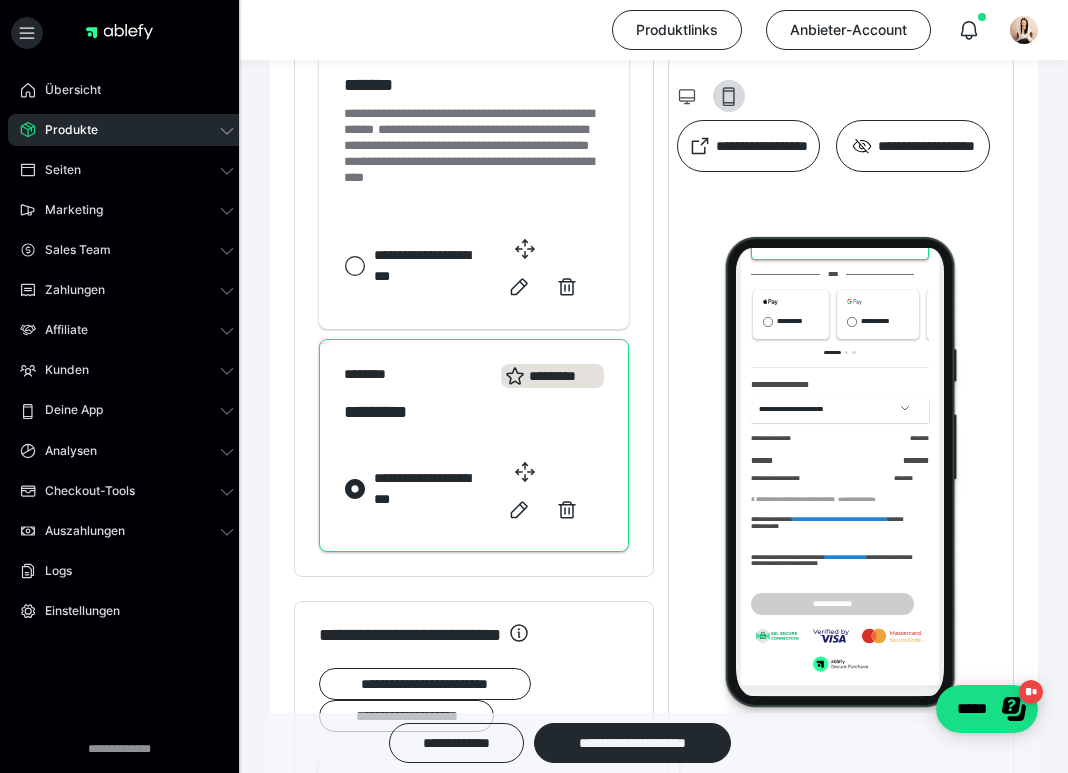 scroll, scrollTop: 0, scrollLeft: 0, axis: both 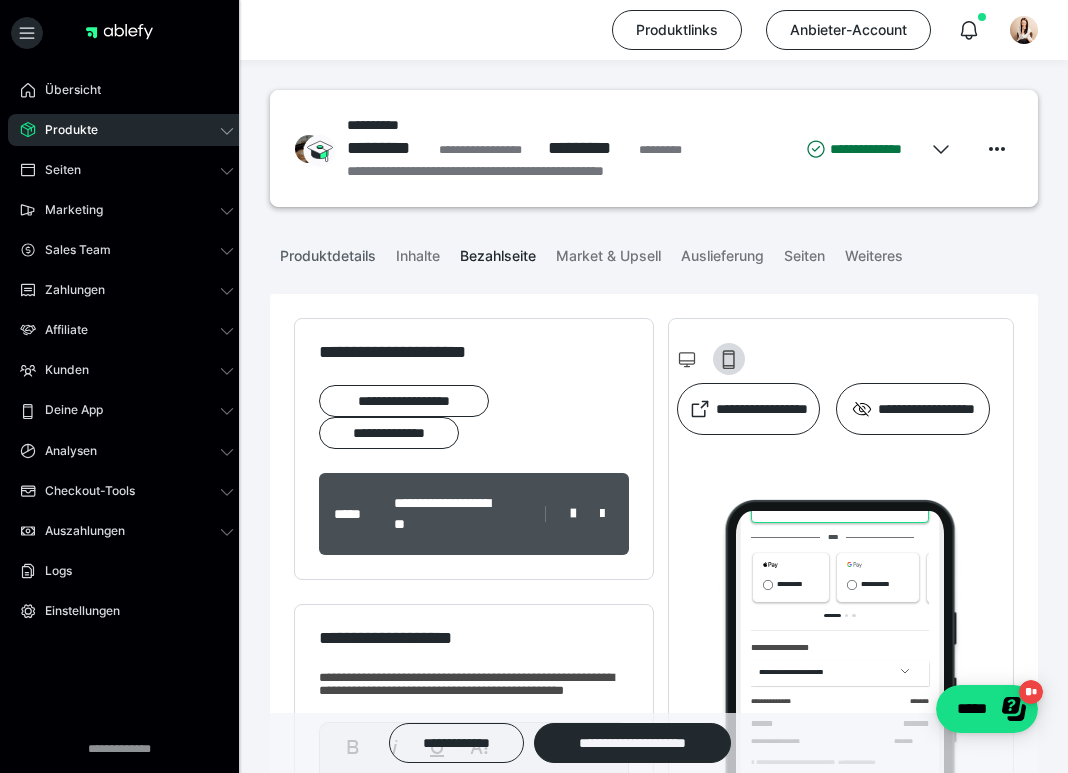 click on "Produktdetails" at bounding box center (328, 252) 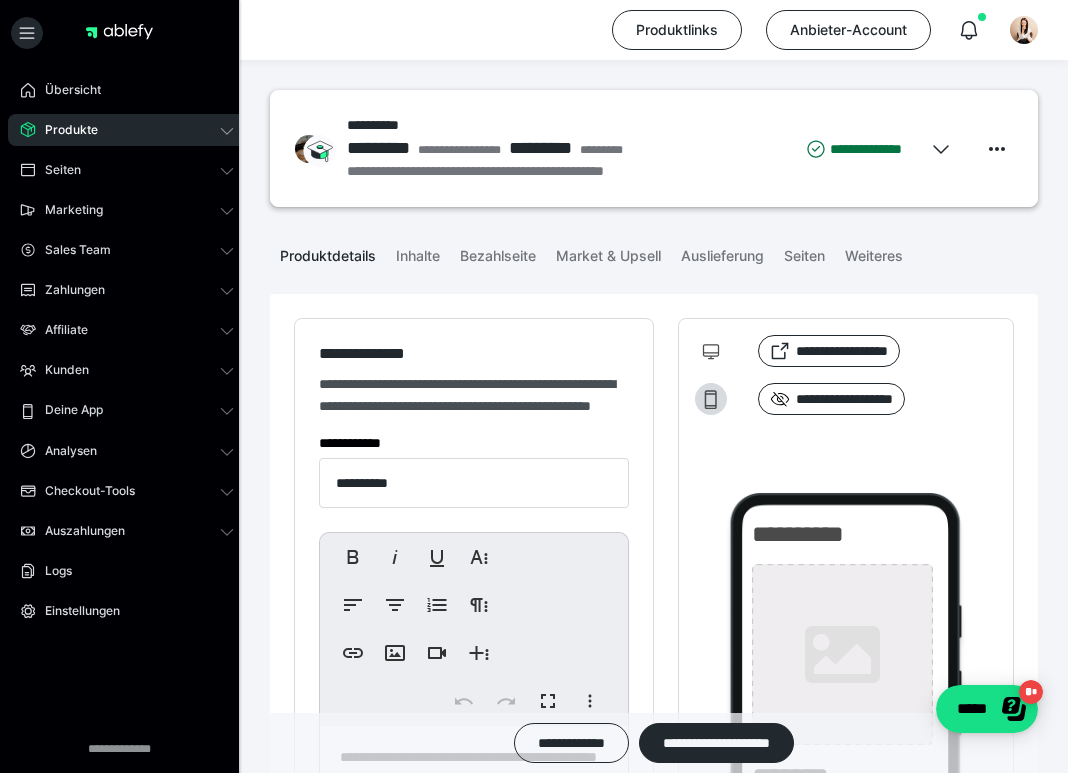 type on "**********" 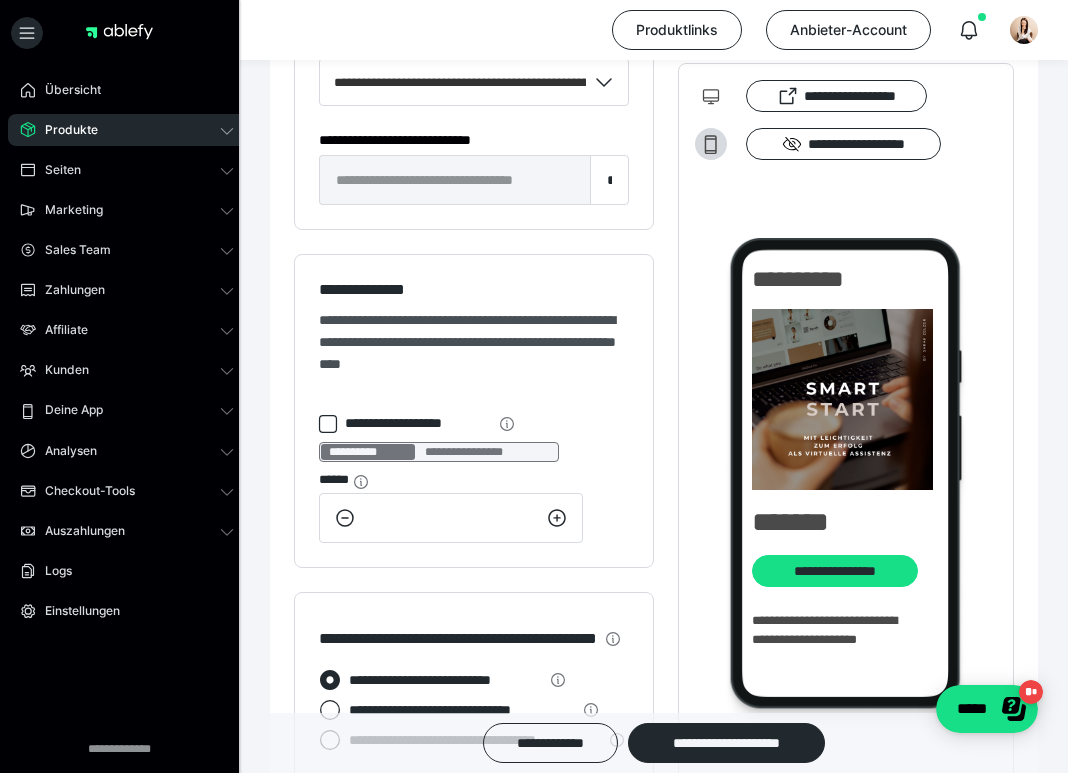 scroll, scrollTop: 1790, scrollLeft: 0, axis: vertical 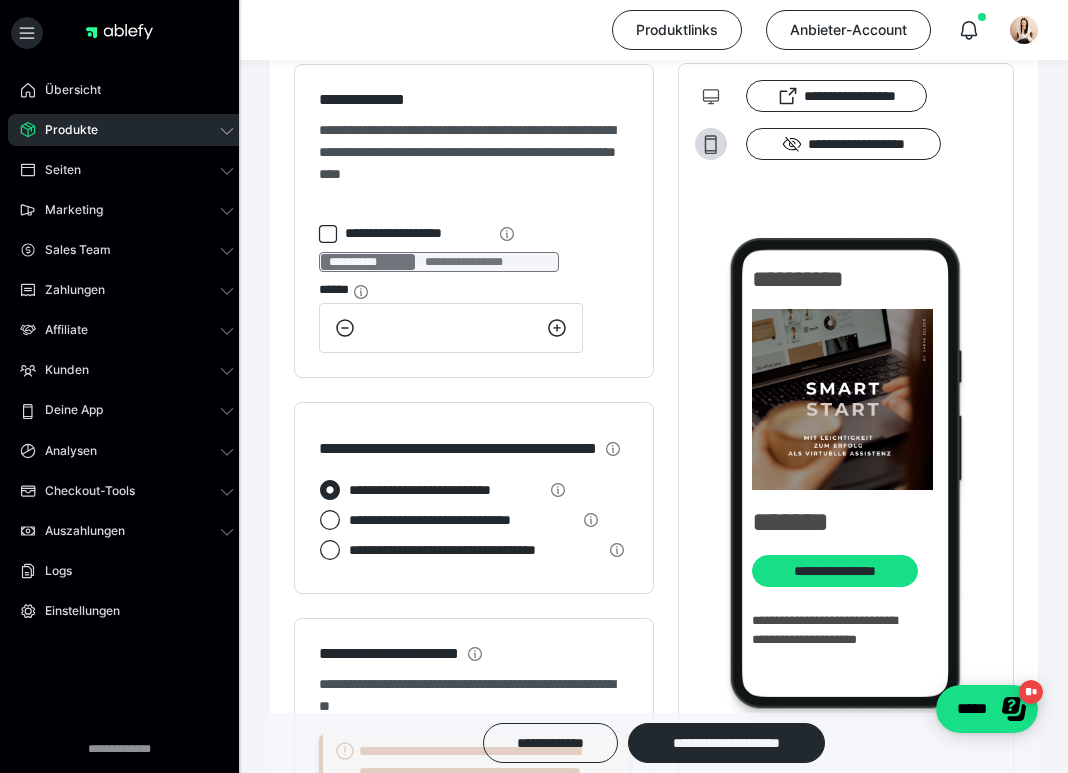 click on "**********" at bounding box center [487, 262] 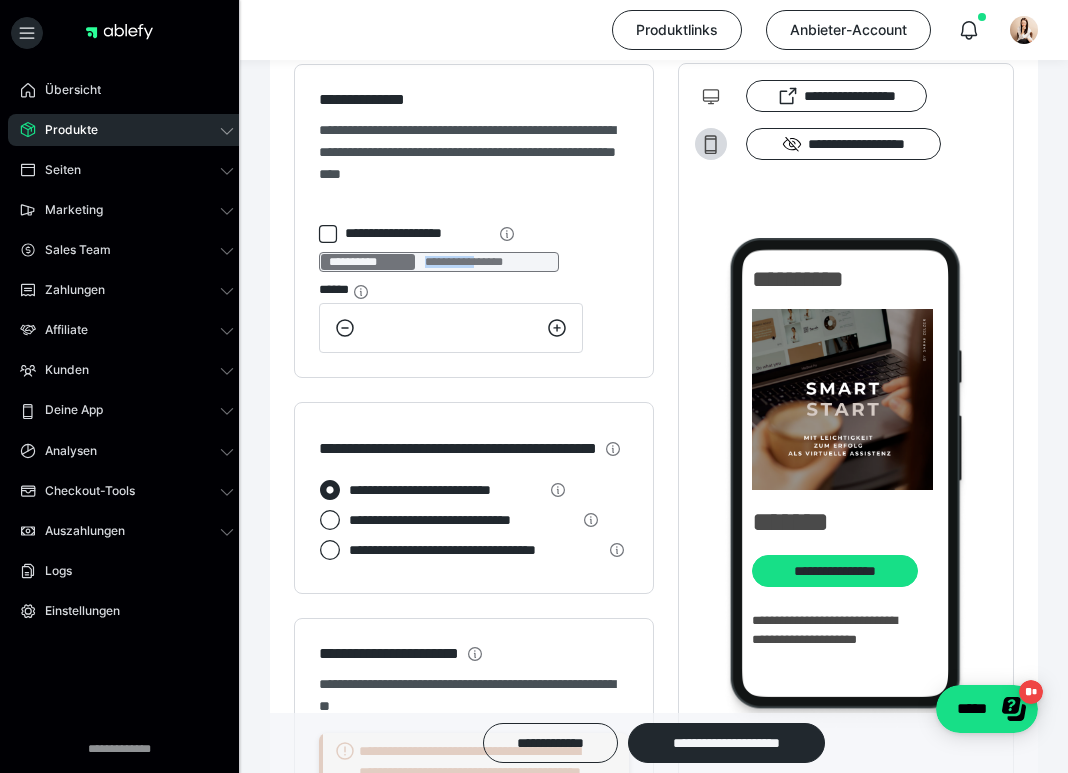 click on "**********" at bounding box center [487, 262] 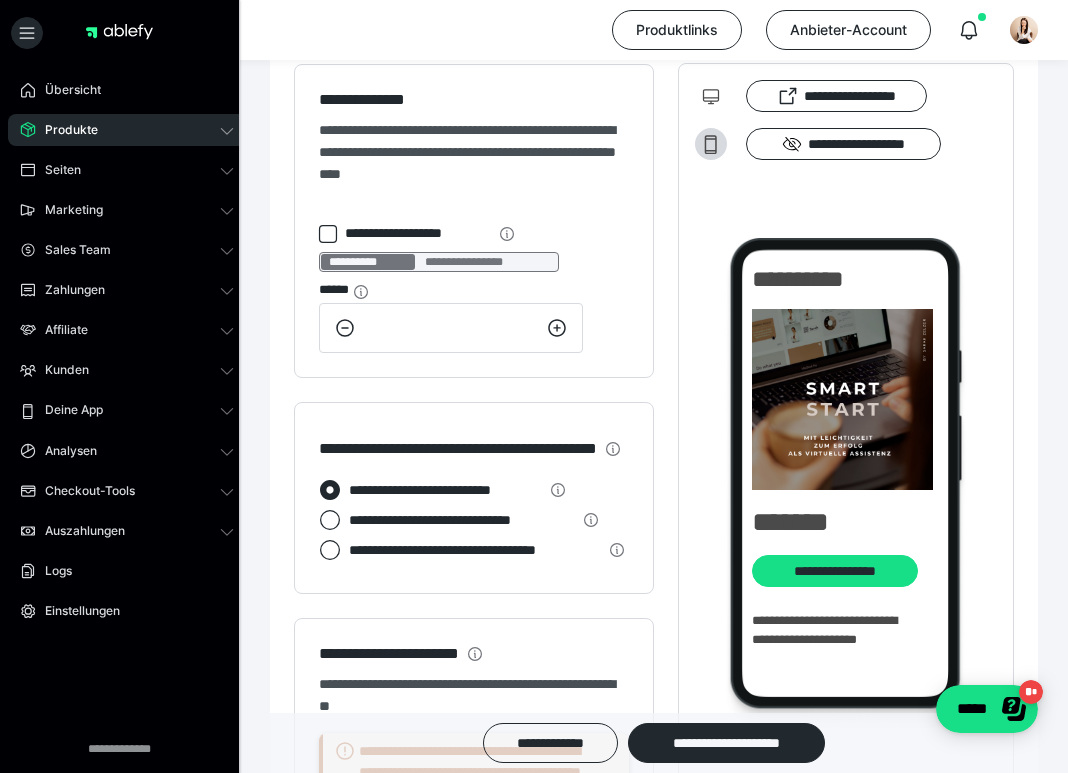 click on "**********" at bounding box center [368, 262] 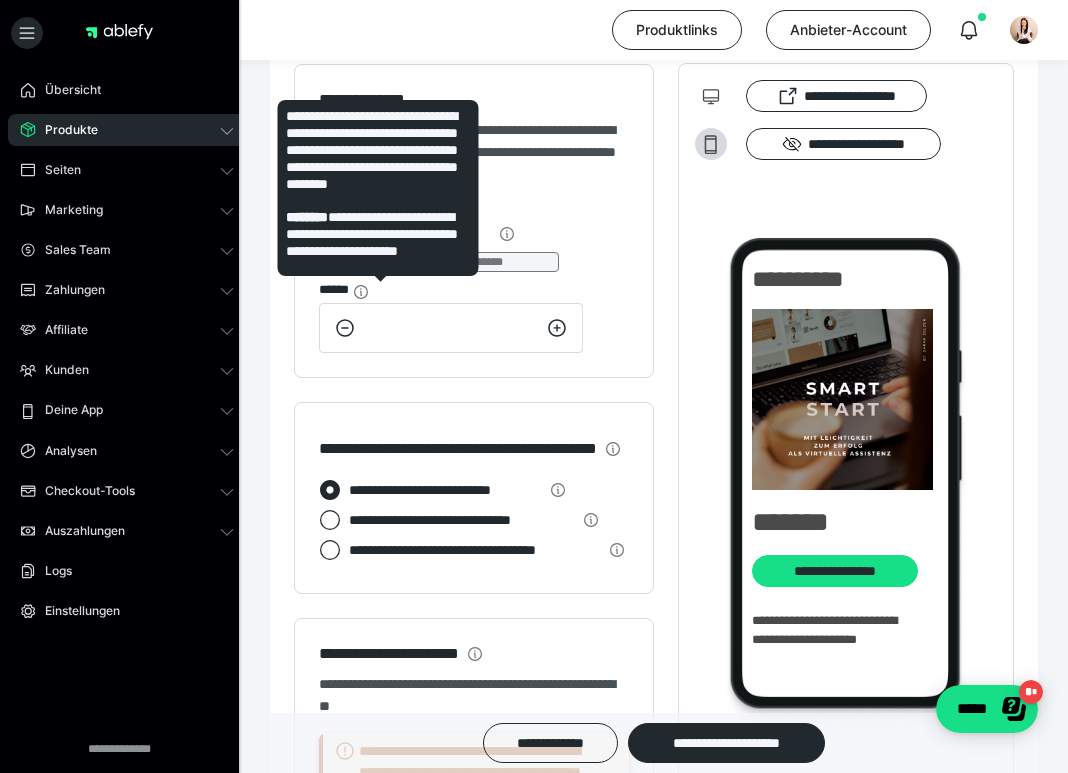 click on "**********" at bounding box center (474, 221) 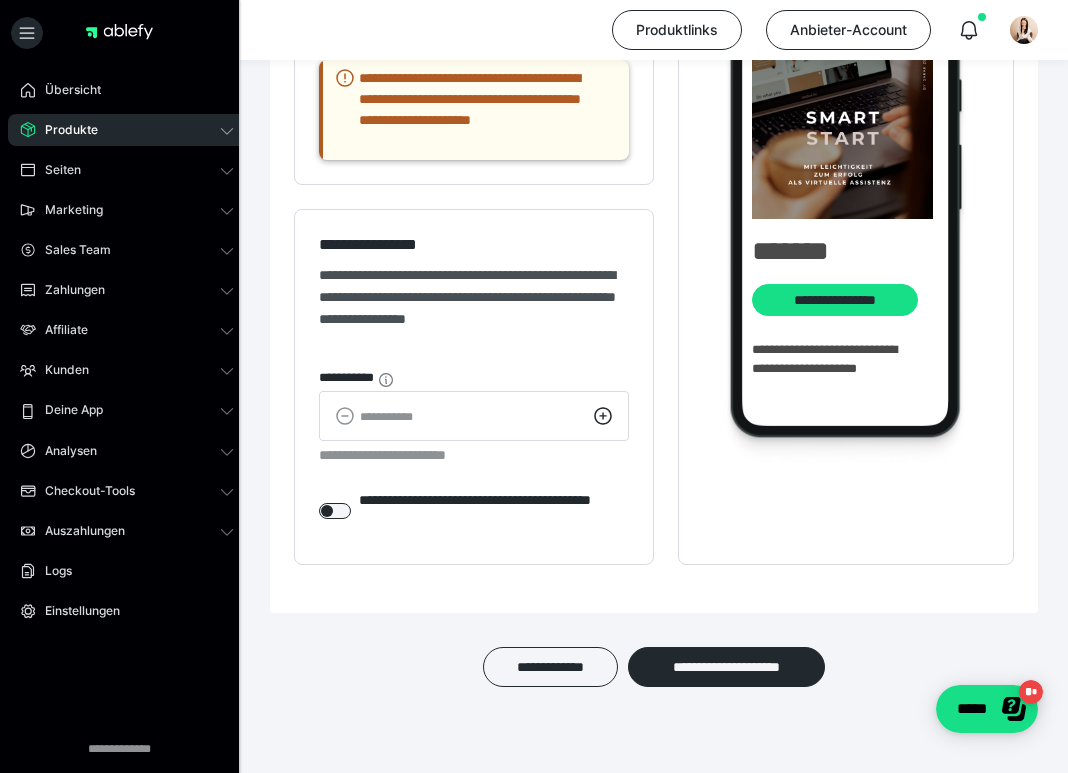 scroll, scrollTop: 2488, scrollLeft: 0, axis: vertical 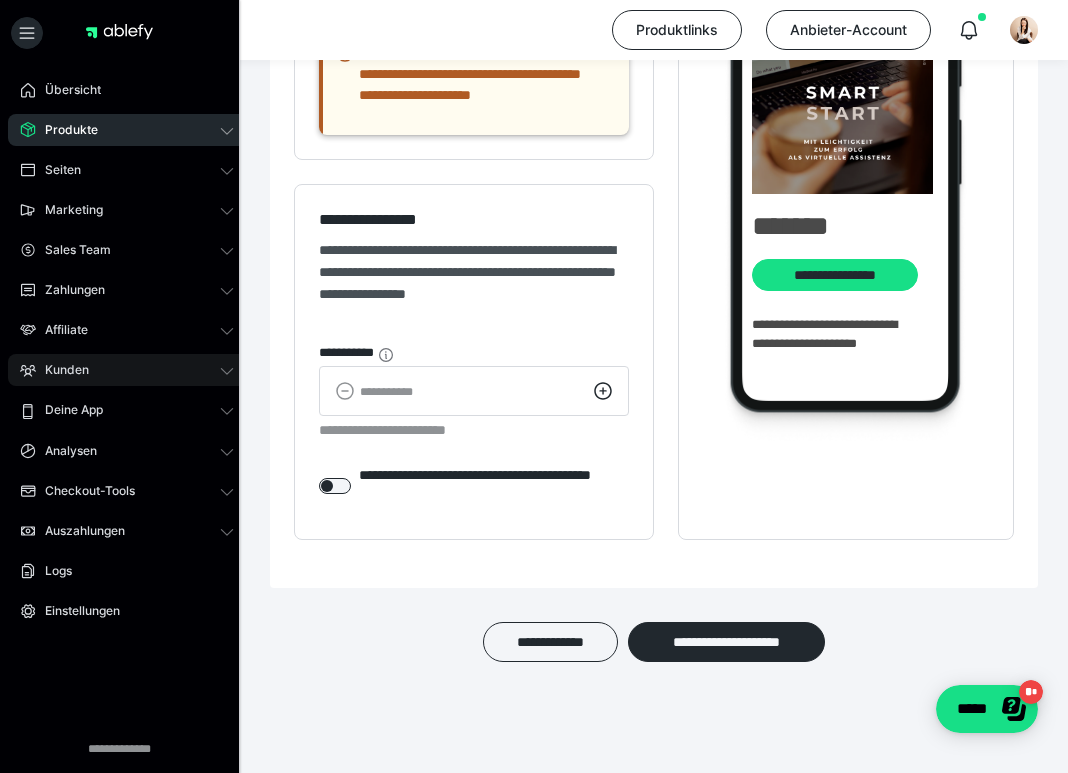 click on "Kunden" at bounding box center [127, 370] 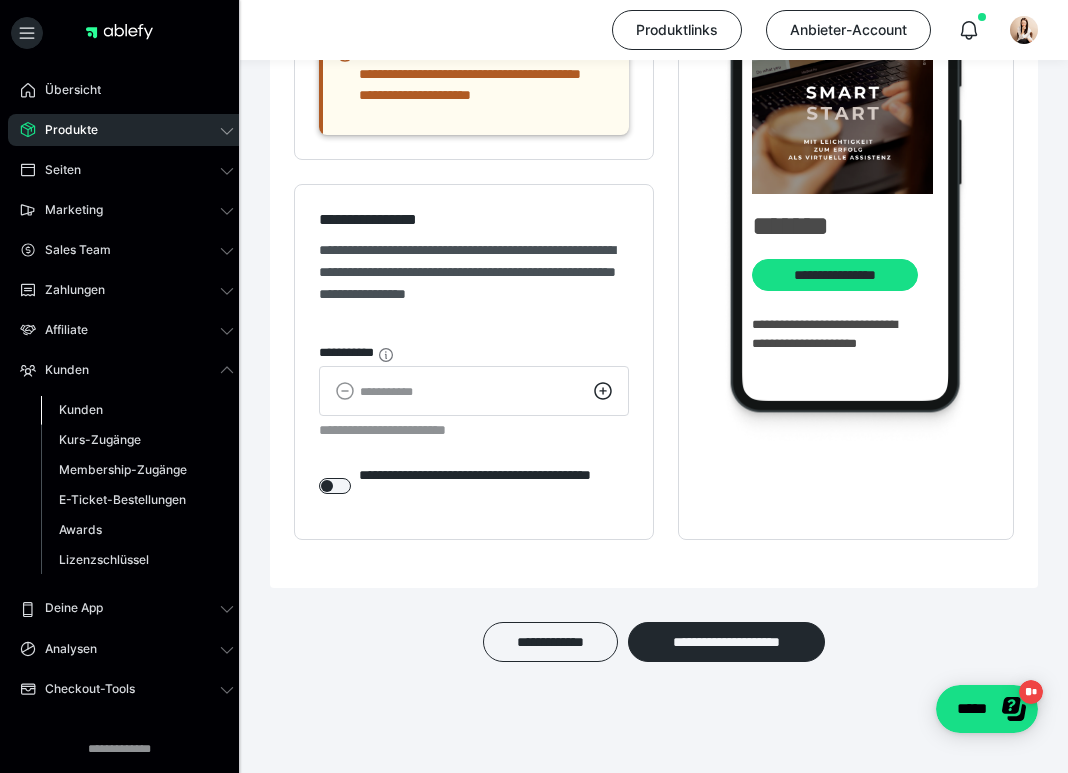 click on "Kunden" at bounding box center [137, 410] 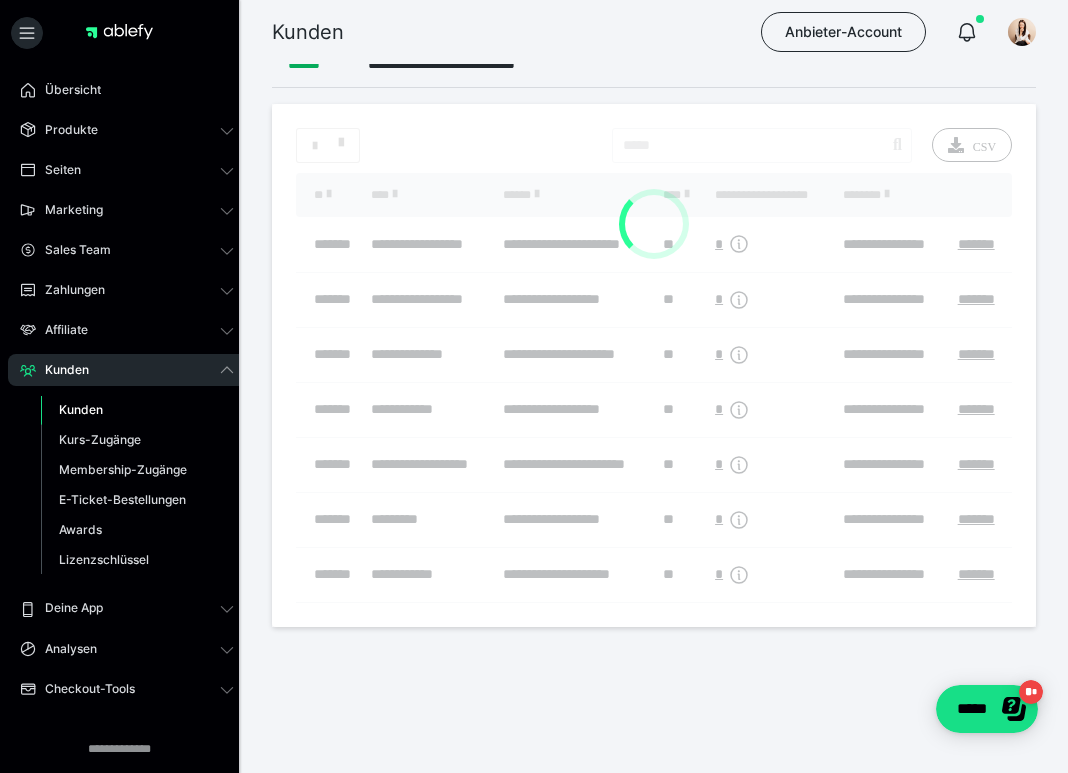 scroll, scrollTop: 0, scrollLeft: 0, axis: both 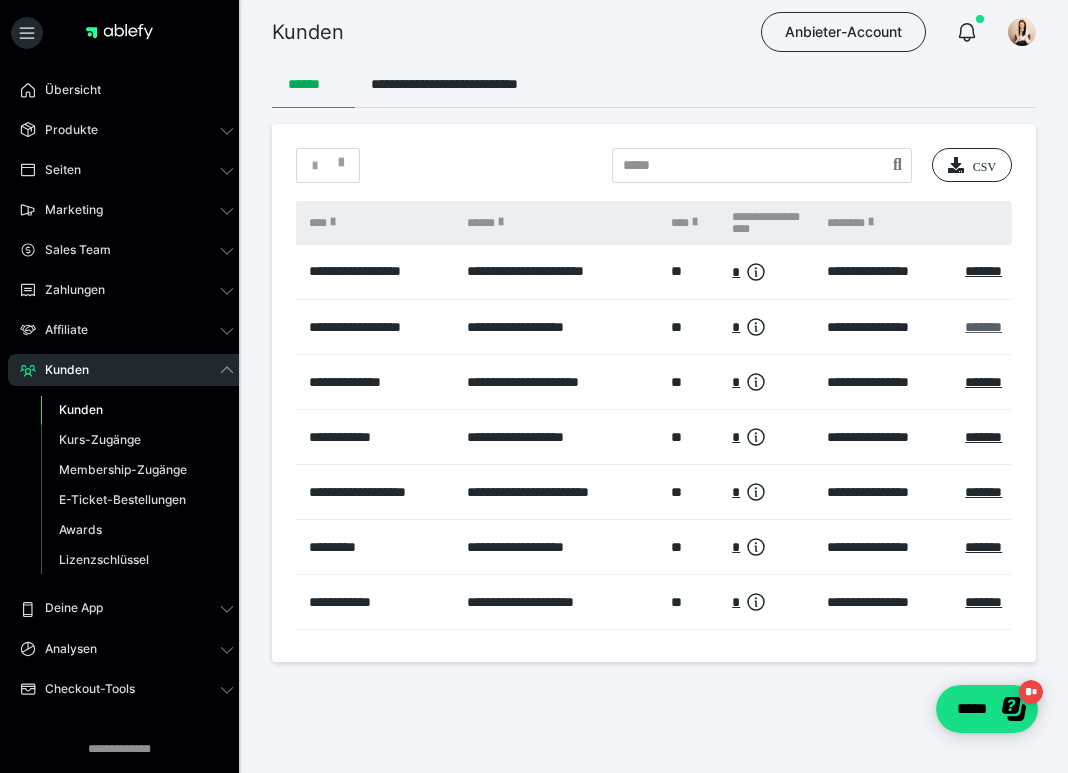 click on "*******" at bounding box center (983, 327) 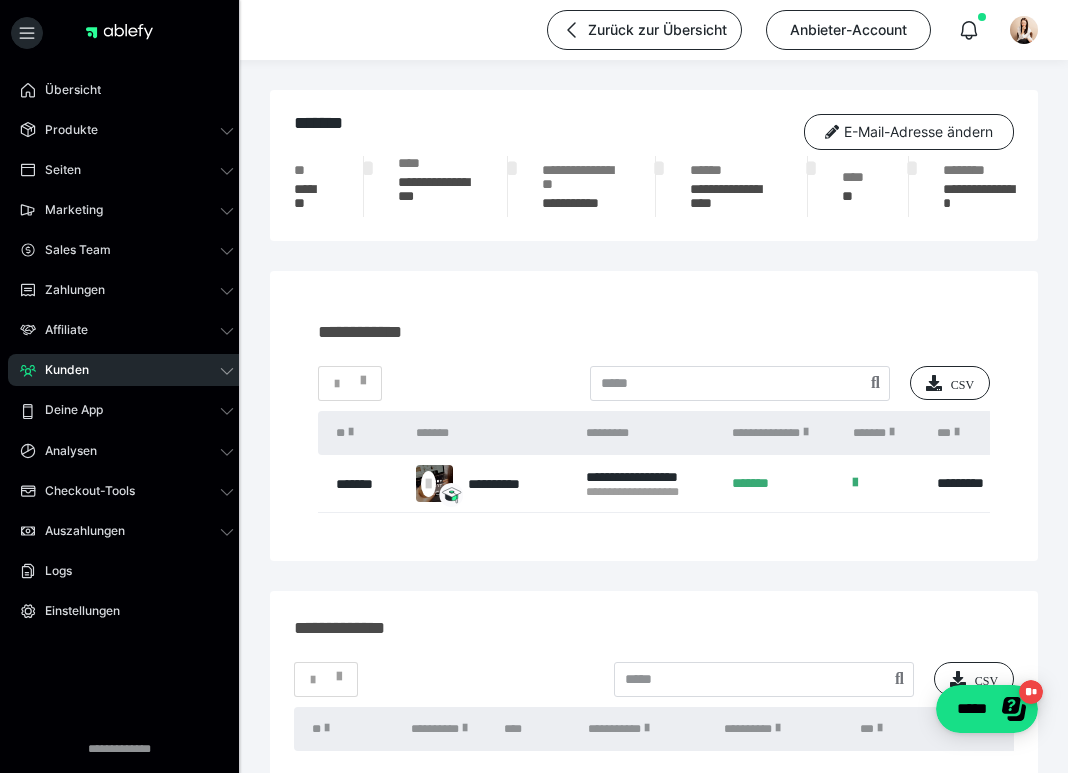 click on "*******" at bounding box center [782, 484] 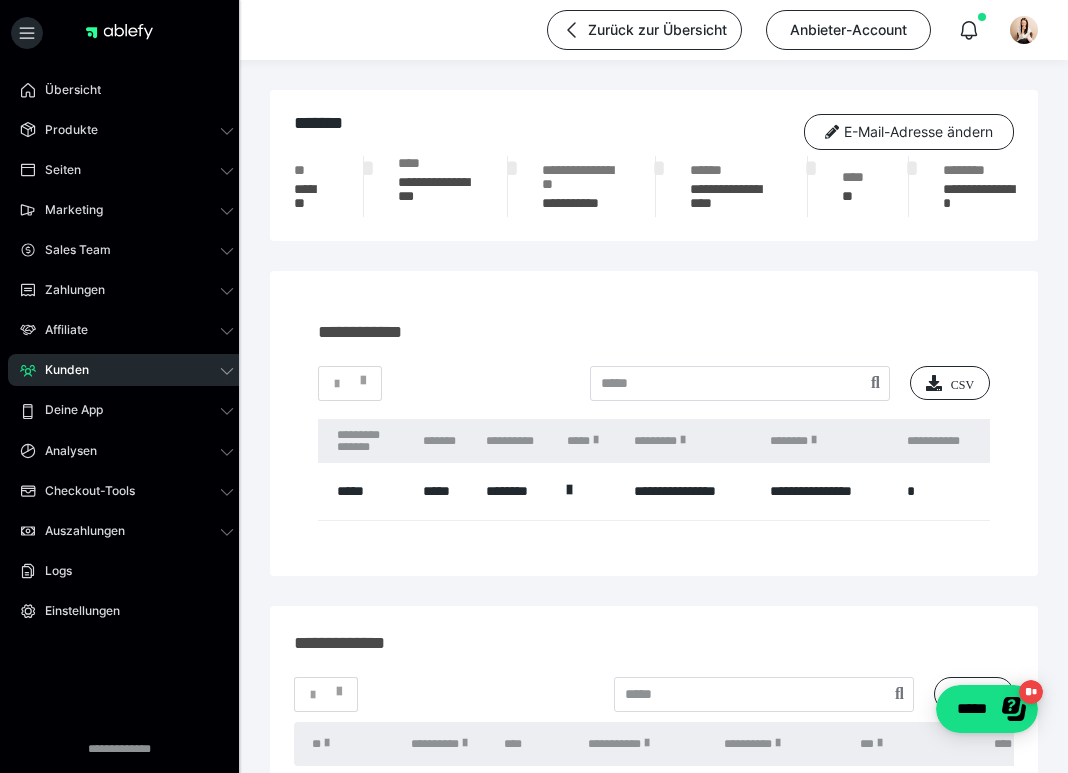 scroll, scrollTop: 0, scrollLeft: 1140, axis: horizontal 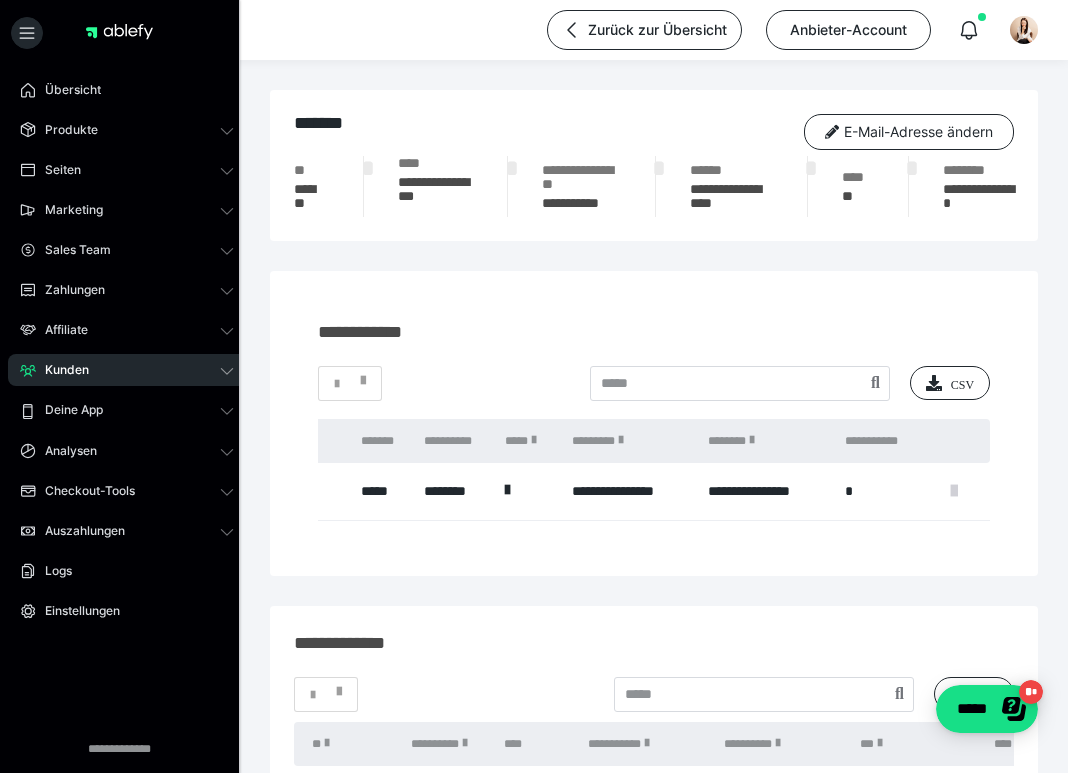 click at bounding box center [954, 491] 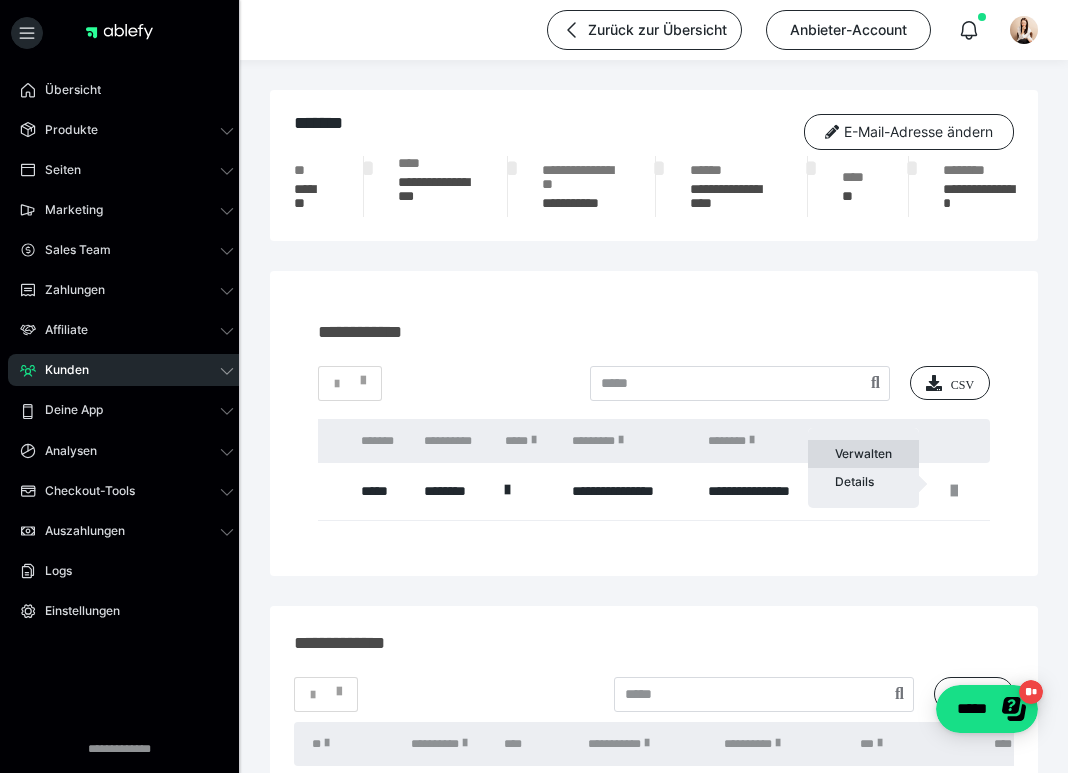 click on "Verwalten" at bounding box center [863, 454] 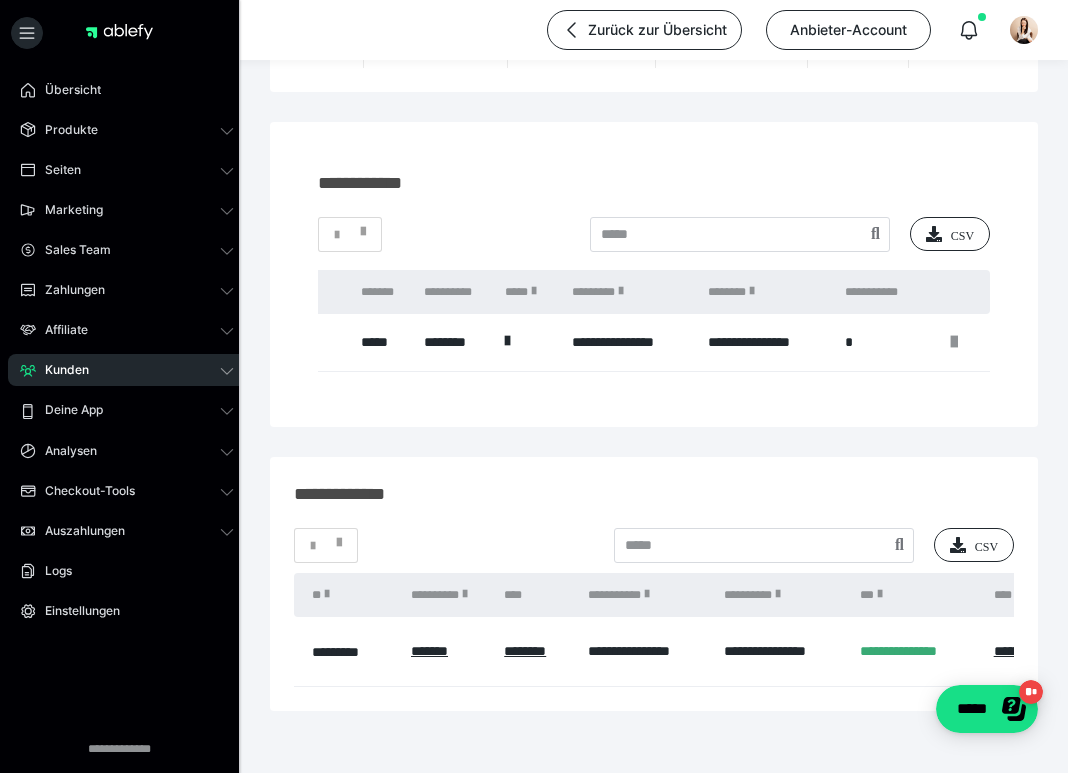 scroll, scrollTop: 226, scrollLeft: 0, axis: vertical 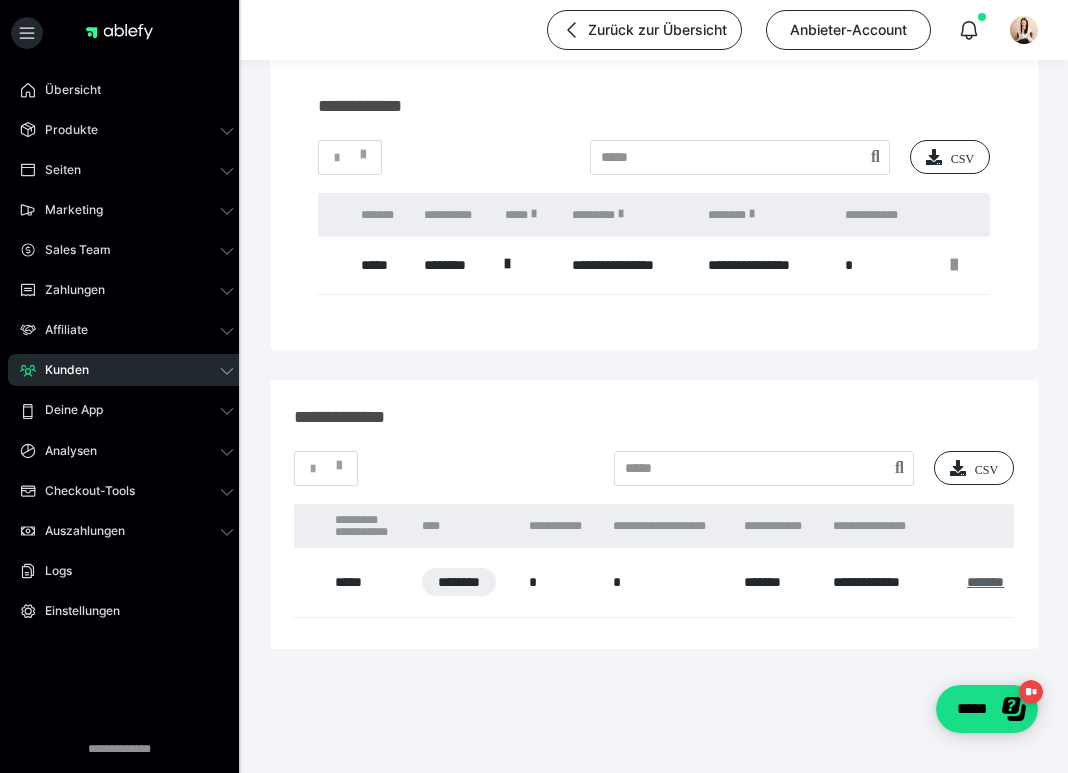 click on "*******" at bounding box center (985, 582) 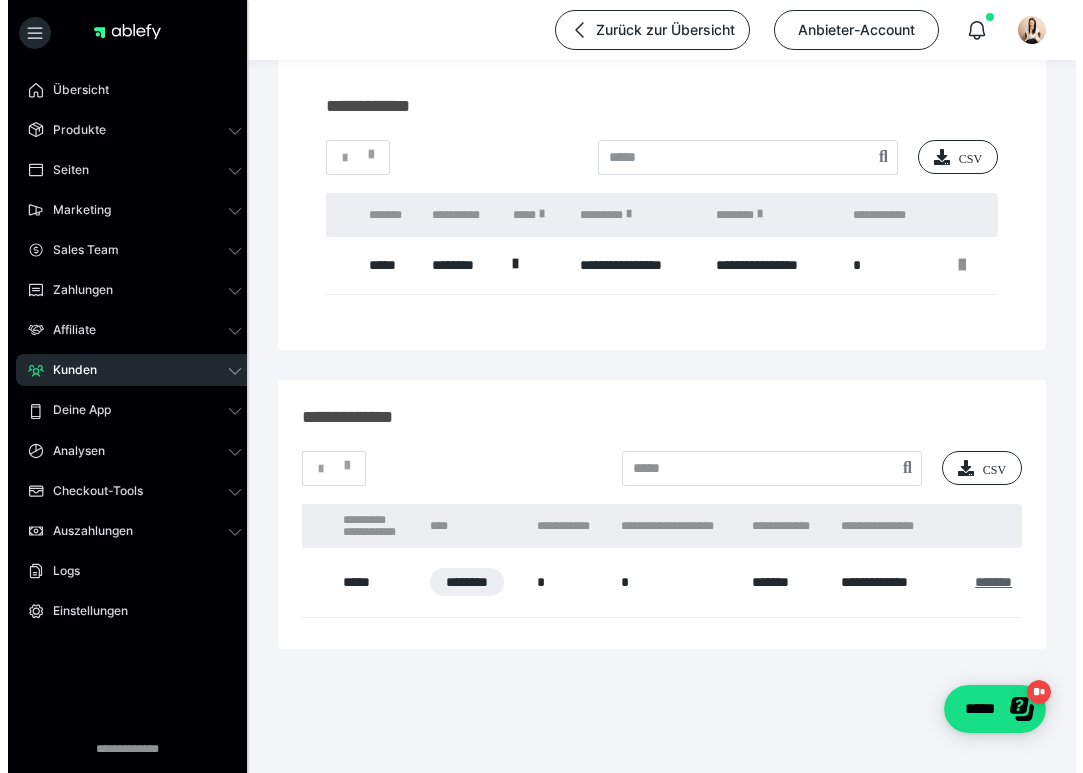 scroll, scrollTop: 0, scrollLeft: 0, axis: both 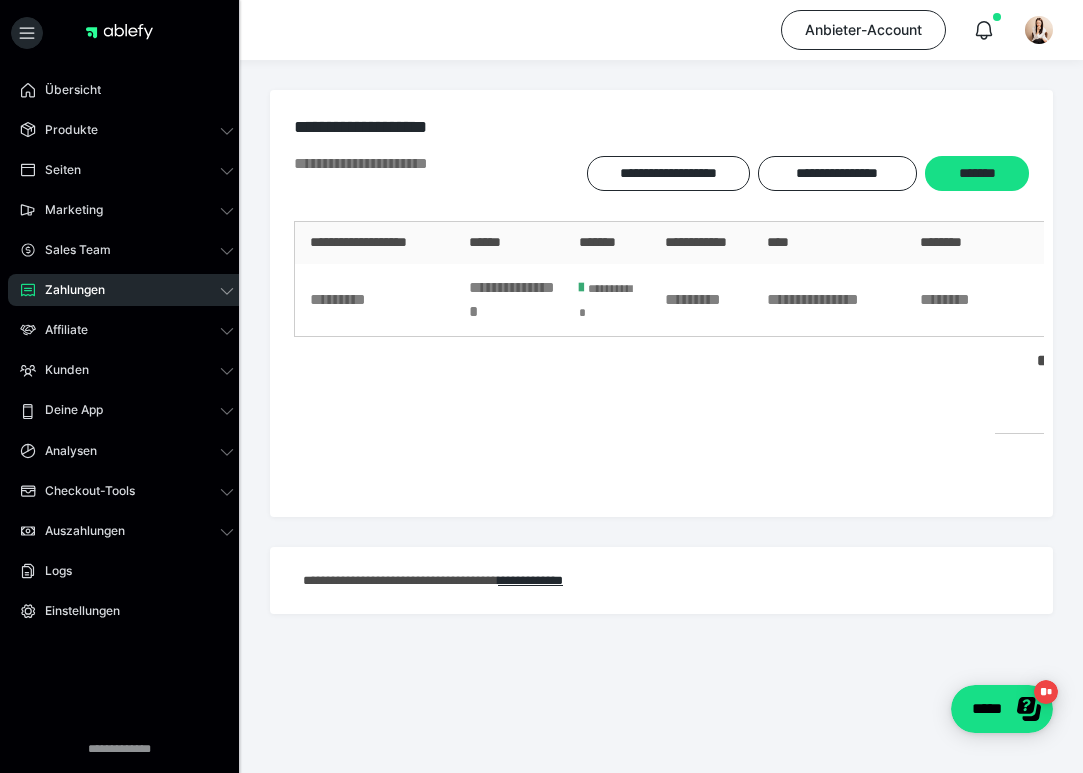 click on "Zahlungen" at bounding box center (127, 290) 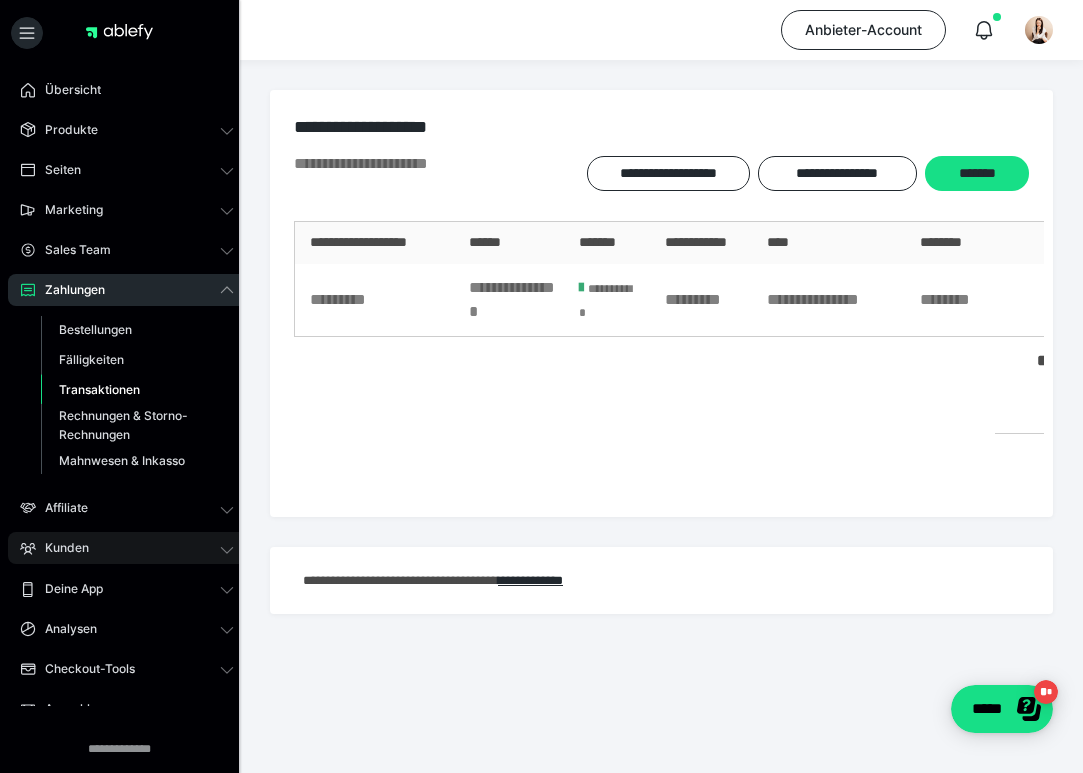 click on "Kunden" at bounding box center [127, 548] 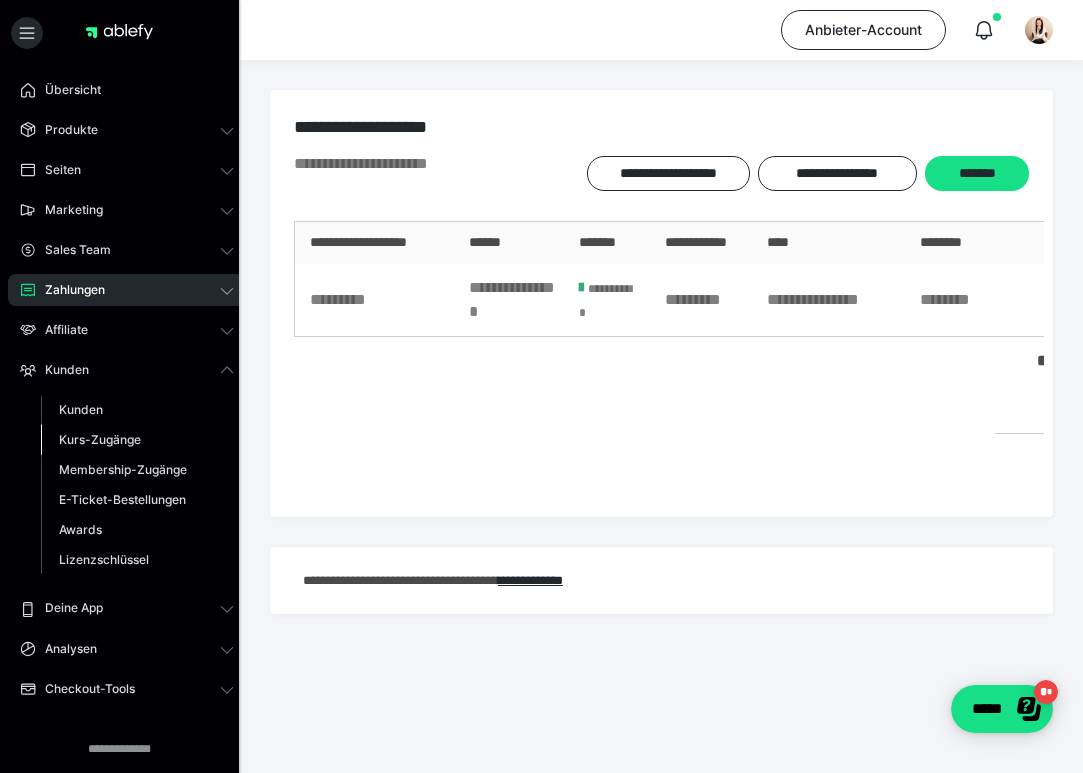 click on "Kurs-Zugänge" at bounding box center (100, 439) 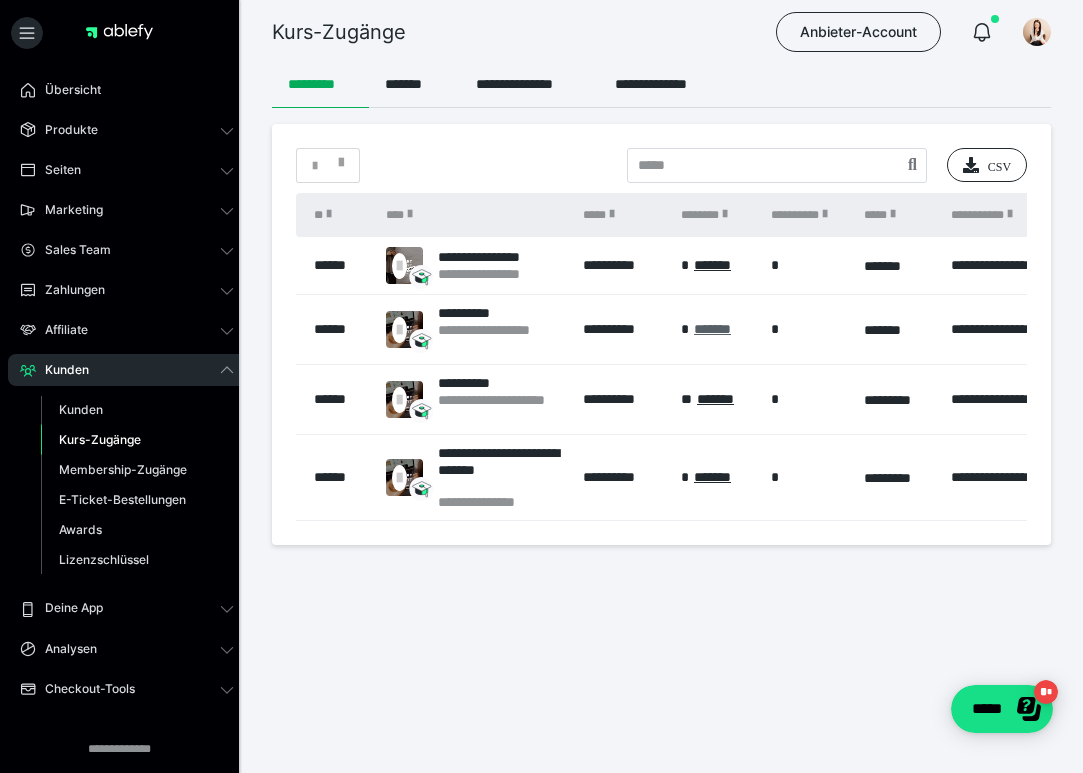 click on "*******" at bounding box center (712, 329) 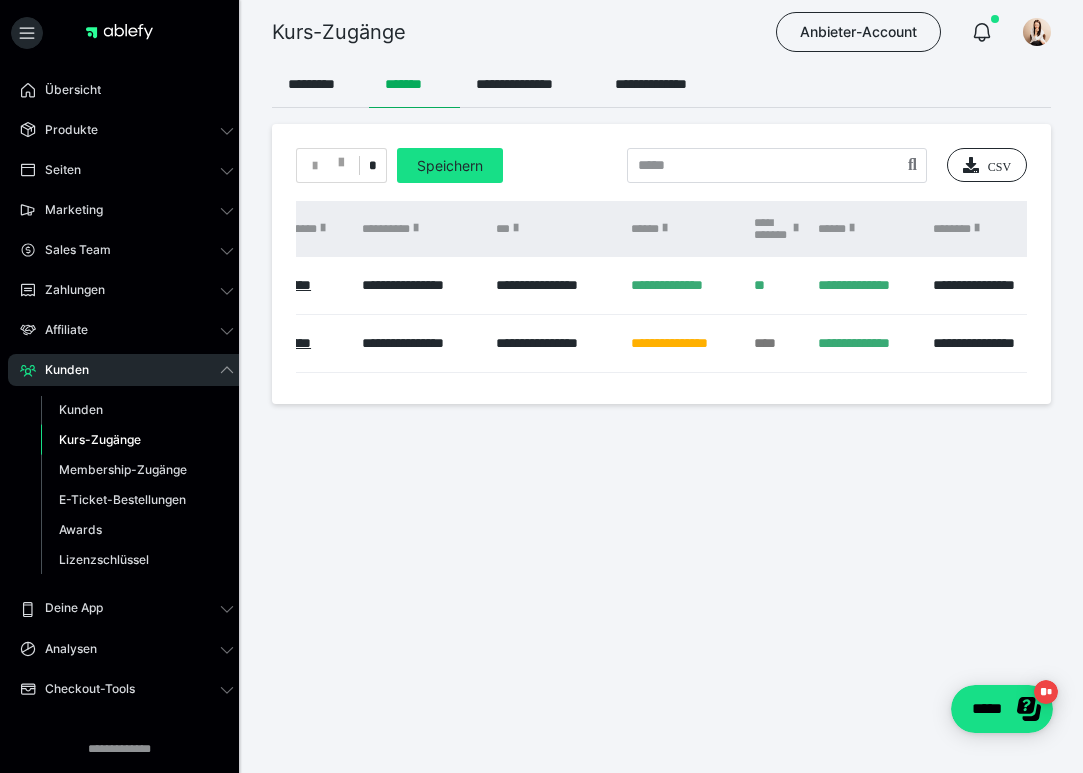 scroll, scrollTop: 0, scrollLeft: 605, axis: horizontal 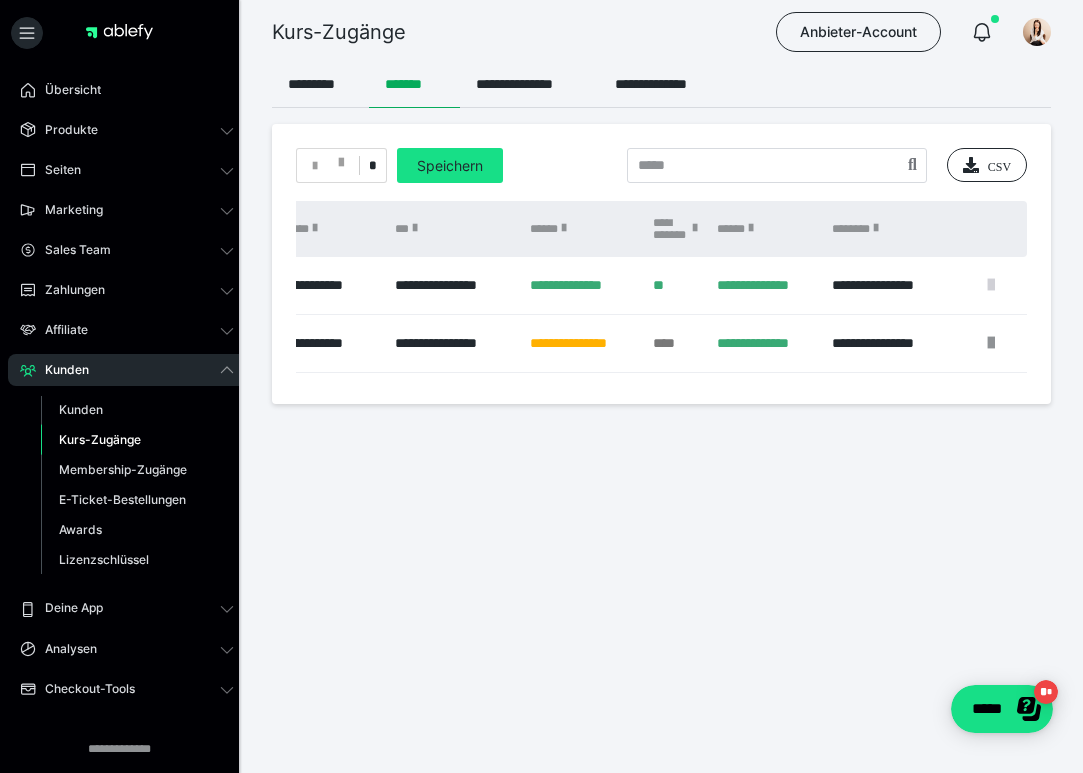 click at bounding box center (991, 285) 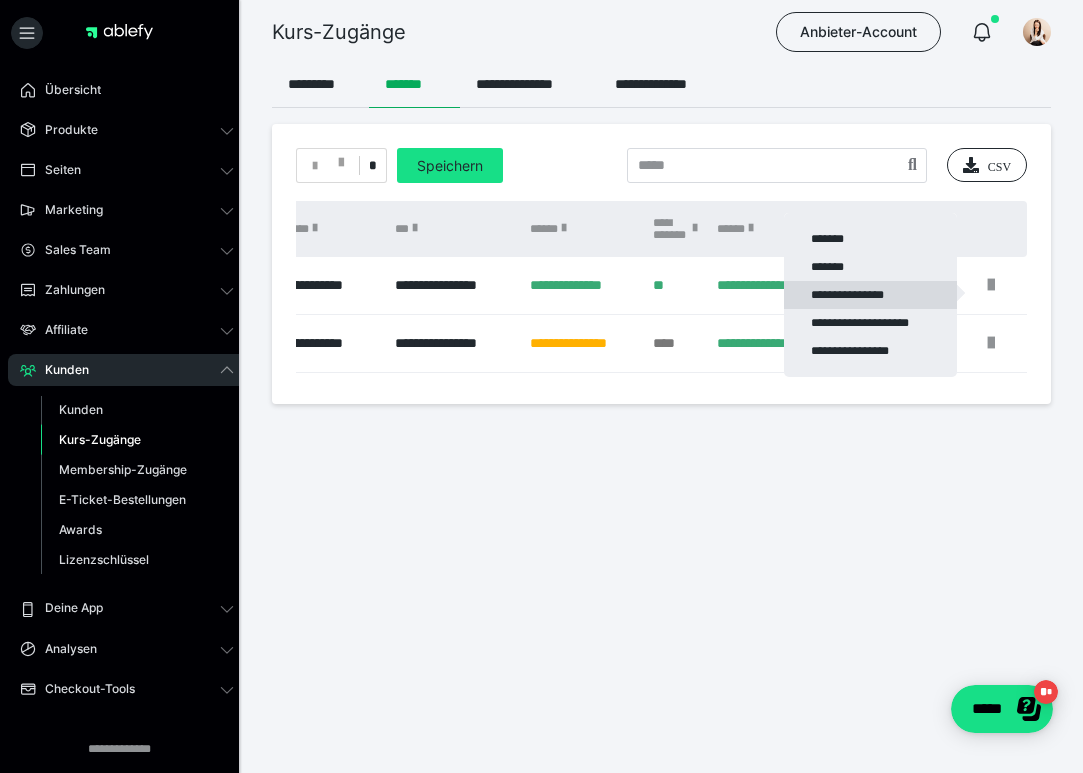 click on "**********" at bounding box center [870, 295] 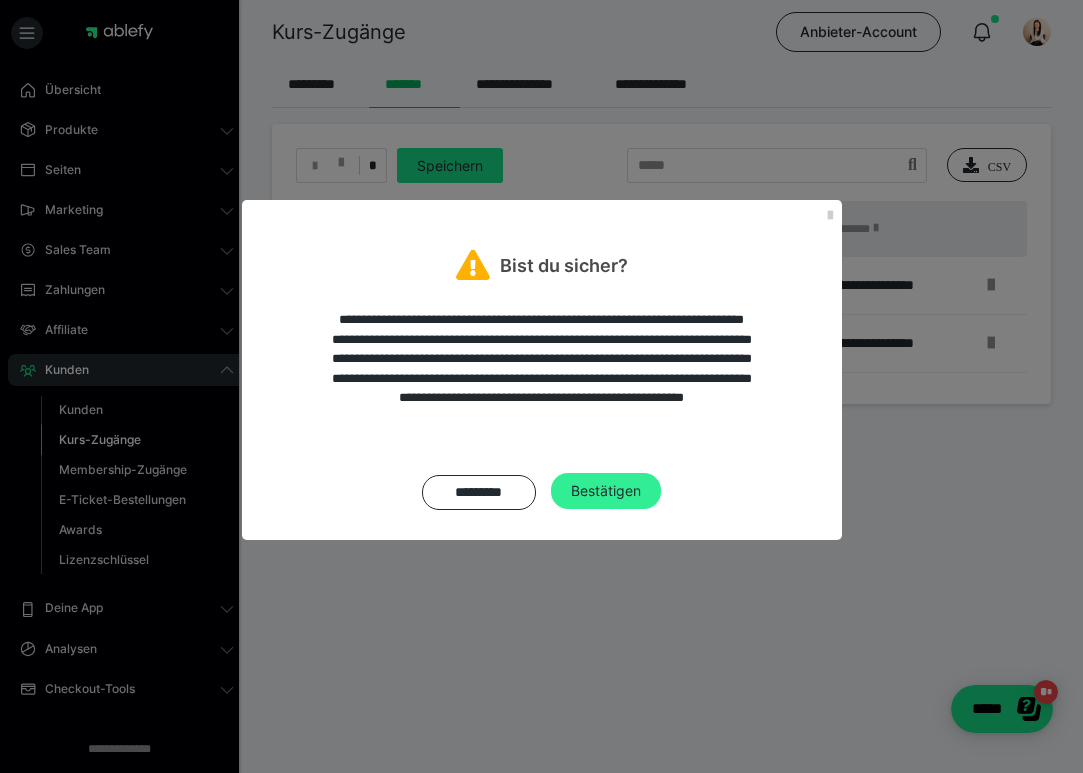 click on "Bestätigen" at bounding box center (606, 491) 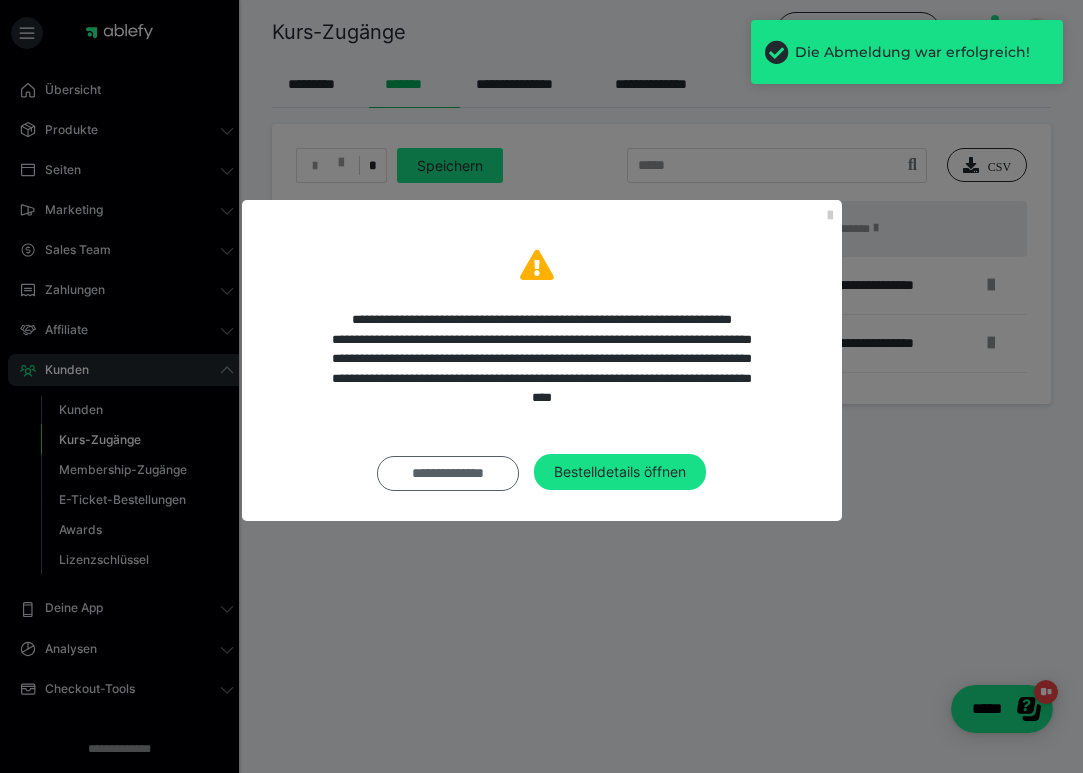 click on "**********" at bounding box center [448, 473] 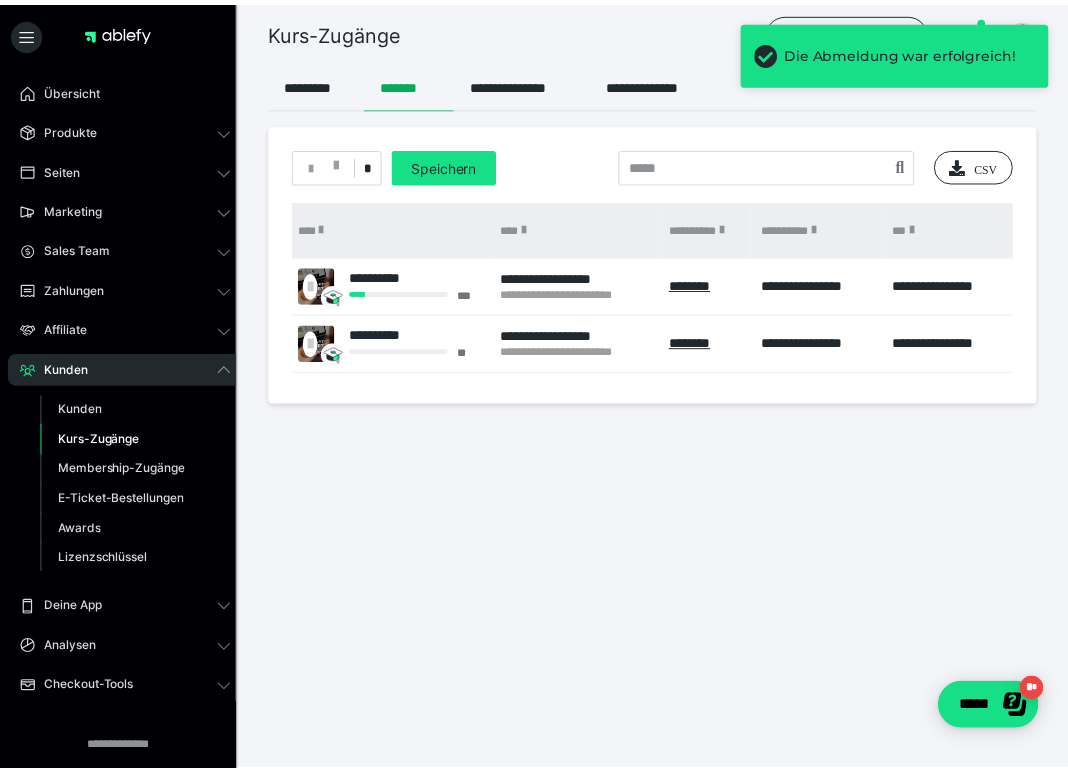 scroll, scrollTop: 0, scrollLeft: 0, axis: both 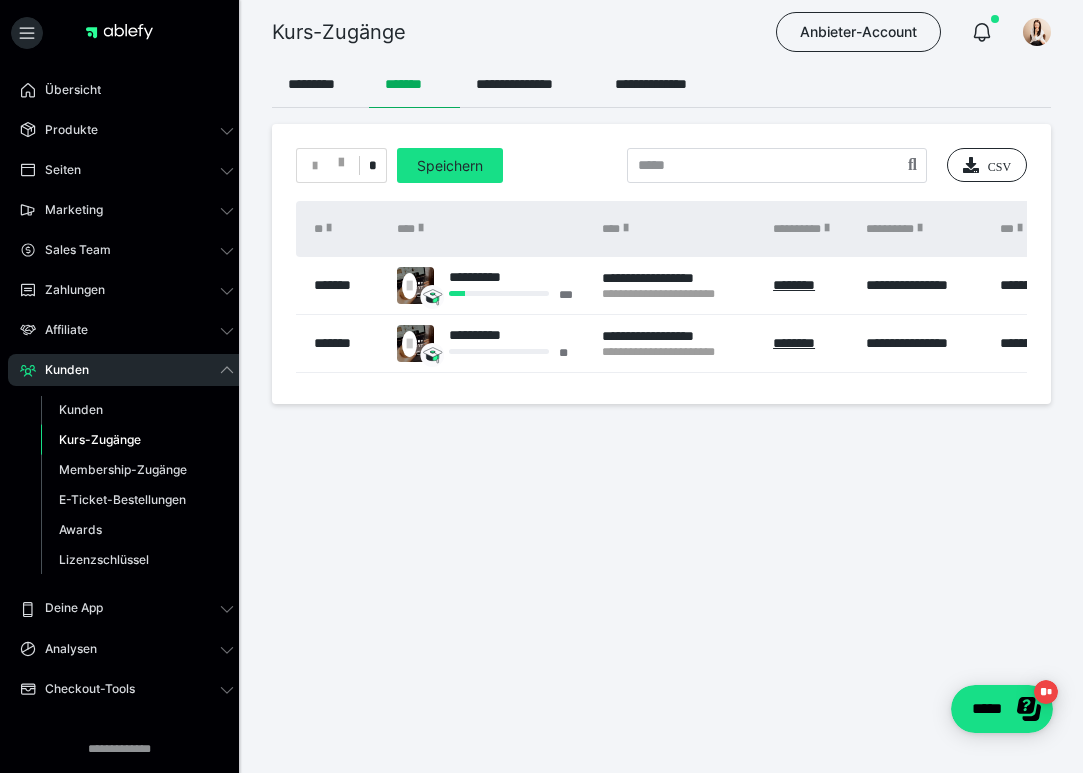 click on "Kurs-Zugänge" at bounding box center [100, 439] 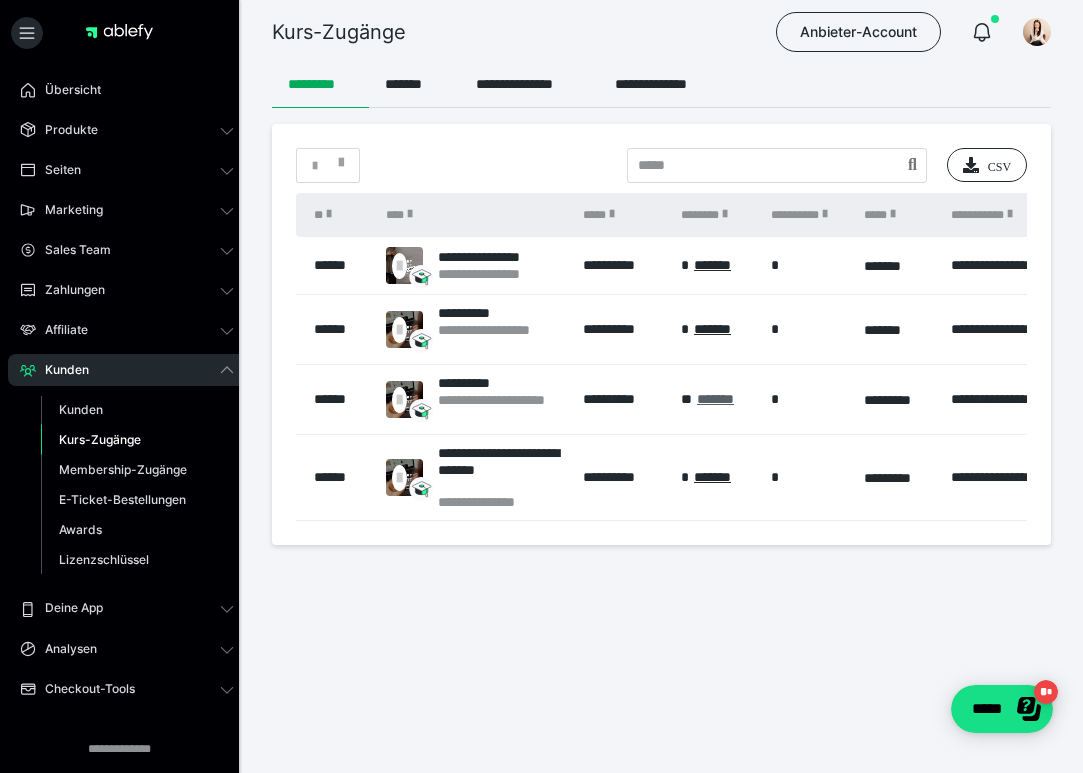 click on "*******" at bounding box center [715, 399] 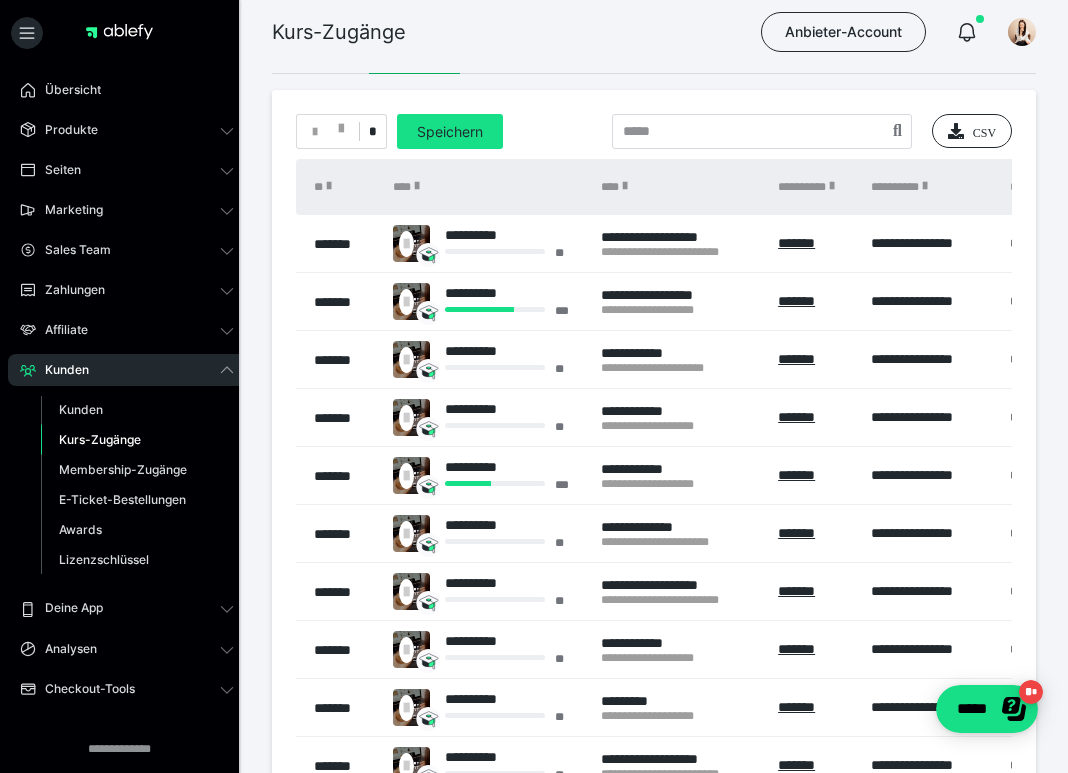 scroll, scrollTop: 256, scrollLeft: 0, axis: vertical 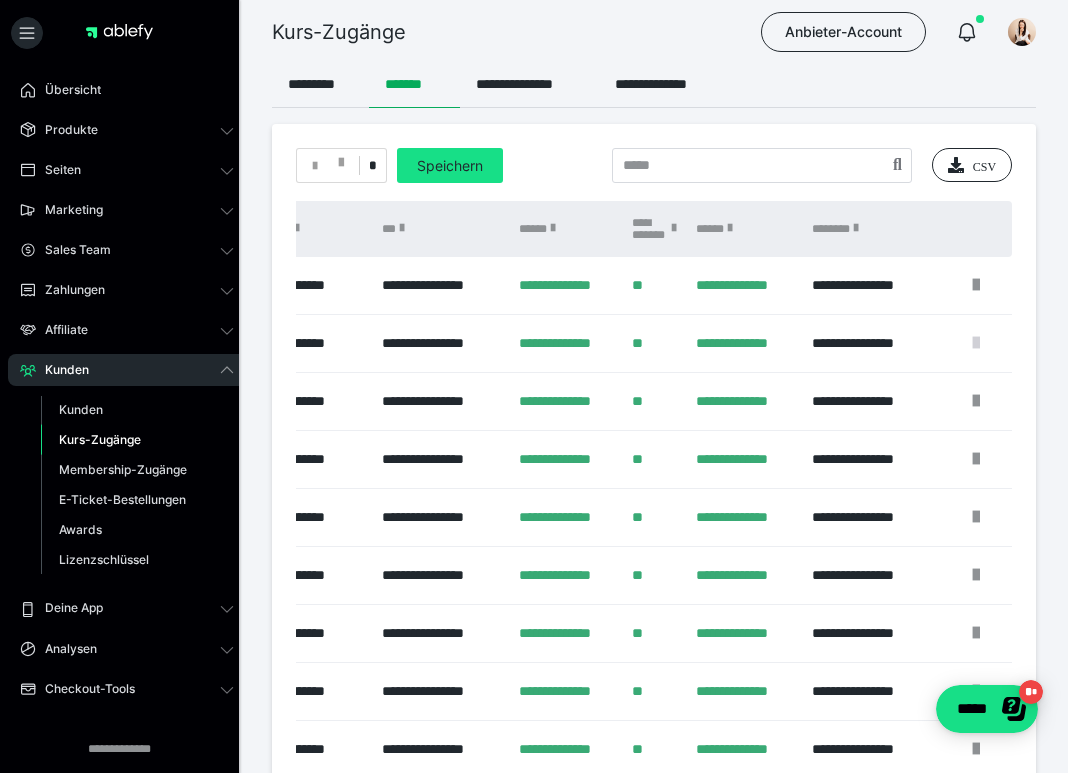 click at bounding box center [976, 343] 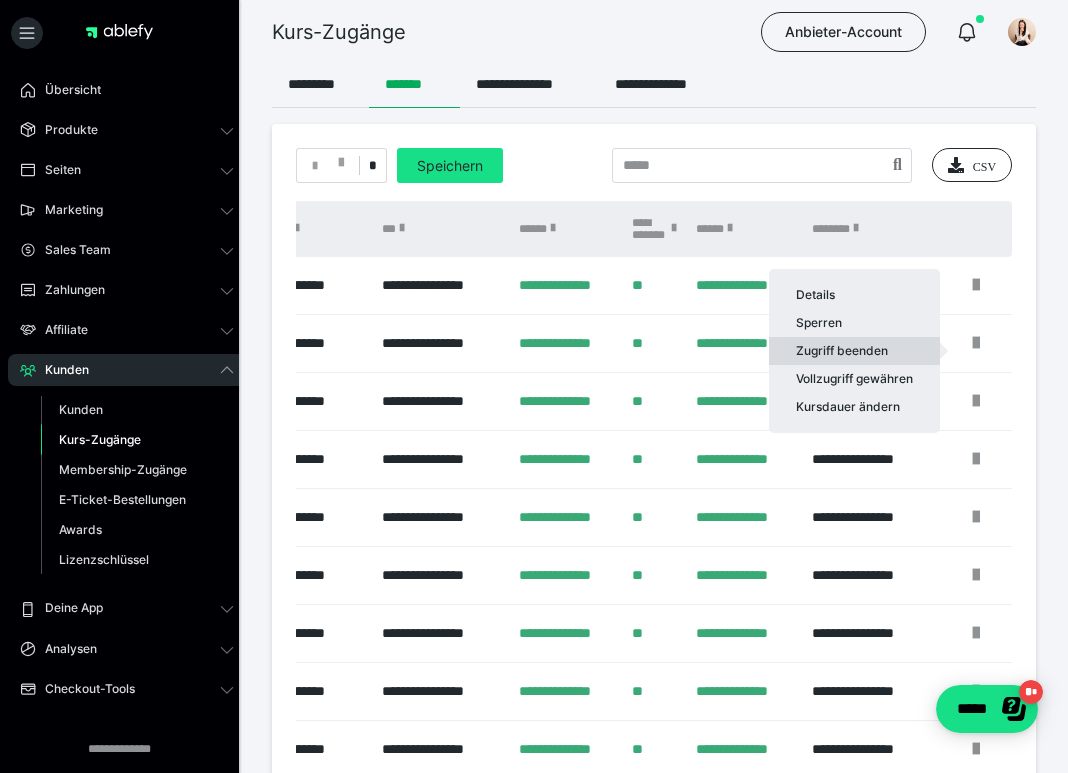 click on "Zugriff beenden" at bounding box center (854, 351) 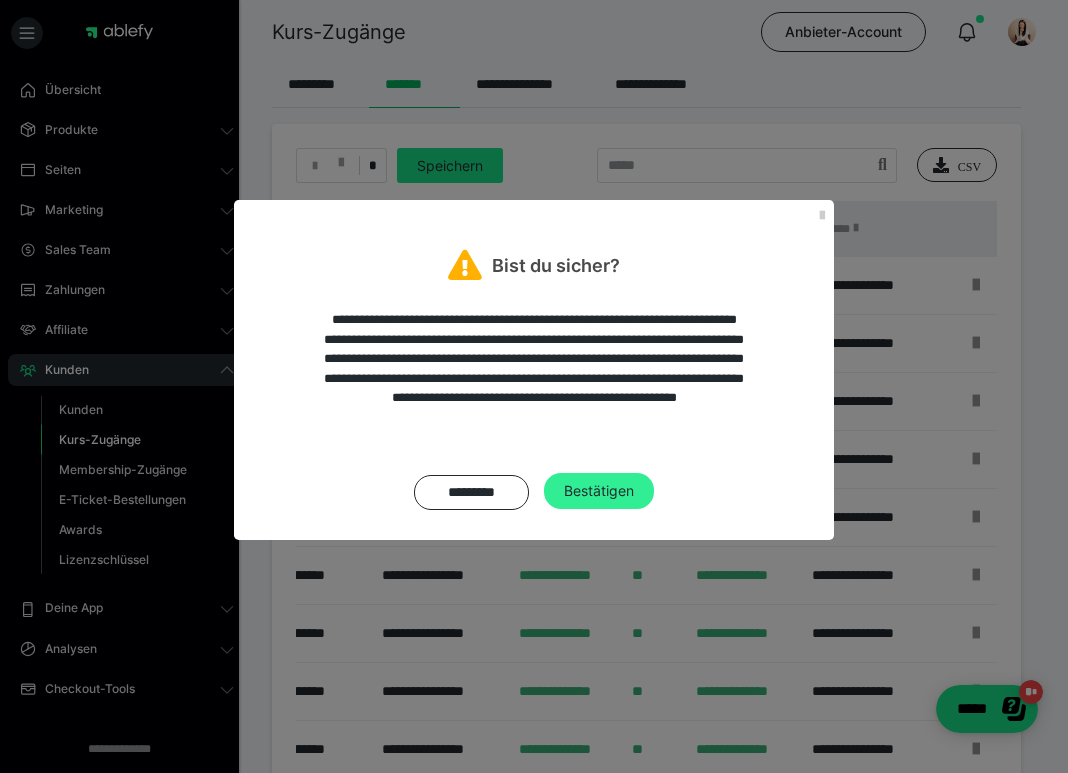 click on "Bestätigen" at bounding box center (599, 491) 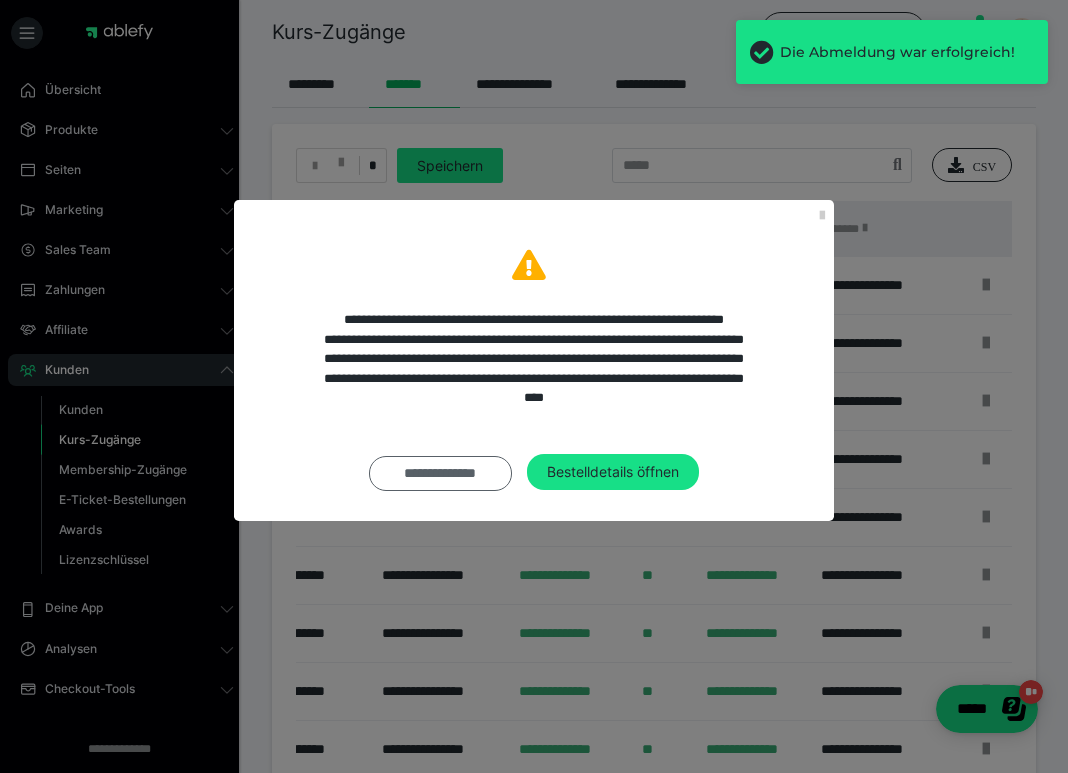 click on "**********" at bounding box center (440, 473) 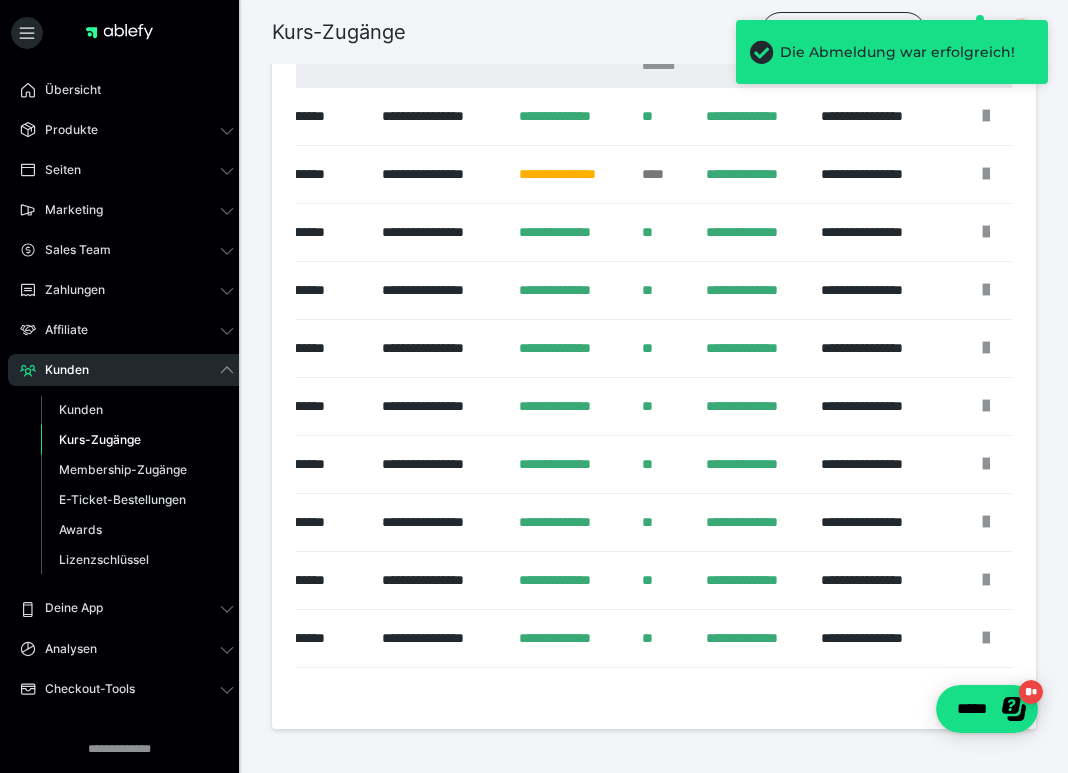 scroll, scrollTop: 256, scrollLeft: 0, axis: vertical 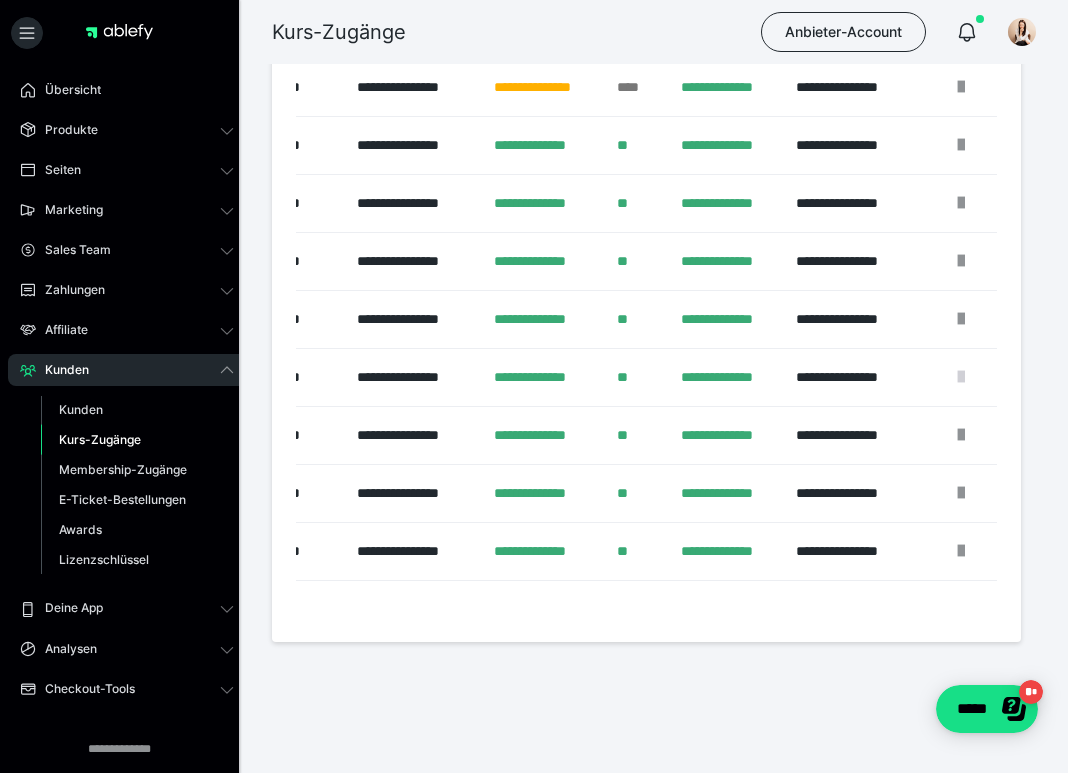click at bounding box center [961, 377] 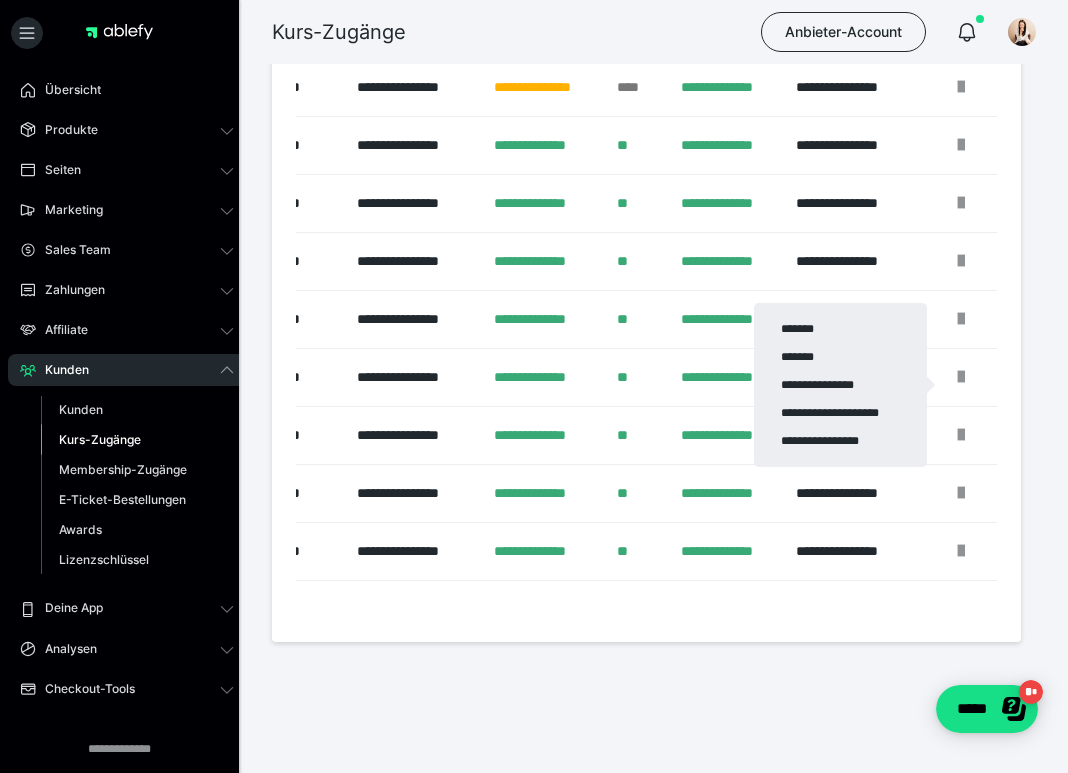 drag, startPoint x: 753, startPoint y: 597, endPoint x: 600, endPoint y: 587, distance: 153.32645 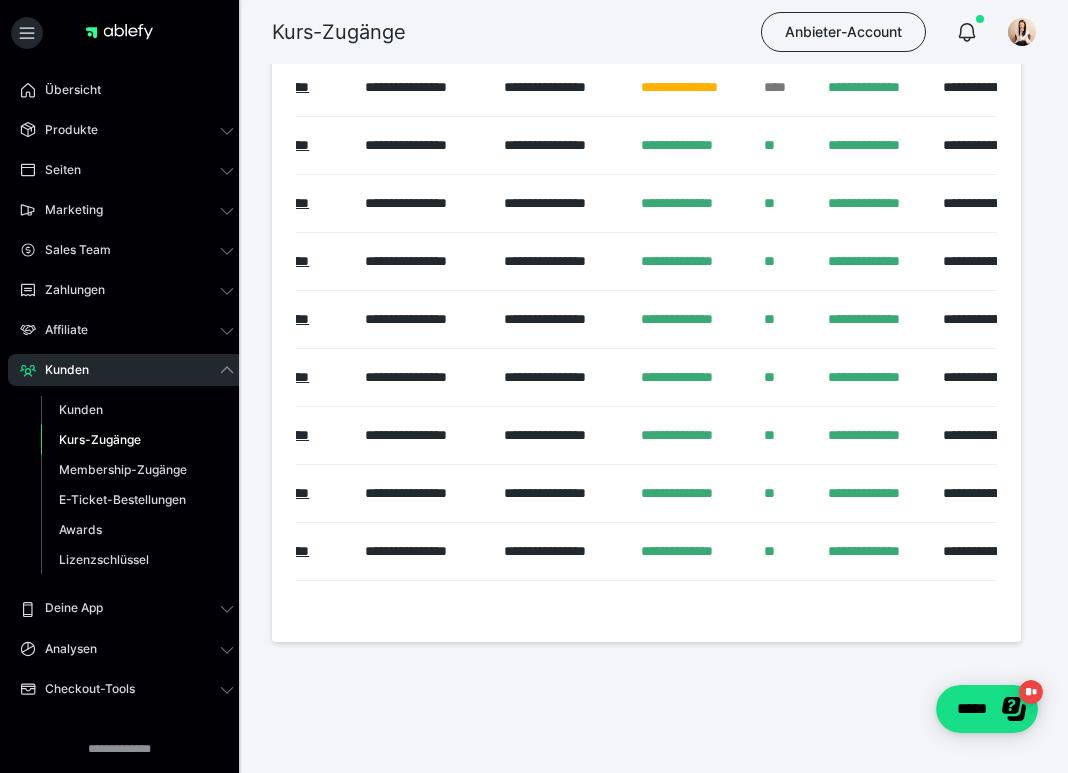 scroll, scrollTop: 0, scrollLeft: 471, axis: horizontal 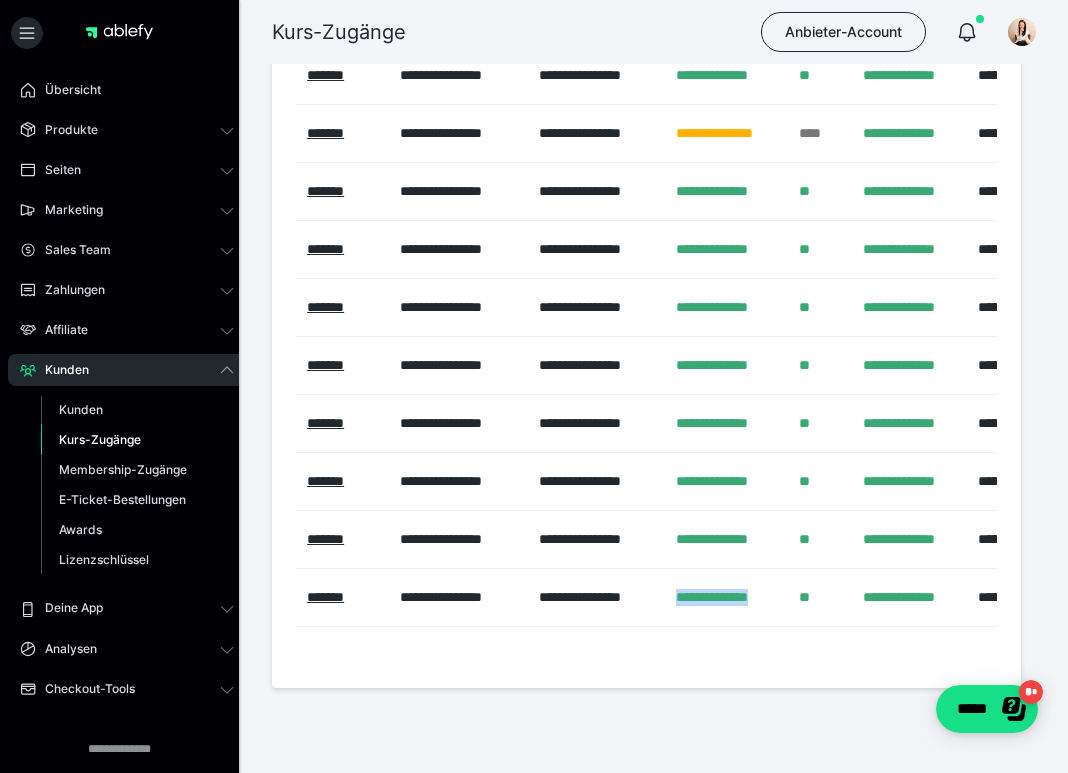 drag, startPoint x: 727, startPoint y: 636, endPoint x: 664, endPoint y: 631, distance: 63.1981 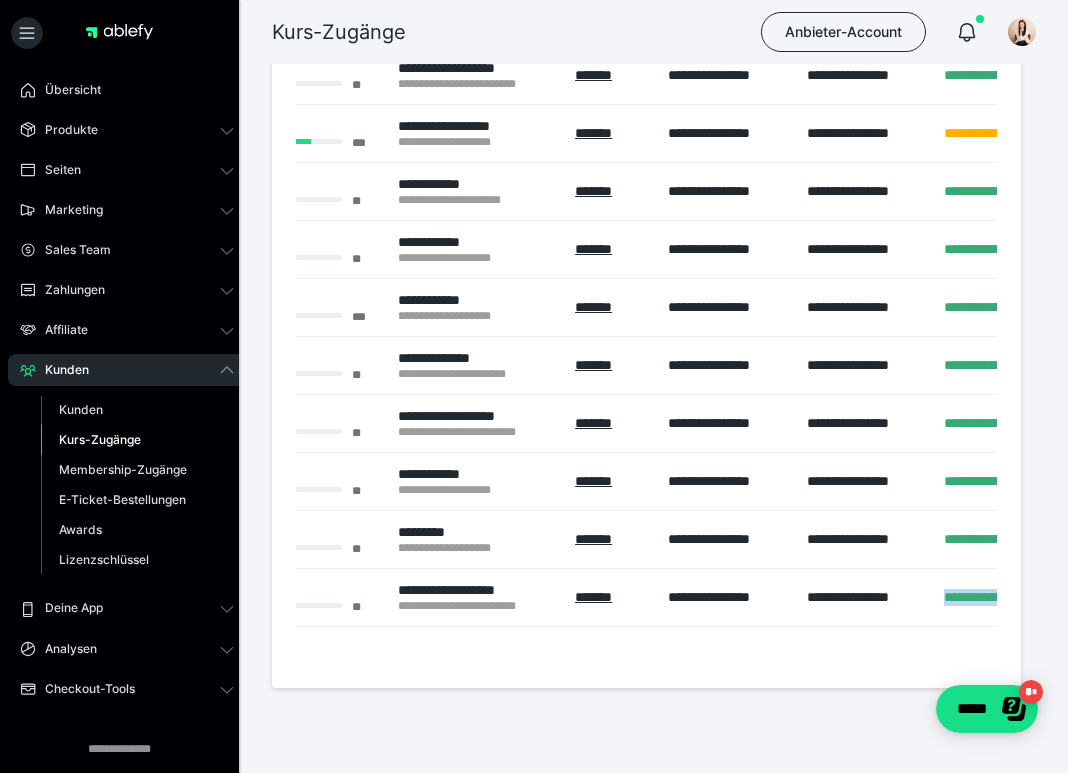 scroll, scrollTop: 0, scrollLeft: 201, axis: horizontal 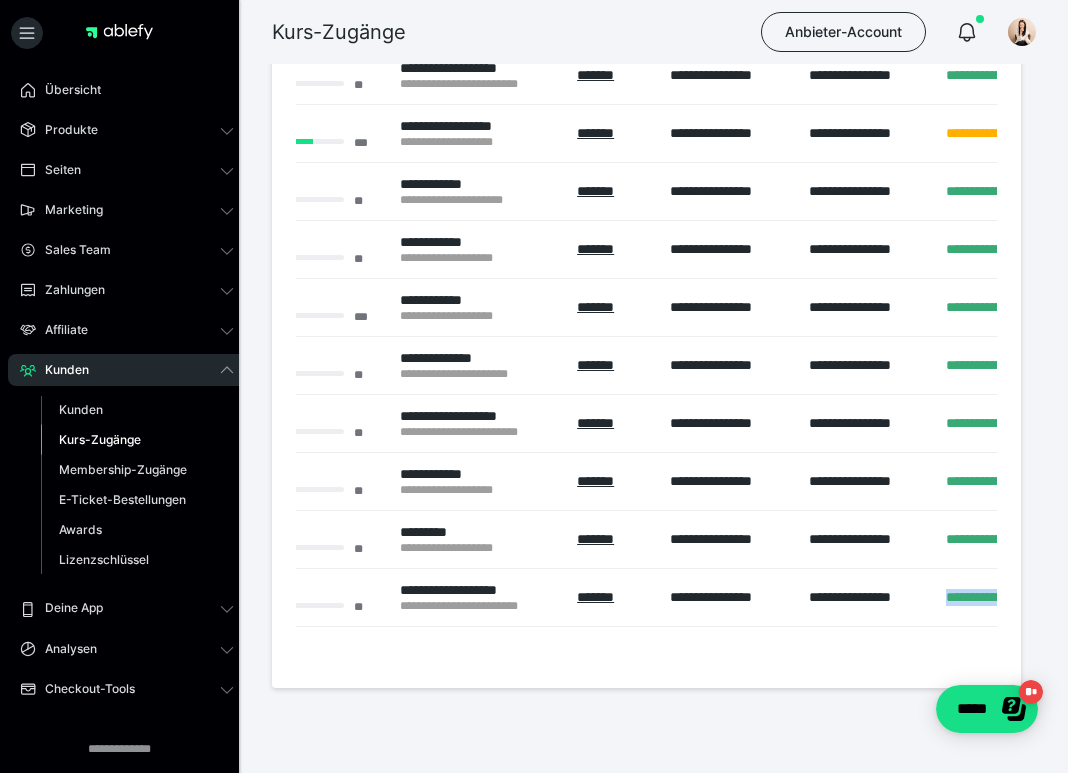 click on "Kurs-Zugänge" at bounding box center [100, 439] 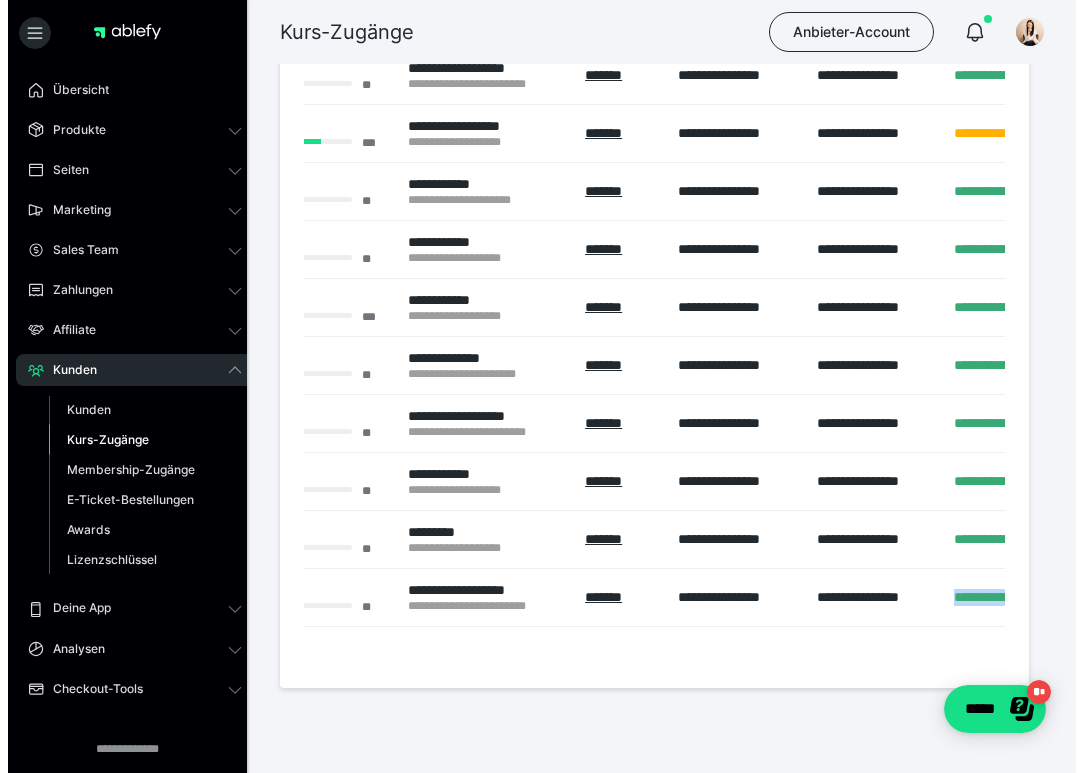 scroll, scrollTop: 0, scrollLeft: 0, axis: both 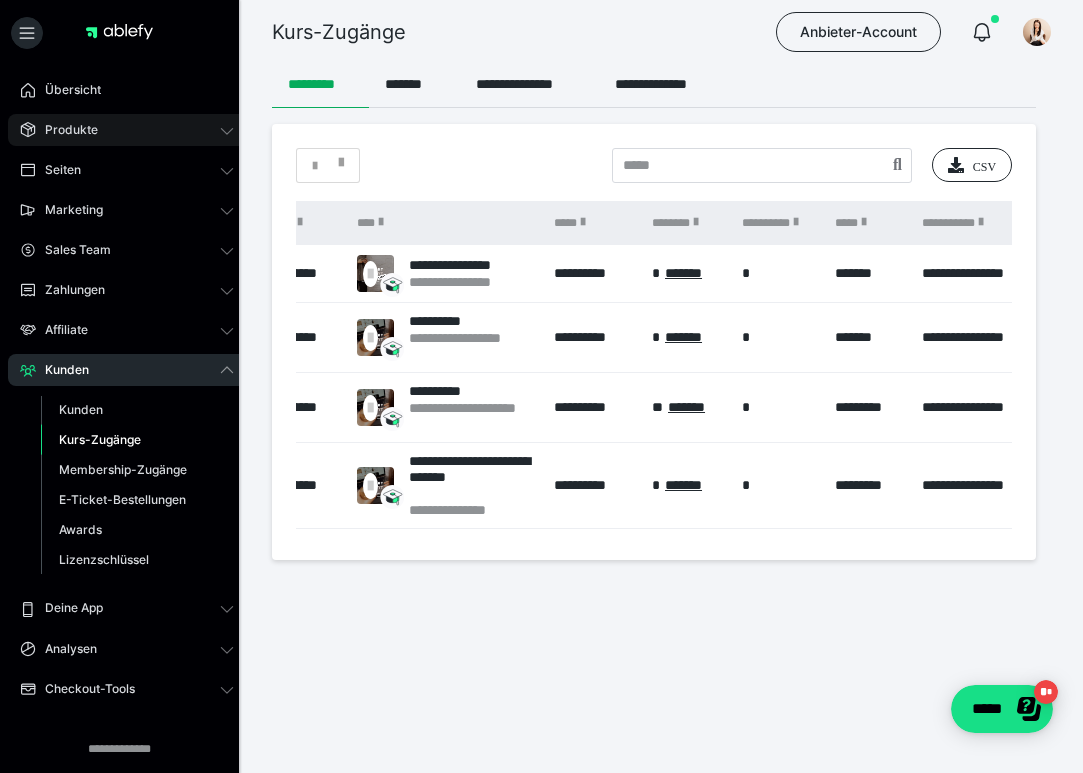 click on "Produkte" at bounding box center (64, 130) 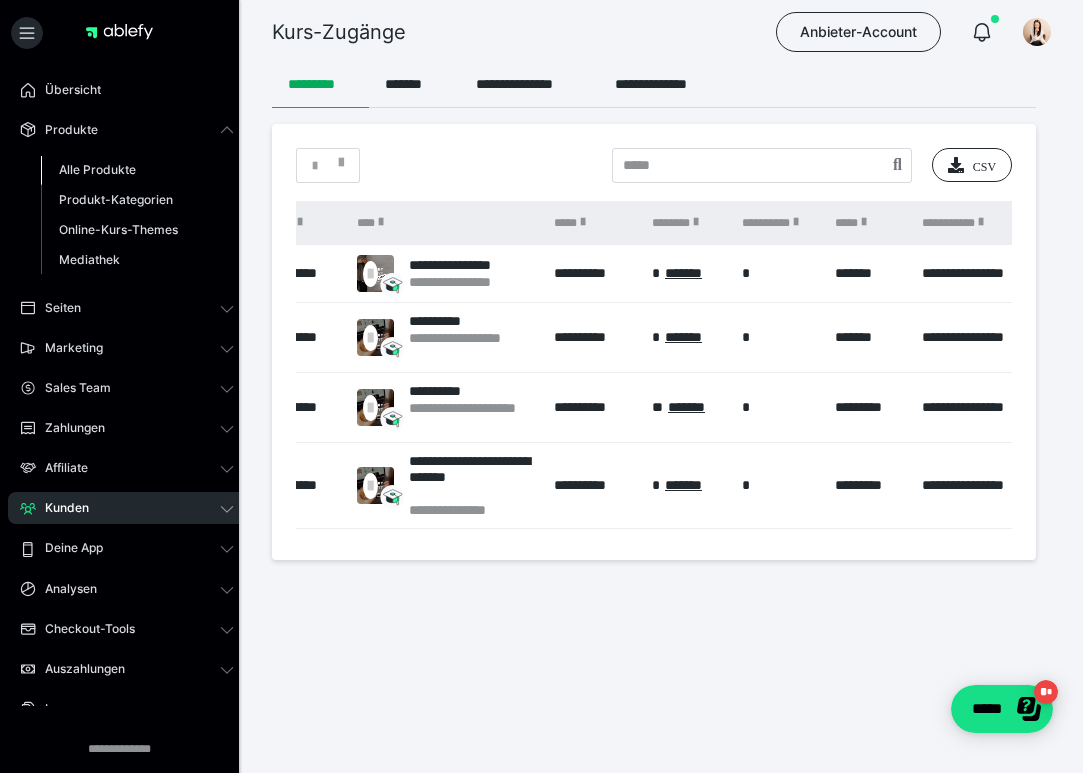 click on "Alle Produkte" at bounding box center (97, 169) 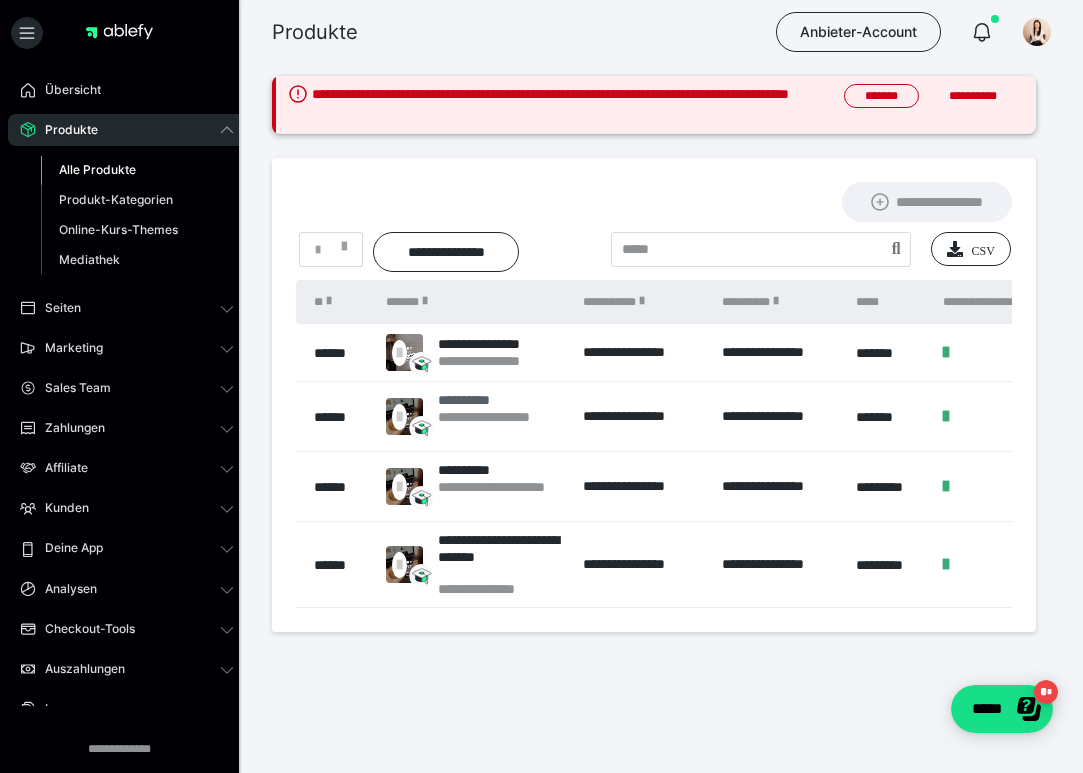 click on "**********" at bounding box center (500, 400) 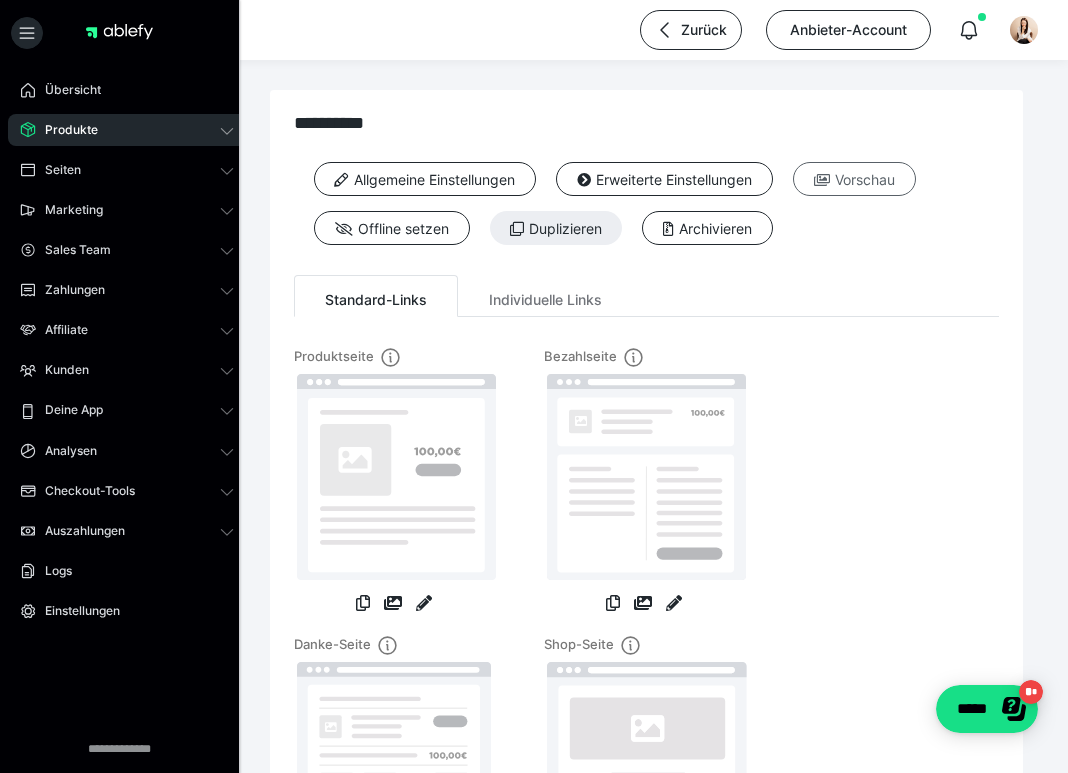 click on "Vorschau" at bounding box center [854, 179] 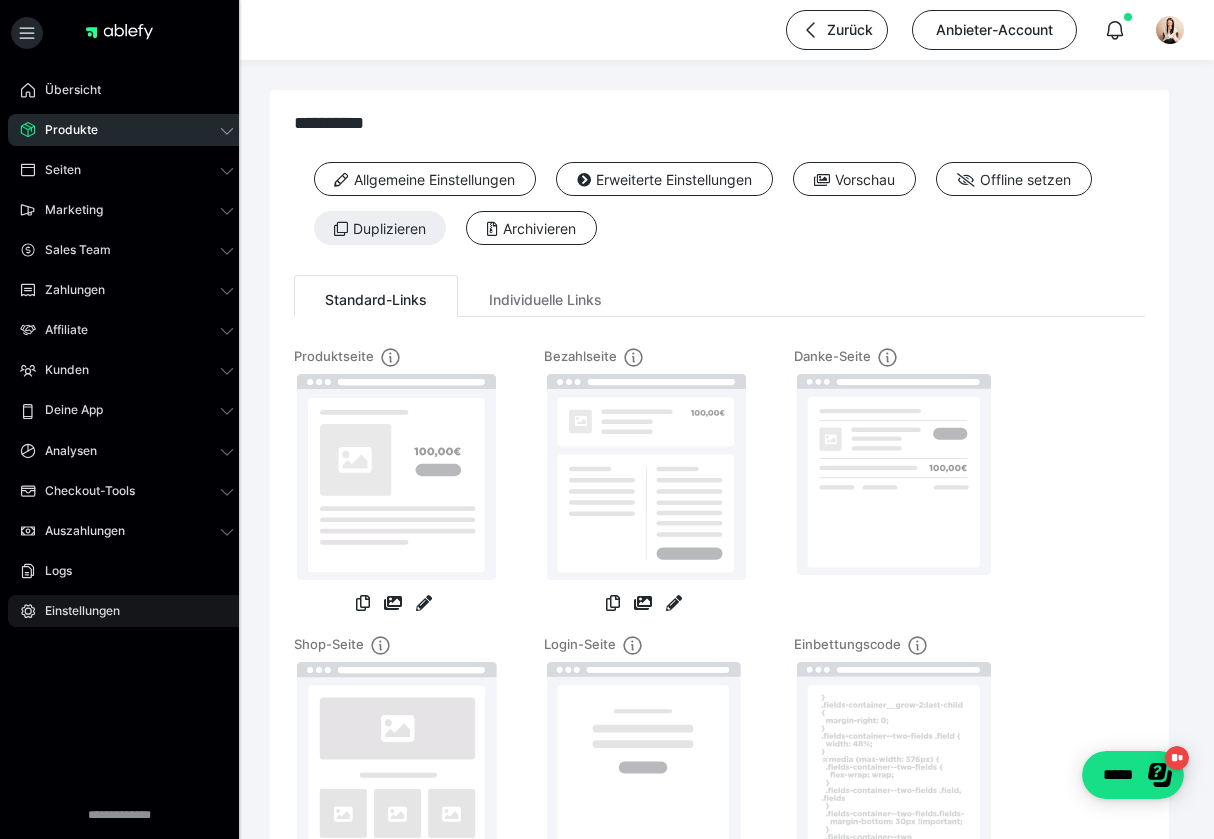 click on "Einstellungen" at bounding box center [127, 611] 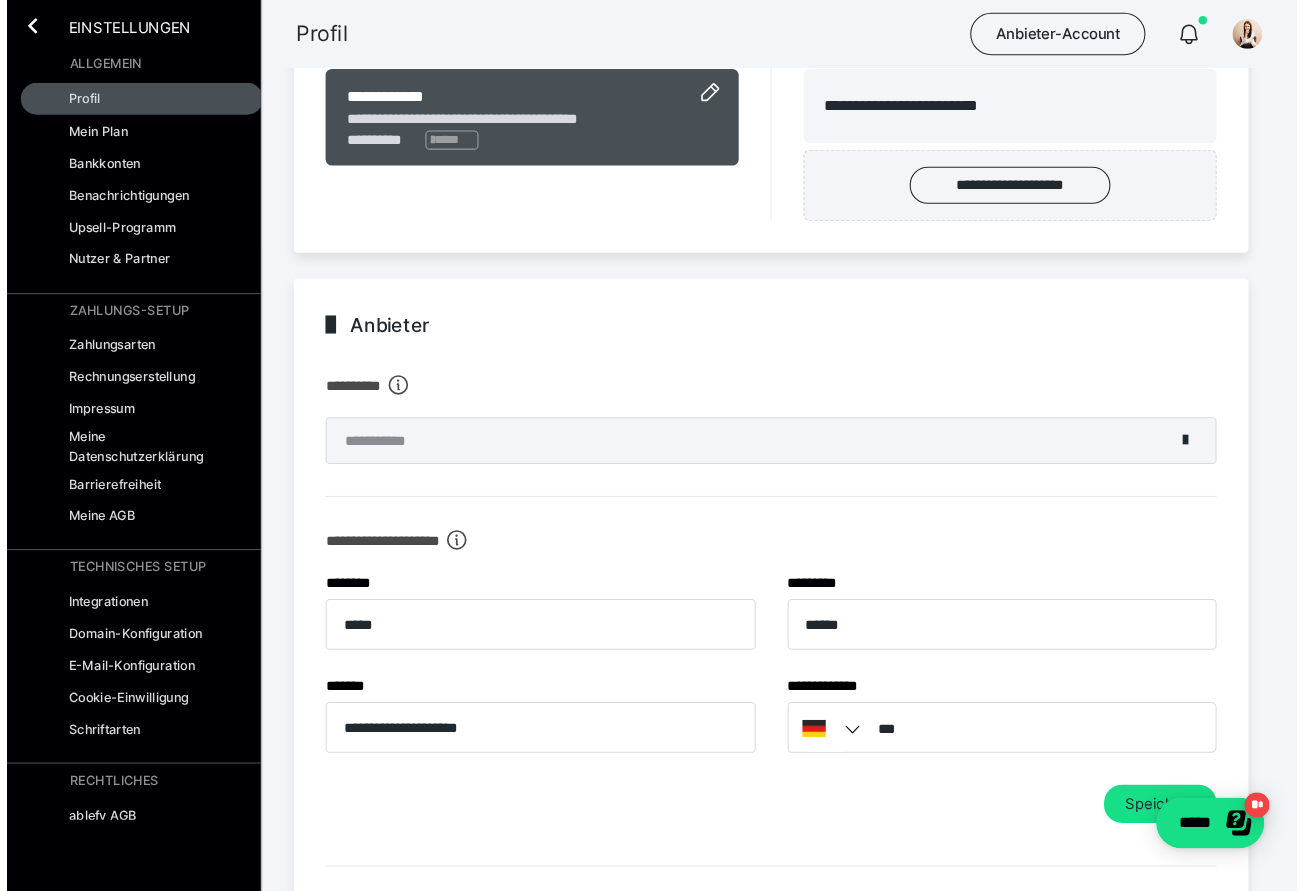 scroll, scrollTop: 0, scrollLeft: 0, axis: both 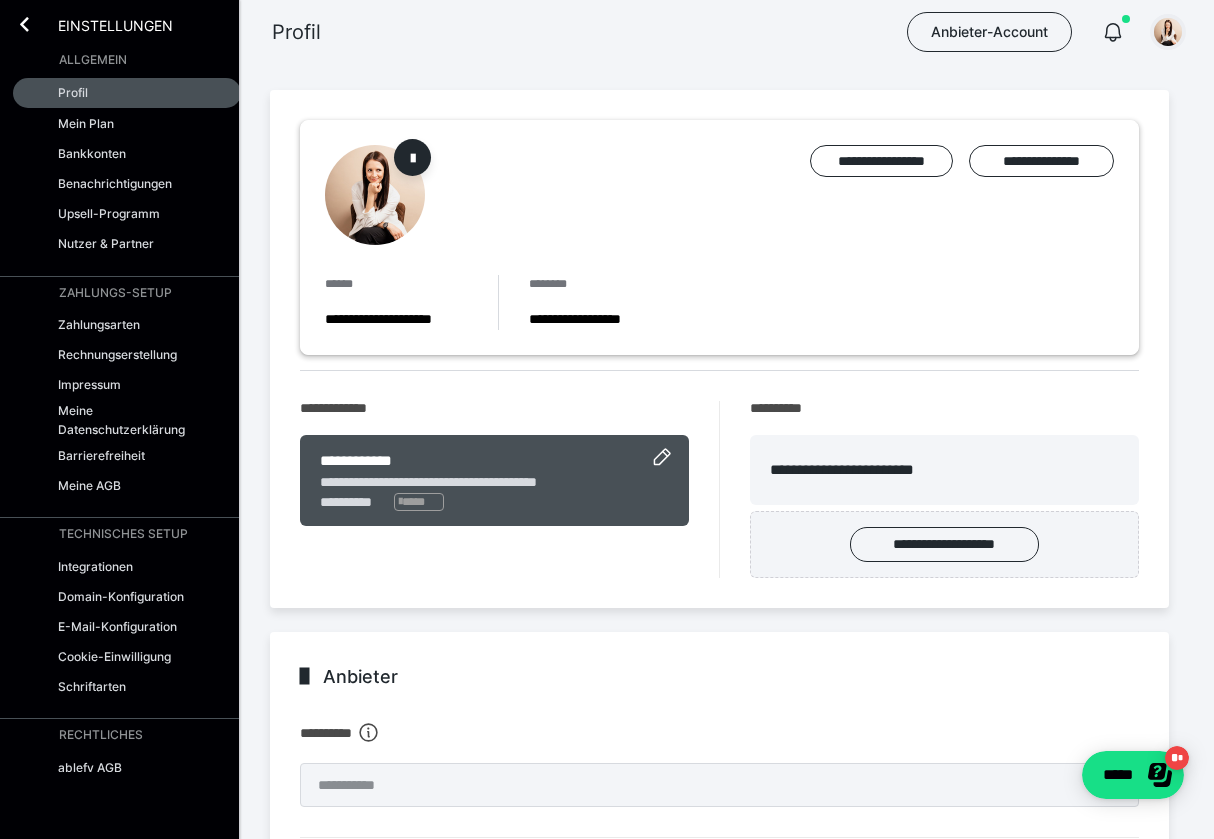 click at bounding box center [1168, 32] 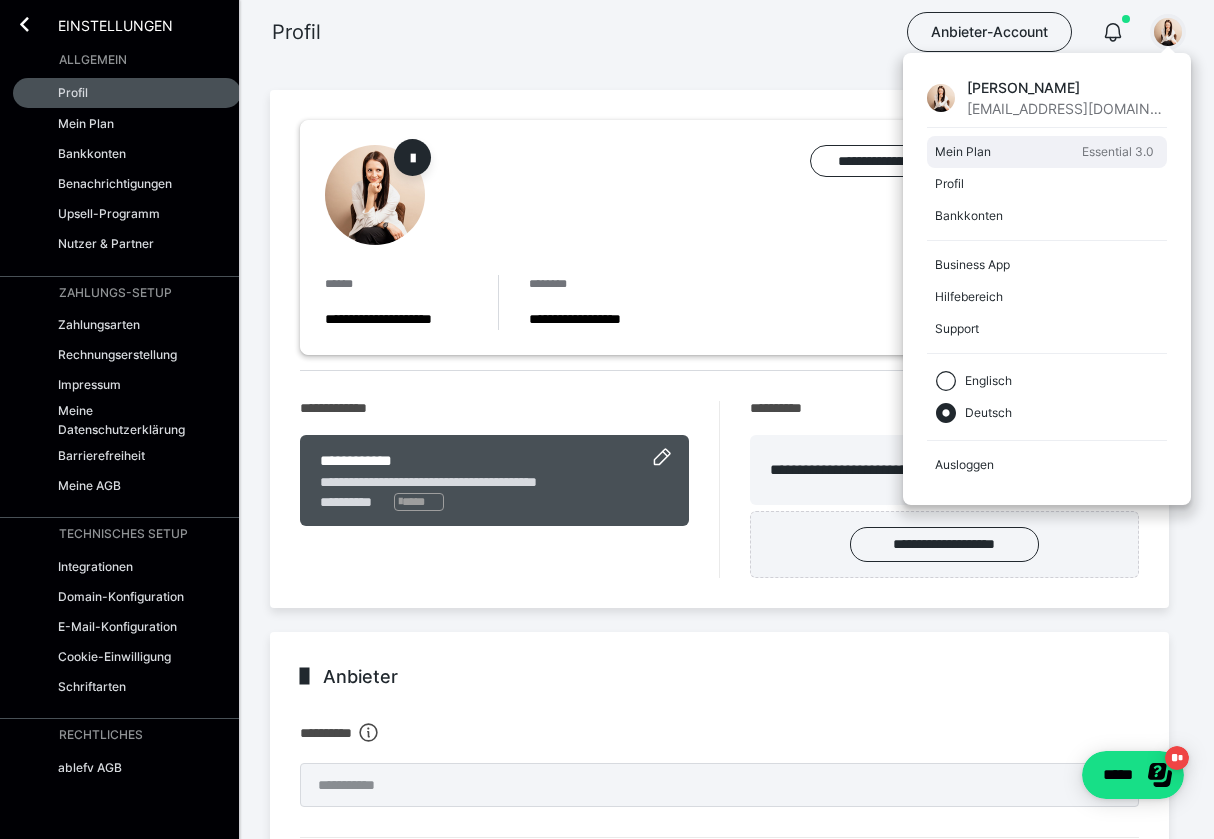 click on "Essential 3.0" at bounding box center (1118, 152) 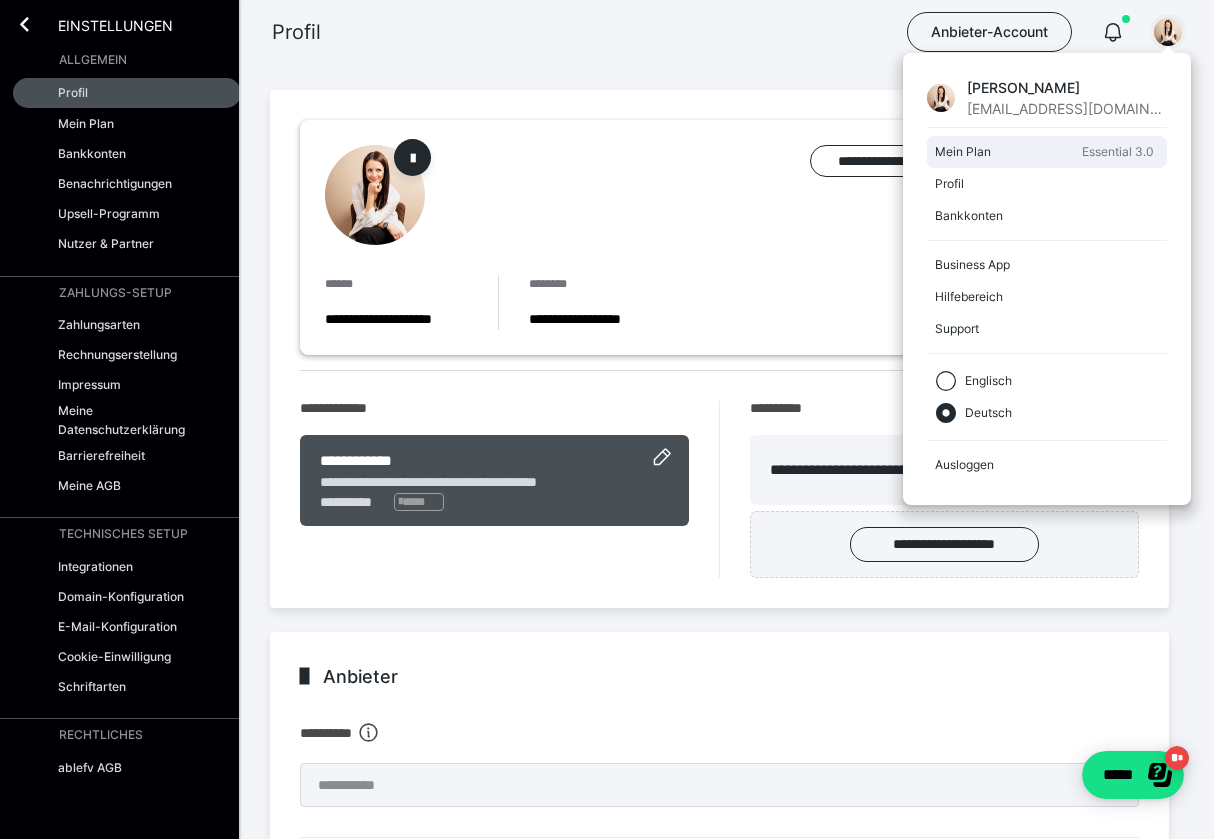 click on "Mein Plan" at bounding box center (1004, 152) 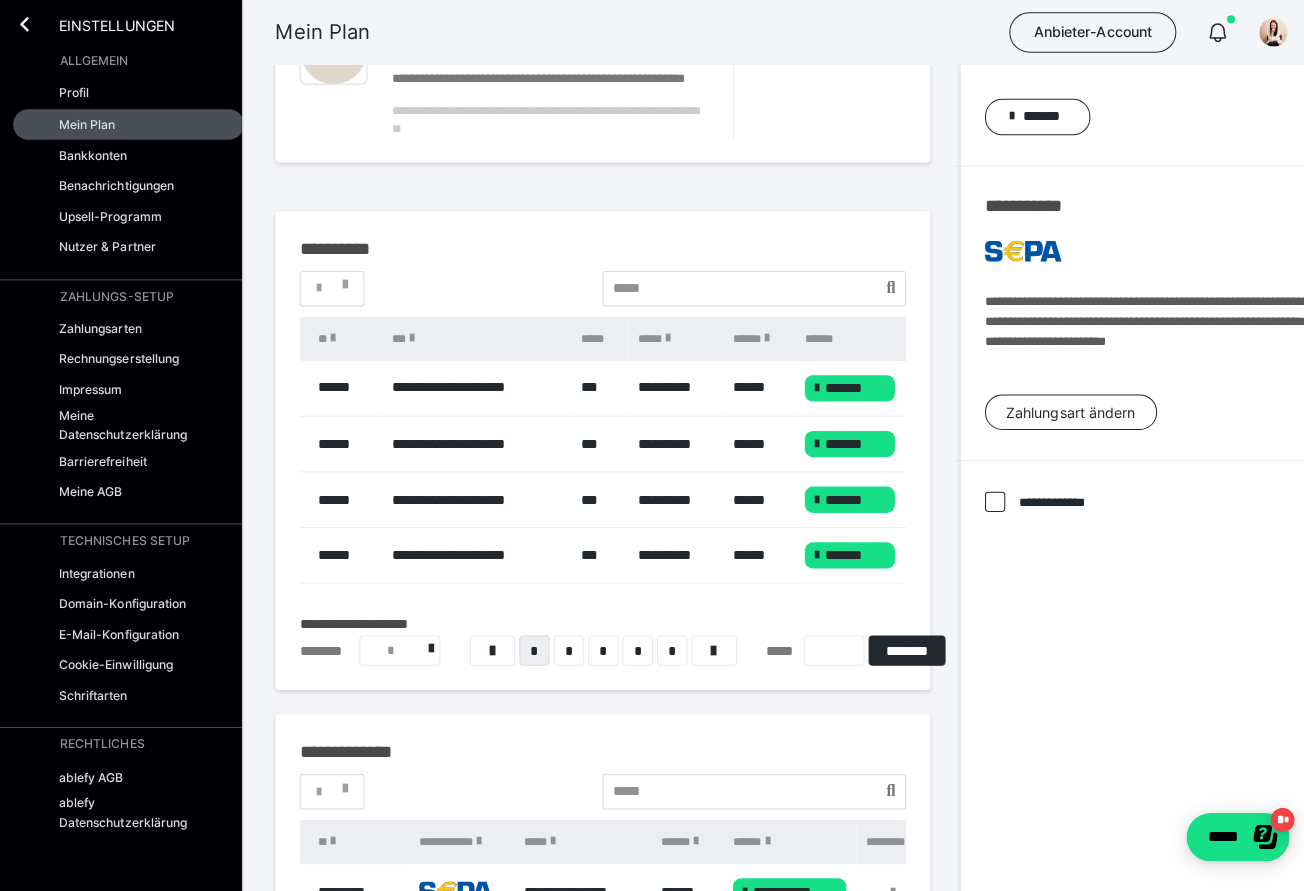 scroll, scrollTop: 0, scrollLeft: 0, axis: both 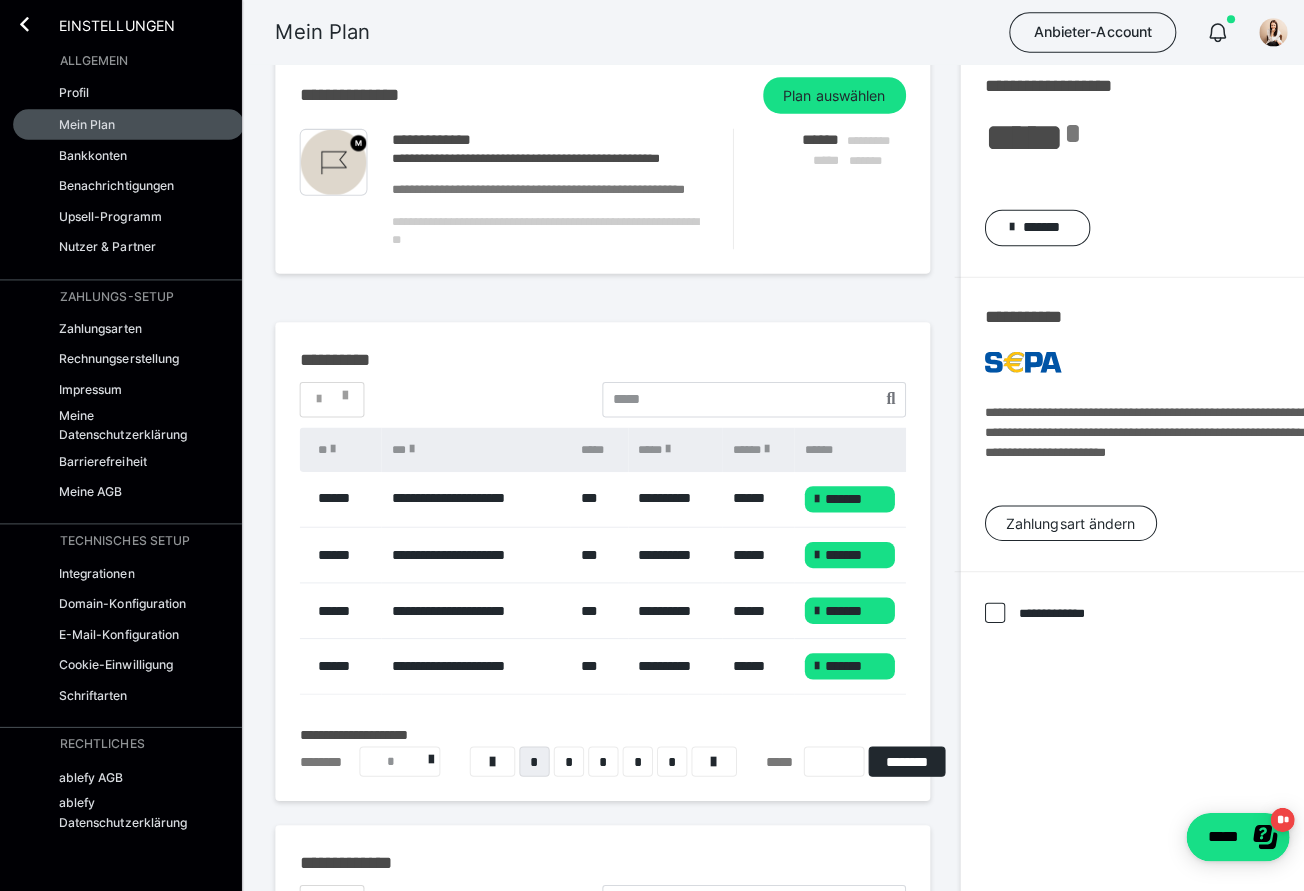 click on "Einstellungen" at bounding box center [101, 24] 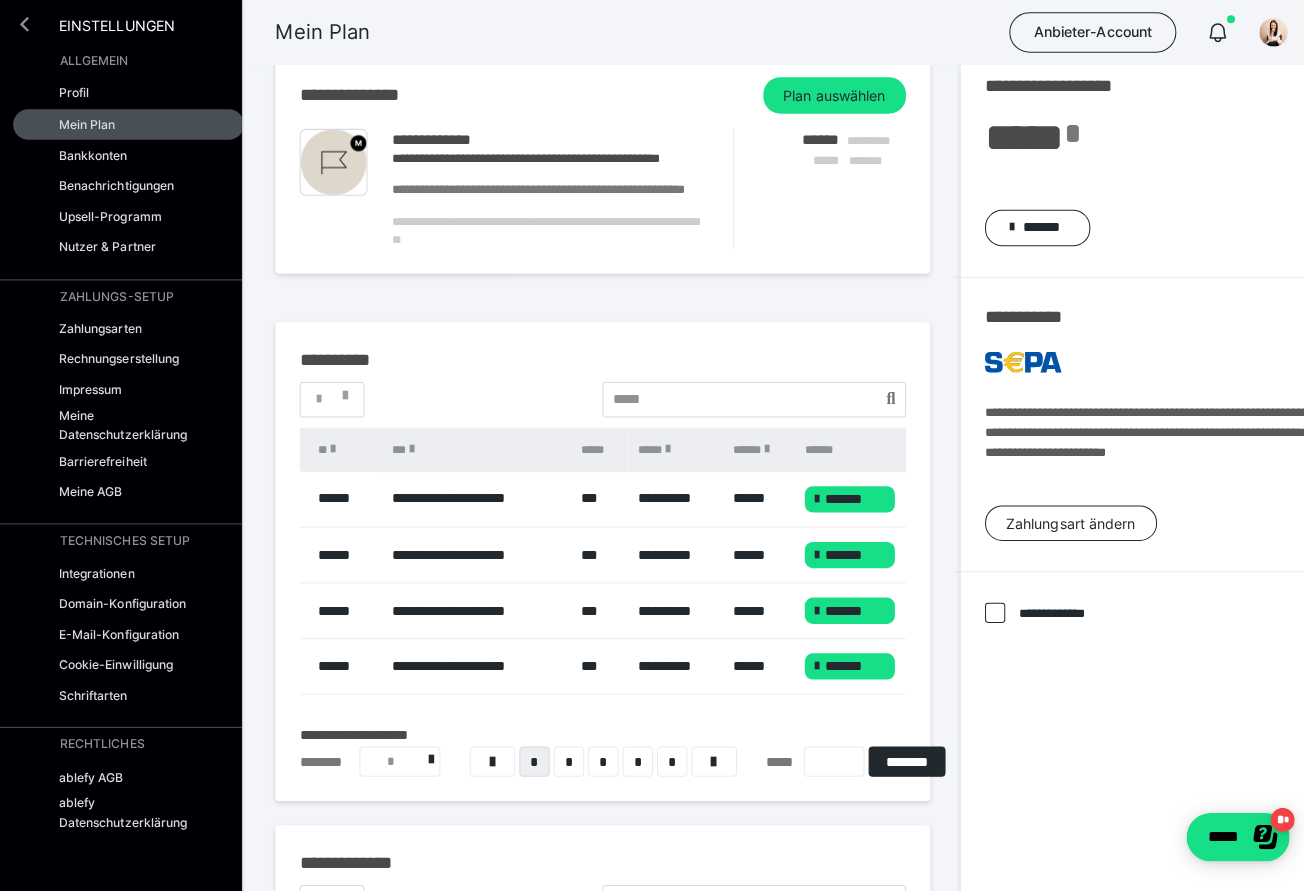 click on "Einstellungen" at bounding box center (127, 22) 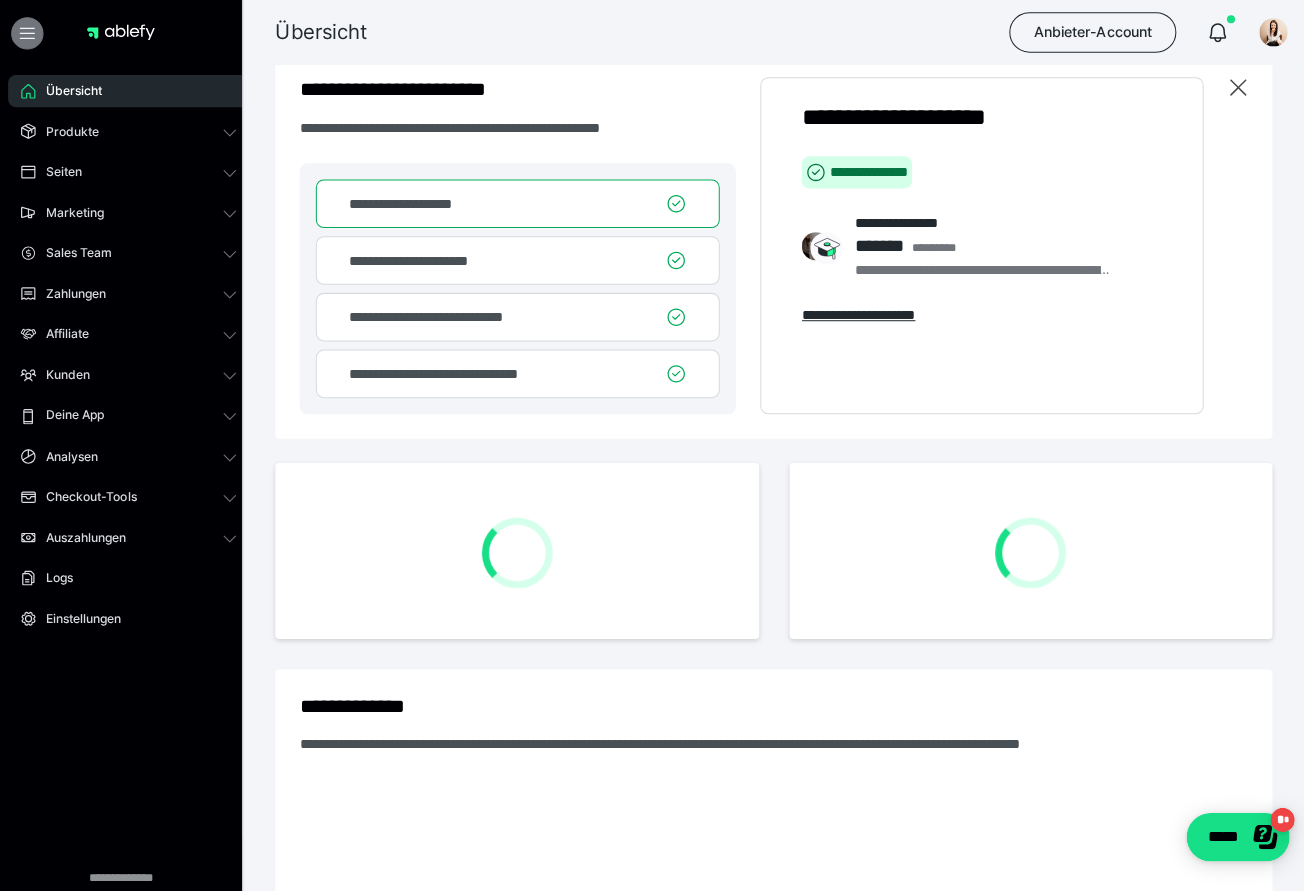 scroll, scrollTop: 0, scrollLeft: 0, axis: both 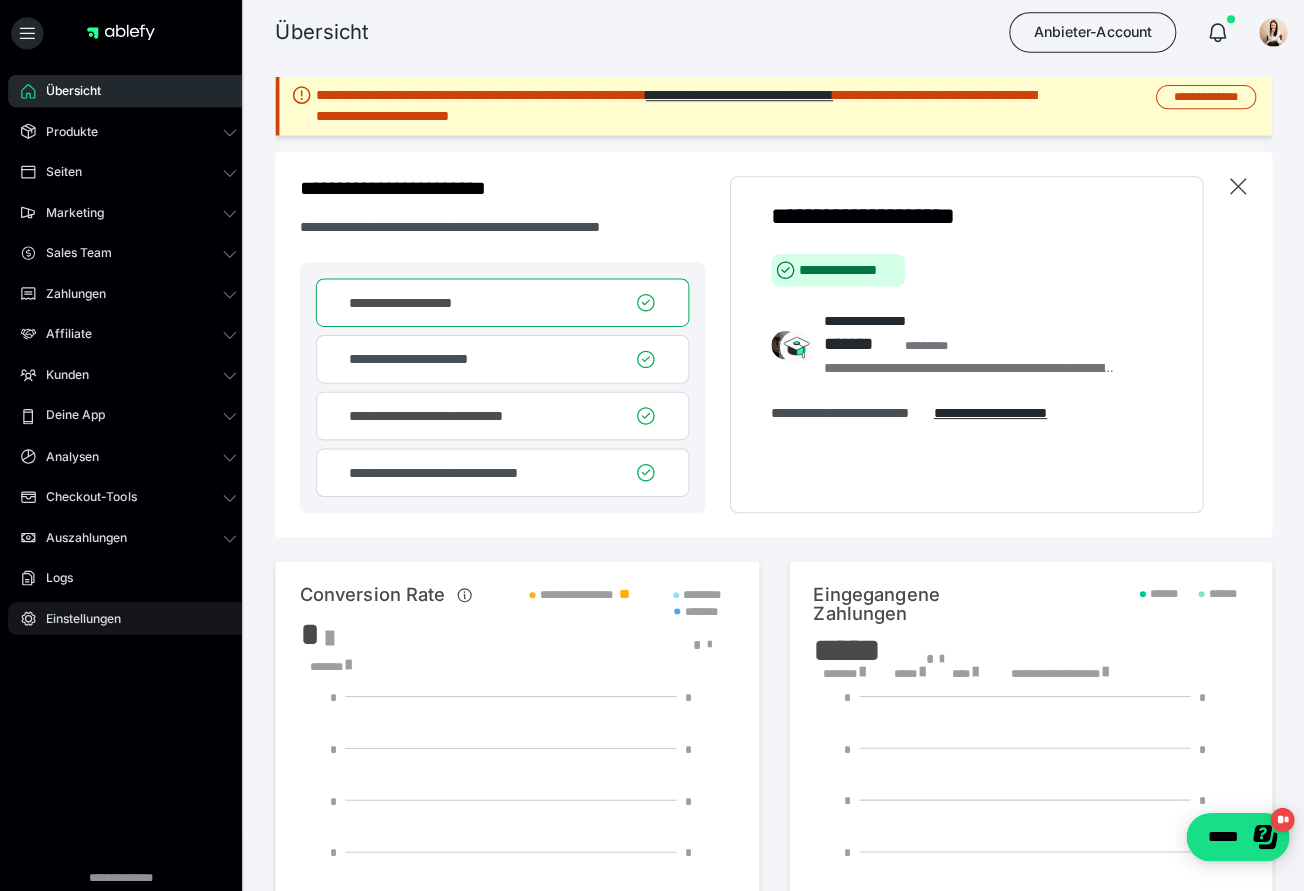 click on "Einstellungen" at bounding box center (75, 611) 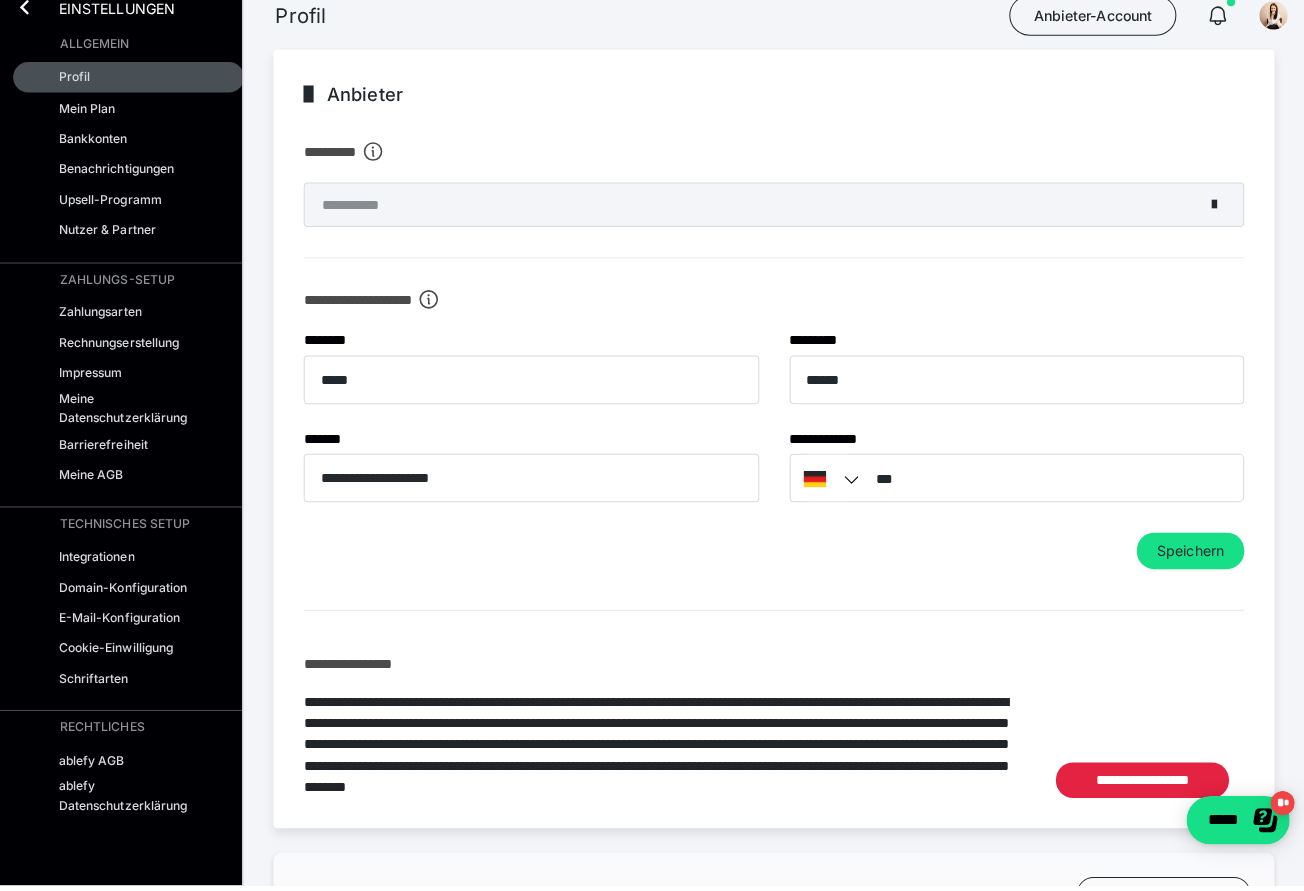 scroll, scrollTop: 733, scrollLeft: 0, axis: vertical 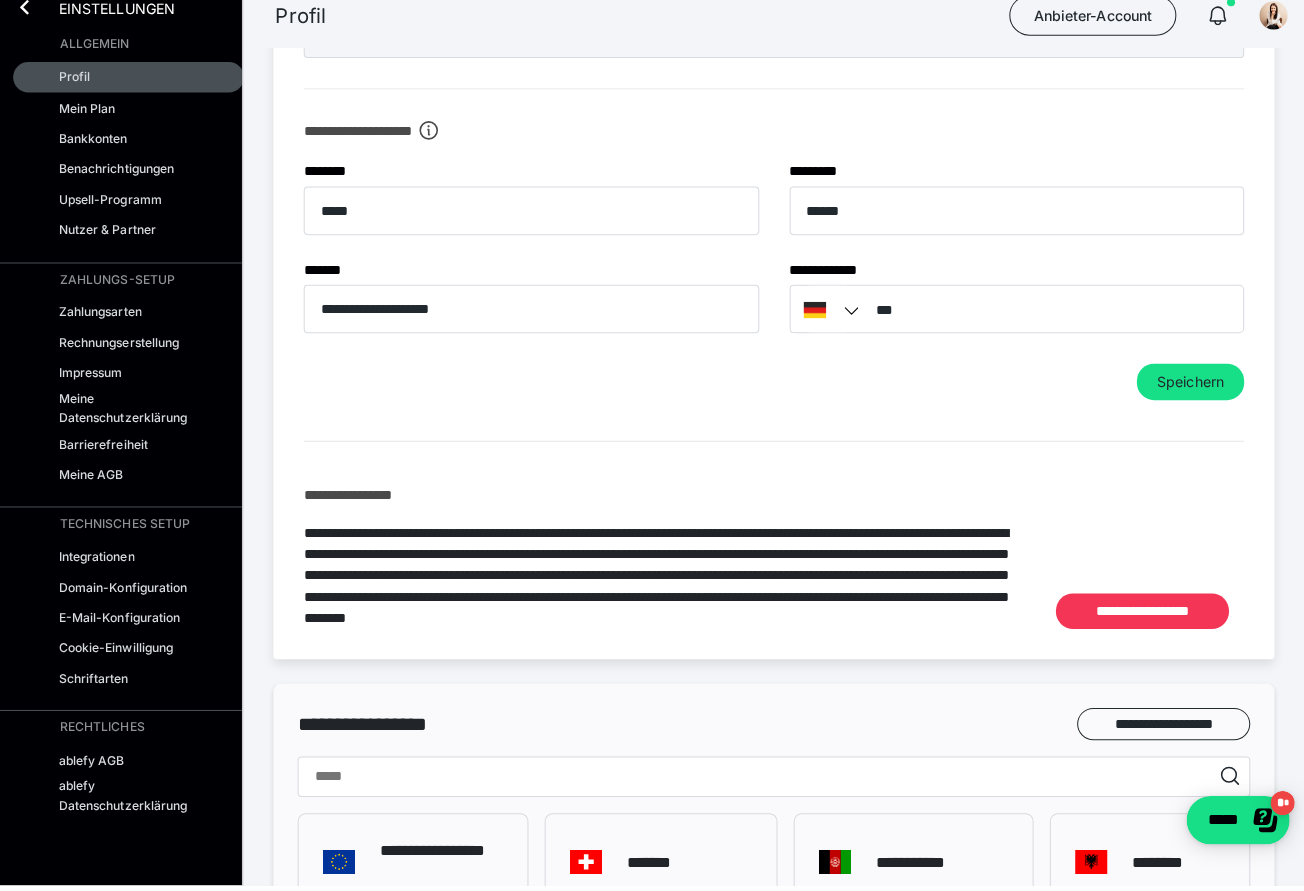 click on "**********" at bounding box center (1128, 620) 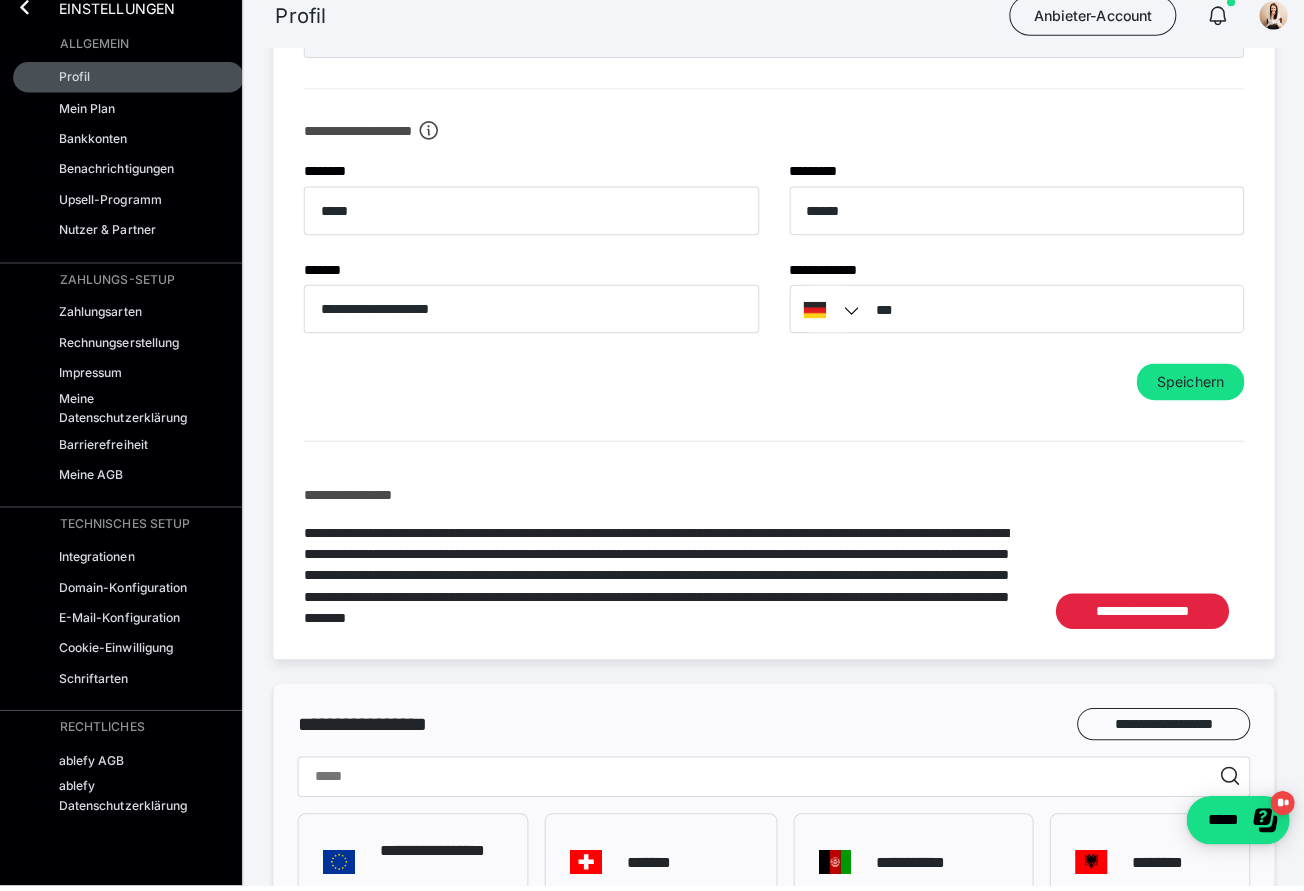 scroll, scrollTop: 733, scrollLeft: 0, axis: vertical 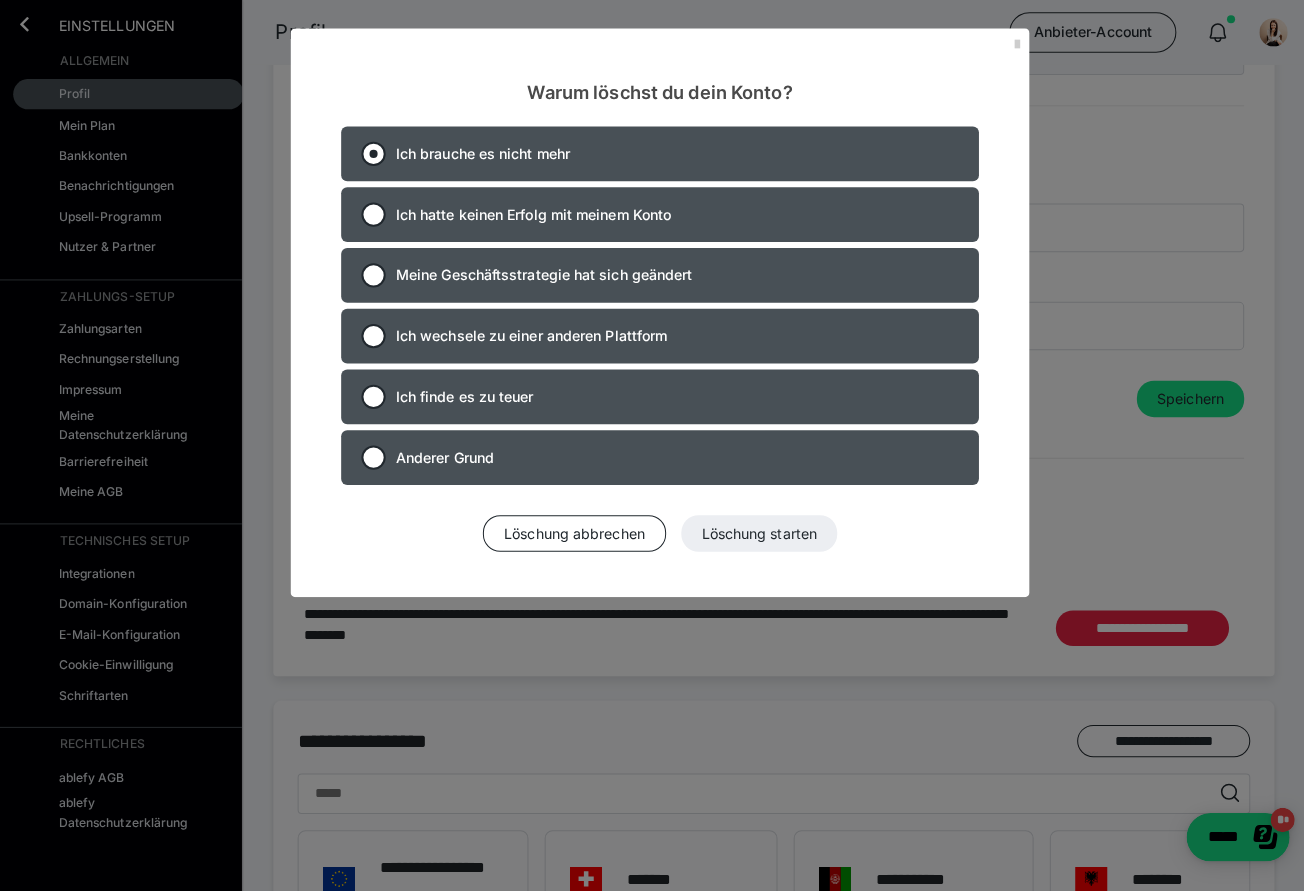 click on "Ich brauche es nicht mehr" at bounding box center (477, 151) 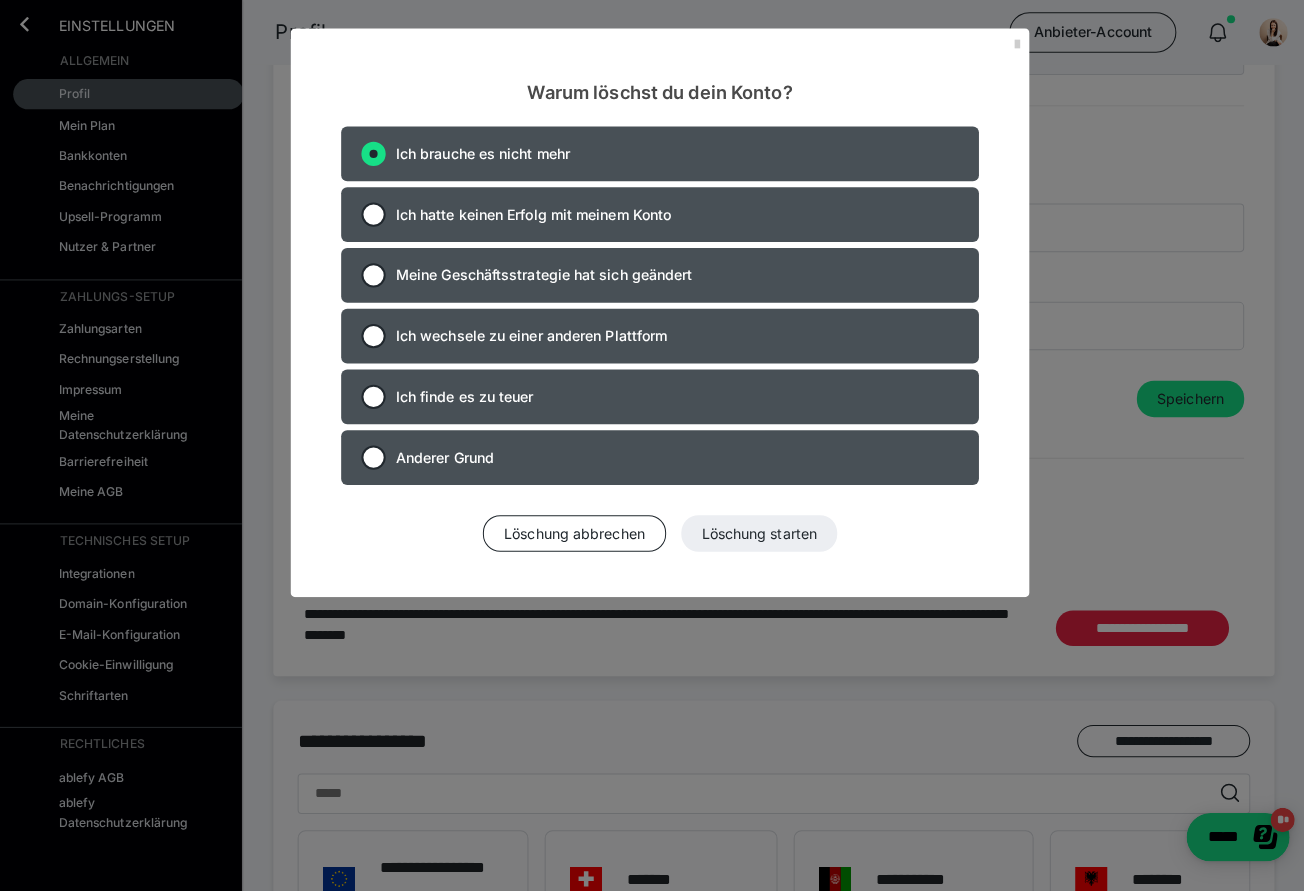 radio on "true" 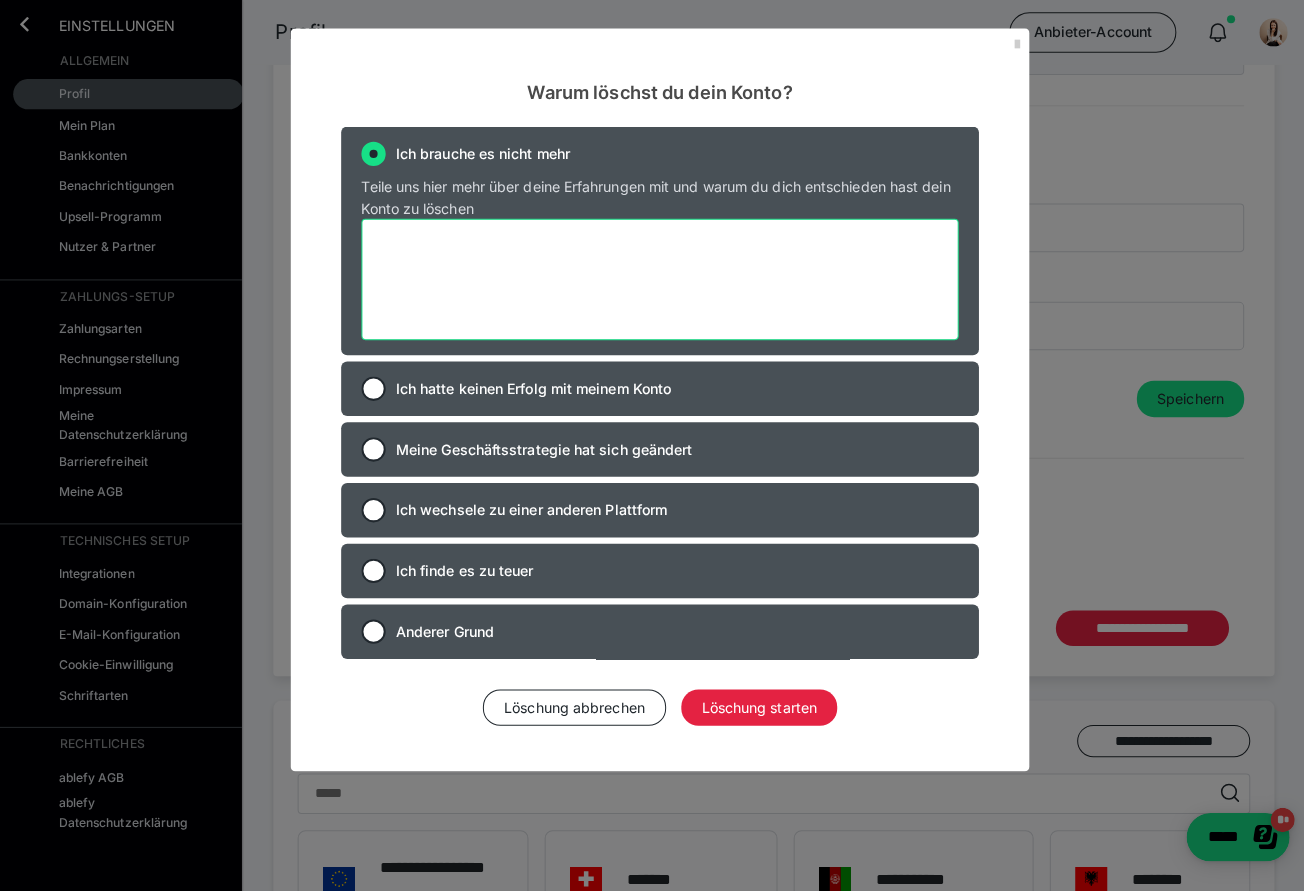 click at bounding box center [652, 276] 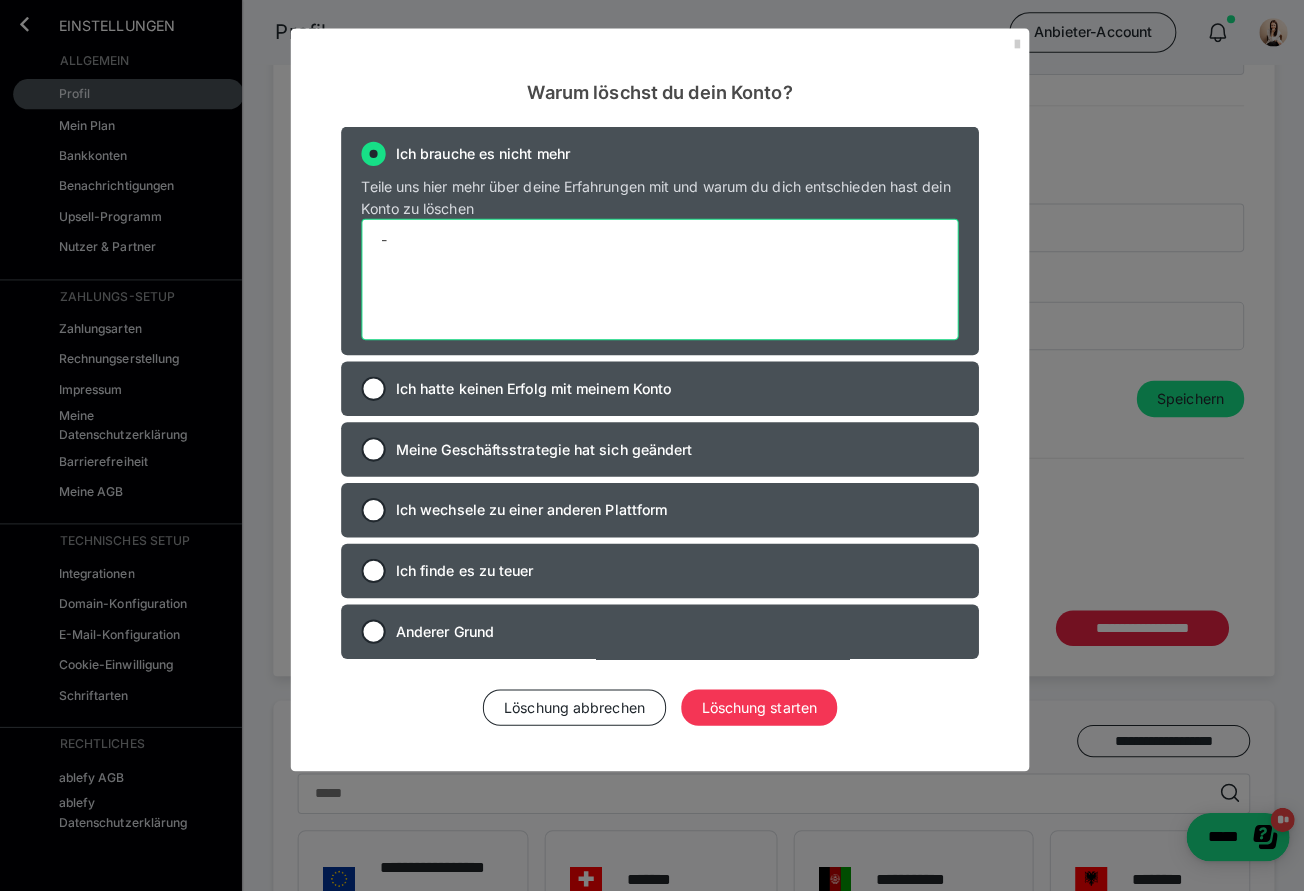 type on "-" 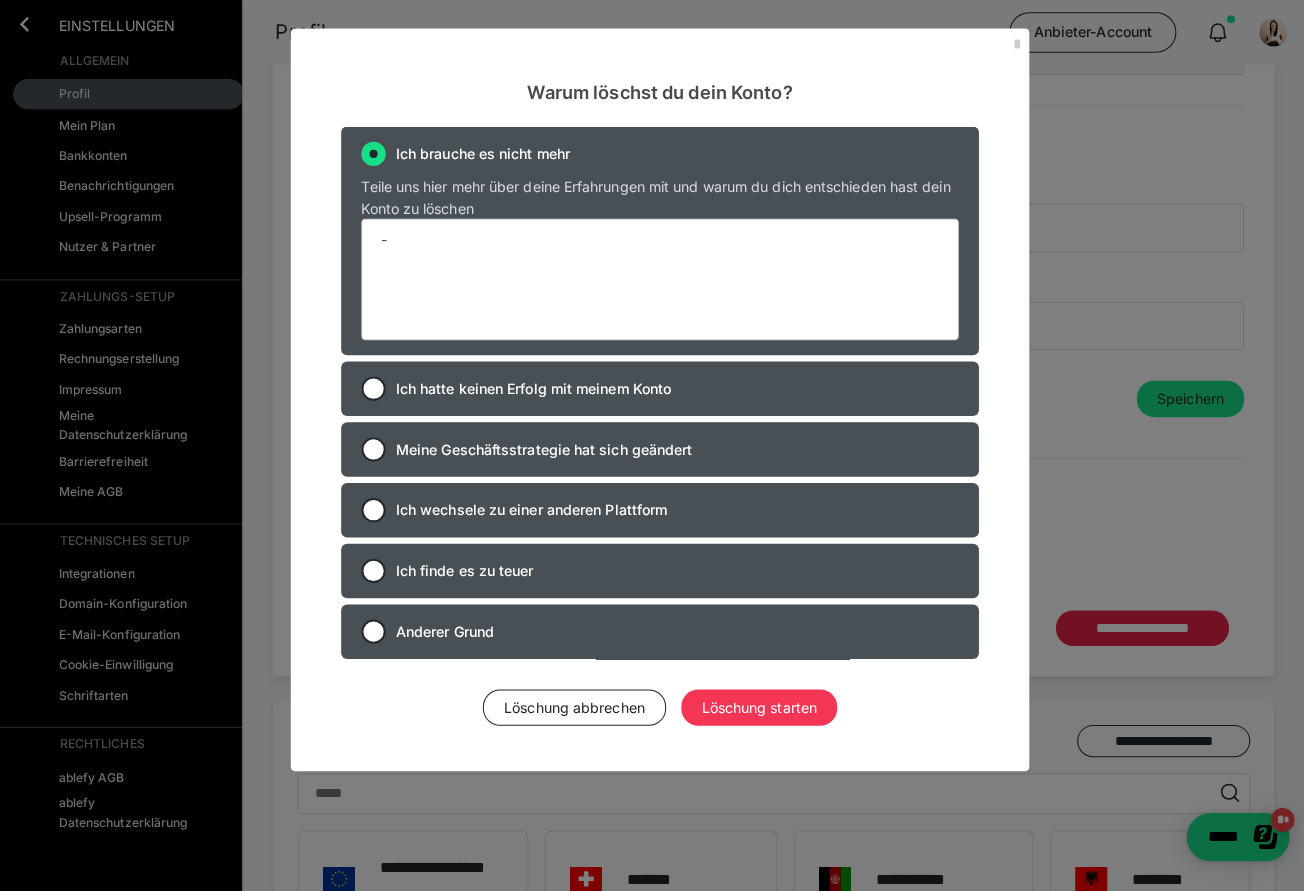 click on "Löschung starten" at bounding box center [750, 699] 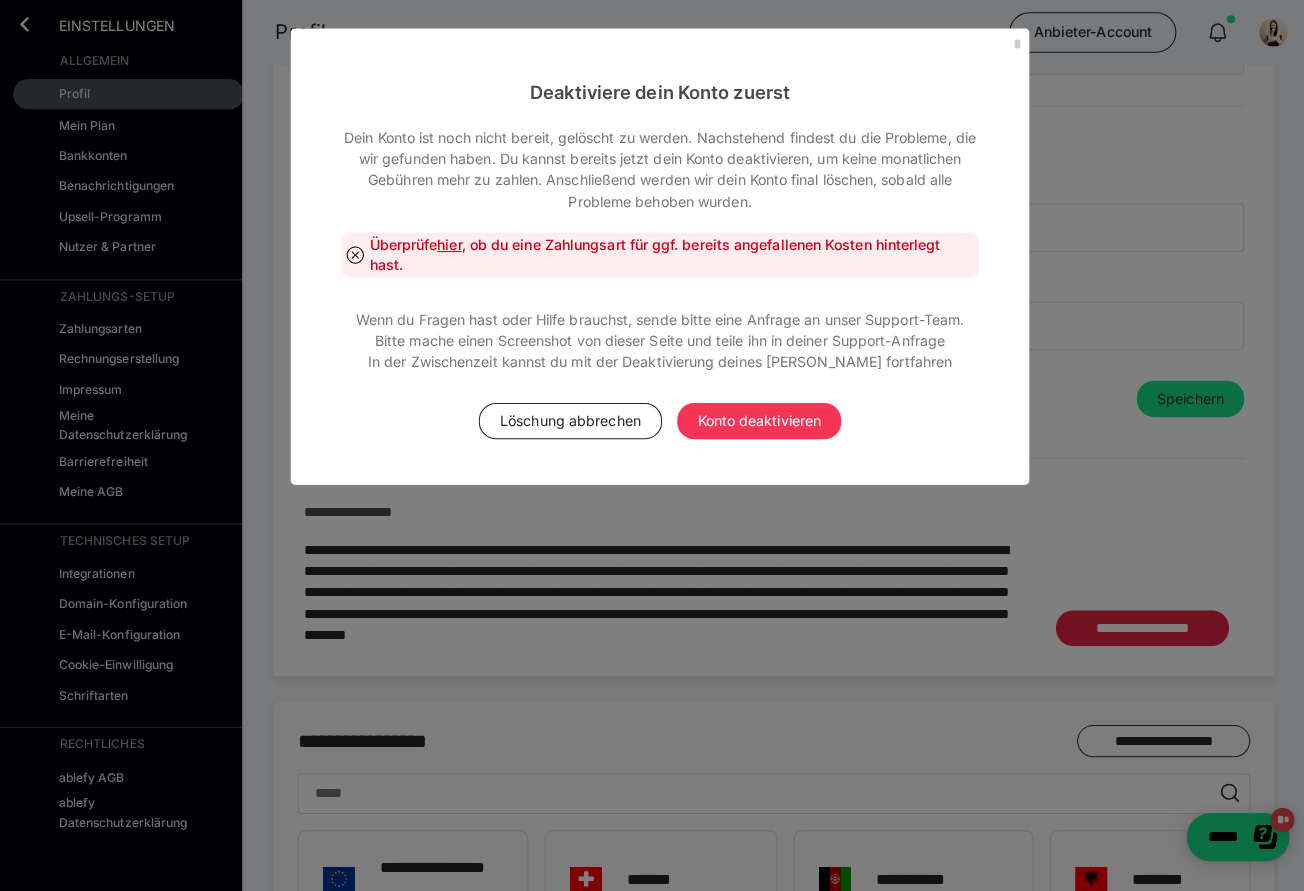 click on "Konto deaktivieren" at bounding box center [750, 416] 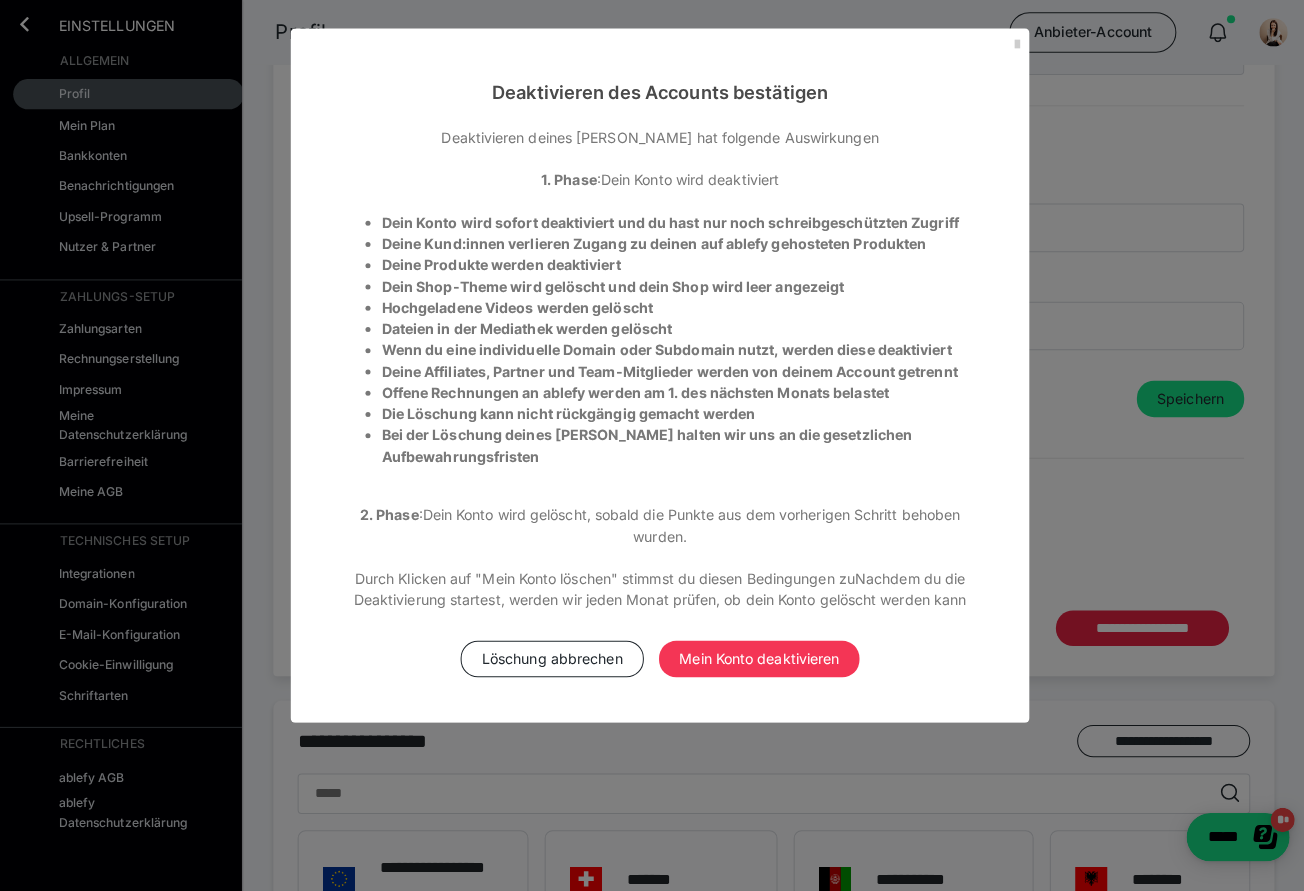 click on "Mein Konto deaktivieren" at bounding box center [750, 651] 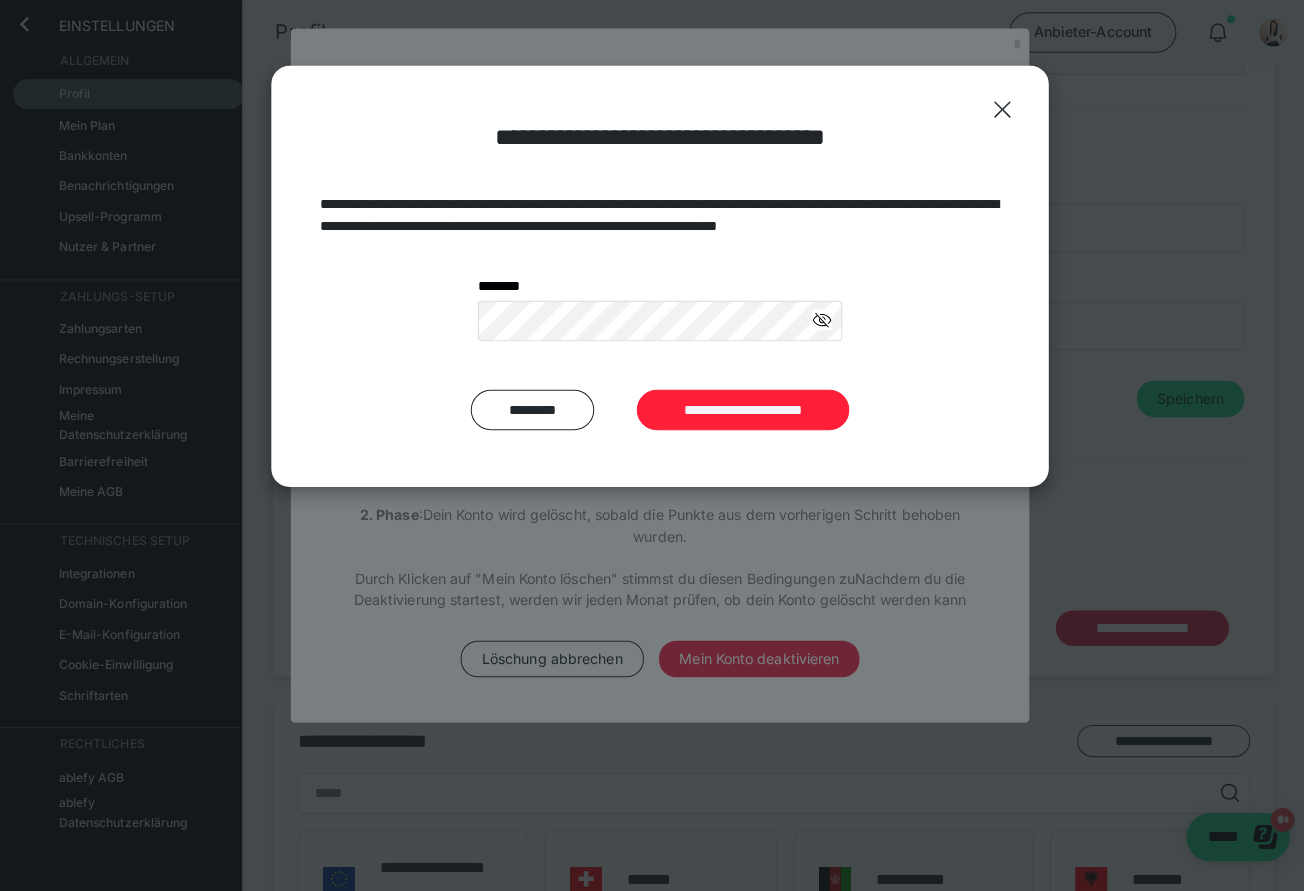 click on "**********" at bounding box center [734, 405] 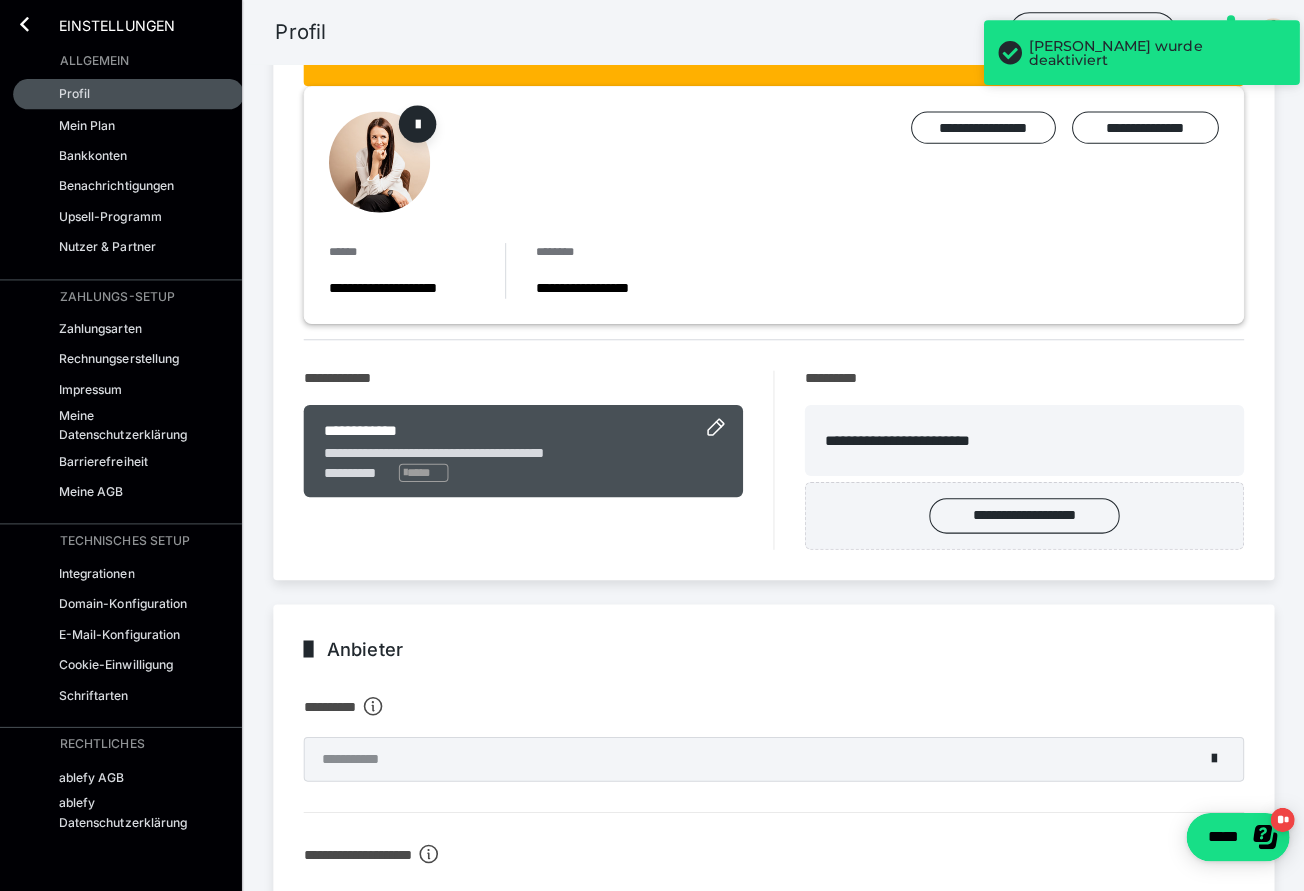scroll, scrollTop: 0, scrollLeft: 0, axis: both 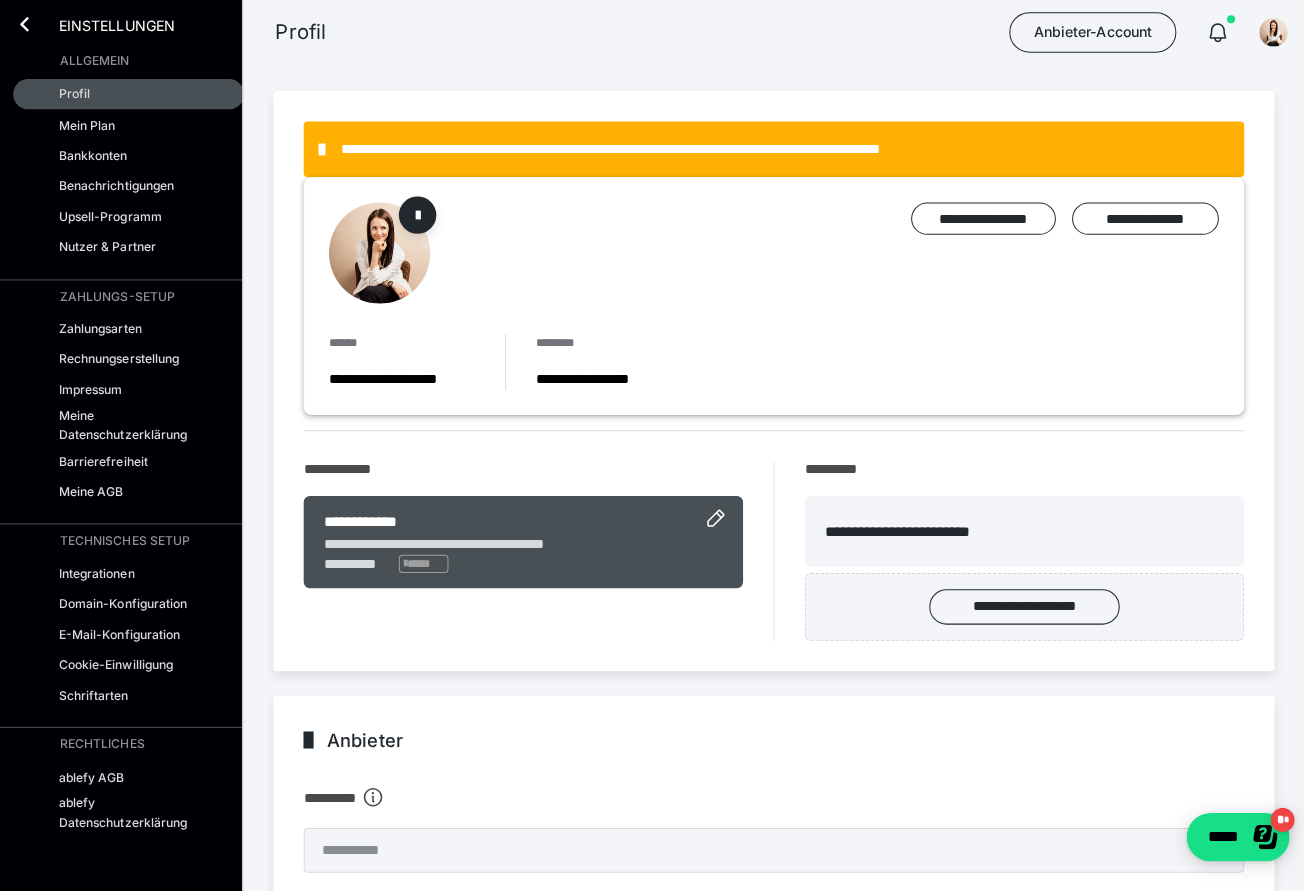 click on "**********" at bounding box center (760, 147) 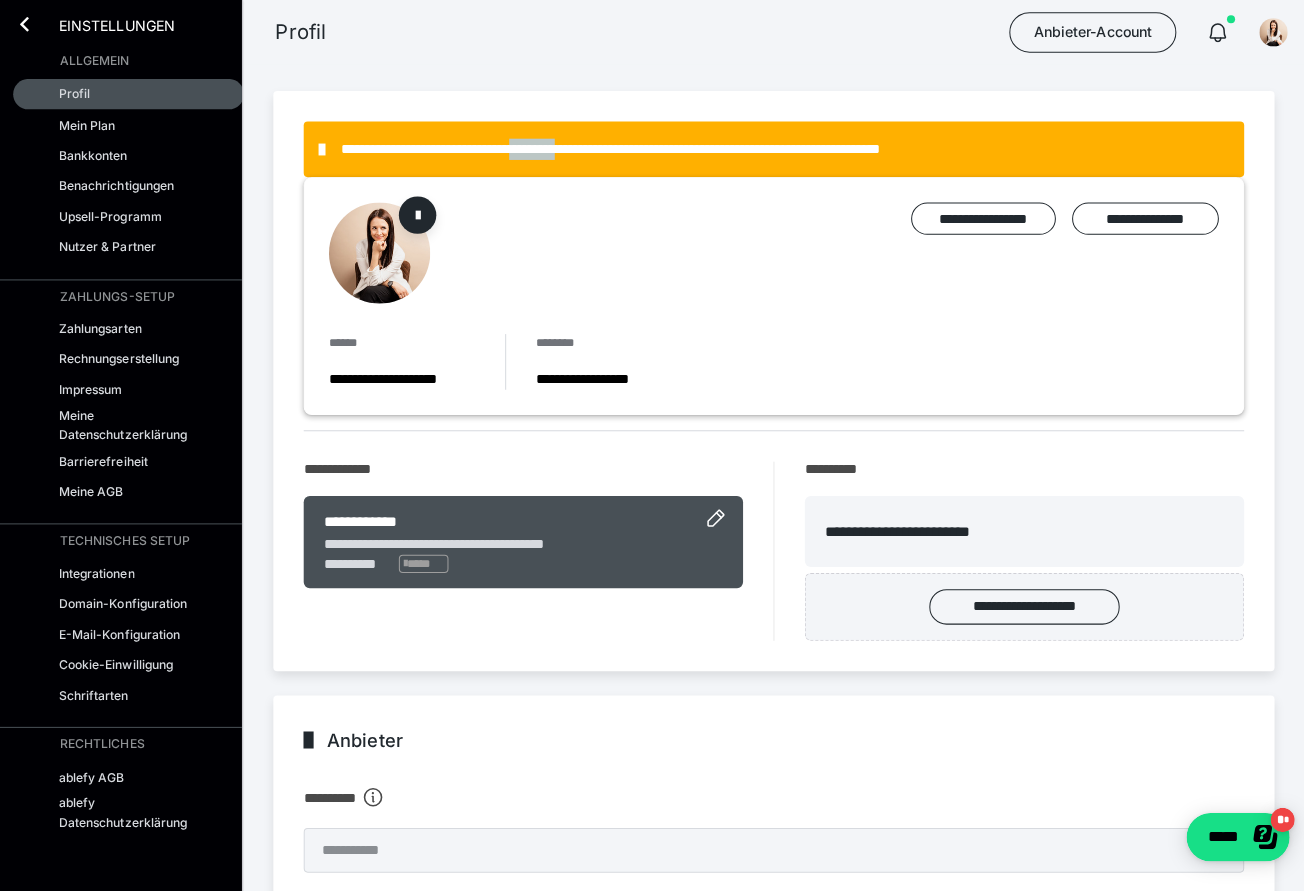 click on "**********" at bounding box center (760, 147) 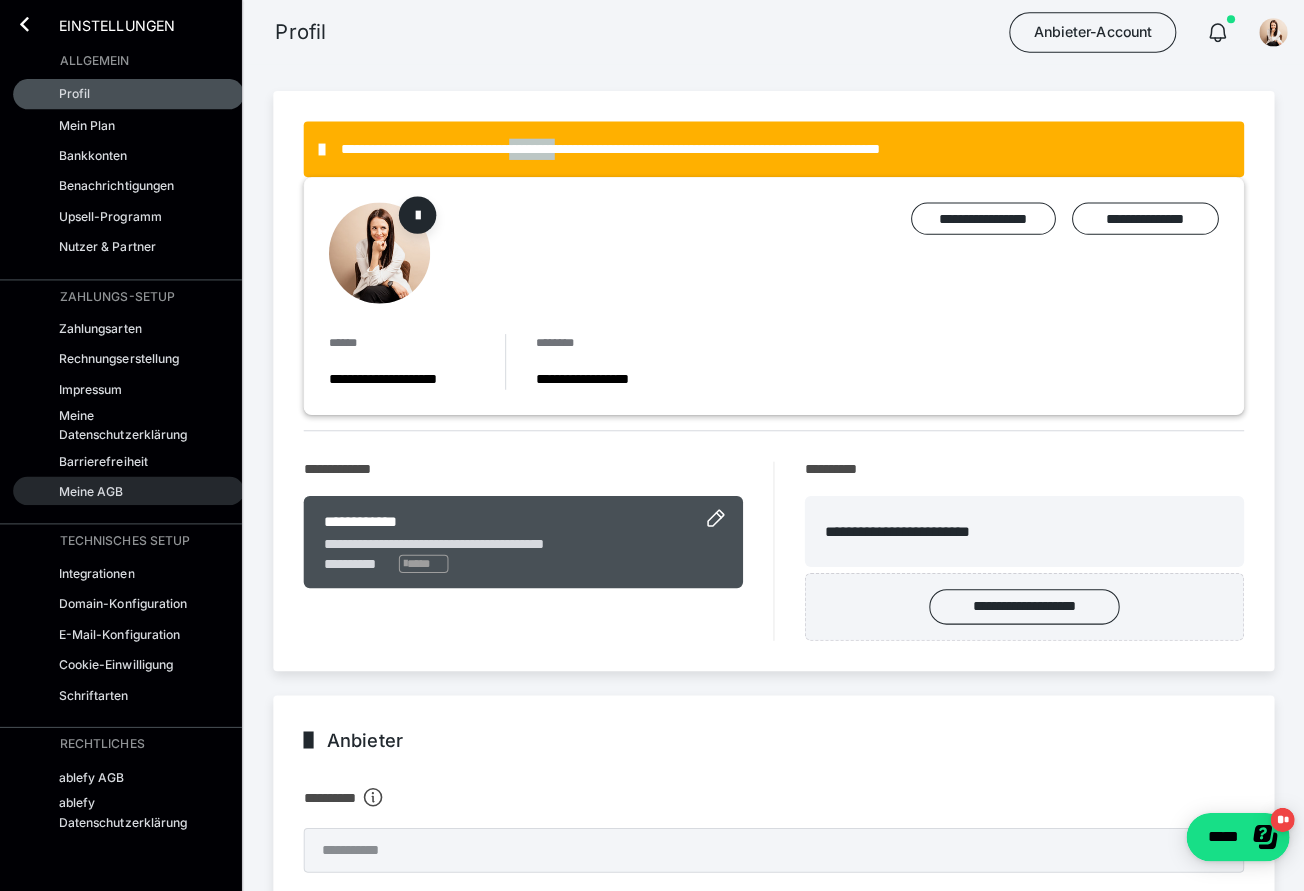scroll, scrollTop: 164, scrollLeft: 0, axis: vertical 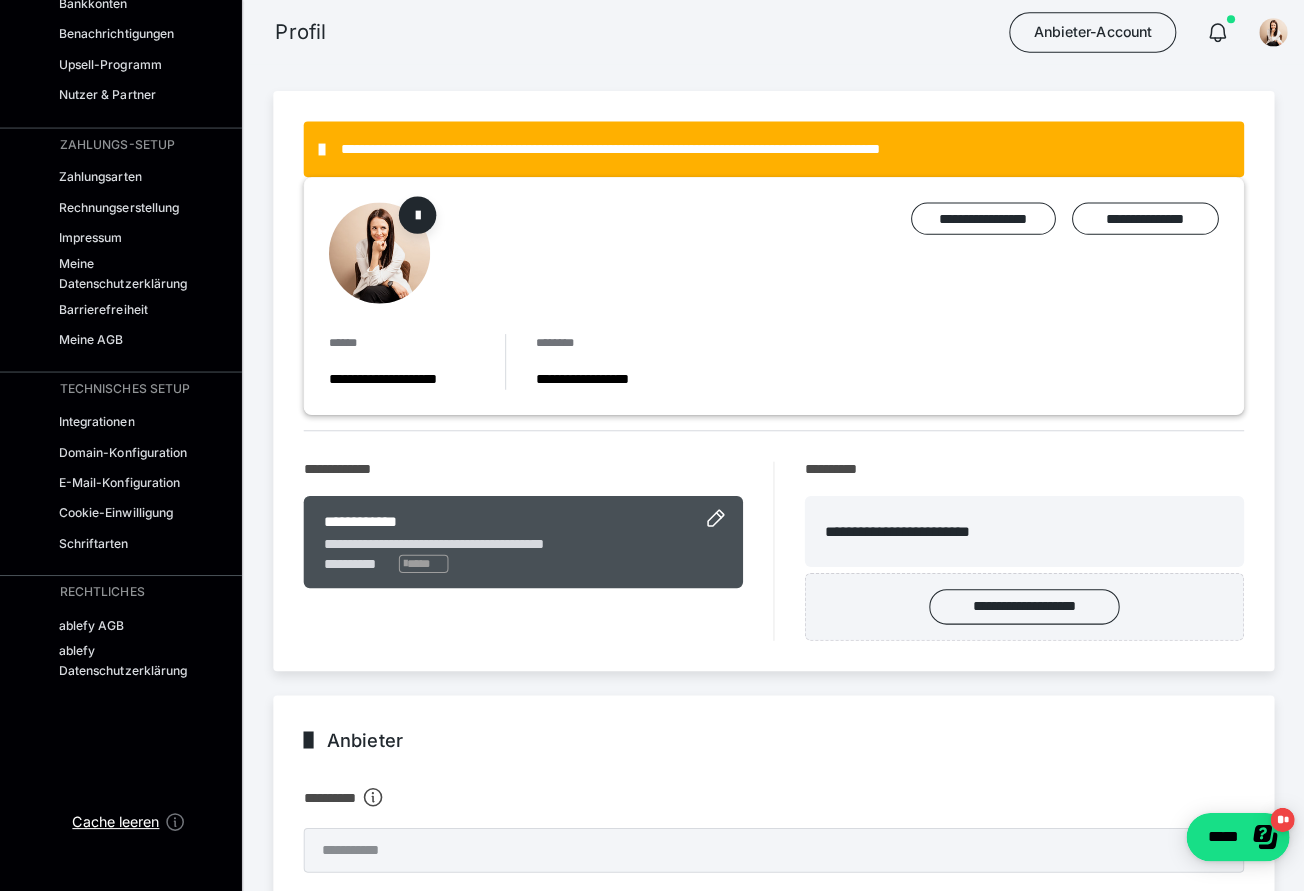 click on "**********" at bounding box center (760, 147) 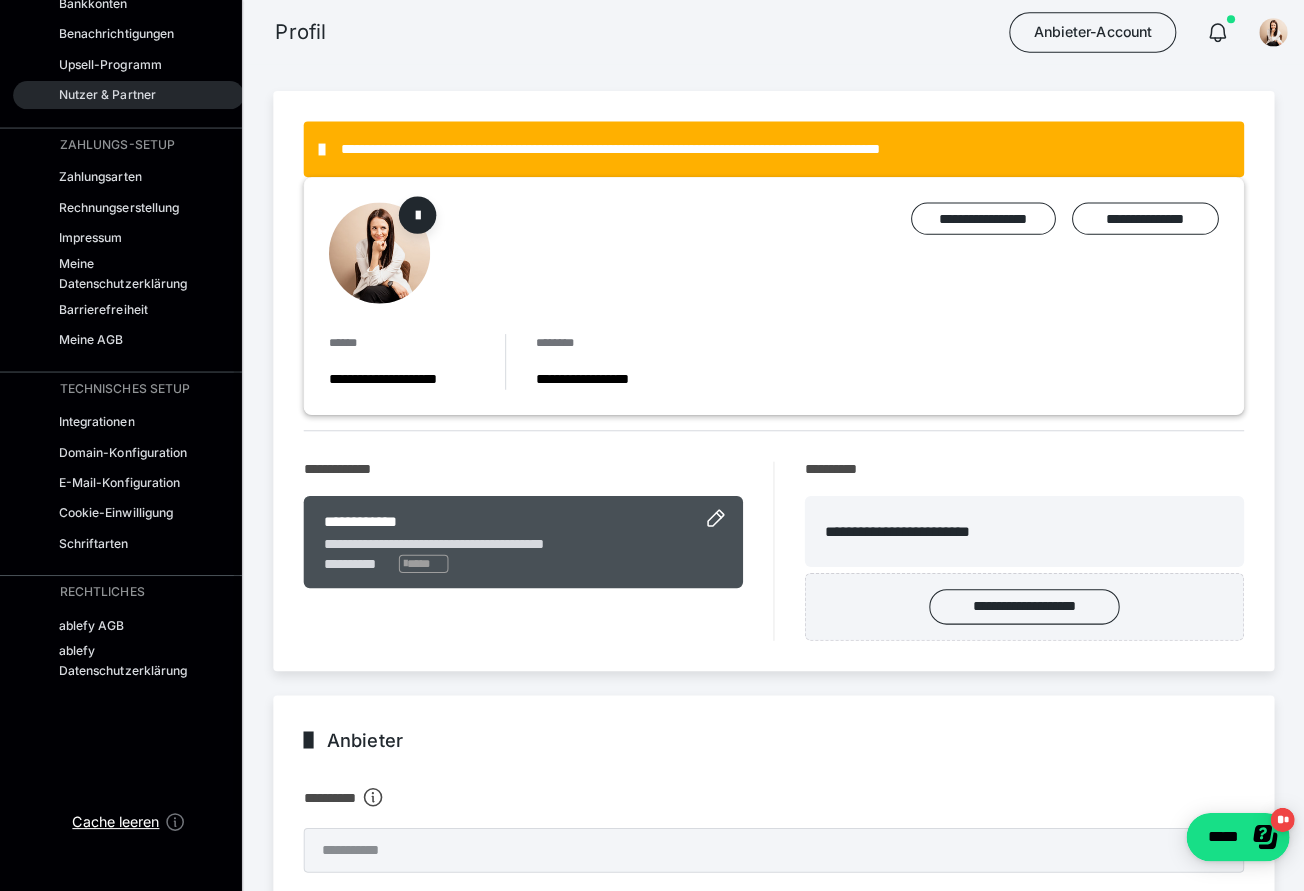 scroll, scrollTop: 0, scrollLeft: 0, axis: both 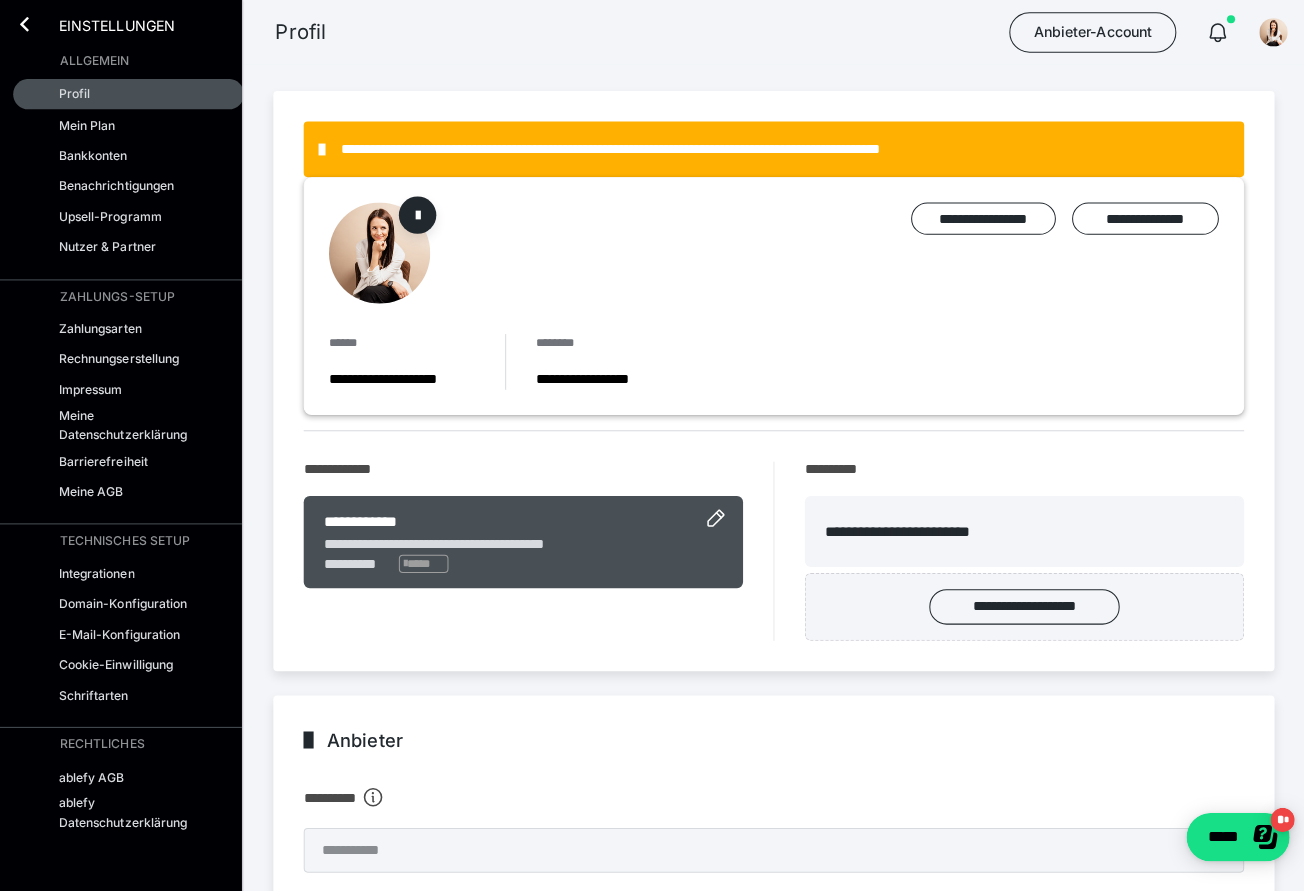 click on "Einstellungen" at bounding box center [101, 24] 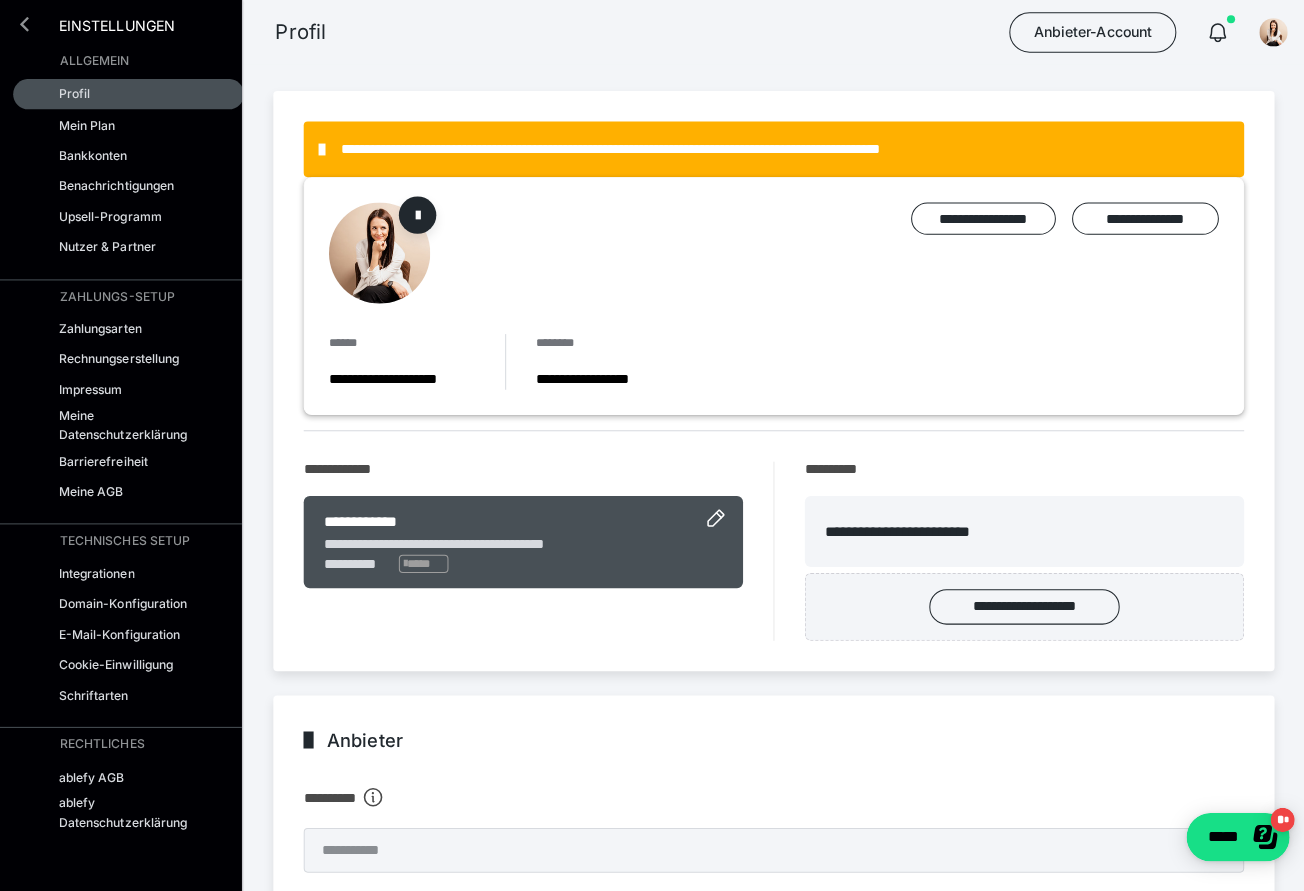 click at bounding box center (24, 24) 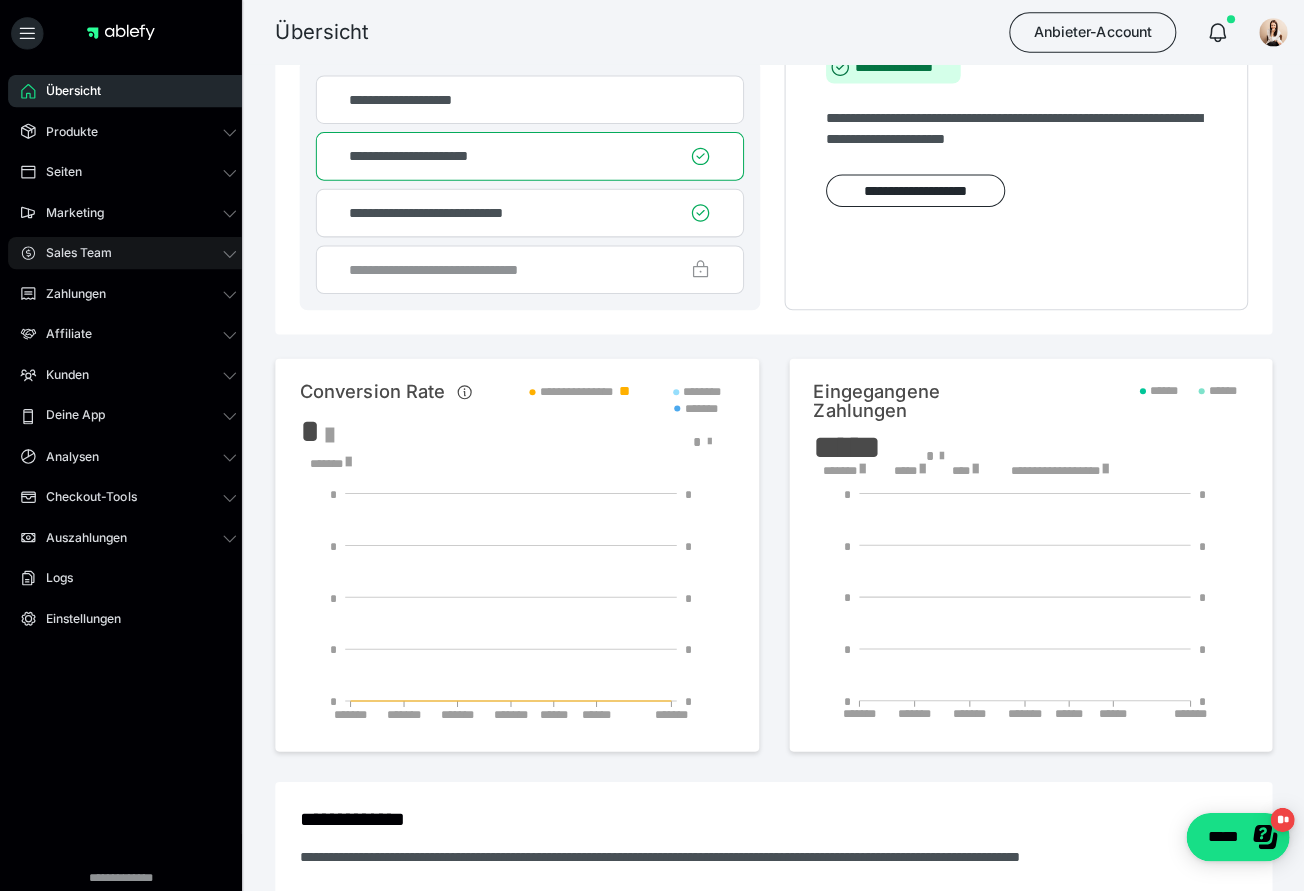 scroll, scrollTop: 0, scrollLeft: 0, axis: both 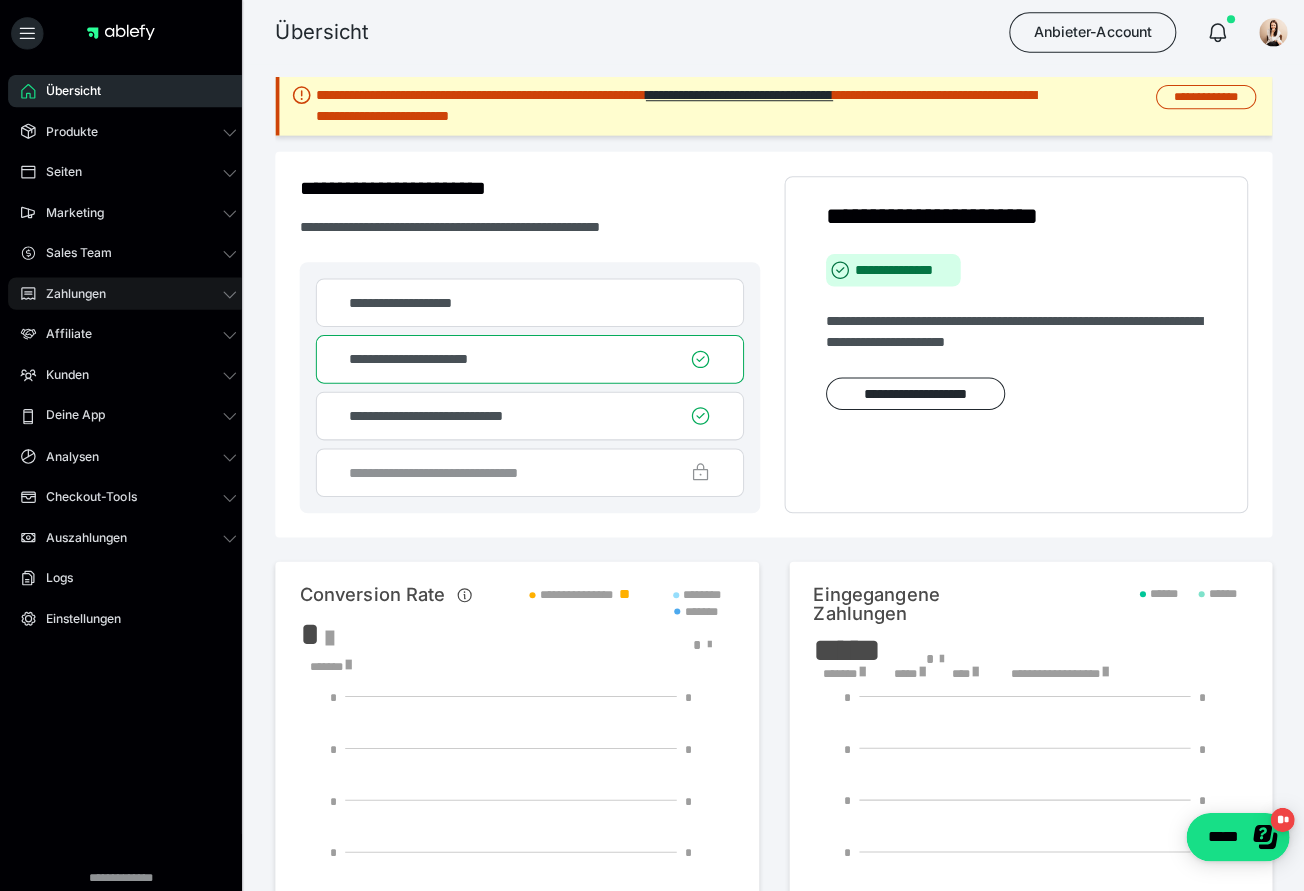 click on "Zahlungen" at bounding box center [127, 290] 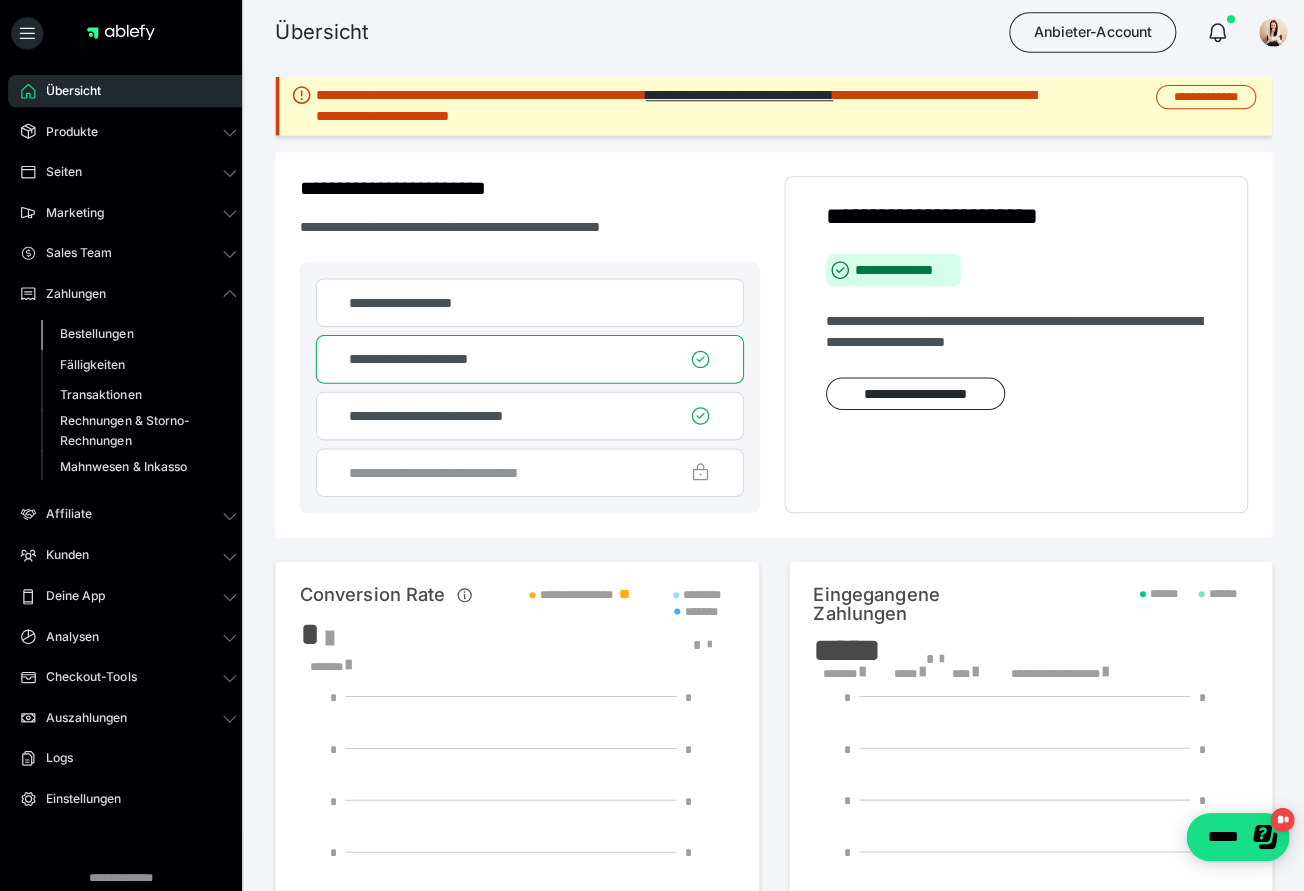 click on "Bestellungen" at bounding box center [95, 329] 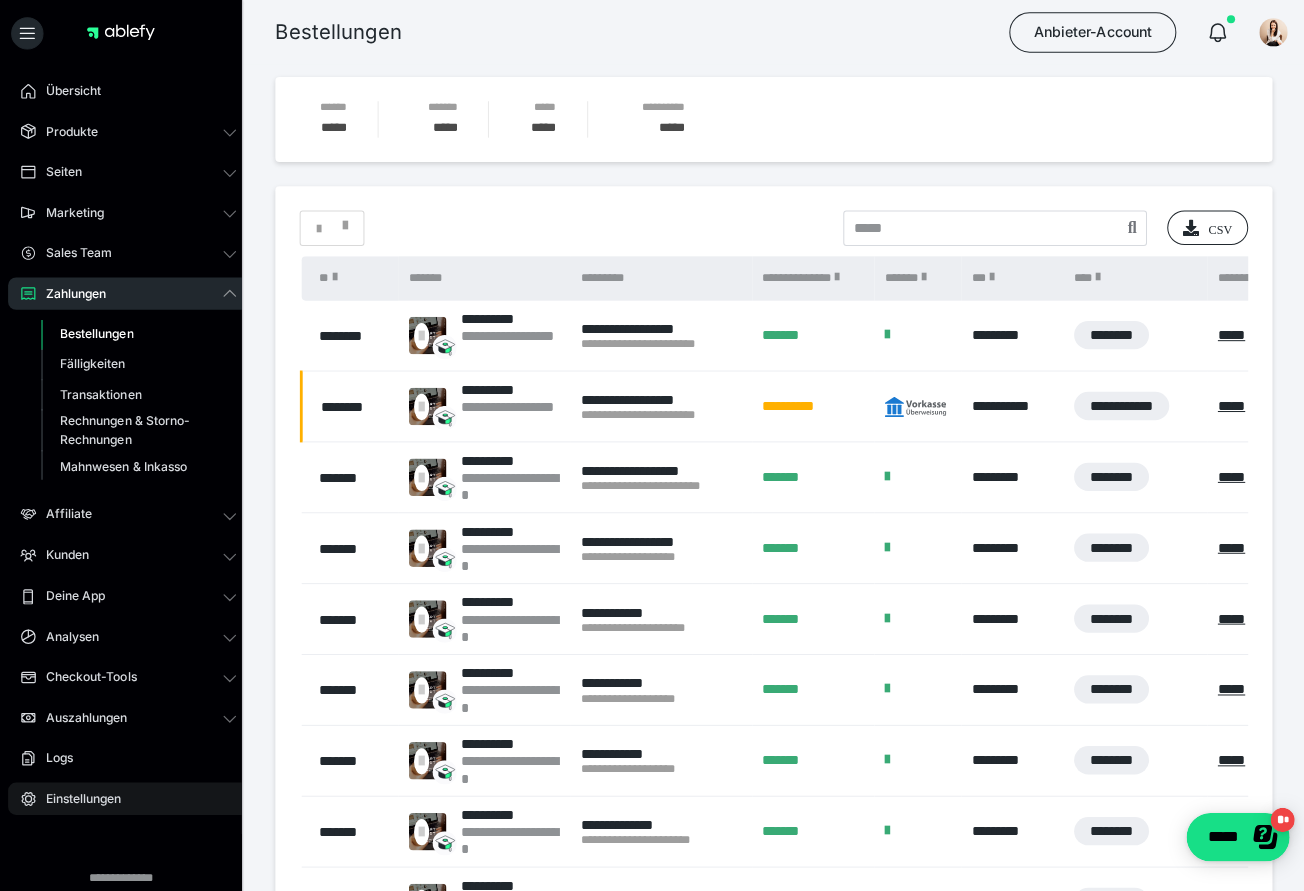 click on "Einstellungen" at bounding box center [127, 789] 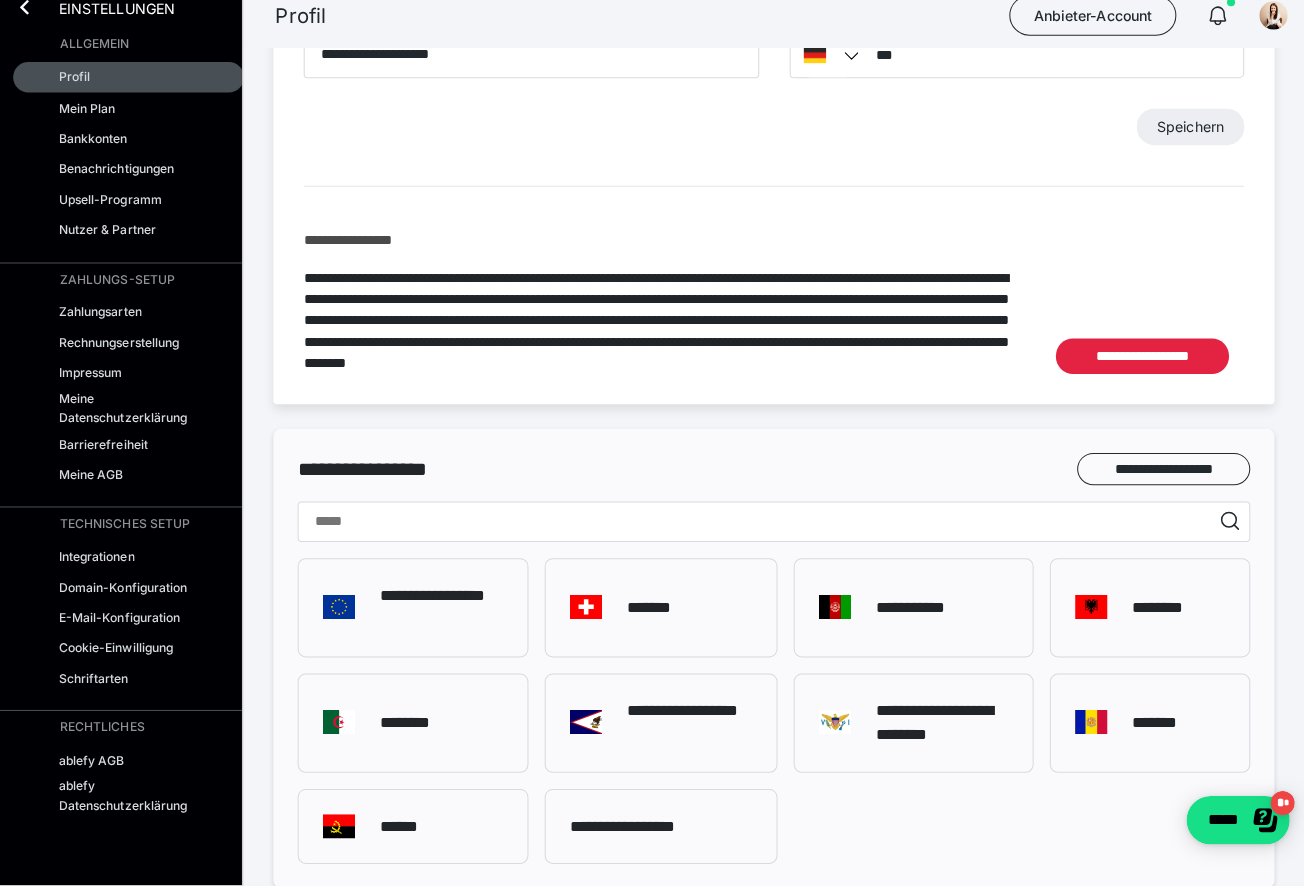 scroll, scrollTop: 1109, scrollLeft: 0, axis: vertical 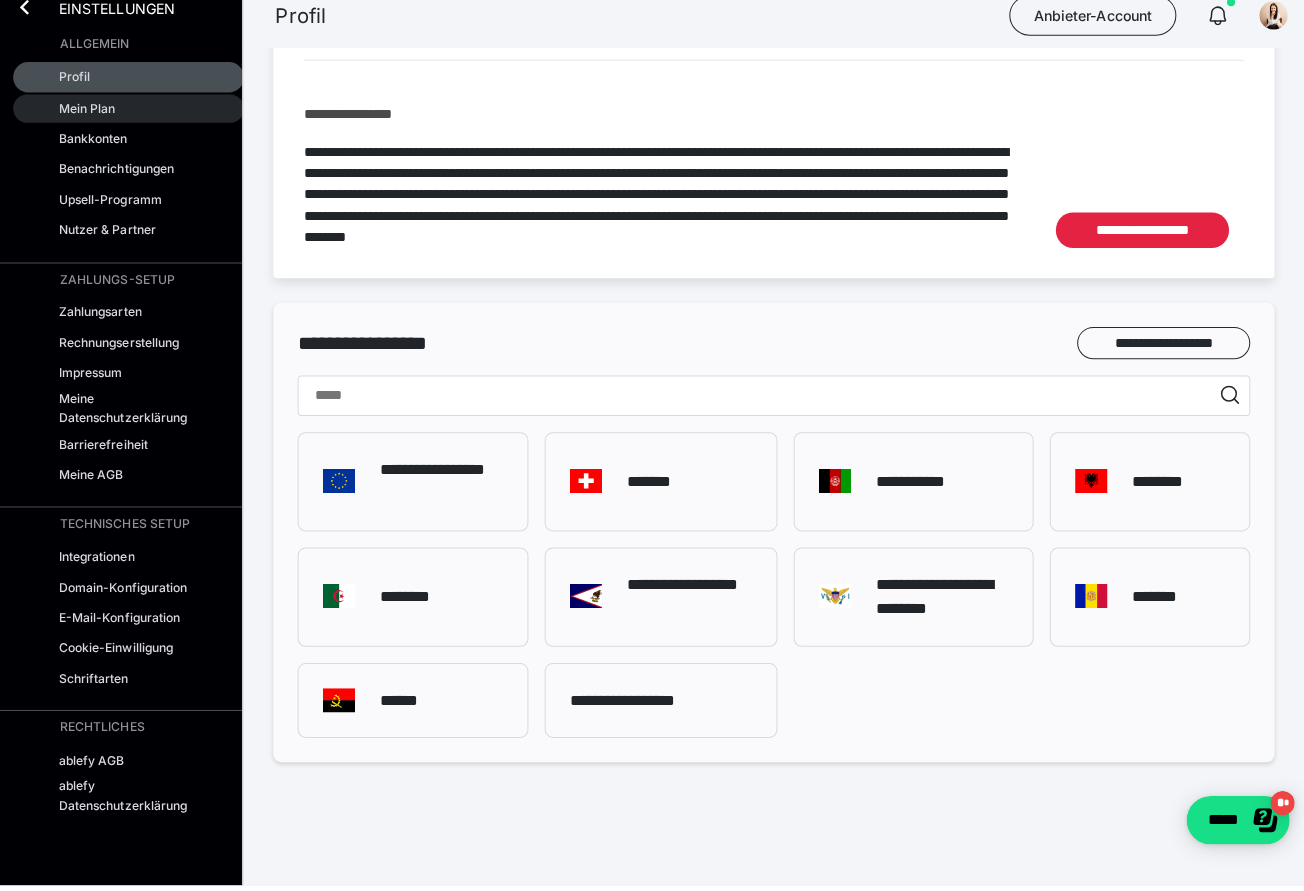 click on "Mein Plan" at bounding box center (86, 123) 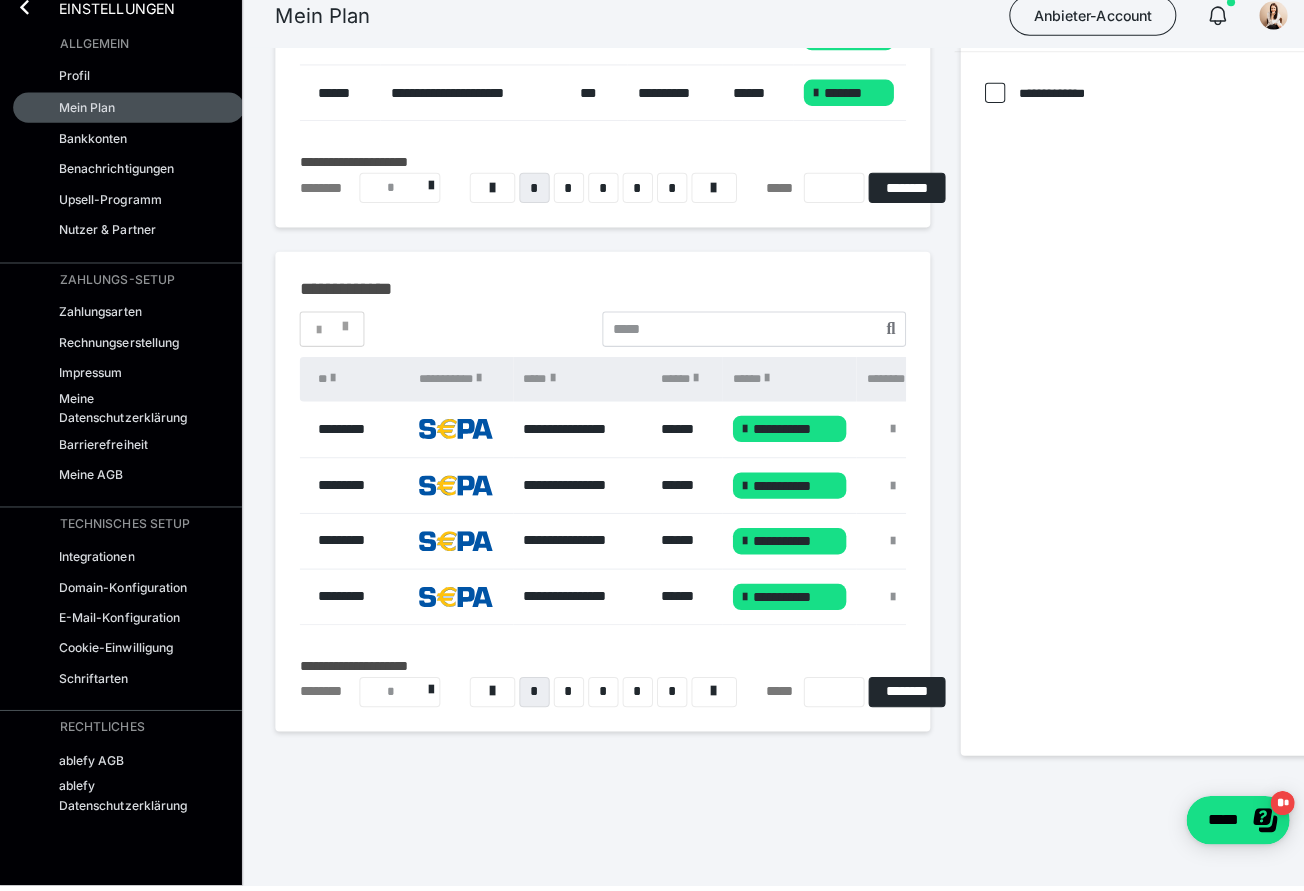 scroll, scrollTop: 0, scrollLeft: 0, axis: both 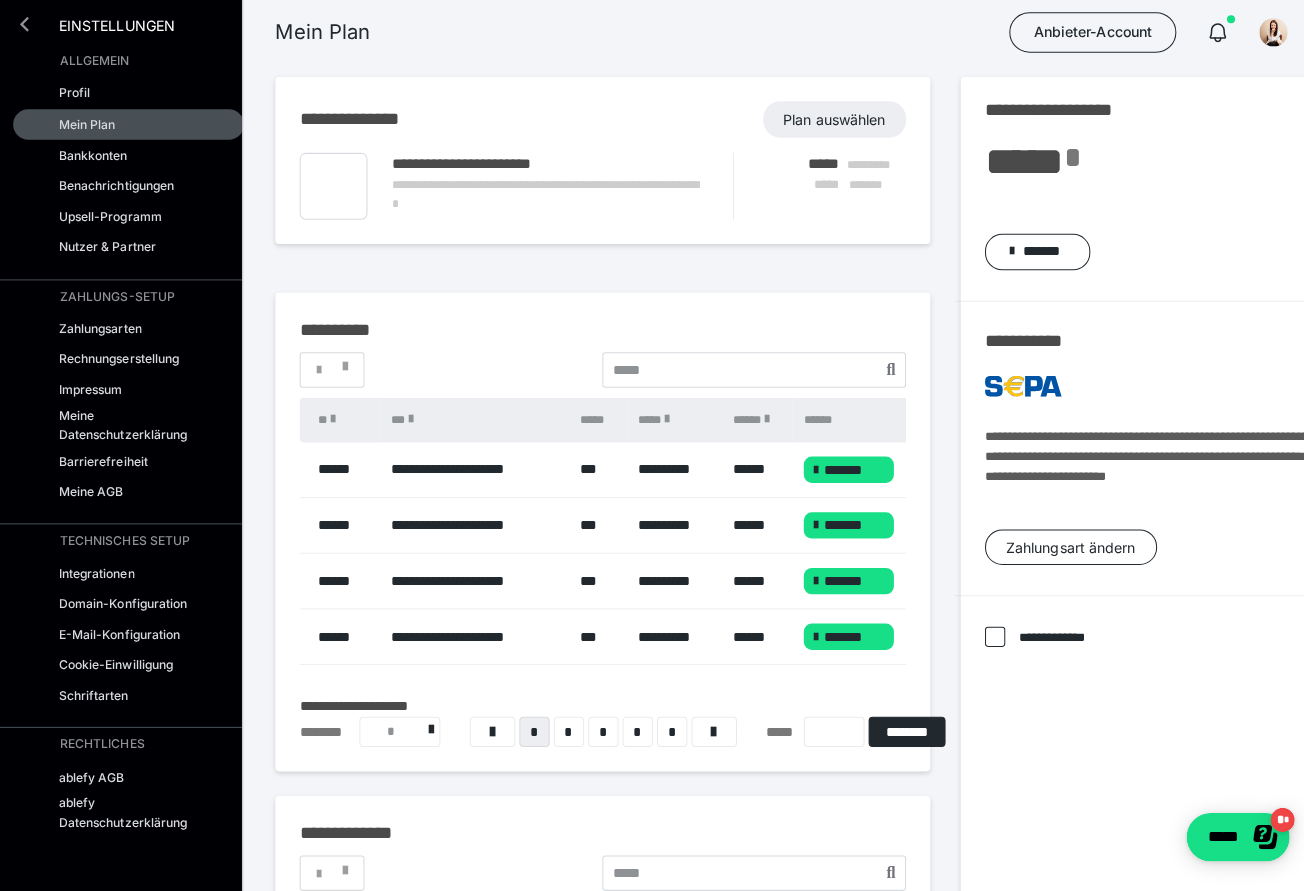 click at bounding box center [24, 24] 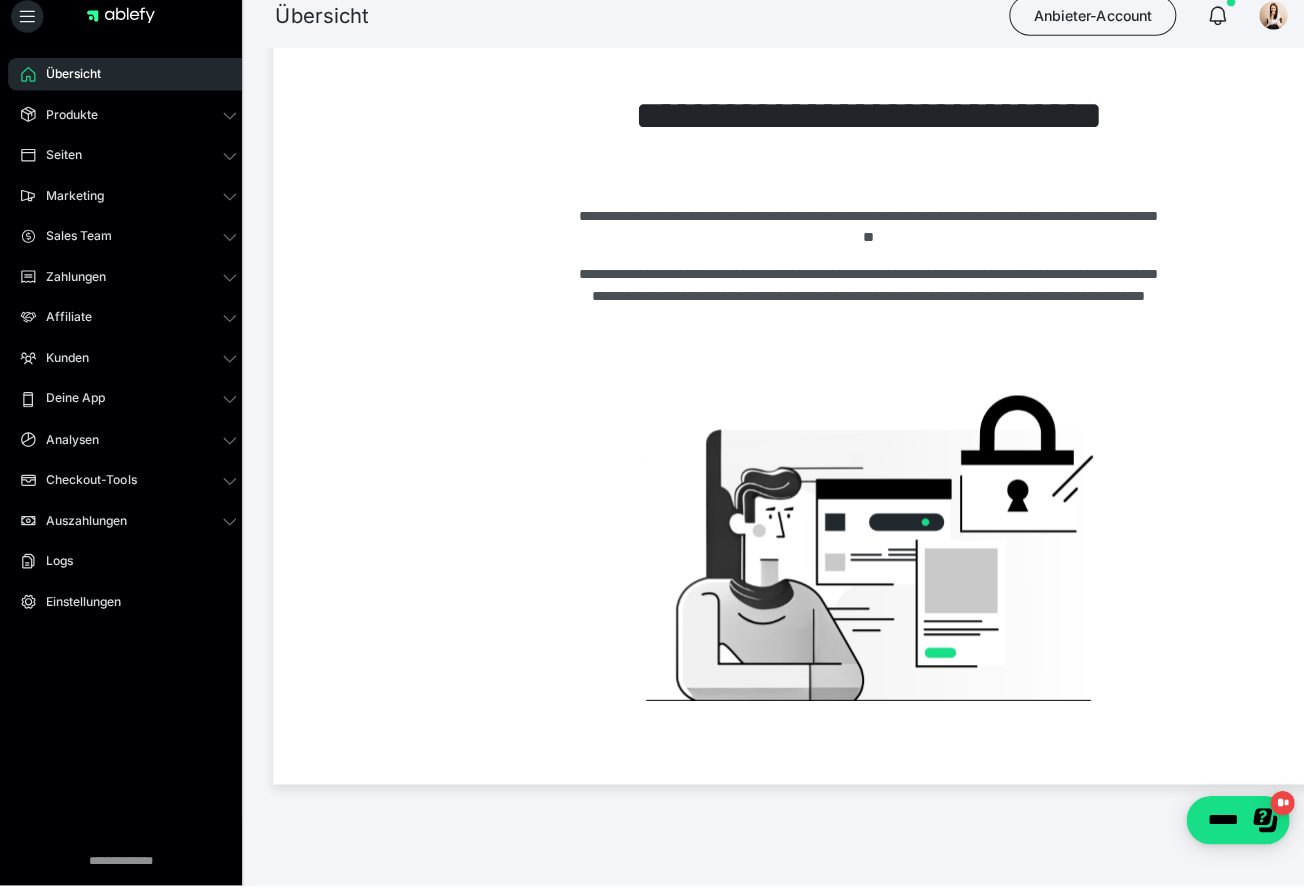 scroll, scrollTop: 0, scrollLeft: 0, axis: both 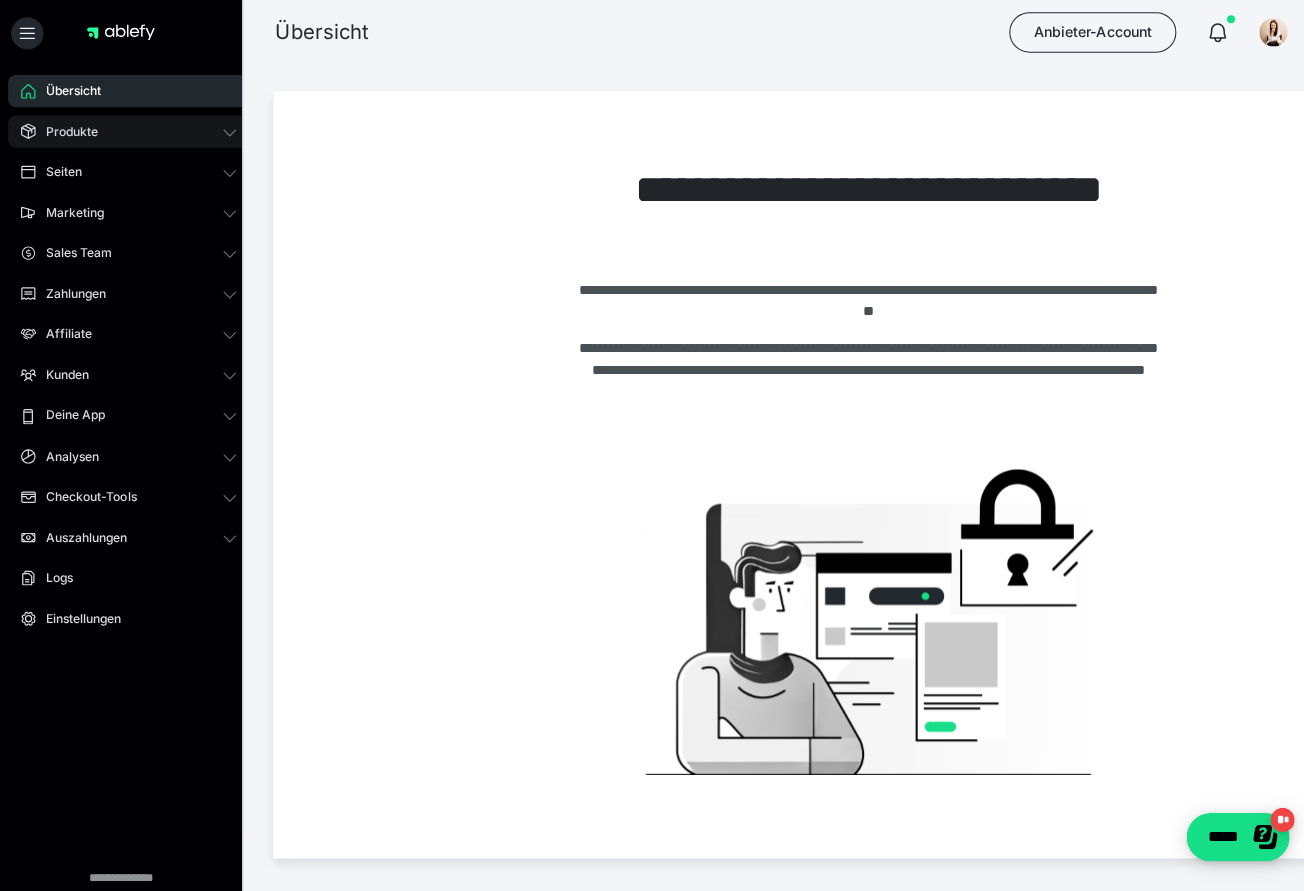 click on "Produkte" at bounding box center [127, 130] 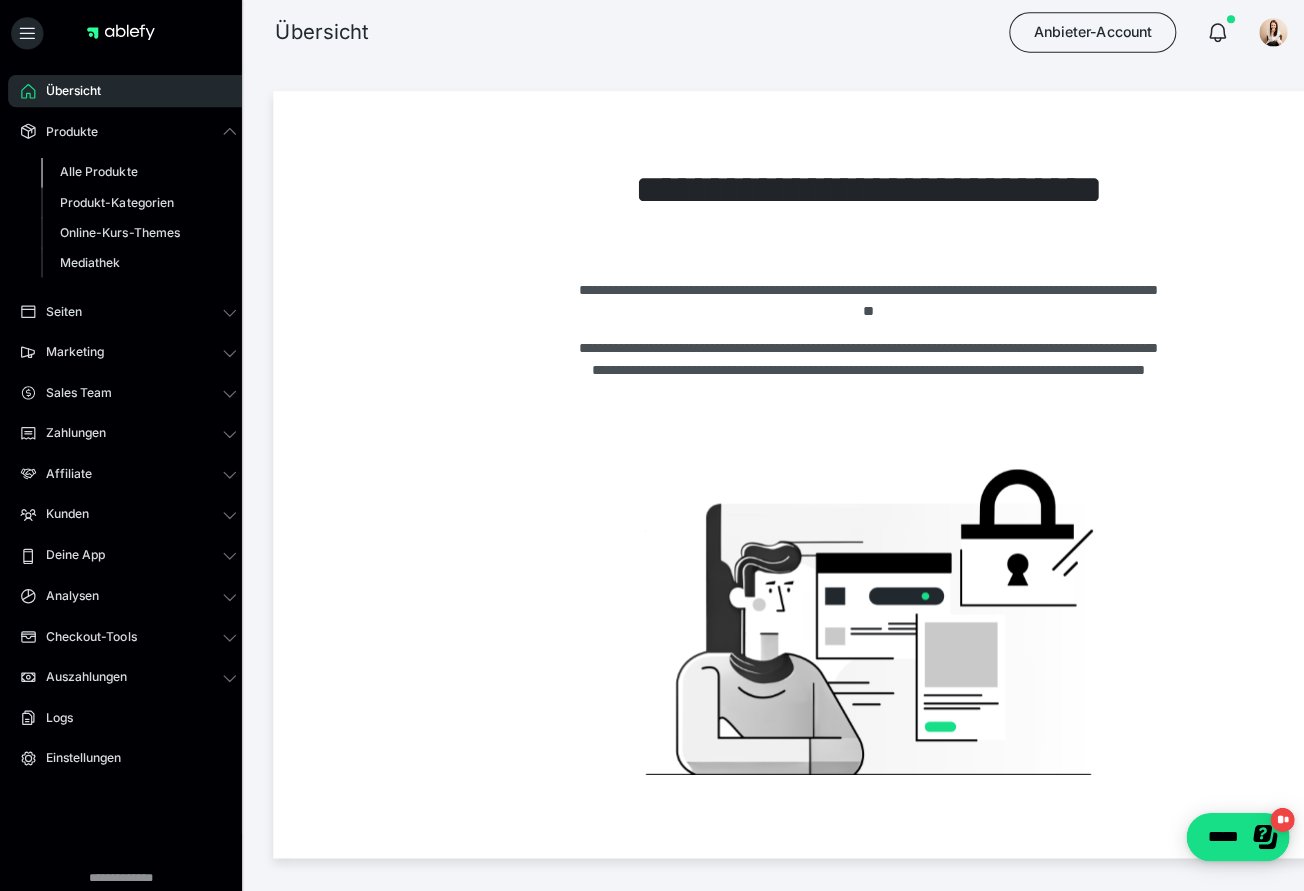 click on "Alle Produkte" at bounding box center [97, 169] 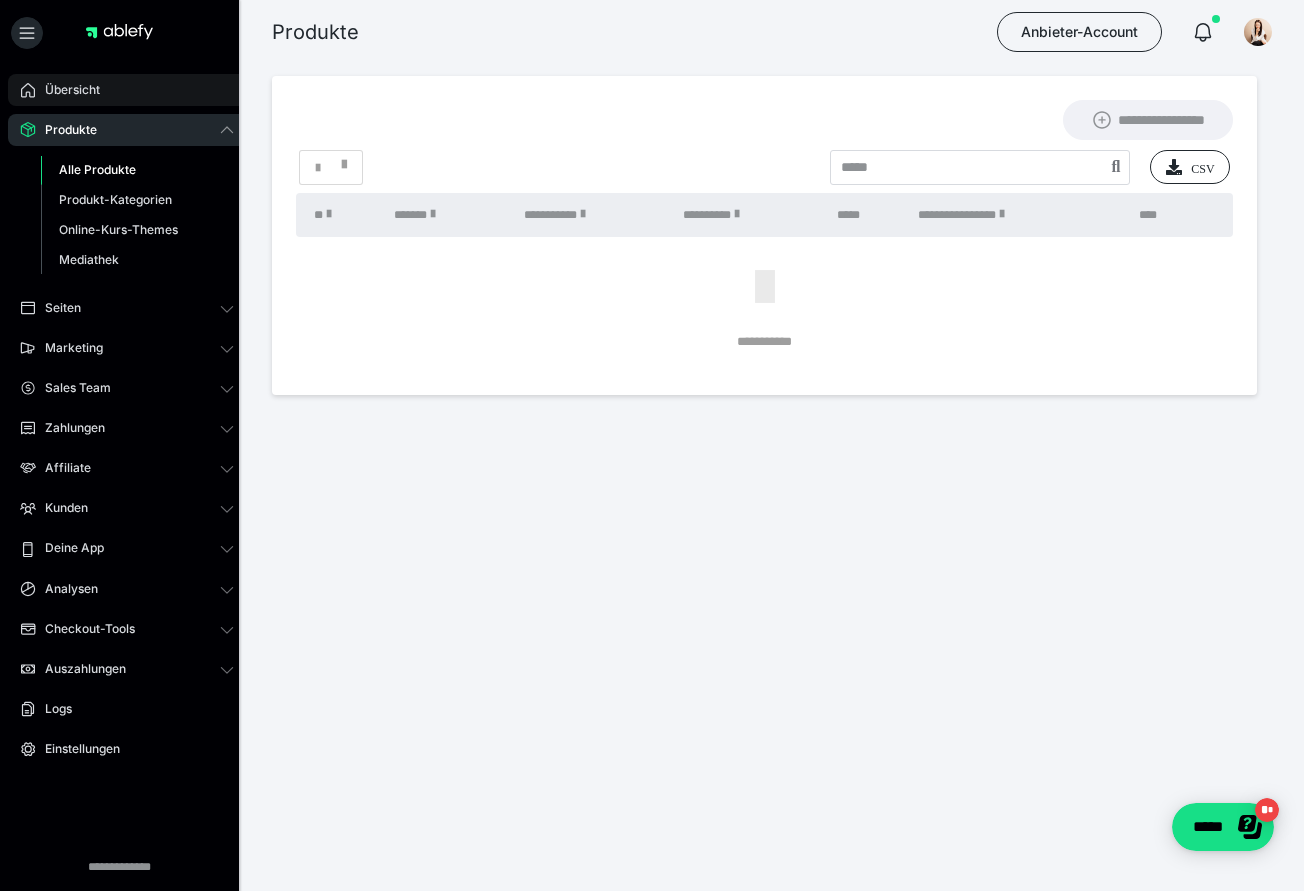 click on "Übersicht" at bounding box center [127, 90] 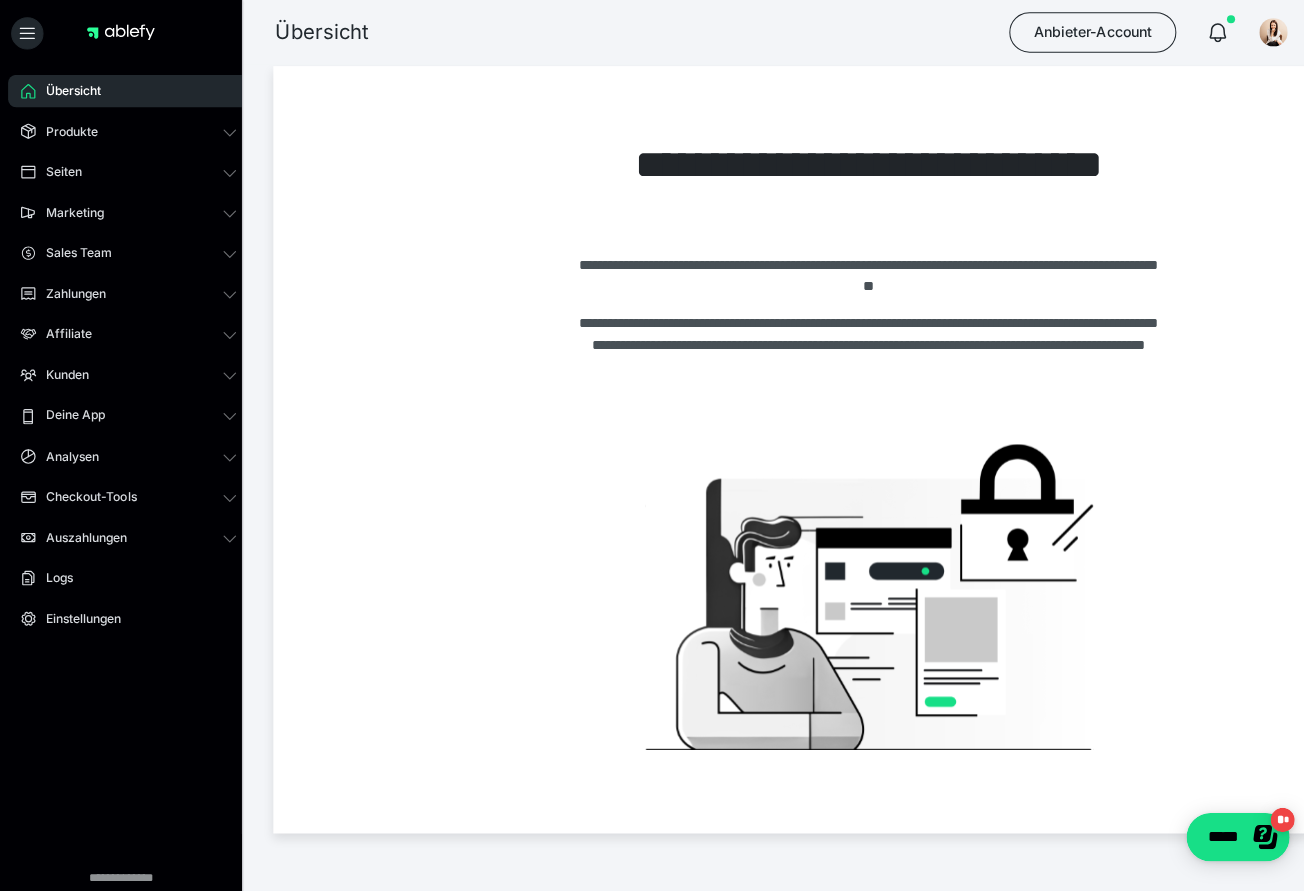 scroll, scrollTop: 0, scrollLeft: 0, axis: both 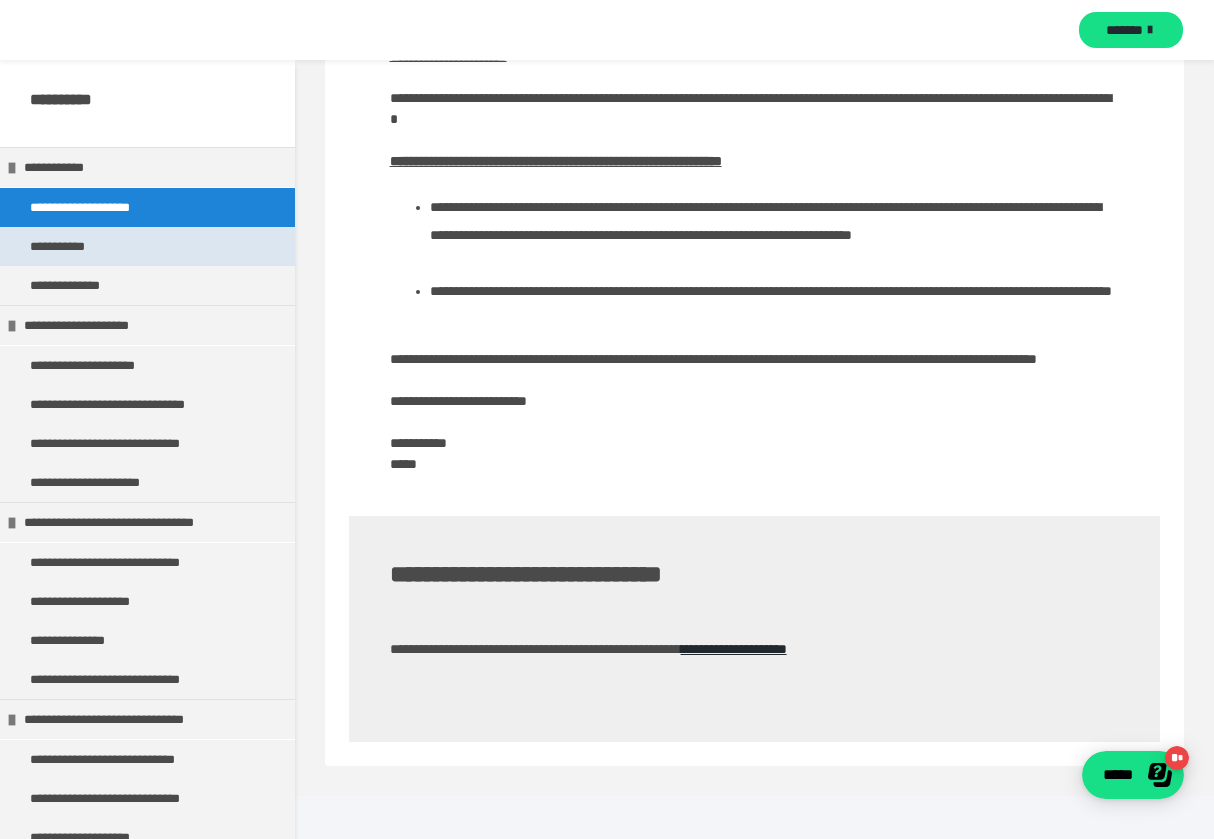 click on "**********" at bounding box center (147, 246) 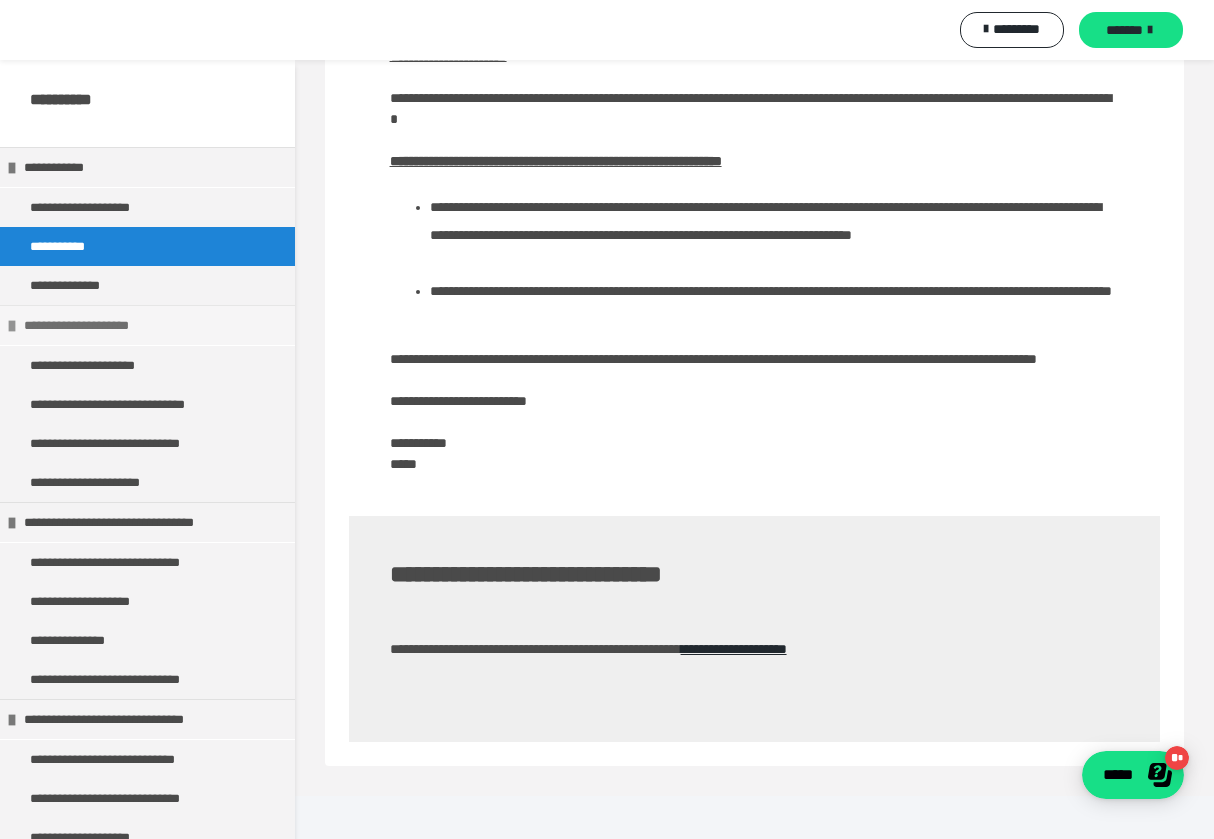 scroll, scrollTop: 0, scrollLeft: 0, axis: both 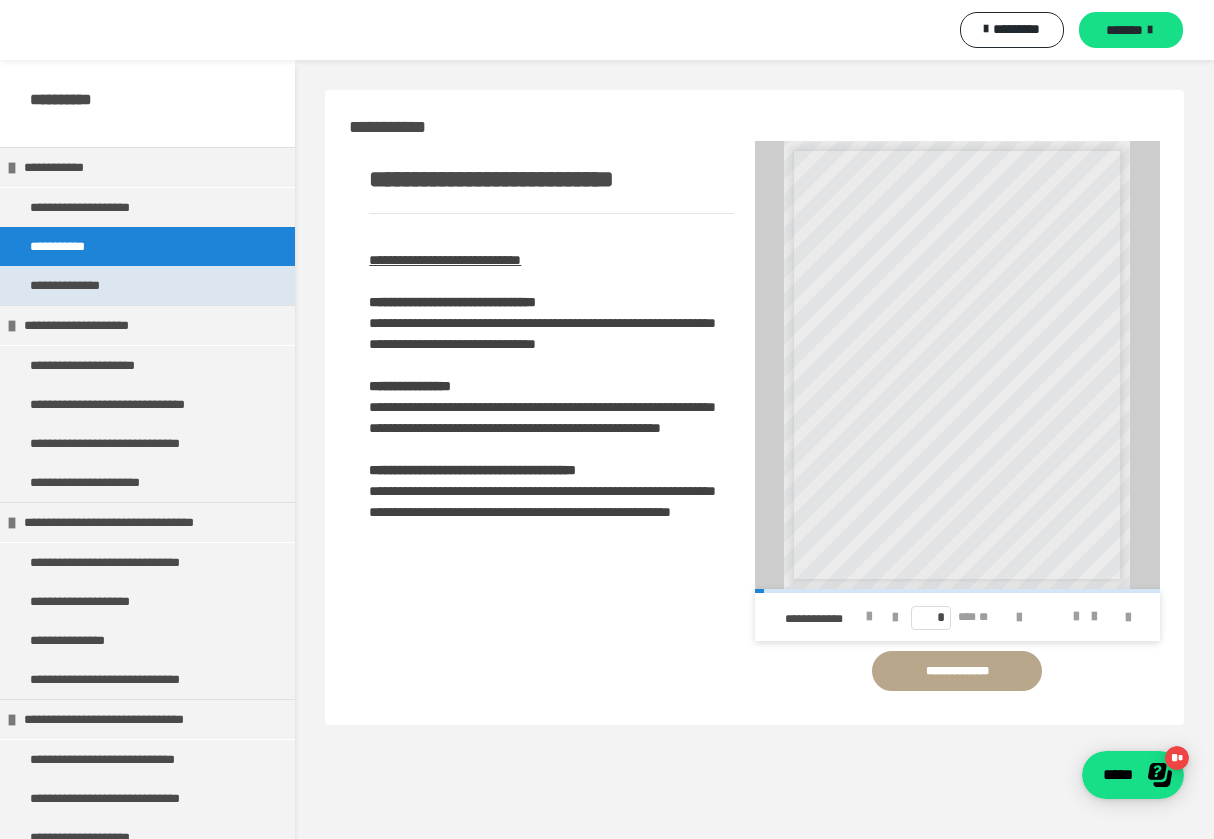 click on "**********" at bounding box center [74, 285] 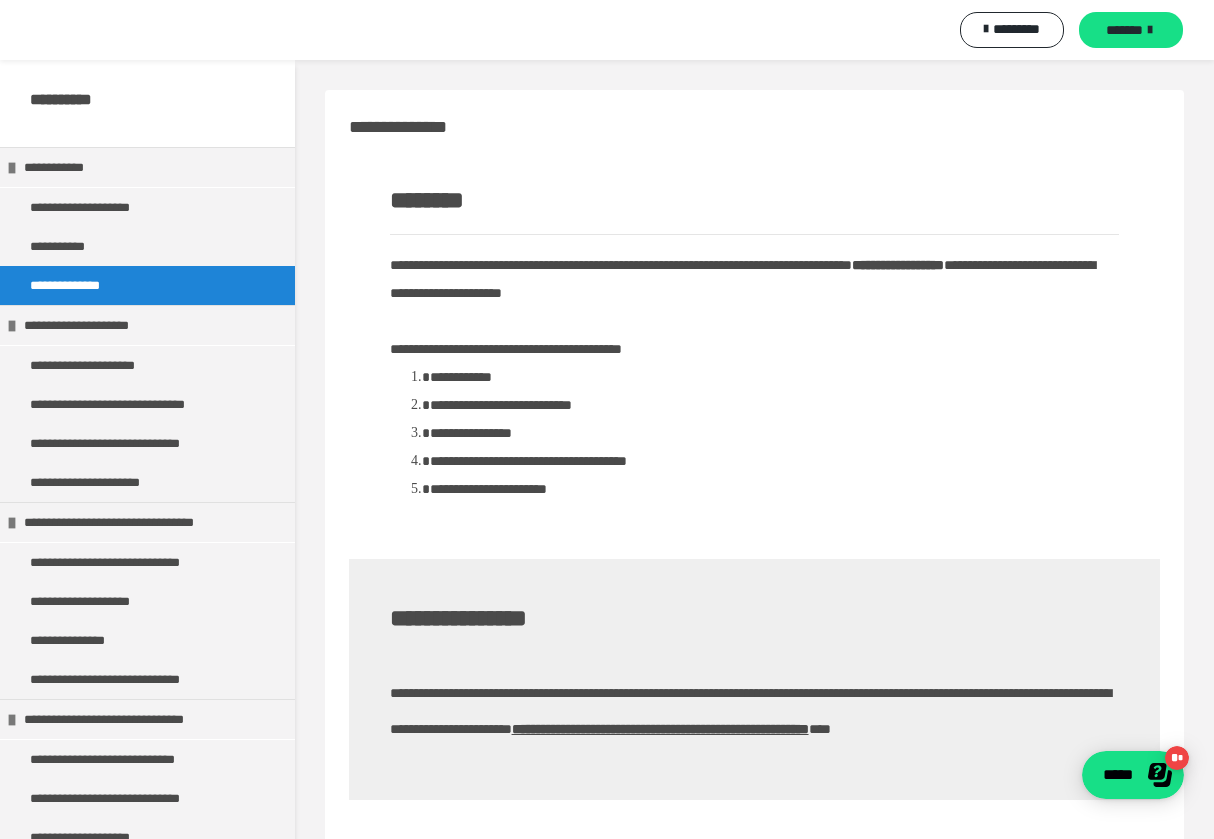scroll, scrollTop: 25, scrollLeft: 0, axis: vertical 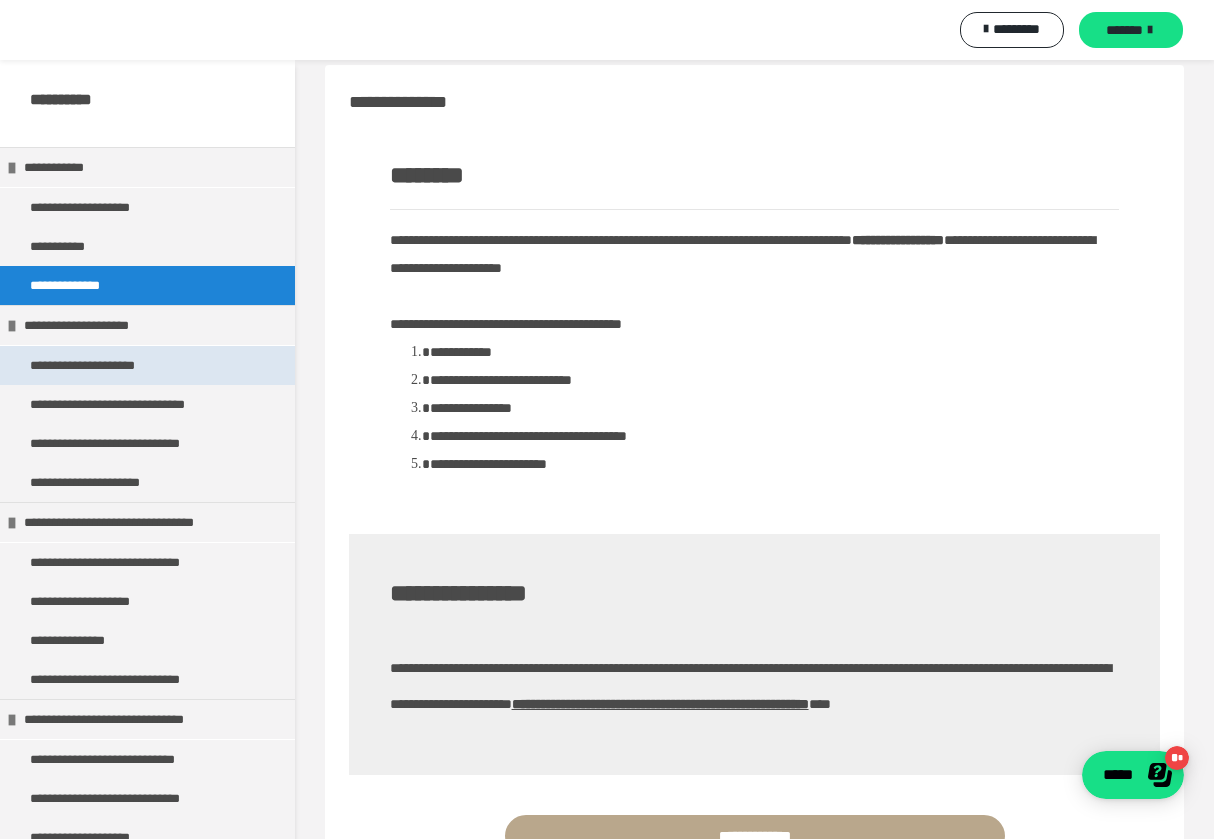 click on "**********" at bounding box center (98, 365) 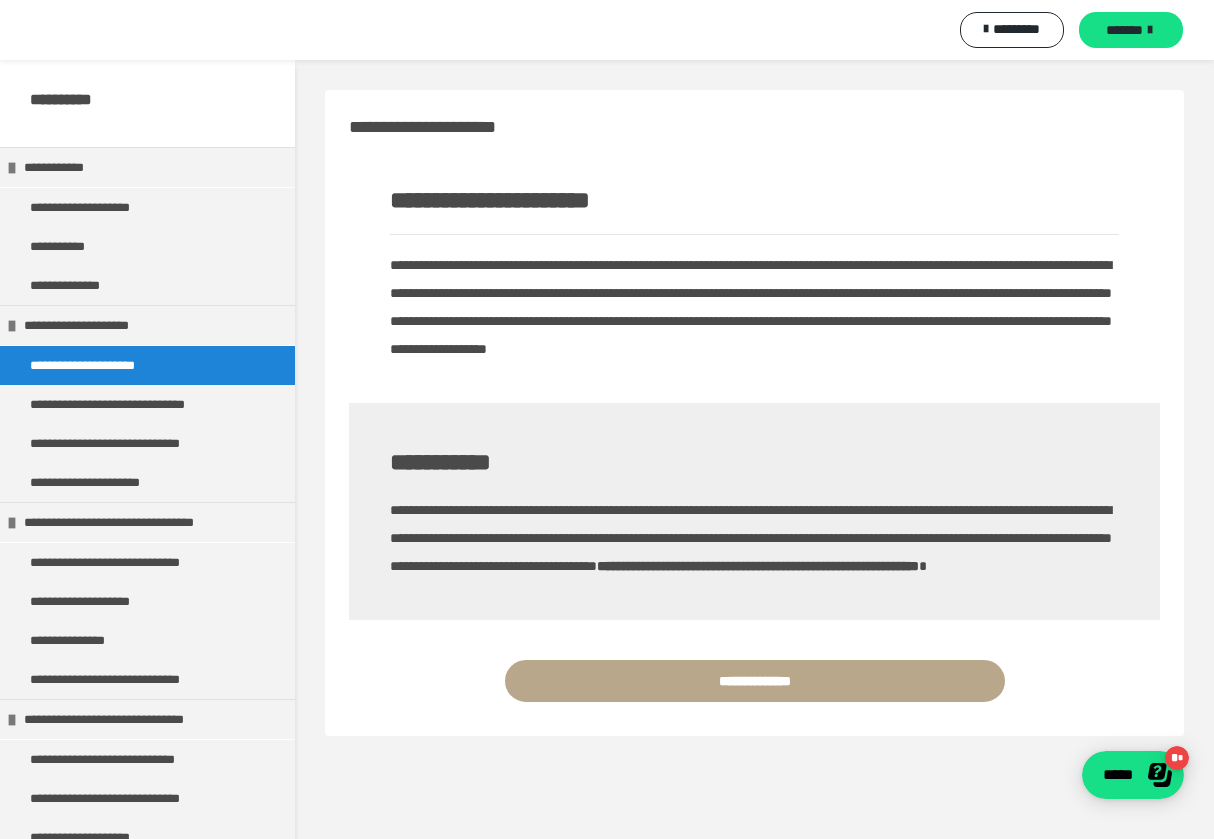 scroll, scrollTop: 4, scrollLeft: 0, axis: vertical 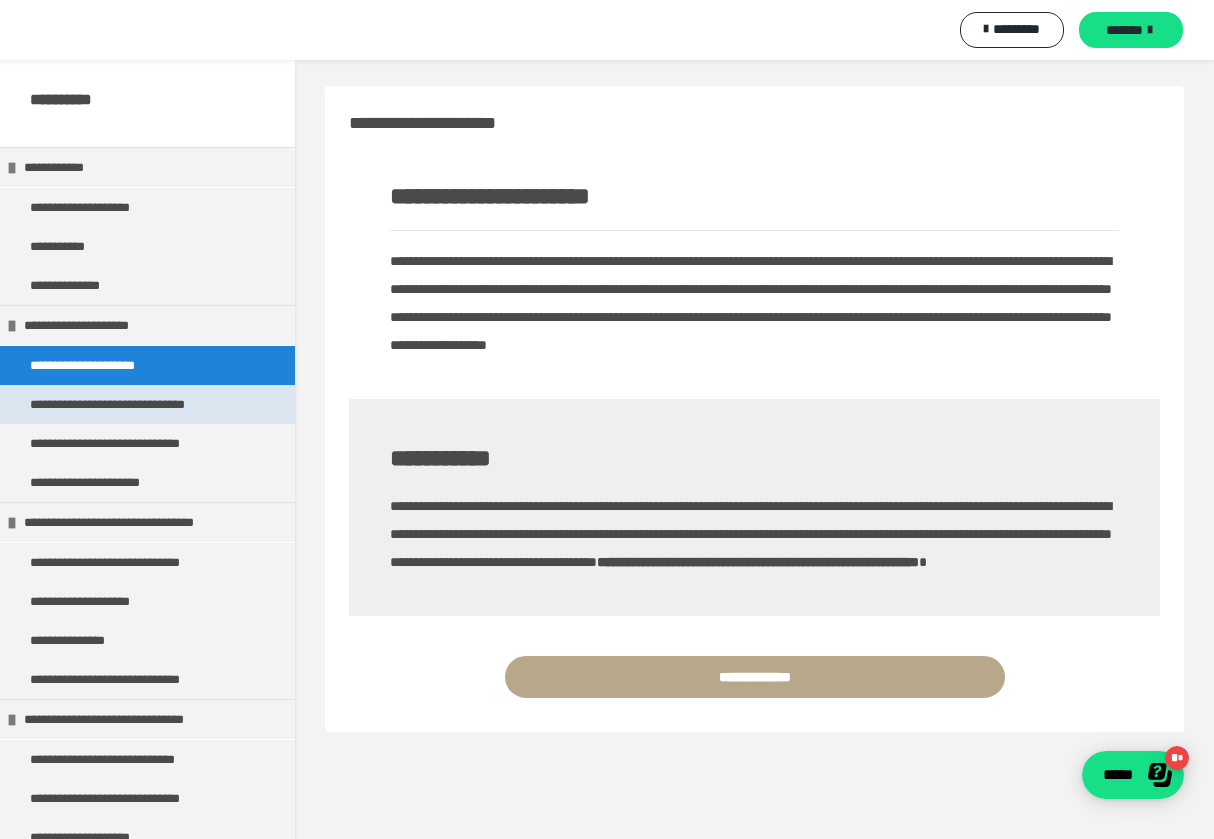 click on "**********" at bounding box center [133, 404] 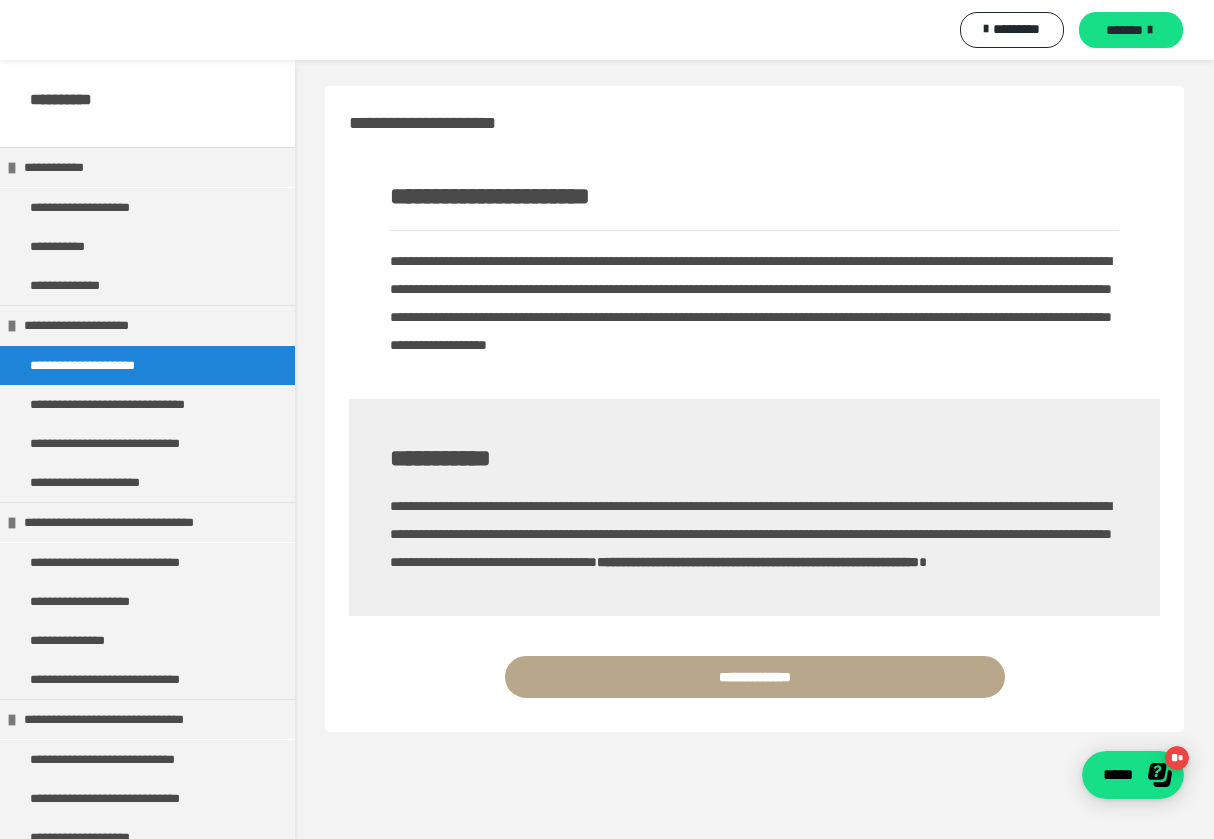scroll, scrollTop: 0, scrollLeft: 0, axis: both 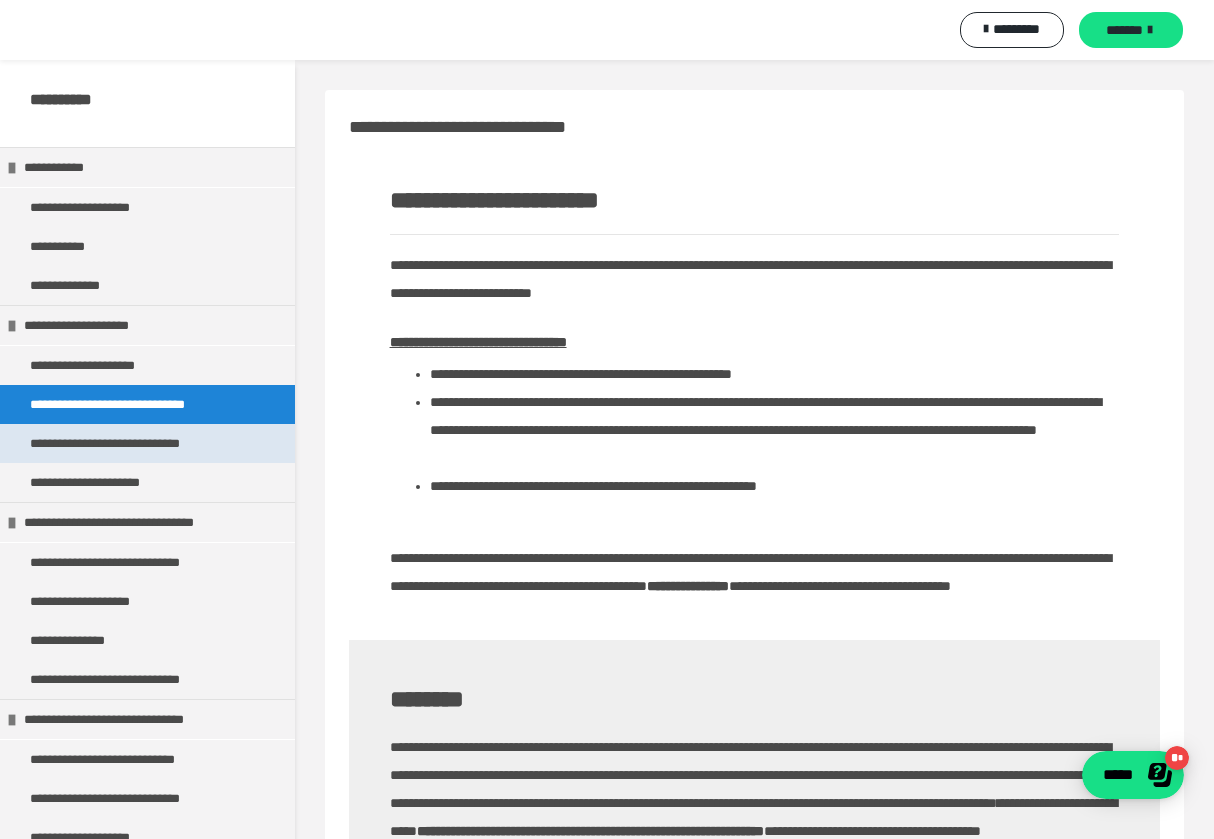click on "**********" at bounding box center (125, 443) 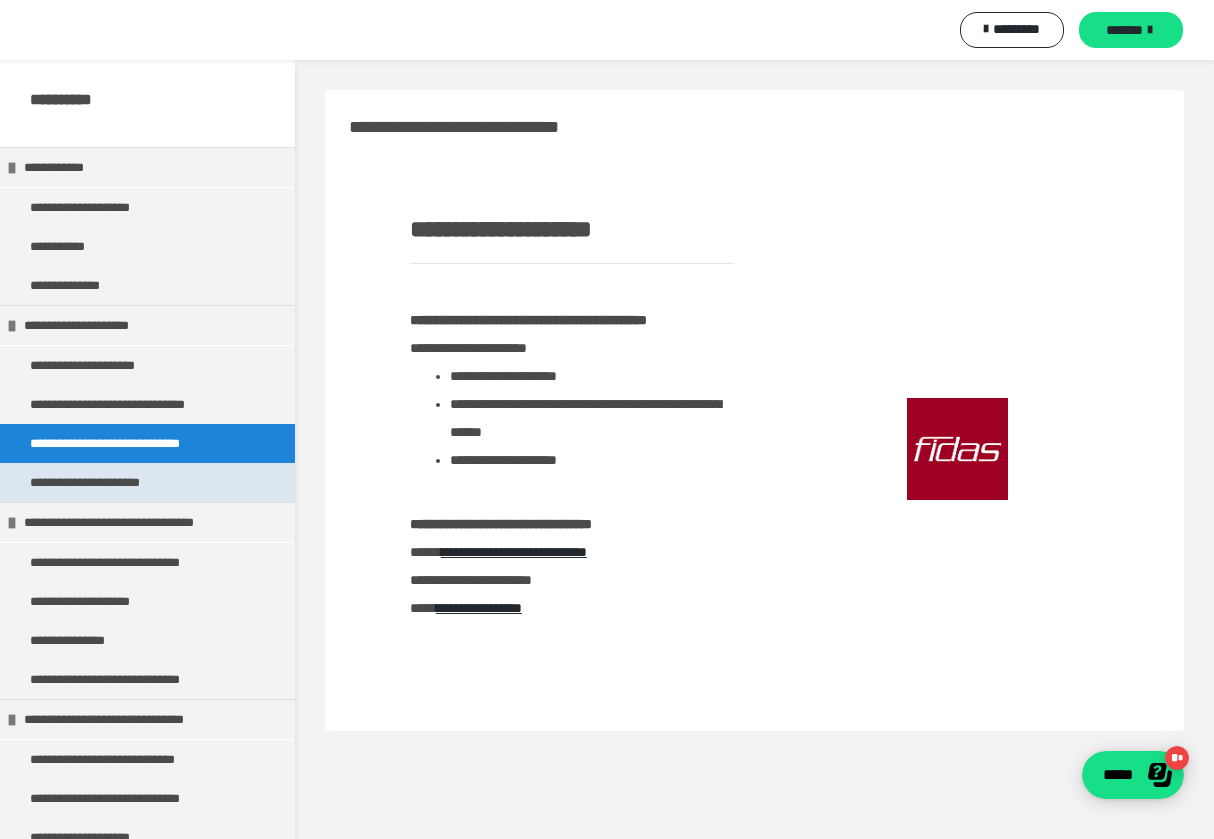 drag, startPoint x: 106, startPoint y: 487, endPoint x: 137, endPoint y: 463, distance: 39.20459 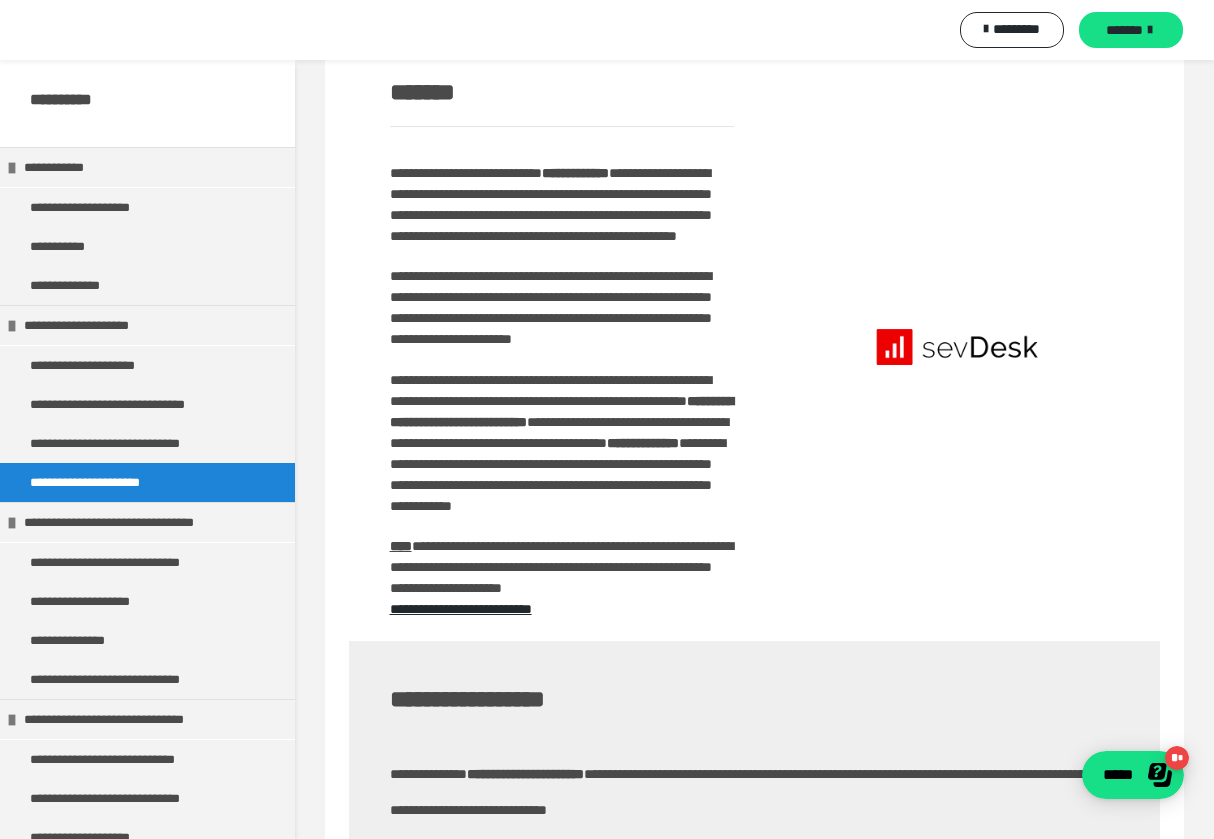 scroll, scrollTop: 159, scrollLeft: 0, axis: vertical 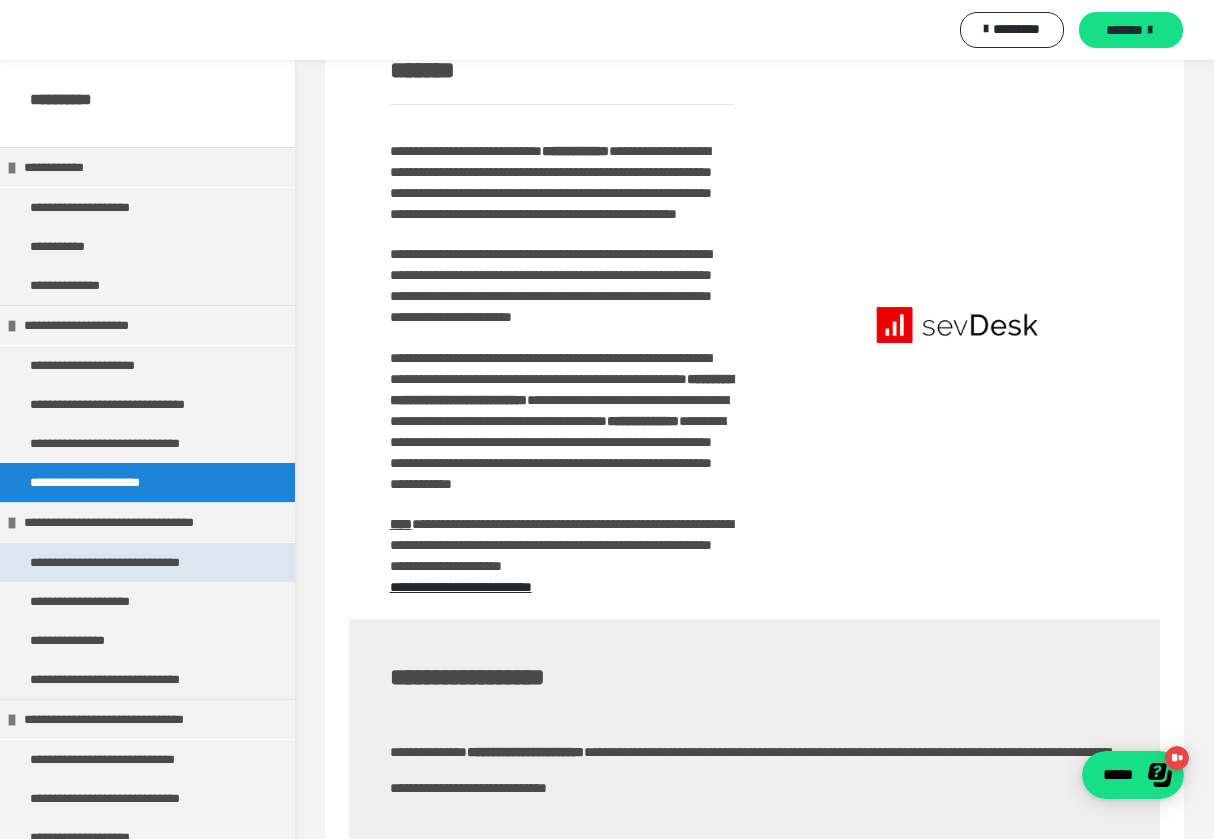 click on "**********" at bounding box center [139, 562] 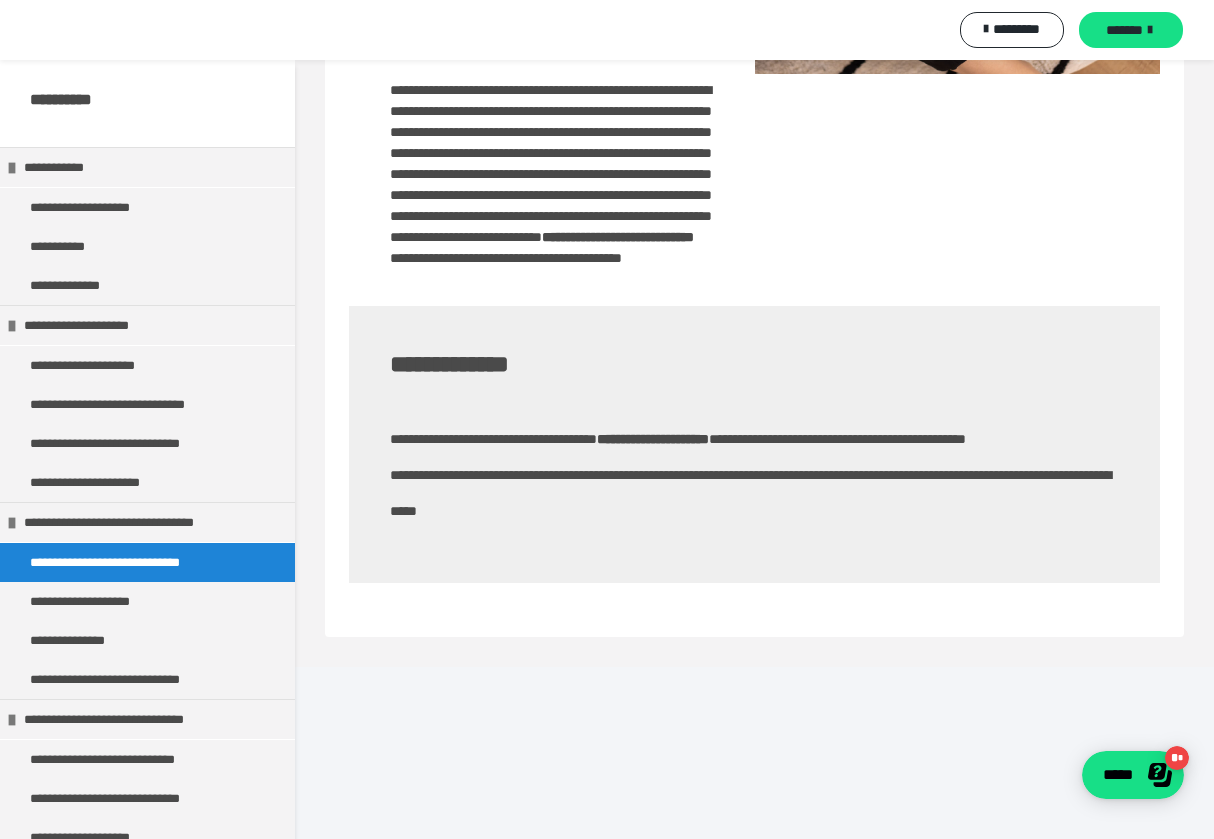 scroll, scrollTop: 903, scrollLeft: 0, axis: vertical 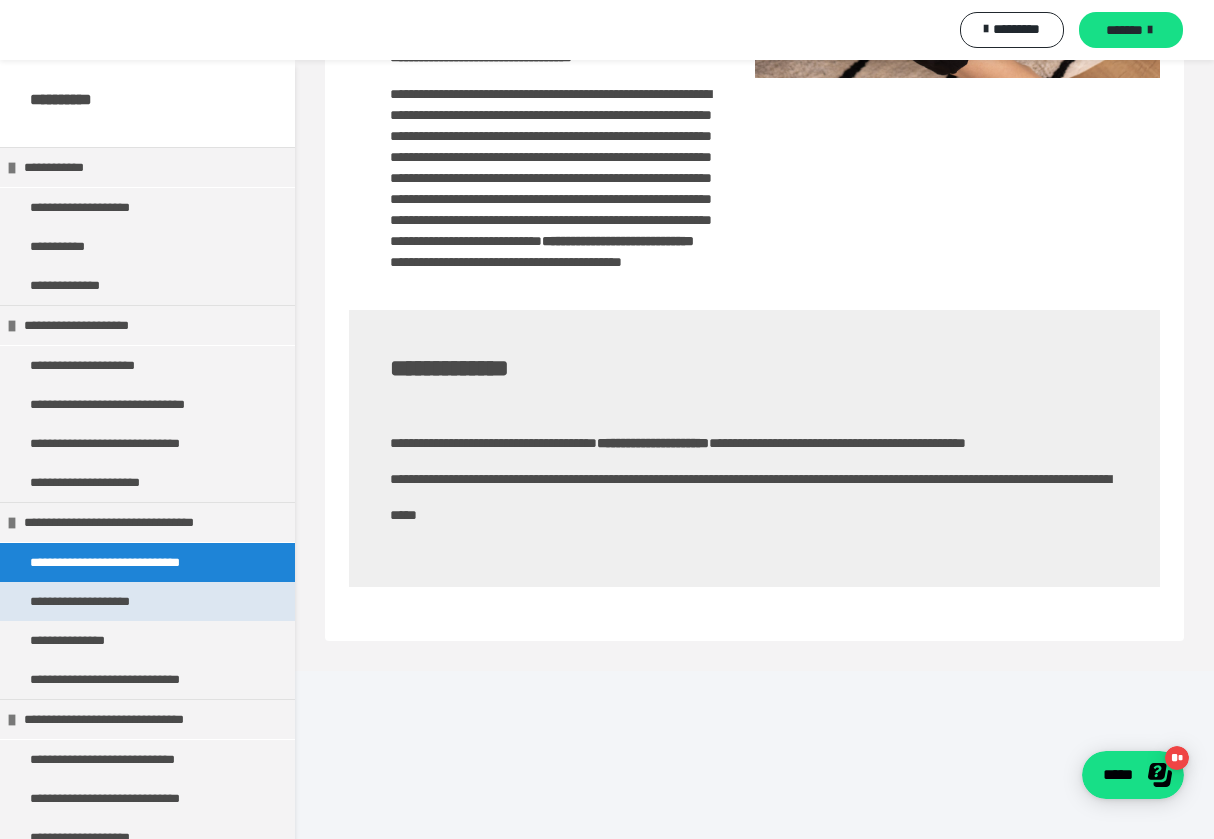 click on "**********" at bounding box center [97, 601] 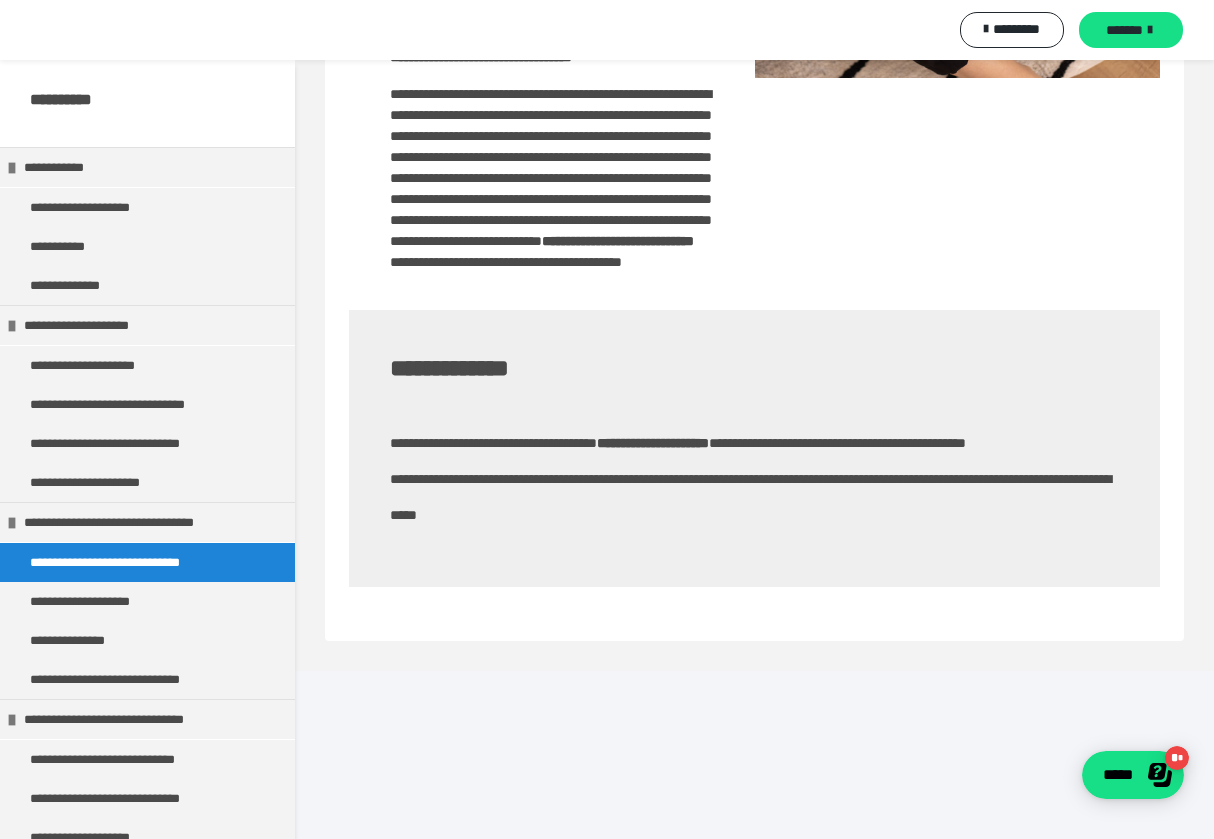 scroll, scrollTop: 0, scrollLeft: 0, axis: both 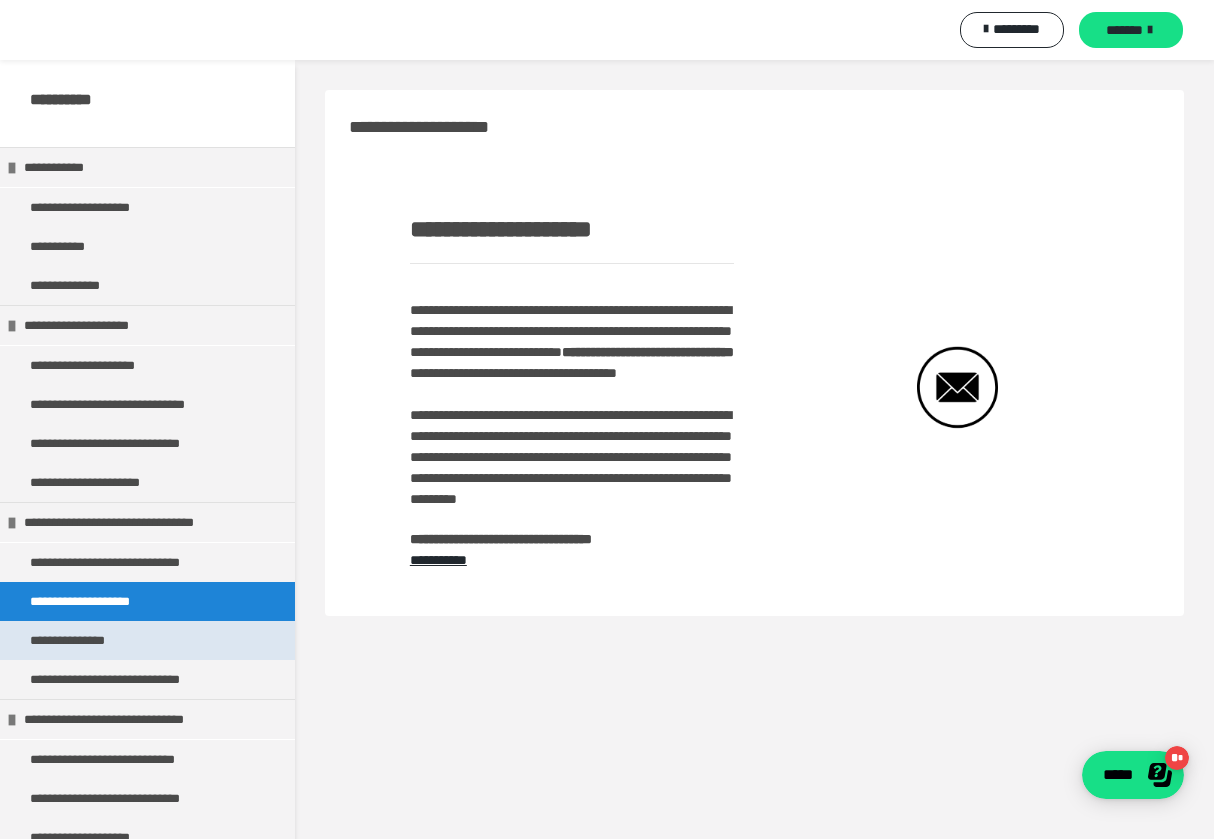 drag, startPoint x: 121, startPoint y: 643, endPoint x: 131, endPoint y: 631, distance: 15.6205 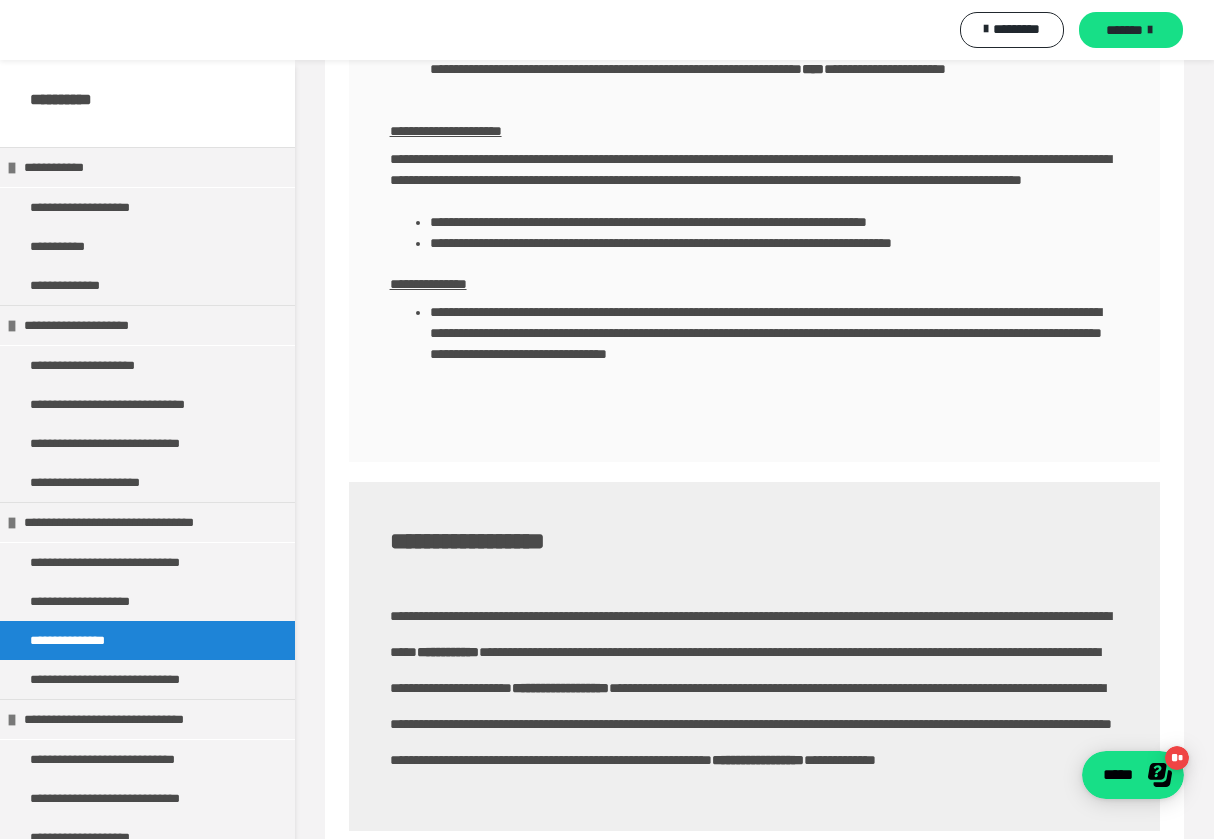scroll, scrollTop: 1934, scrollLeft: 0, axis: vertical 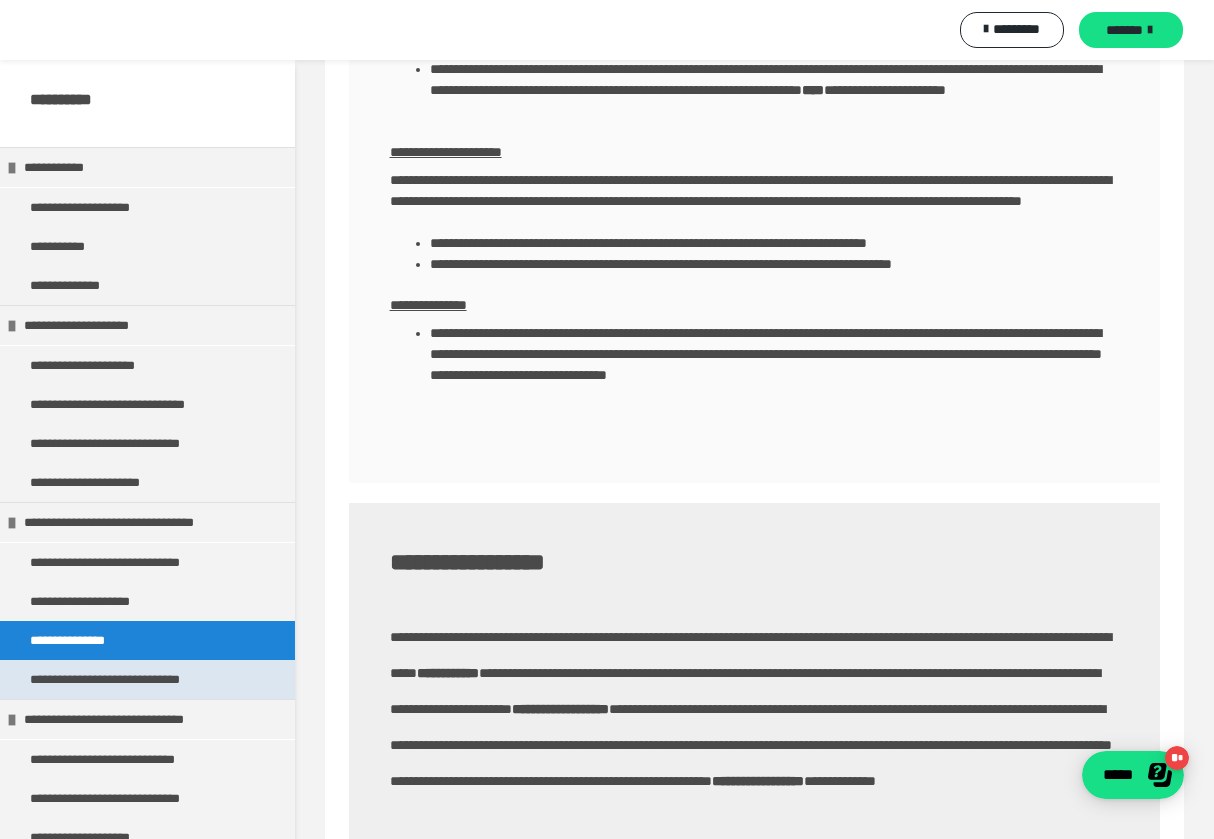click on "**********" at bounding box center (132, 679) 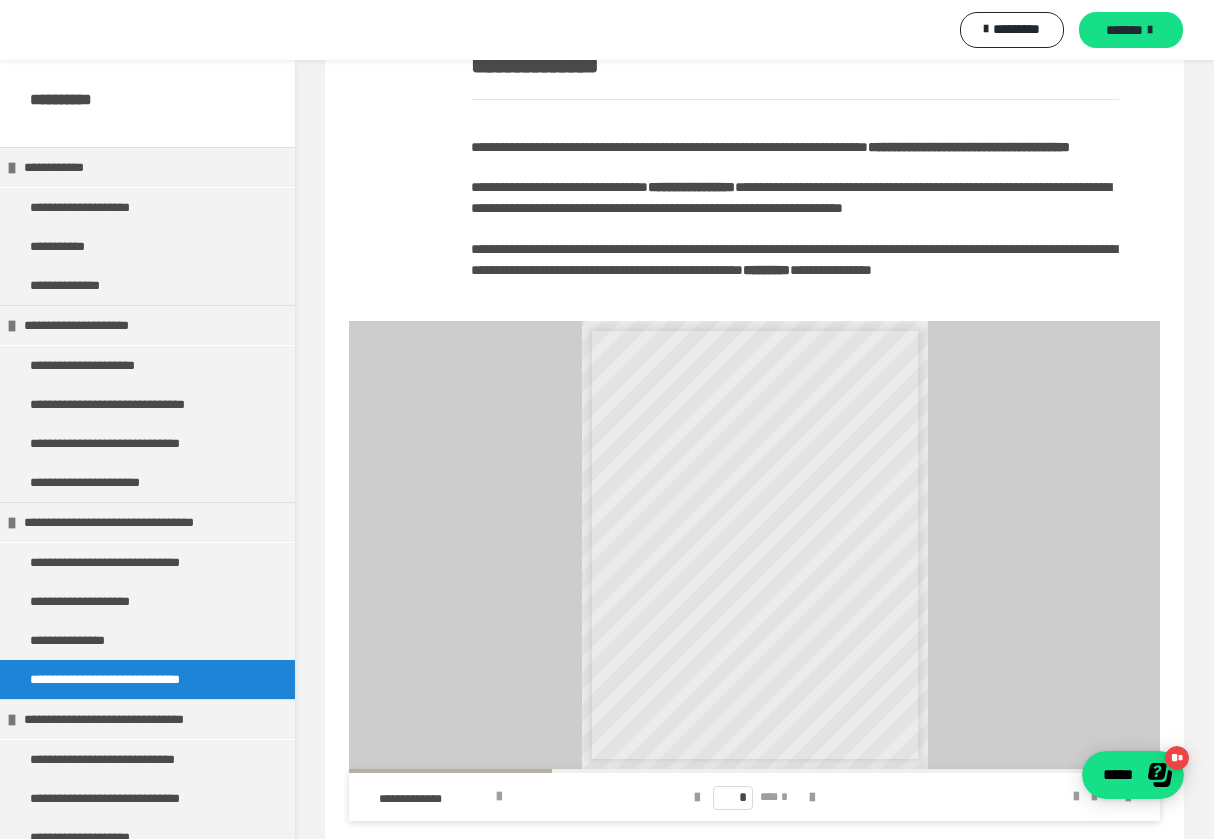 scroll, scrollTop: 160, scrollLeft: 0, axis: vertical 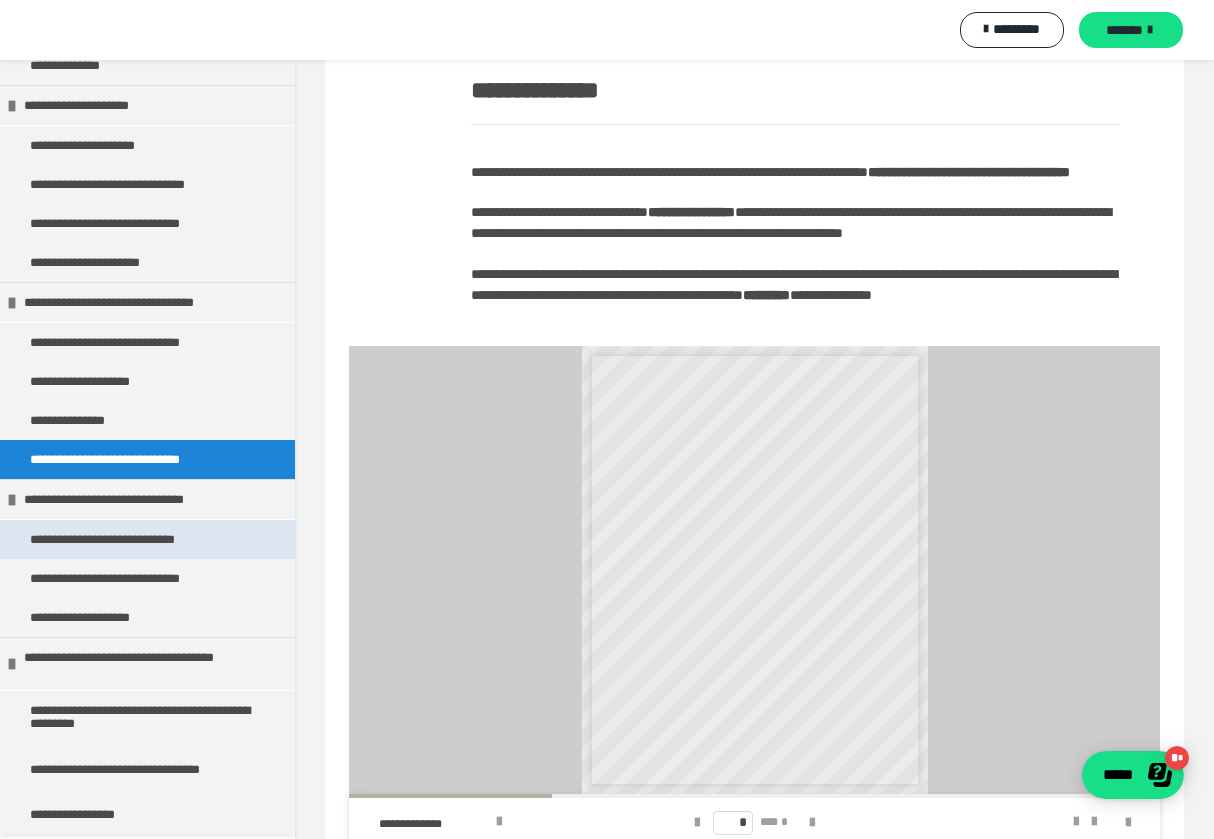 click on "**********" at bounding box center [147, 539] 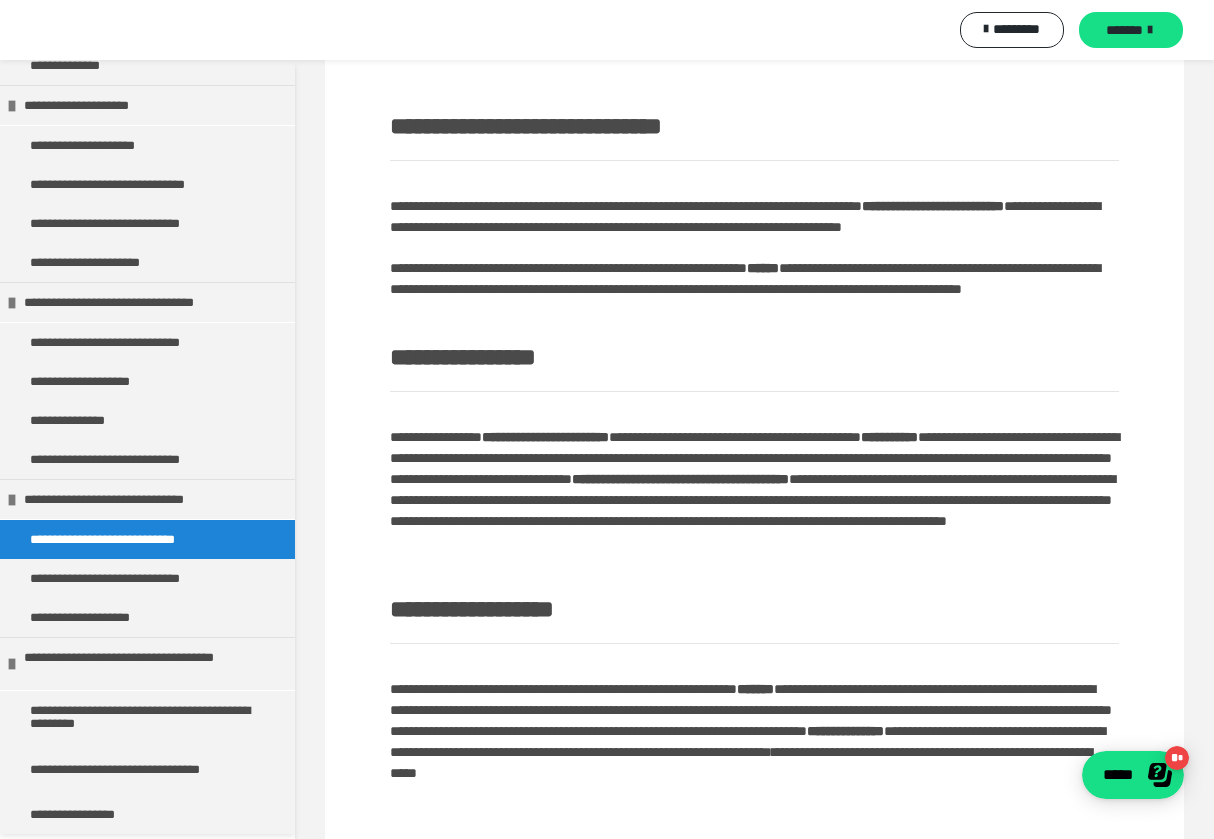 scroll, scrollTop: 70, scrollLeft: 0, axis: vertical 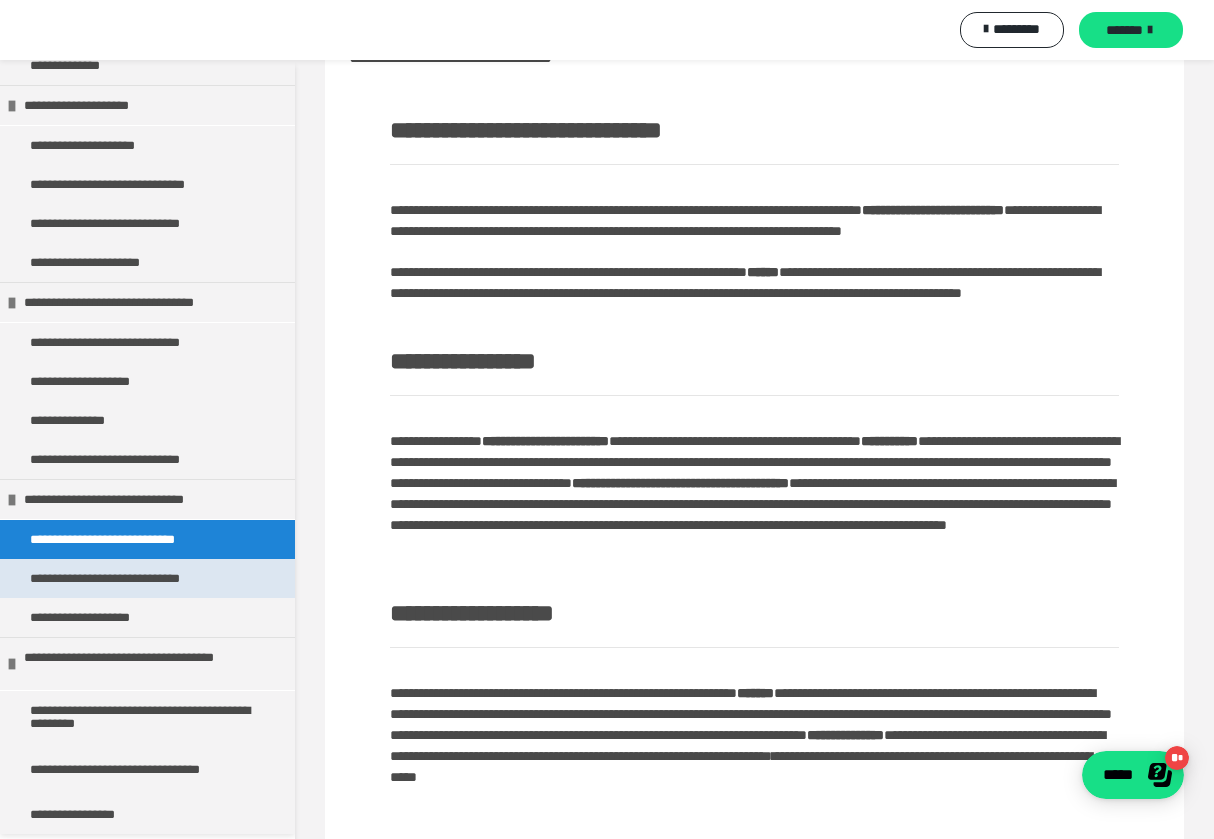 click on "**********" at bounding box center (131, 578) 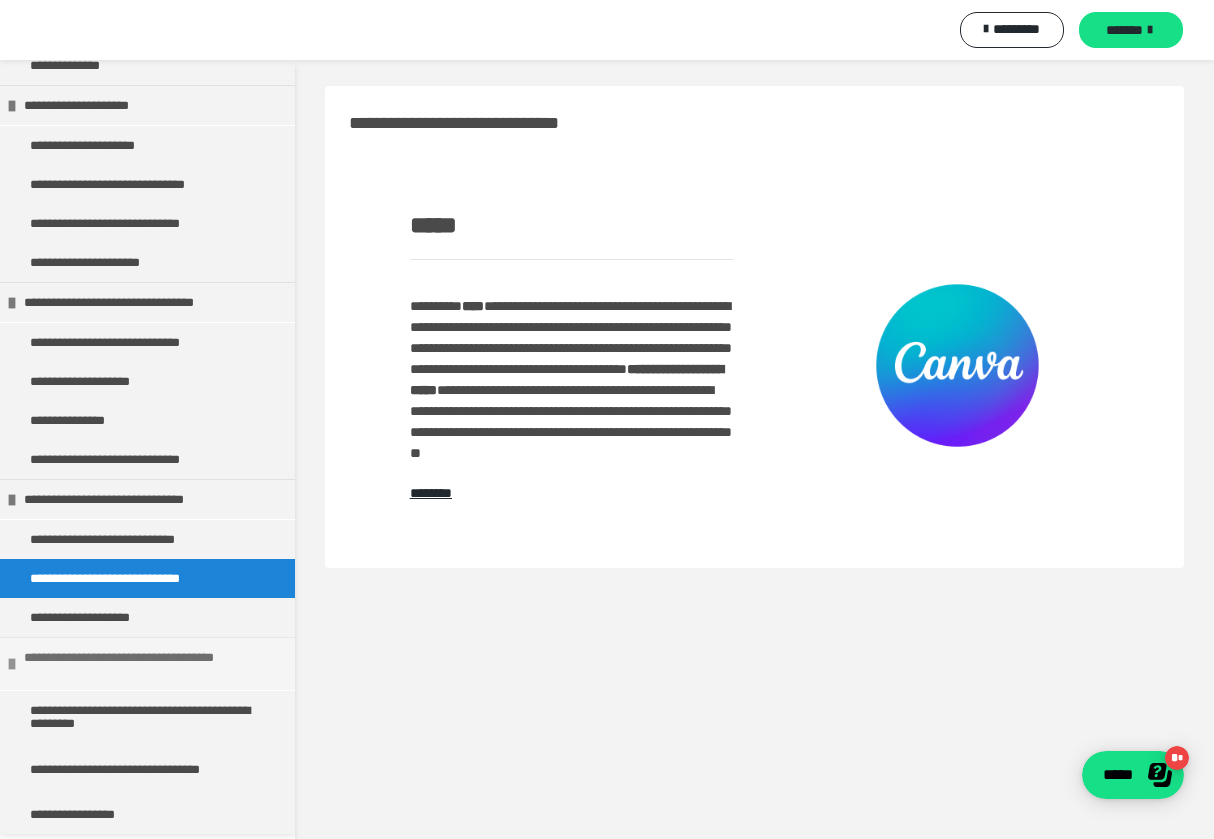 scroll, scrollTop: 60, scrollLeft: 0, axis: vertical 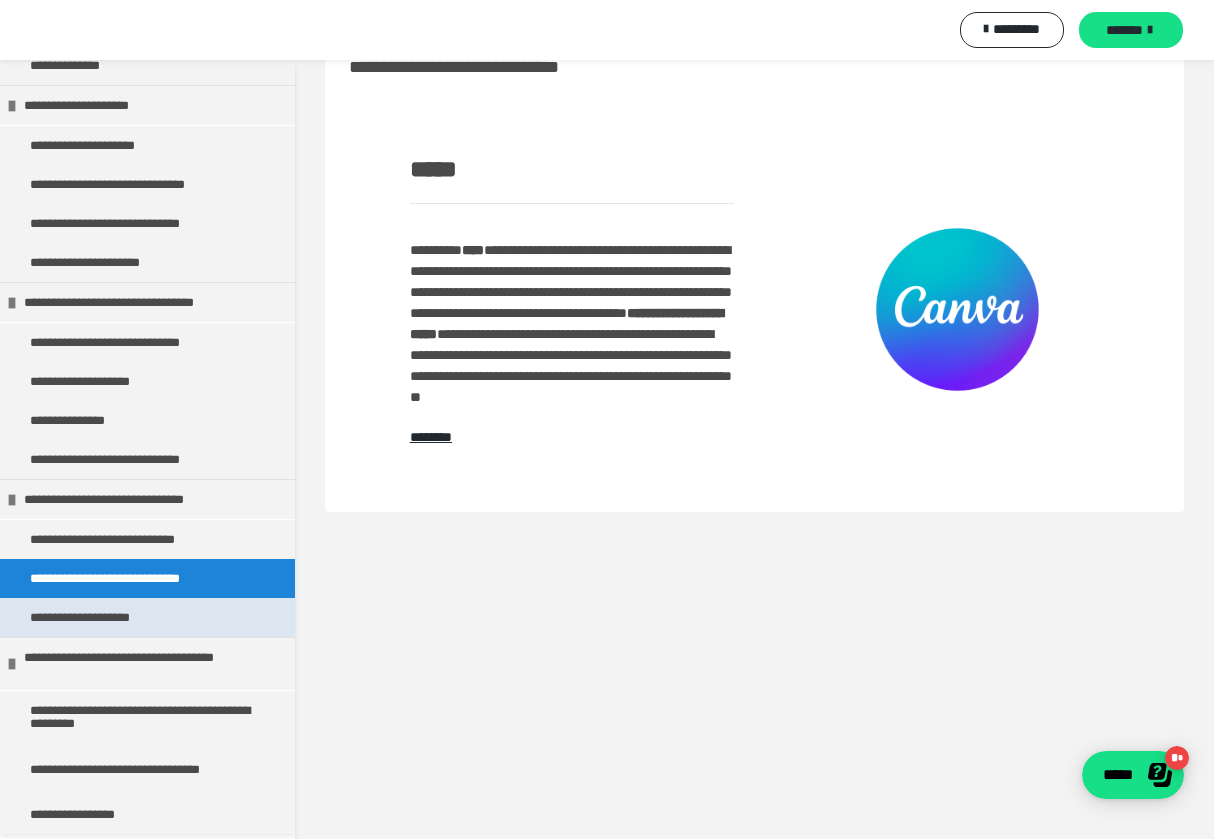 click on "**********" at bounding box center (103, 617) 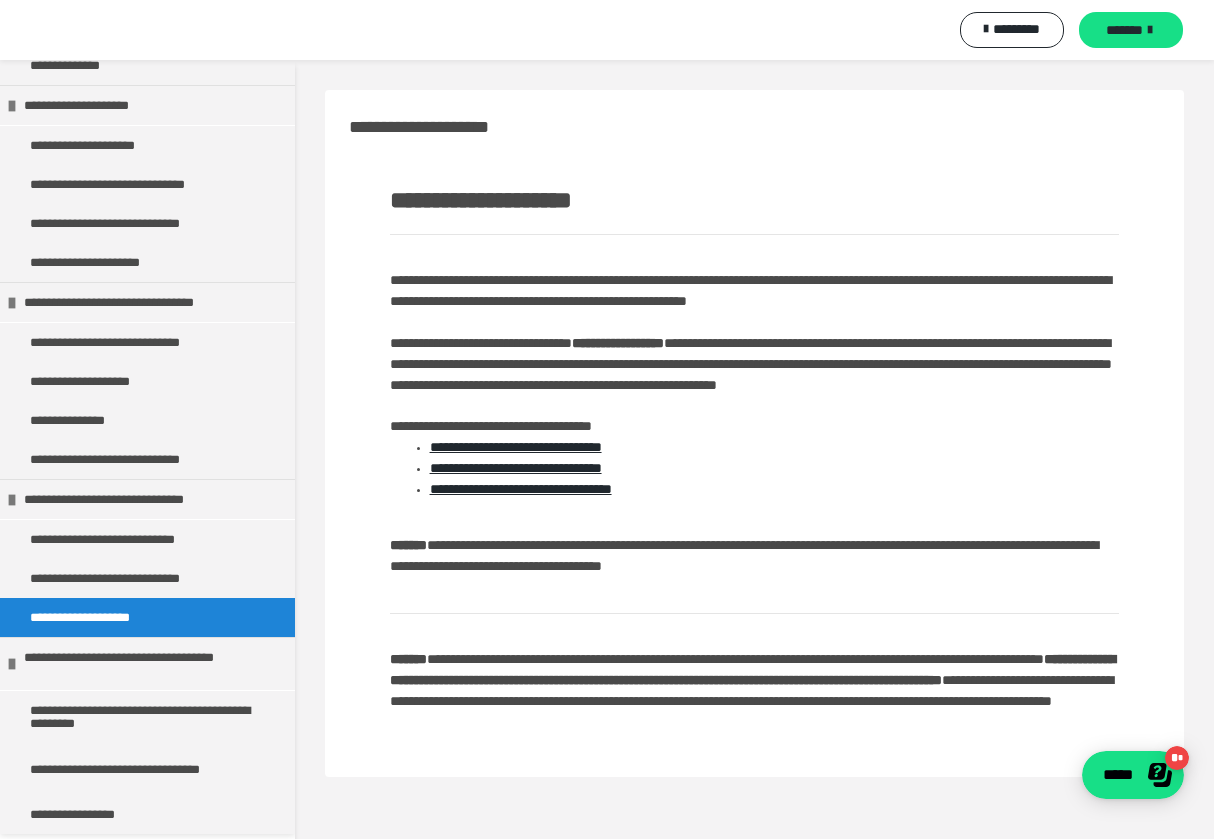 scroll, scrollTop: 60, scrollLeft: 0, axis: vertical 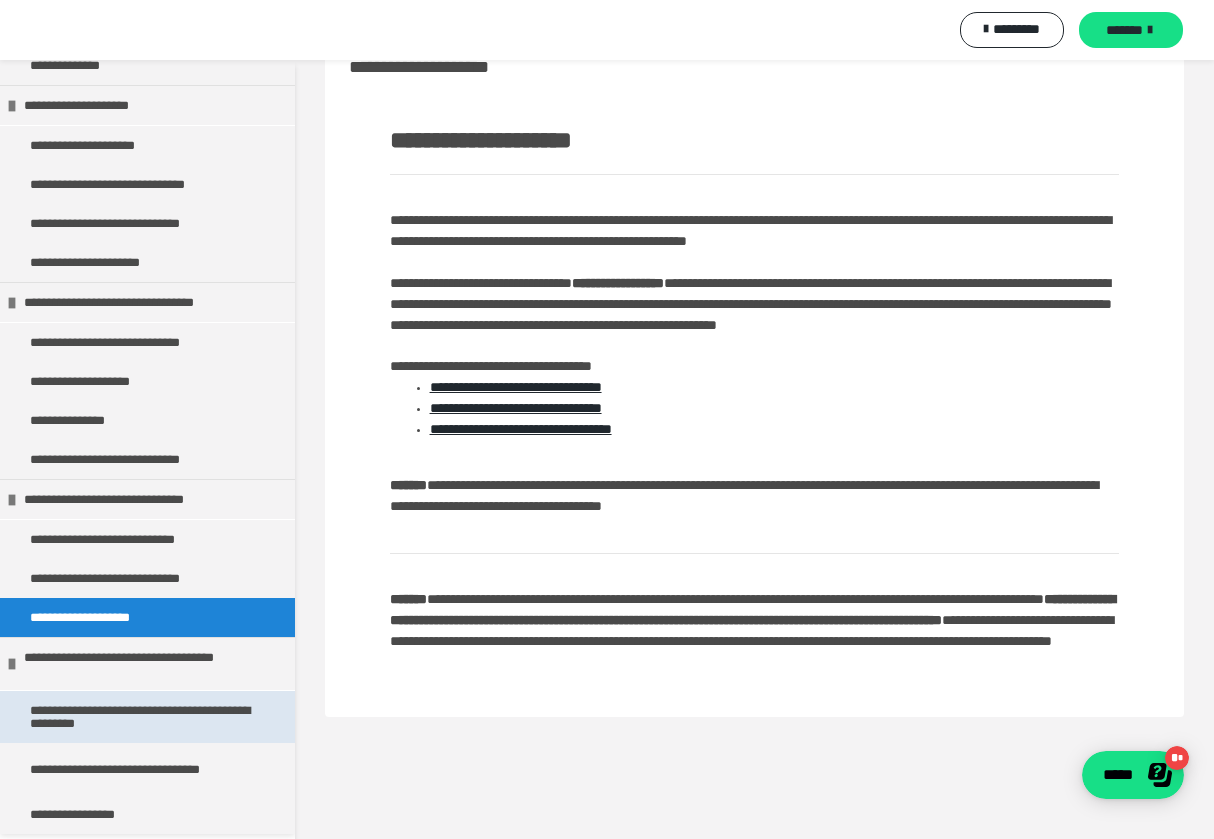 click on "**********" at bounding box center [140, 717] 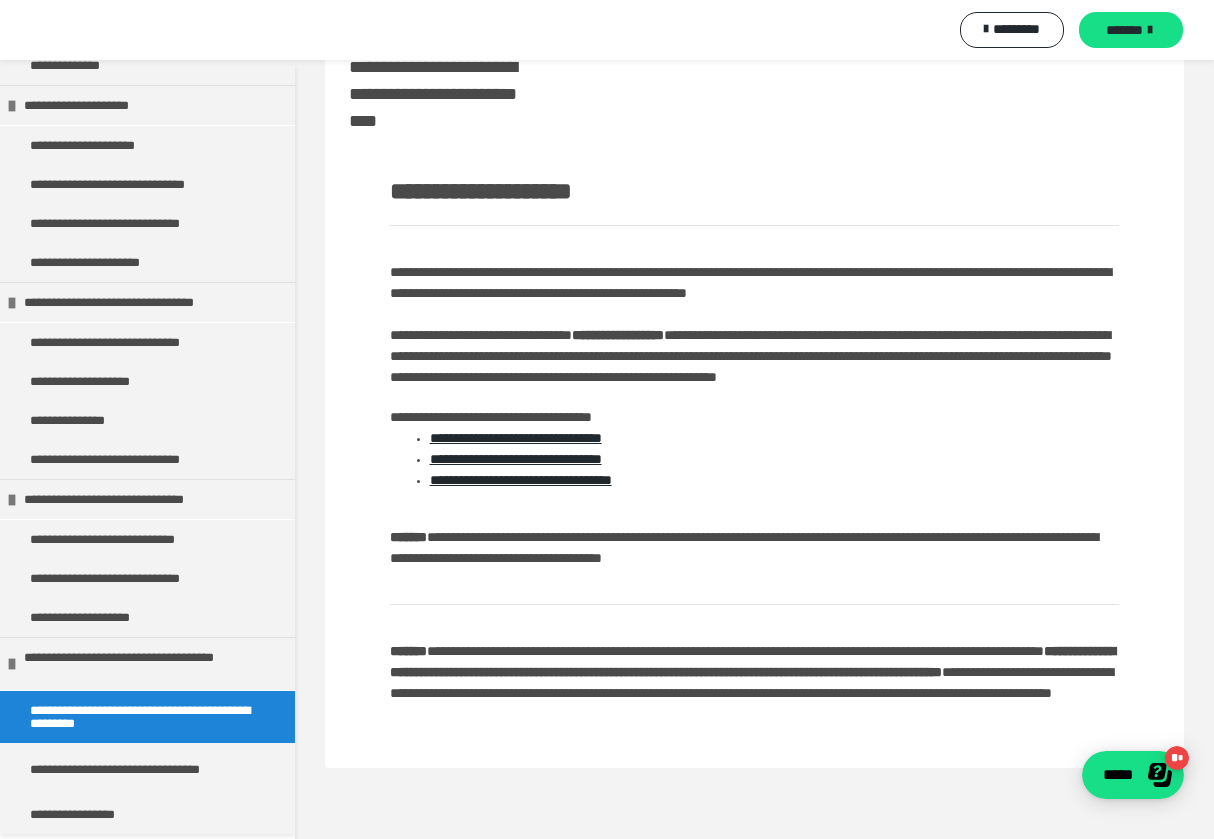 scroll, scrollTop: 0, scrollLeft: 0, axis: both 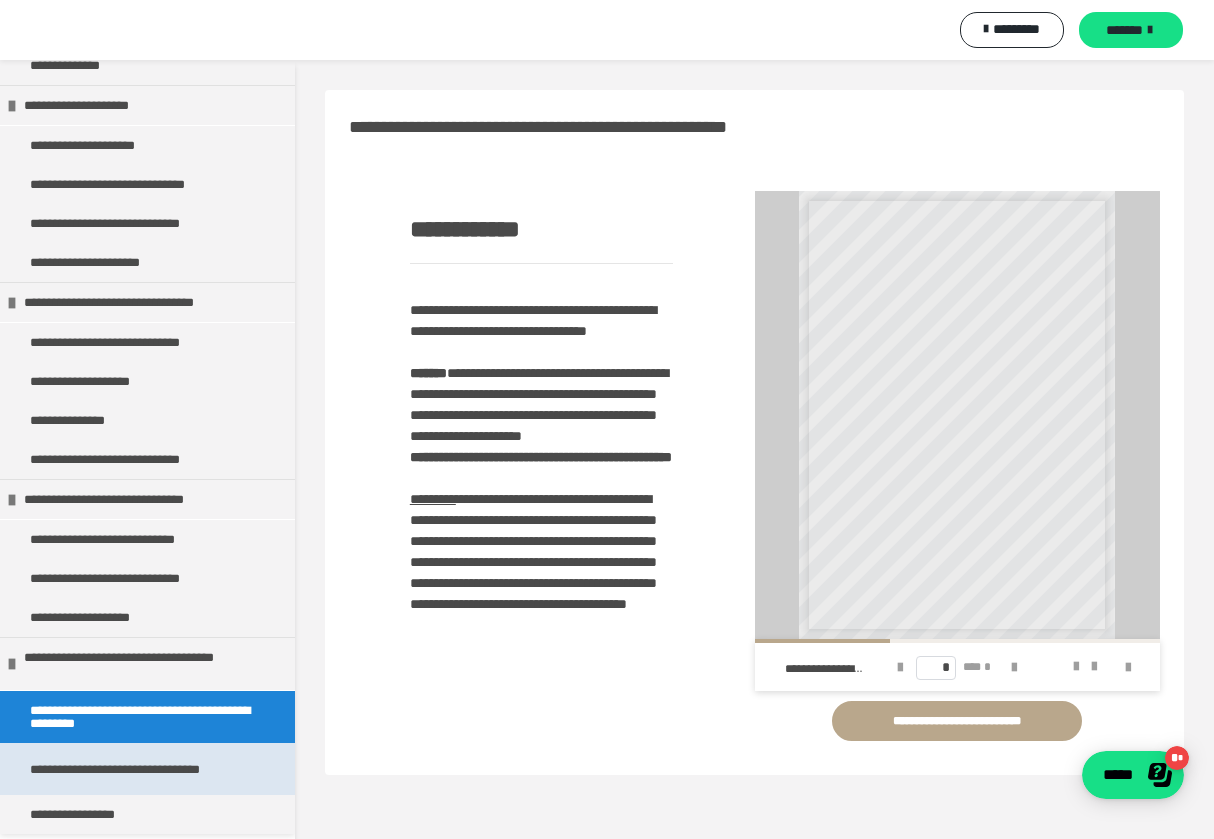 click on "**********" at bounding box center [140, 769] 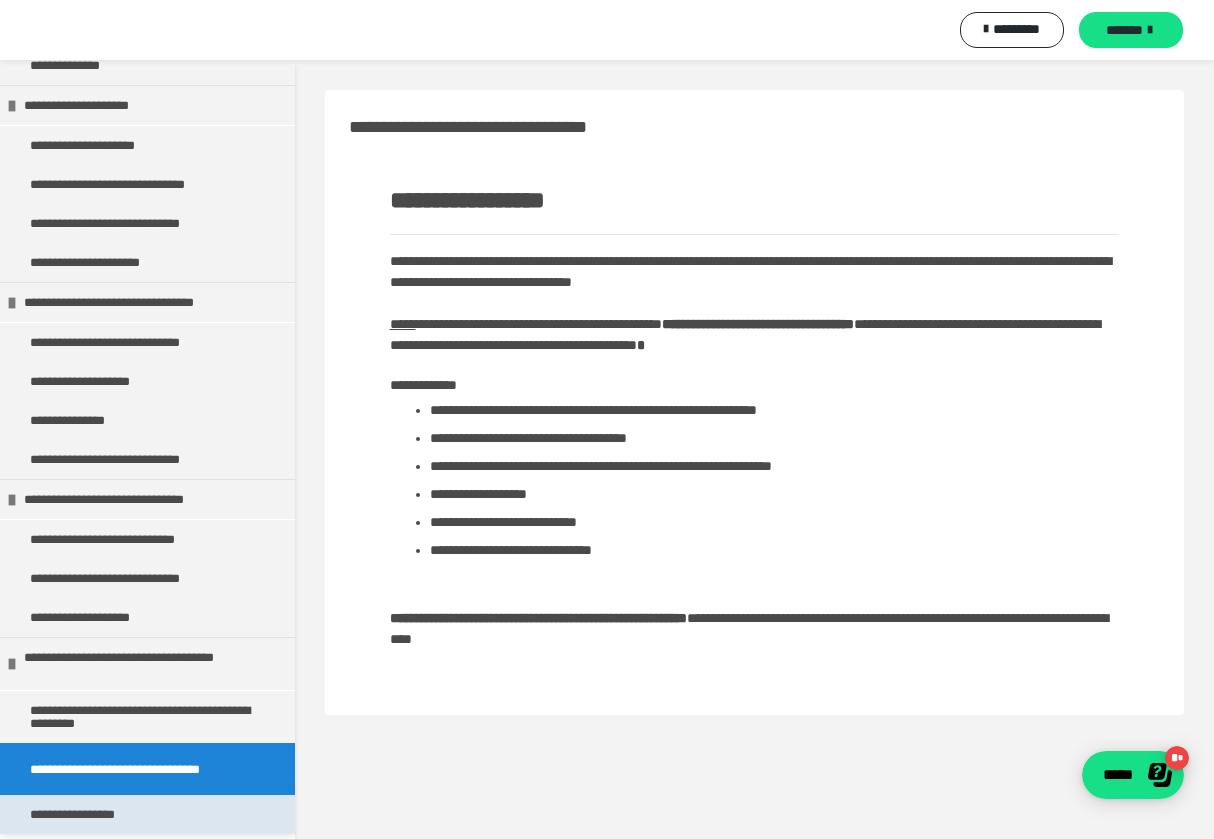 click on "**********" at bounding box center (93, 814) 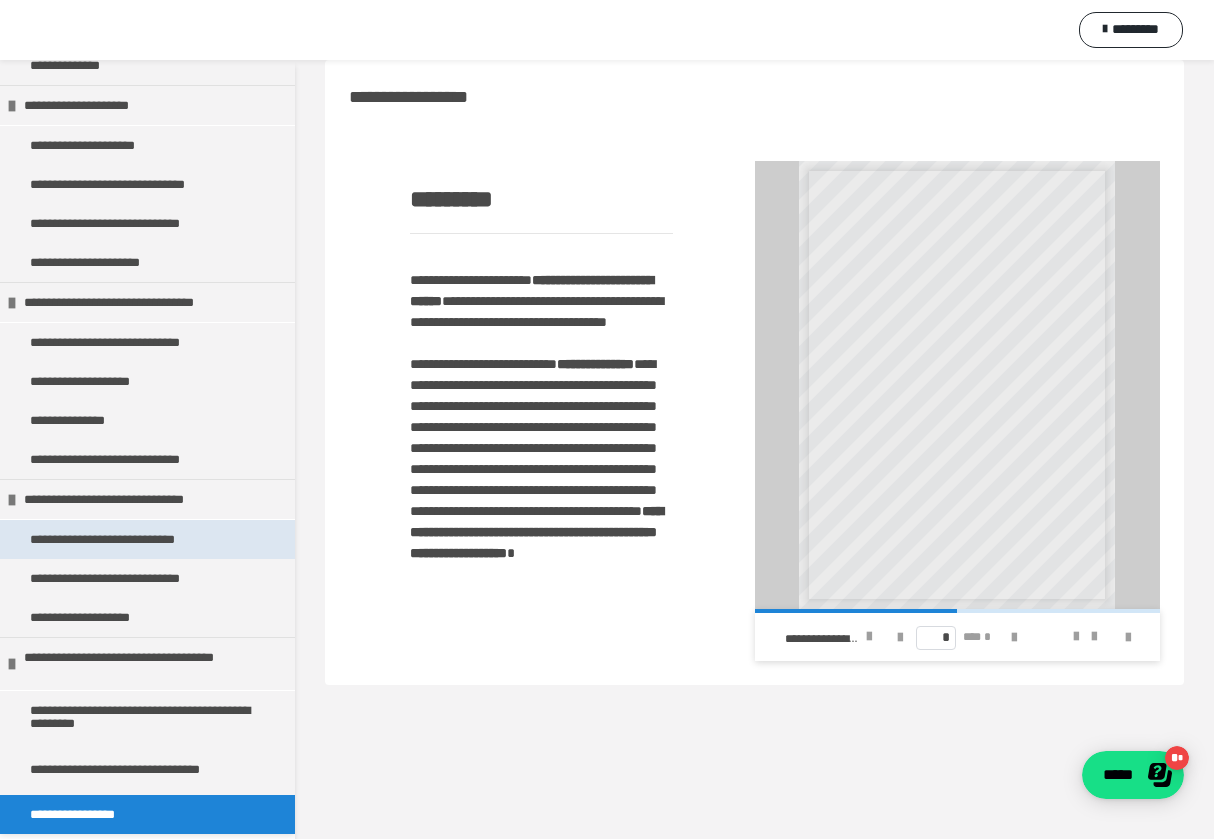 scroll, scrollTop: 60, scrollLeft: 0, axis: vertical 